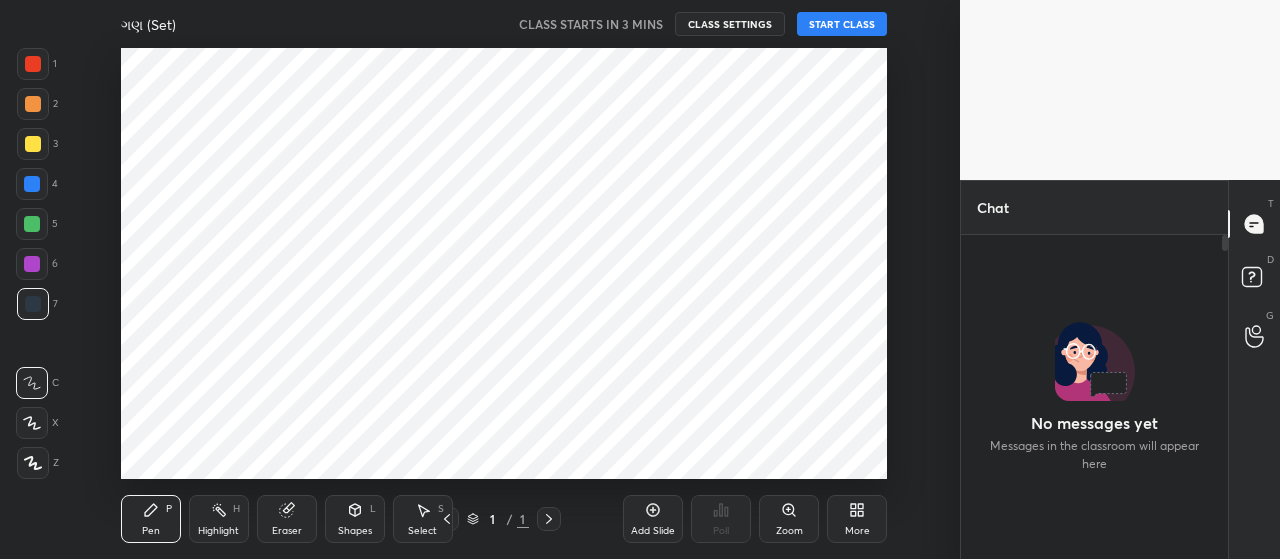 scroll, scrollTop: 0, scrollLeft: 0, axis: both 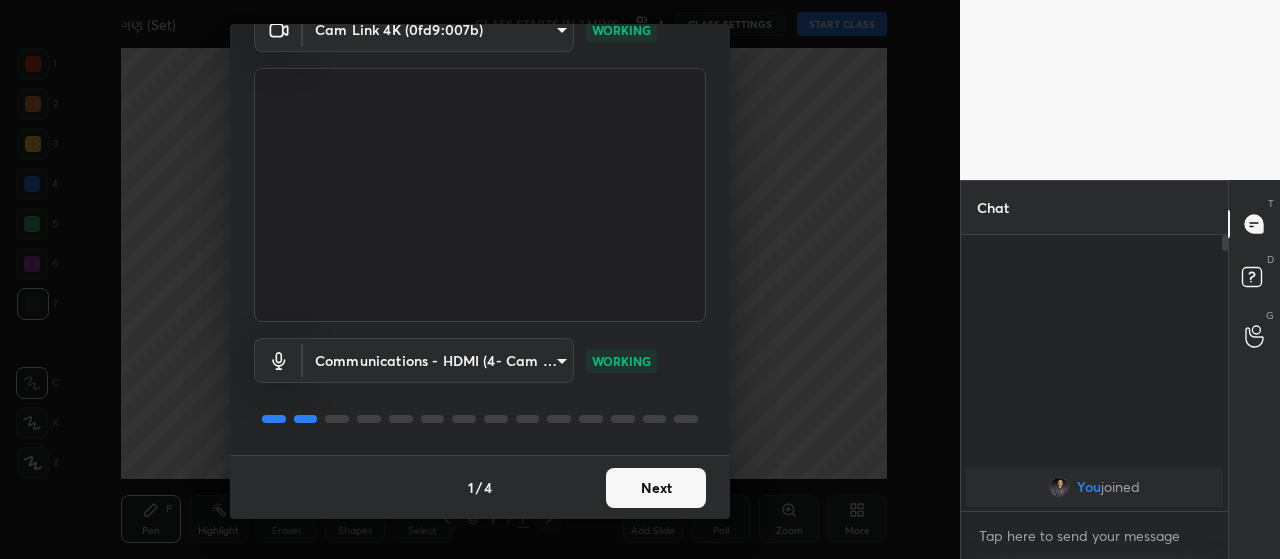 click on "Next" at bounding box center (656, 488) 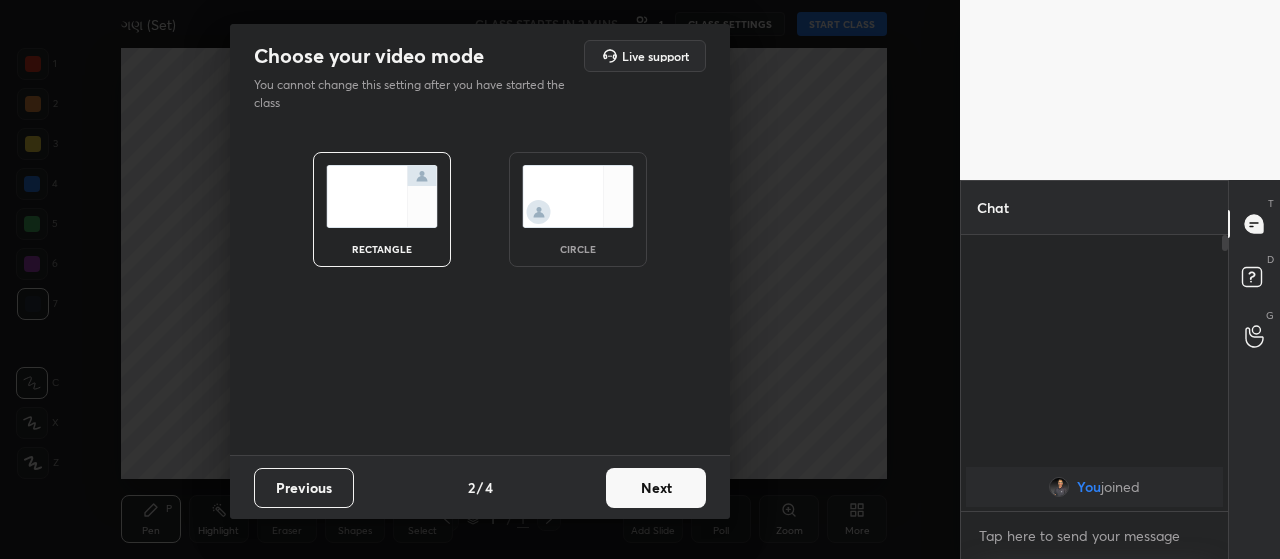 click on "Next" at bounding box center [656, 488] 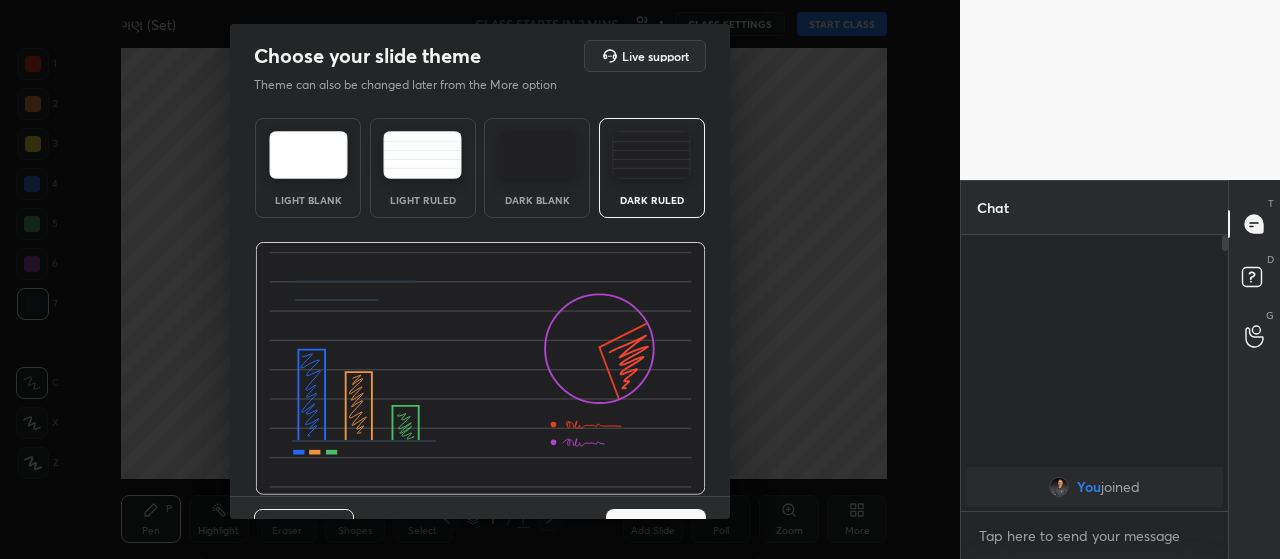 click on "Dark Blank" at bounding box center [537, 200] 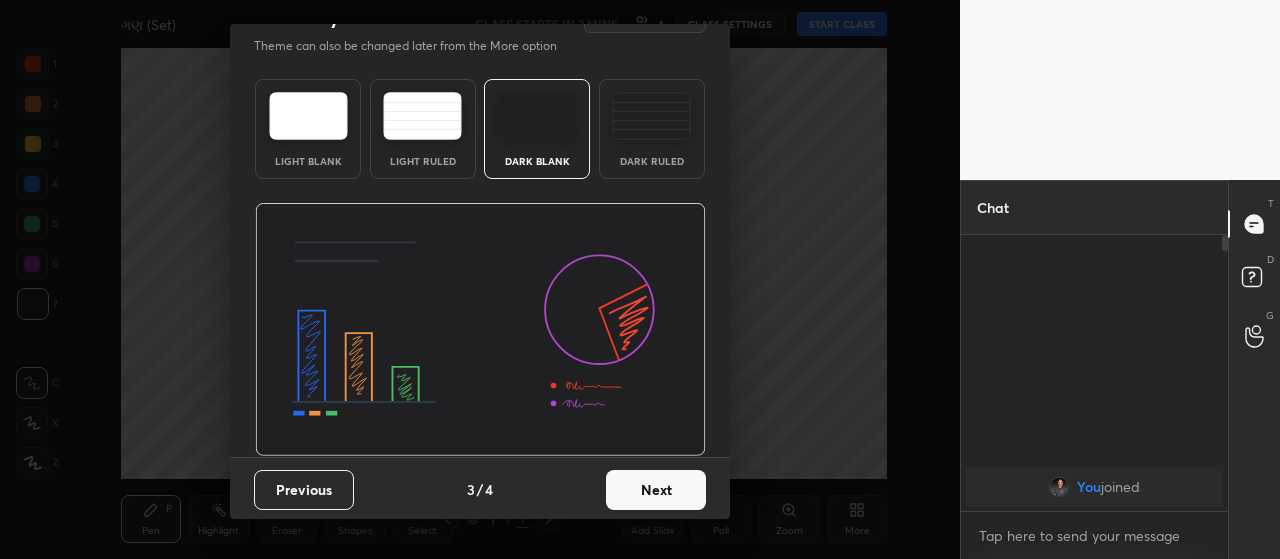 scroll, scrollTop: 41, scrollLeft: 0, axis: vertical 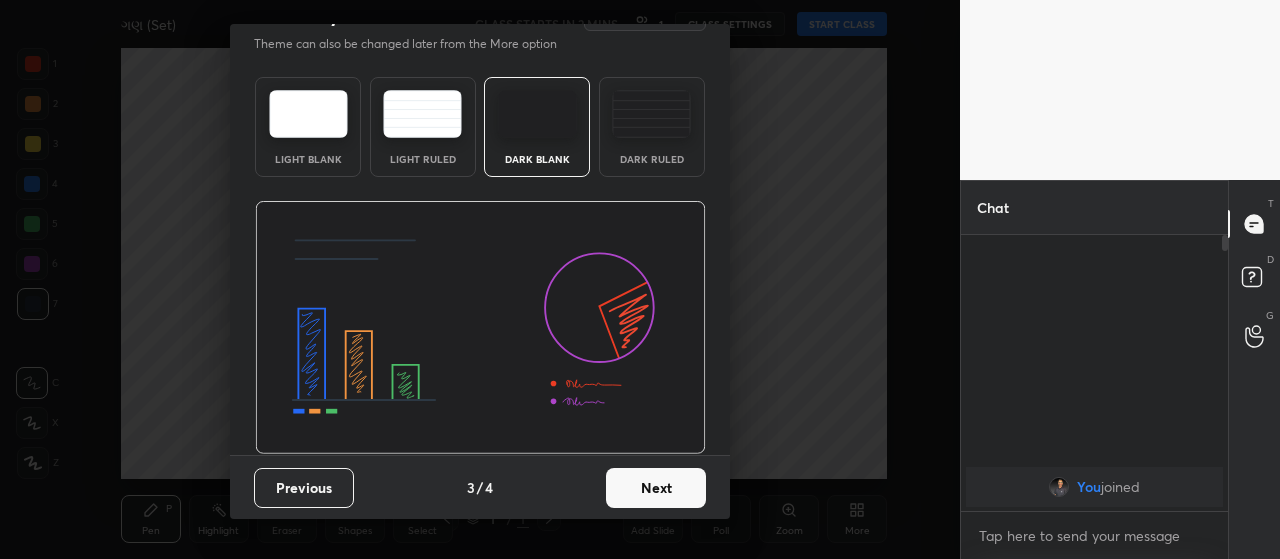 click on "Next" at bounding box center [656, 488] 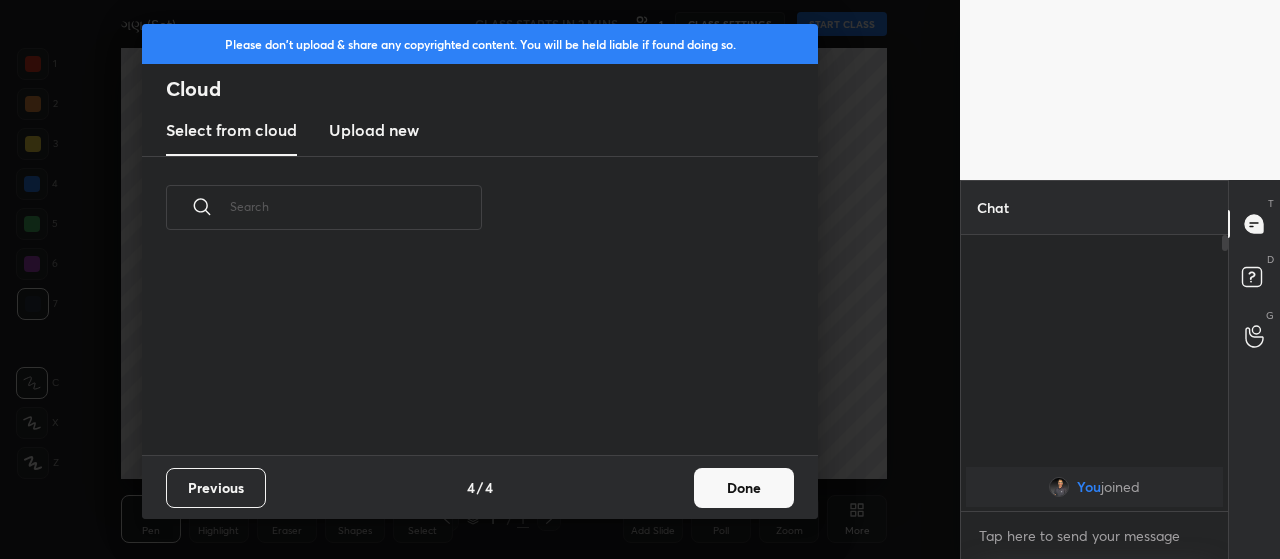 scroll, scrollTop: 7, scrollLeft: 11, axis: both 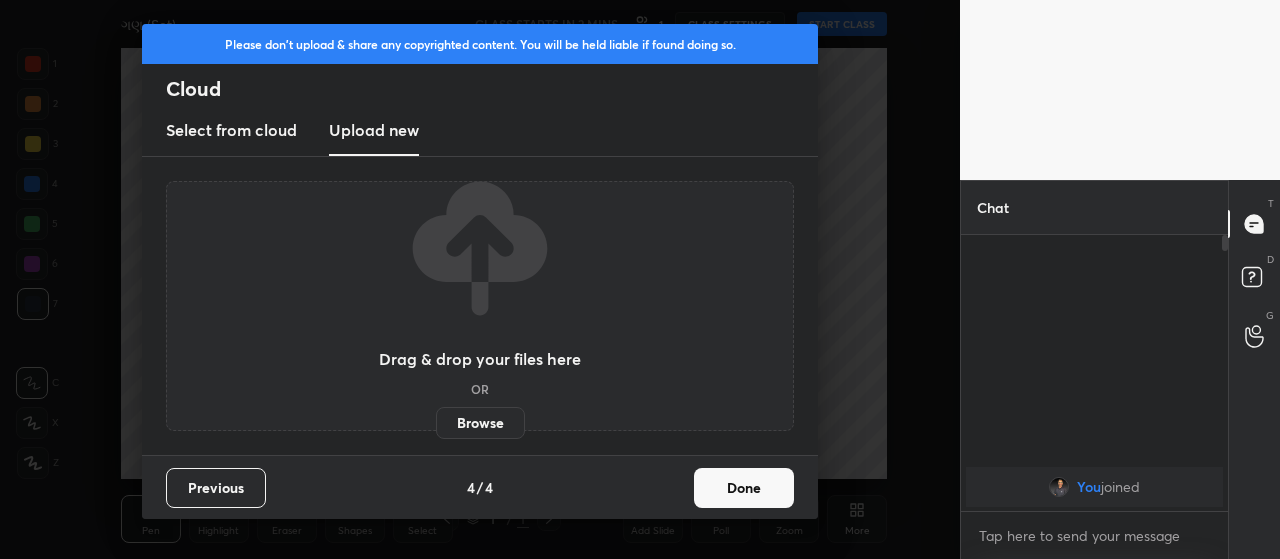 click on "Browse" at bounding box center (480, 423) 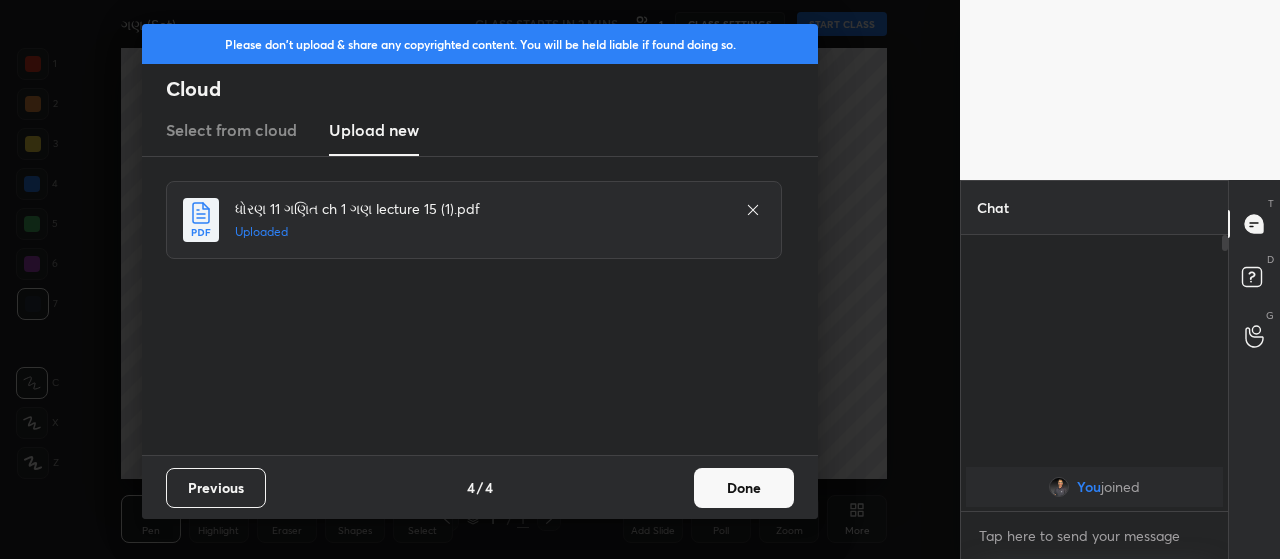 click on "Done" at bounding box center [744, 488] 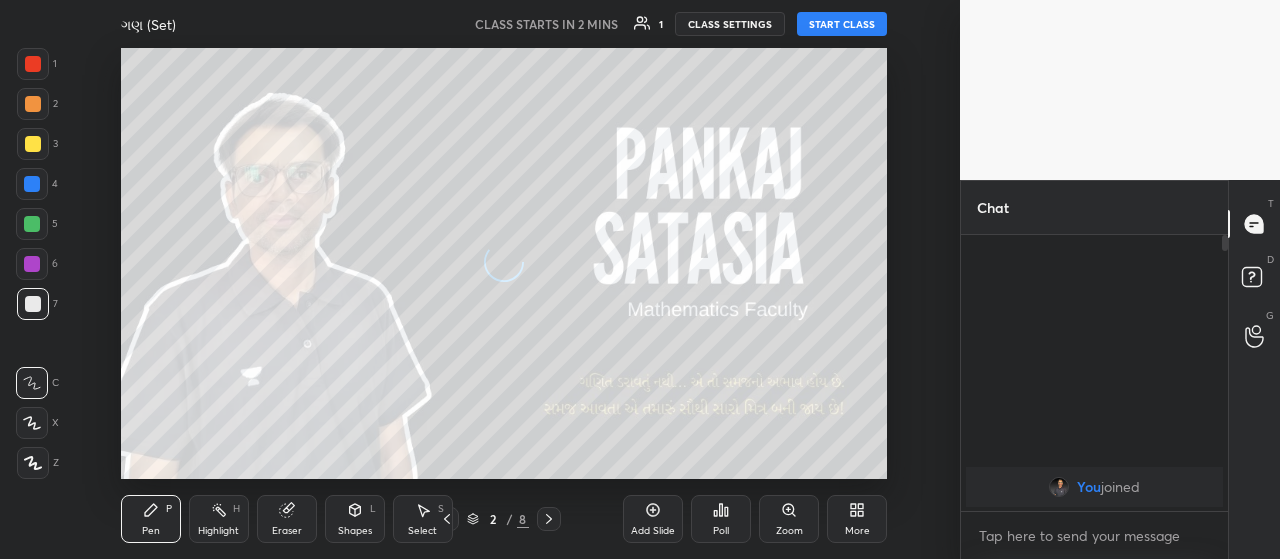 click 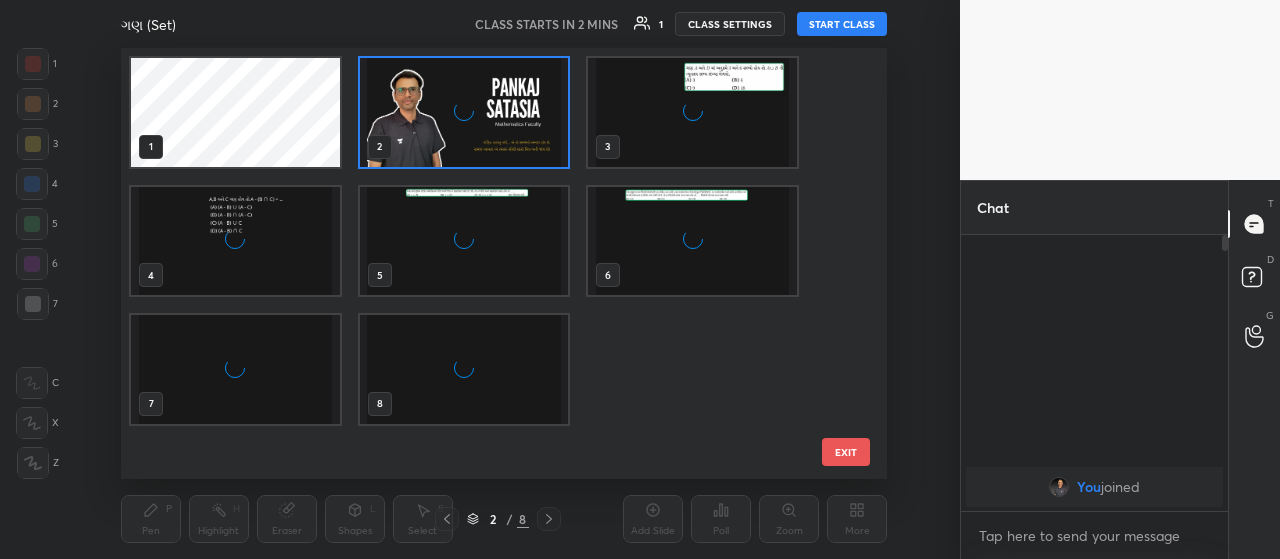 scroll, scrollTop: 7, scrollLeft: 10, axis: both 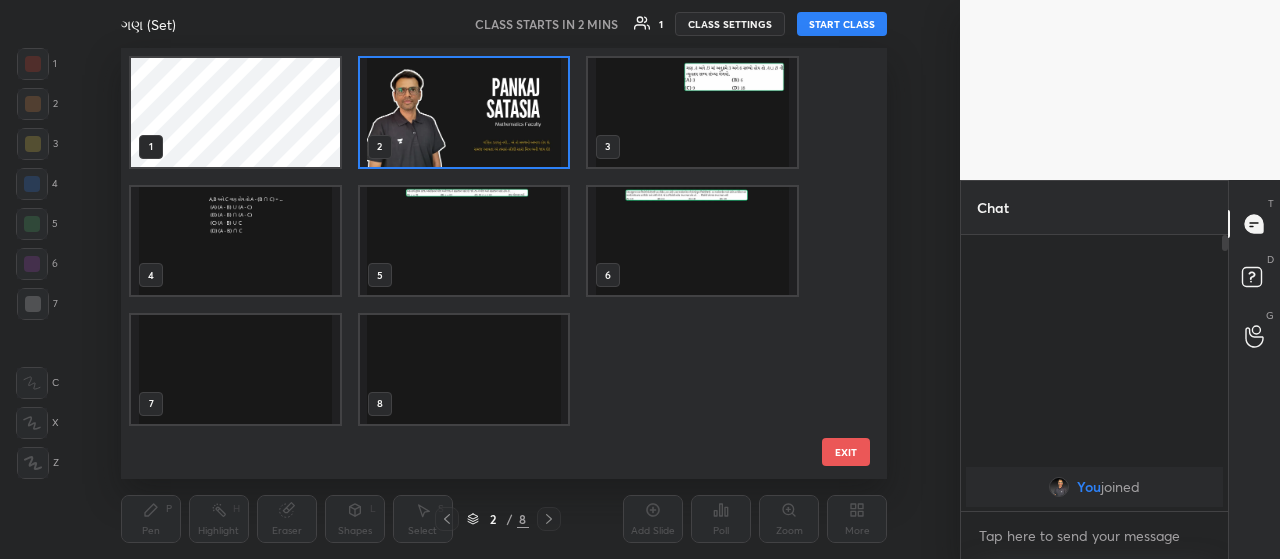 click on "EXIT" at bounding box center [846, 452] 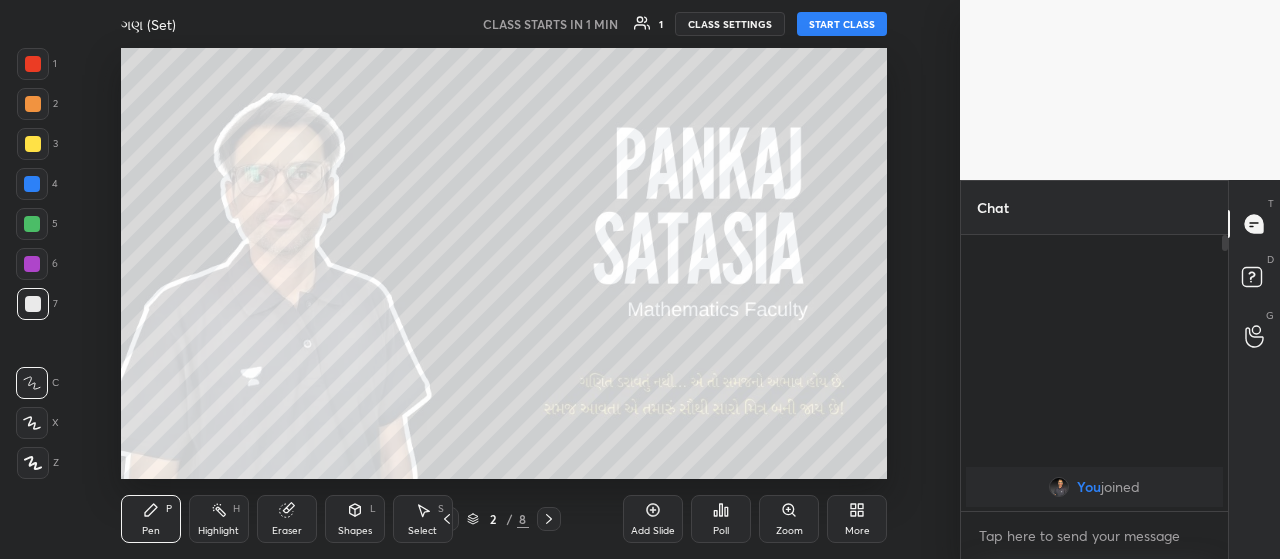click on "More" at bounding box center [857, 519] 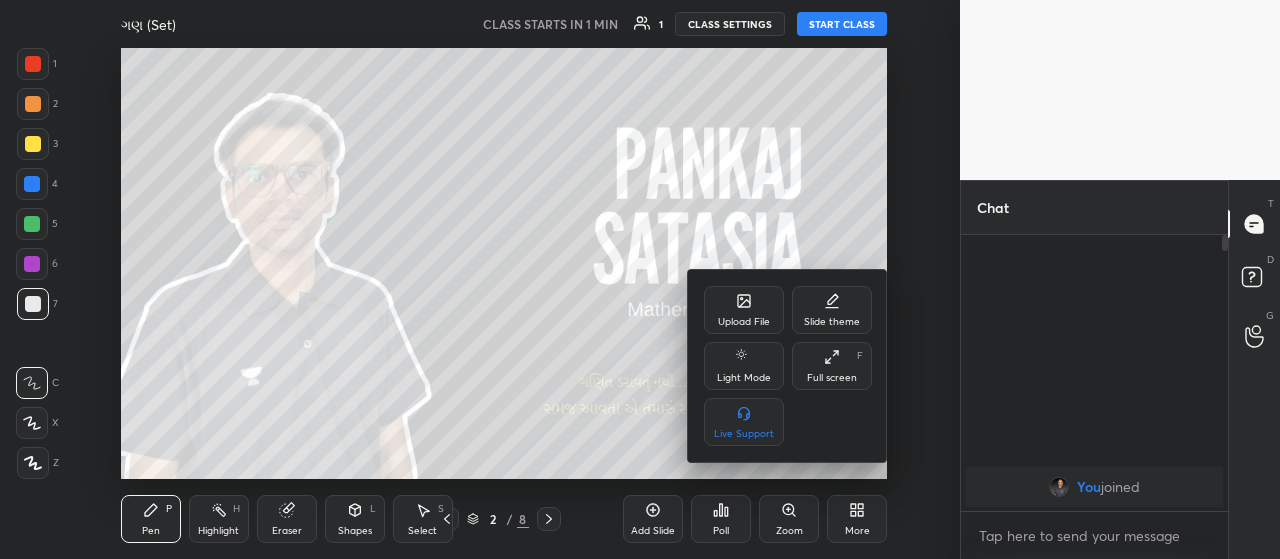 click on "Upload File" at bounding box center [744, 310] 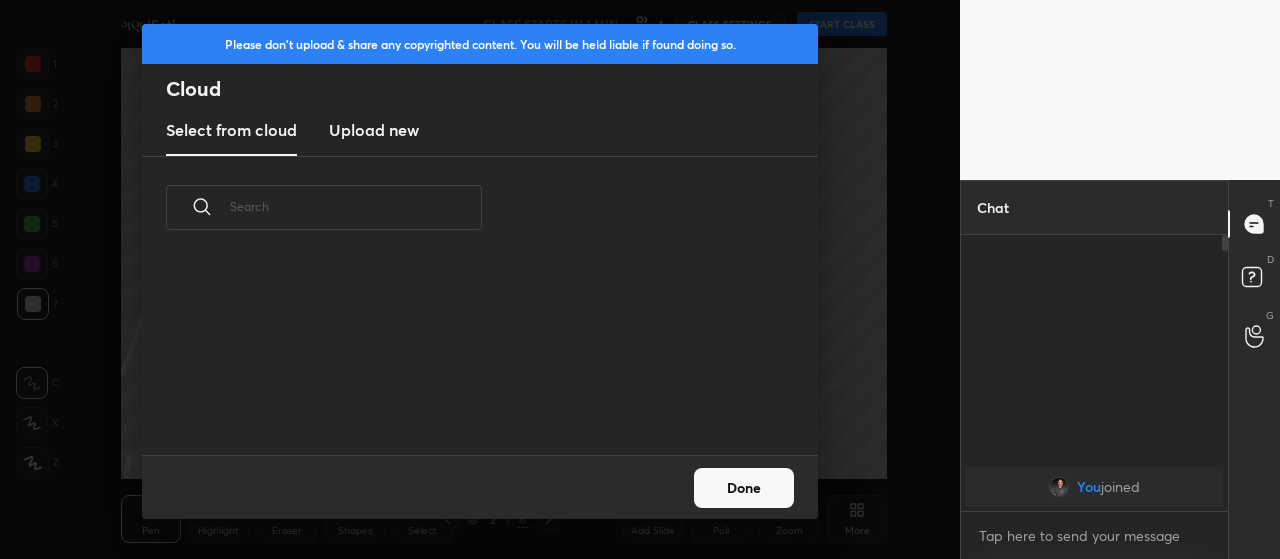 scroll, scrollTop: 7, scrollLeft: 11, axis: both 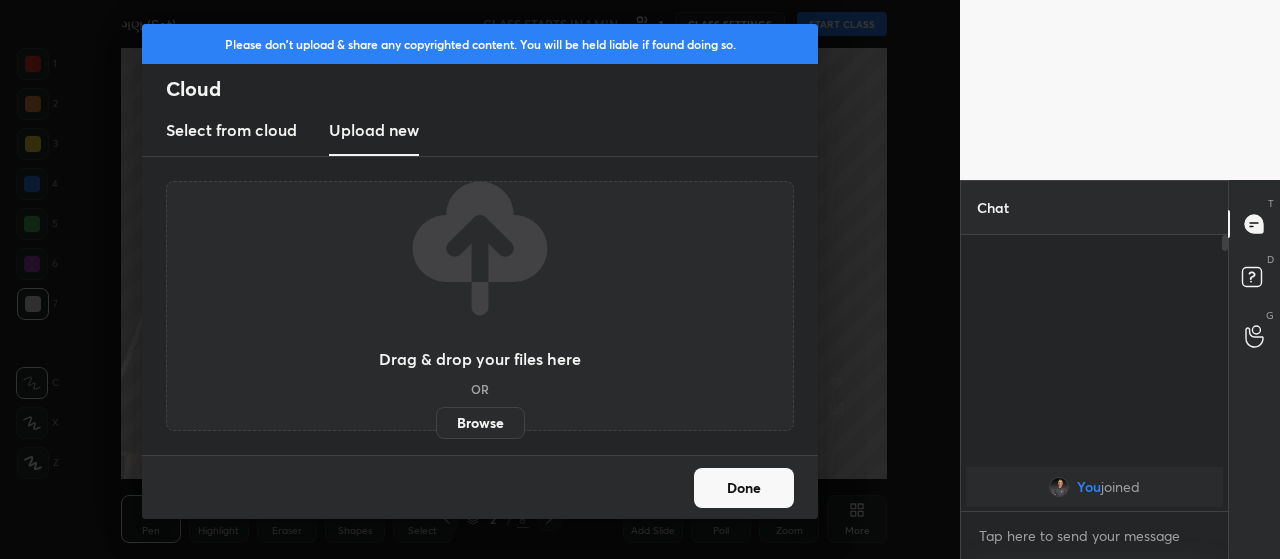 click on "Browse" at bounding box center (480, 423) 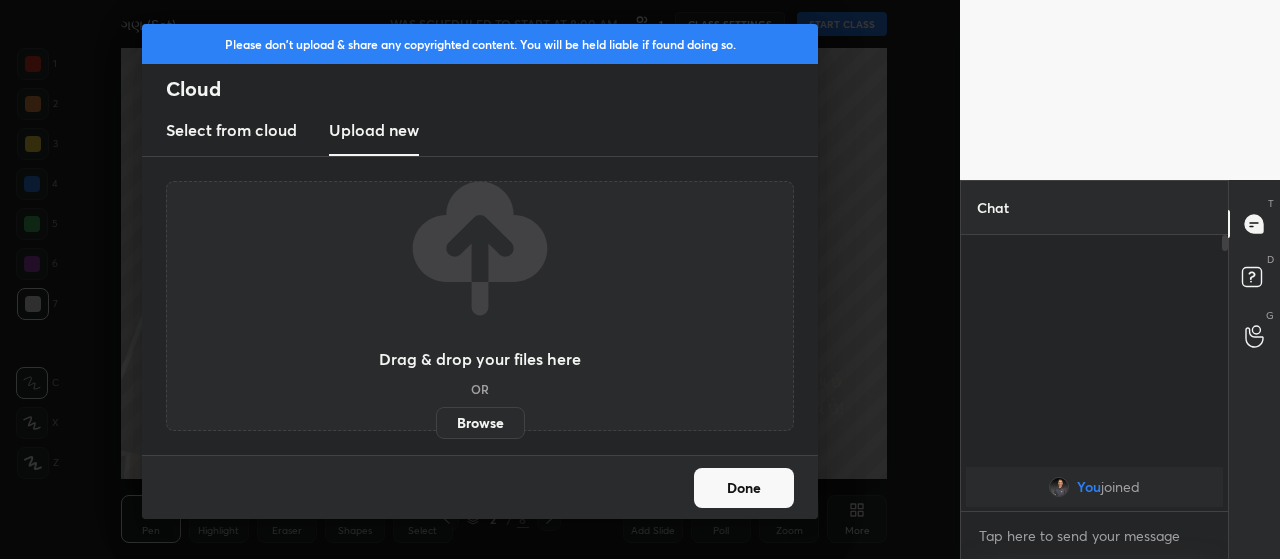 click on "Browse" at bounding box center (480, 423) 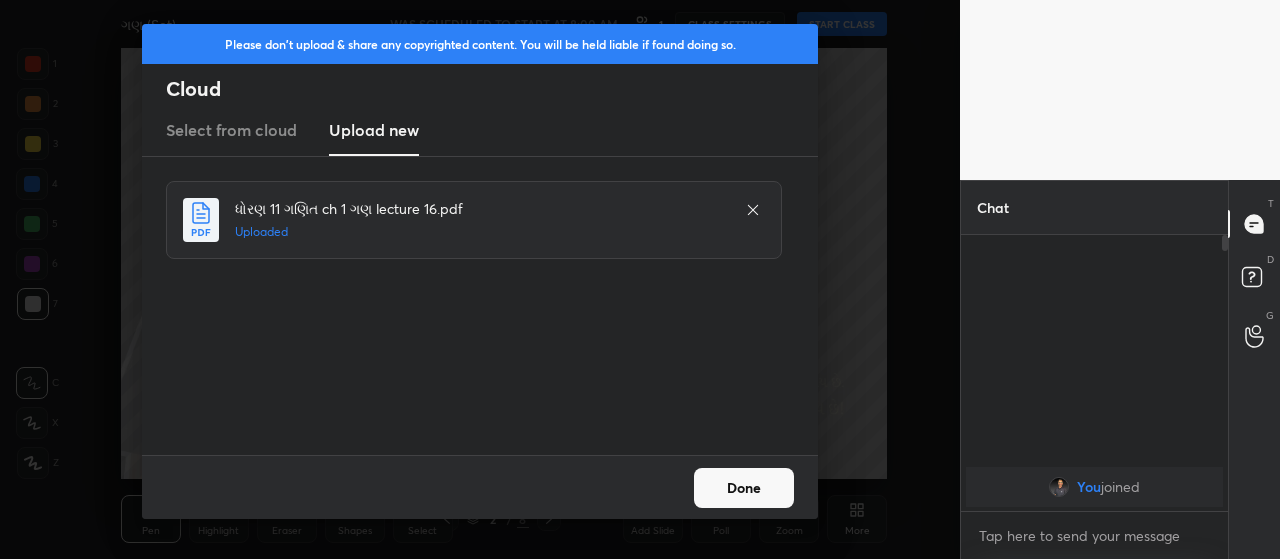 click on "Done" at bounding box center (744, 488) 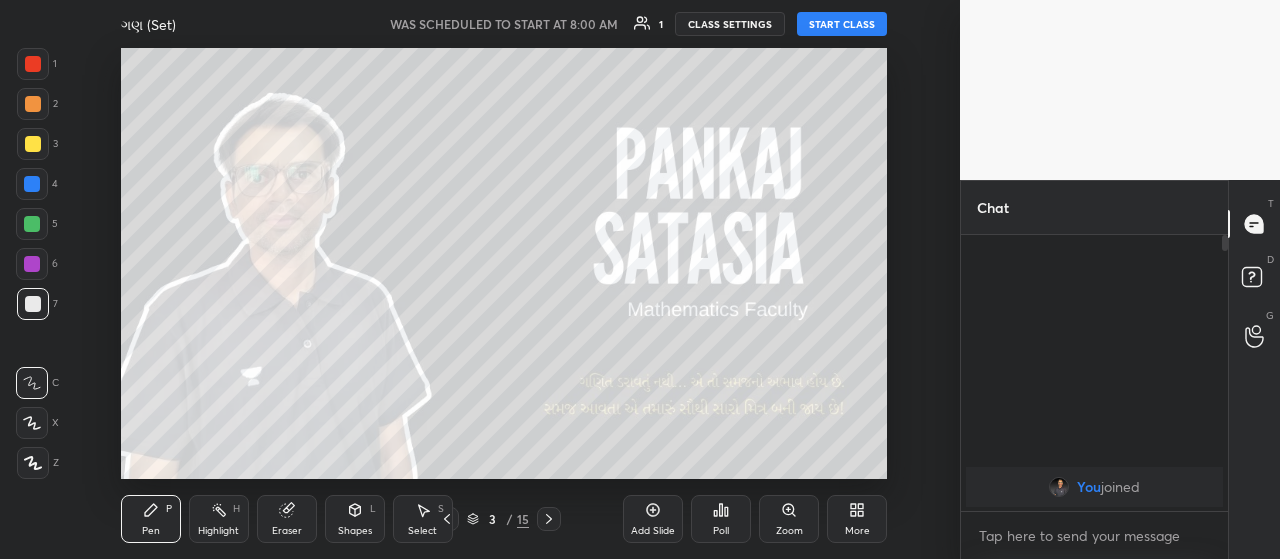 click on "3" at bounding box center [493, 519] 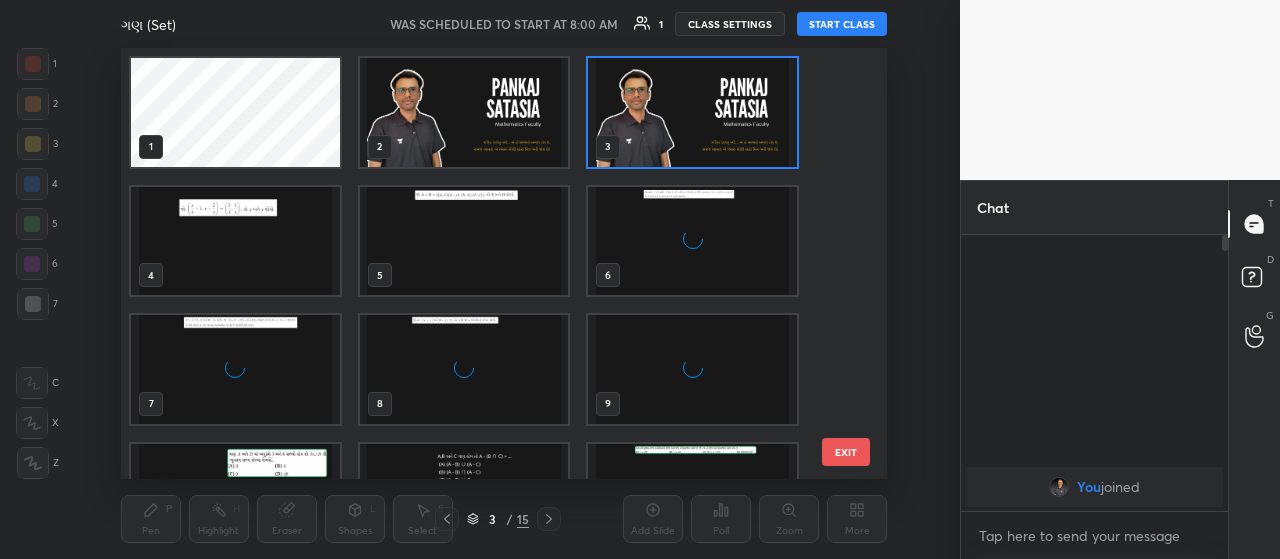 scroll, scrollTop: 7, scrollLeft: 10, axis: both 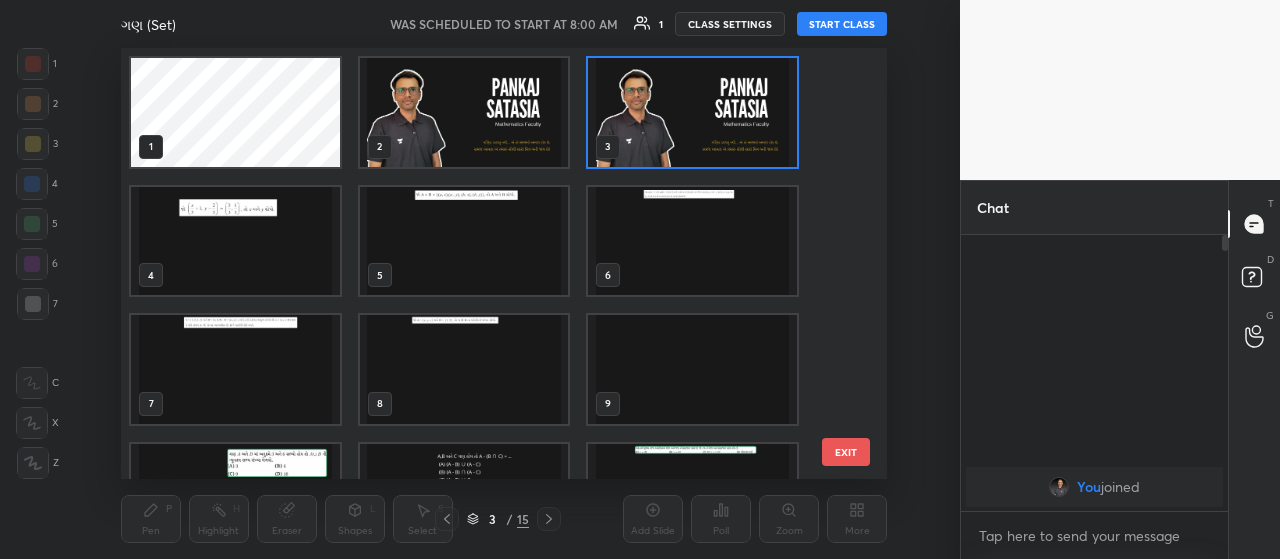 click at bounding box center [692, 112] 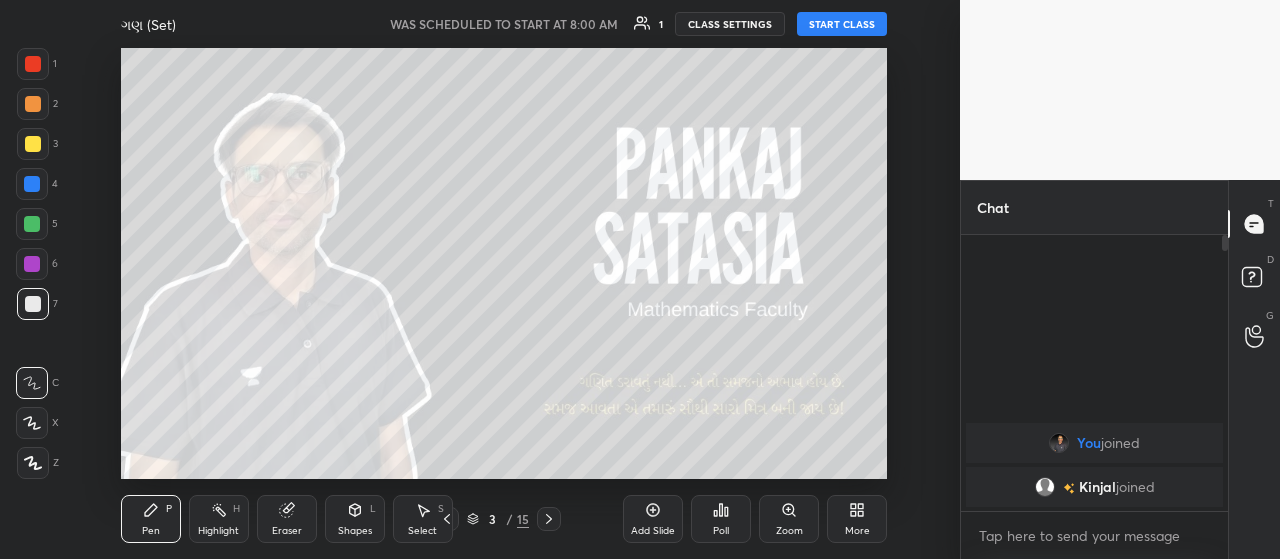 click 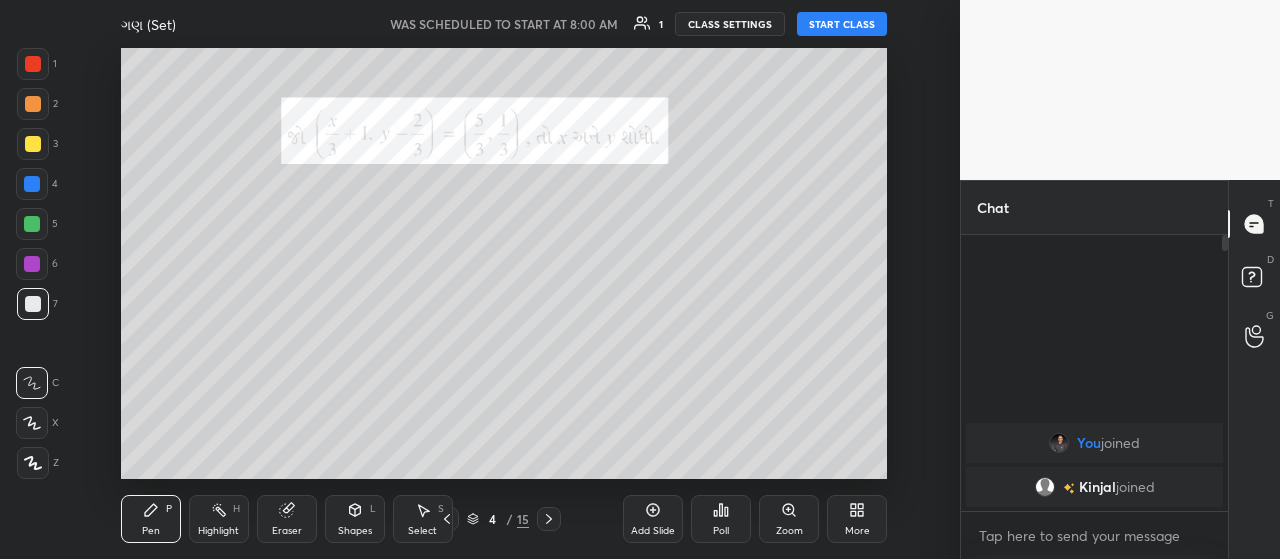 click at bounding box center [33, 144] 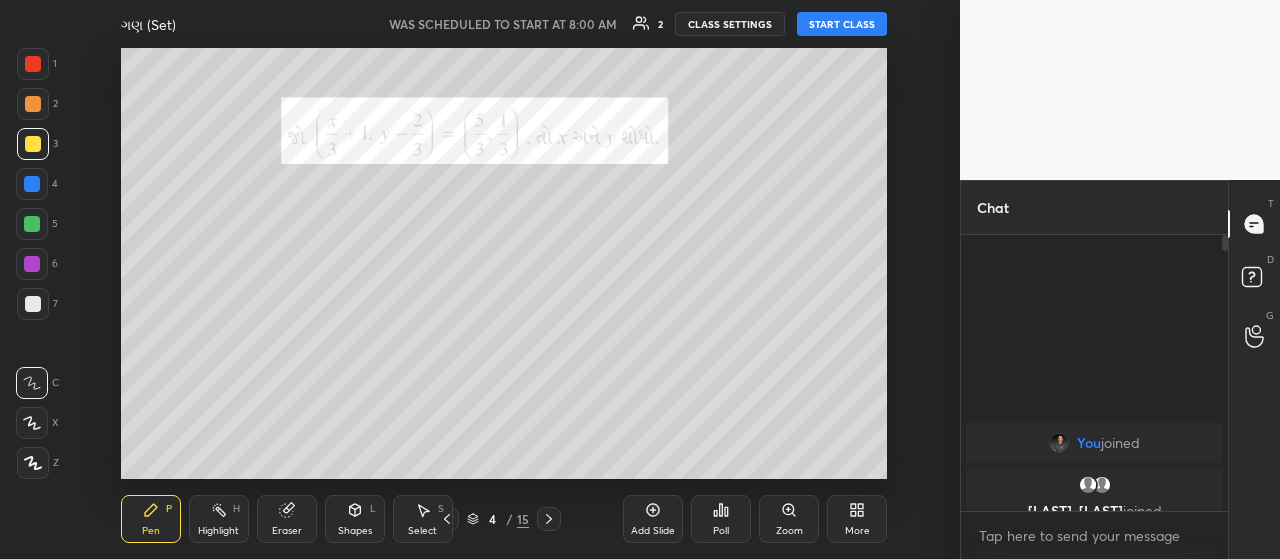 click on "START CLASS" at bounding box center [842, 24] 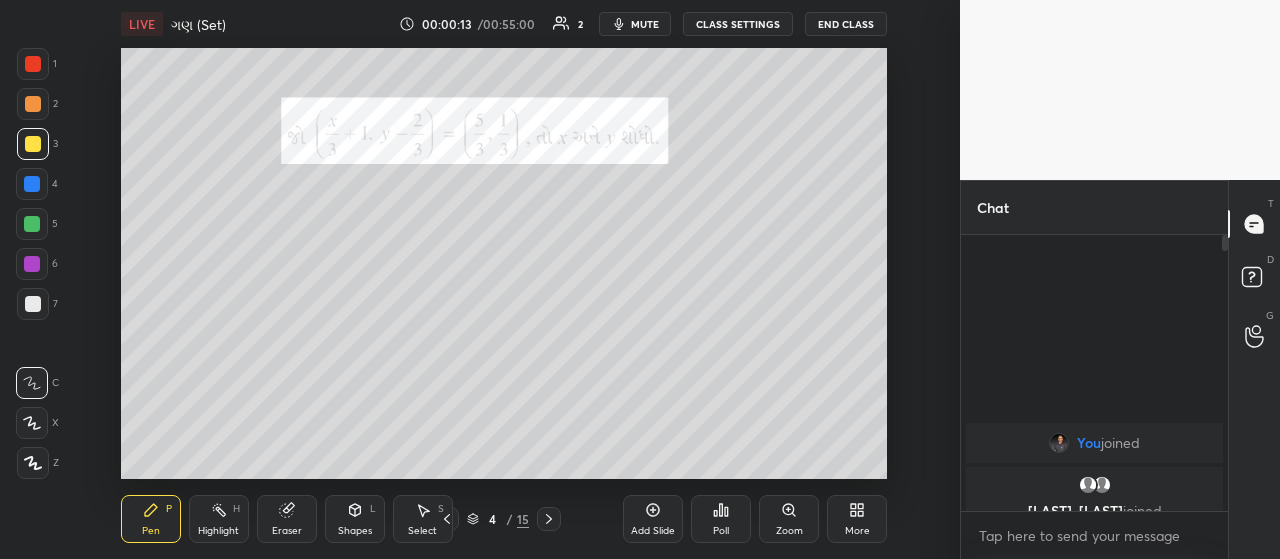 click on "More" at bounding box center [857, 519] 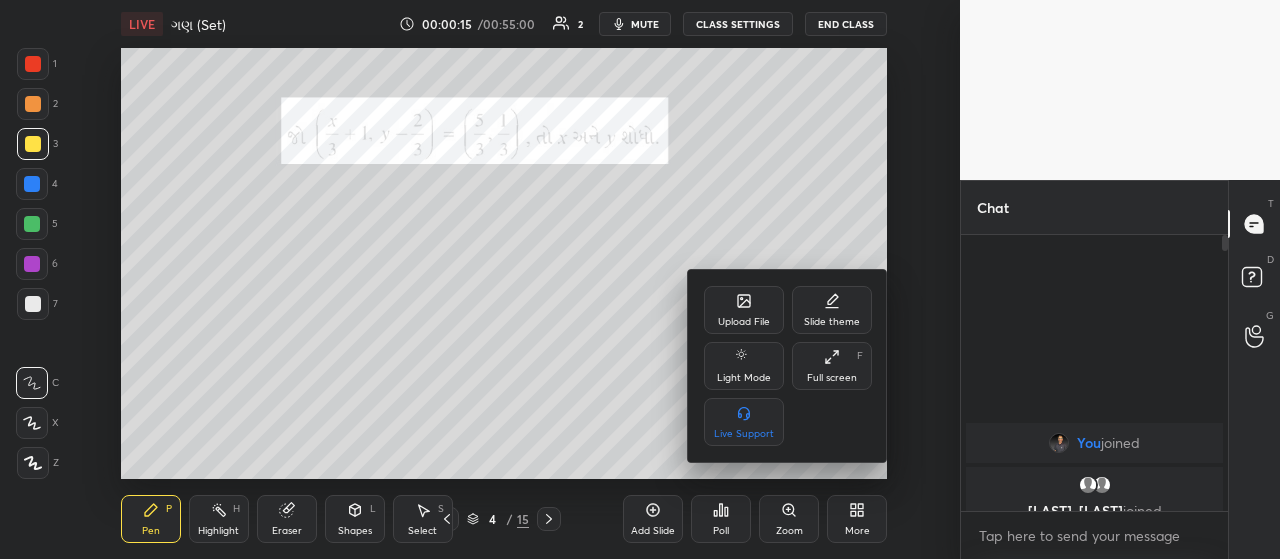 click on "Full screen F" at bounding box center [832, 366] 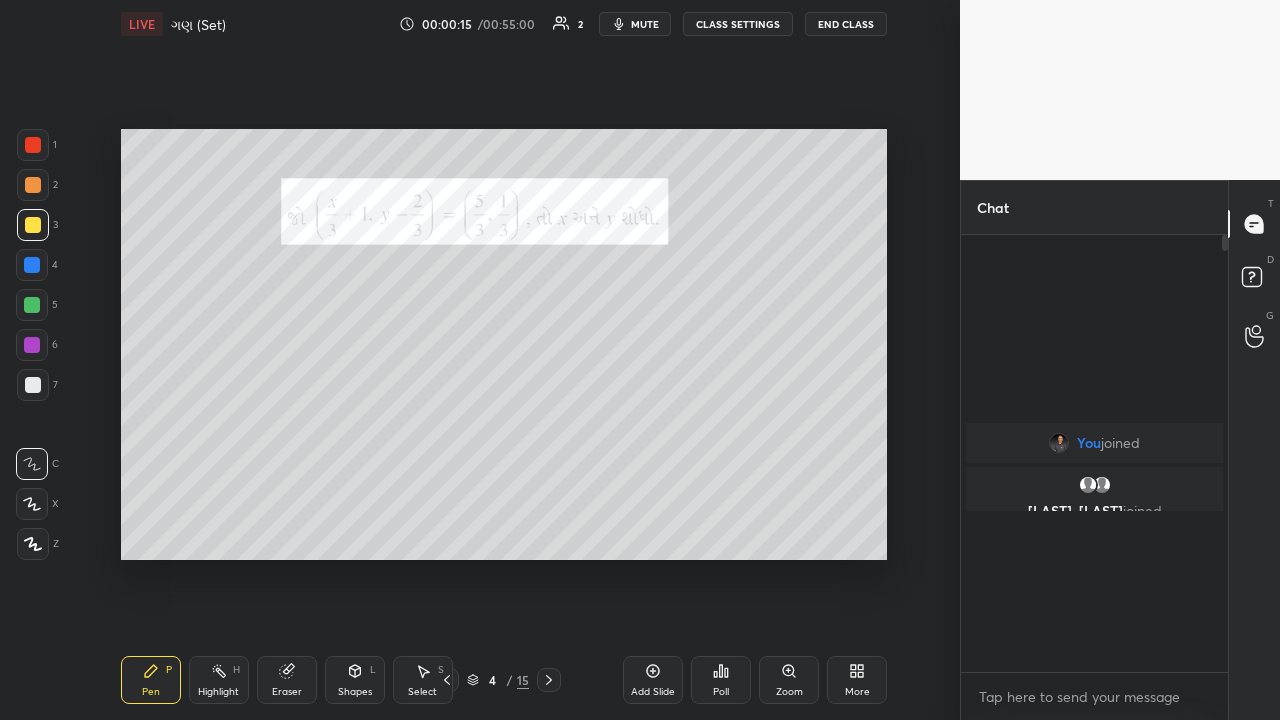 scroll, scrollTop: 99408, scrollLeft: 99120, axis: both 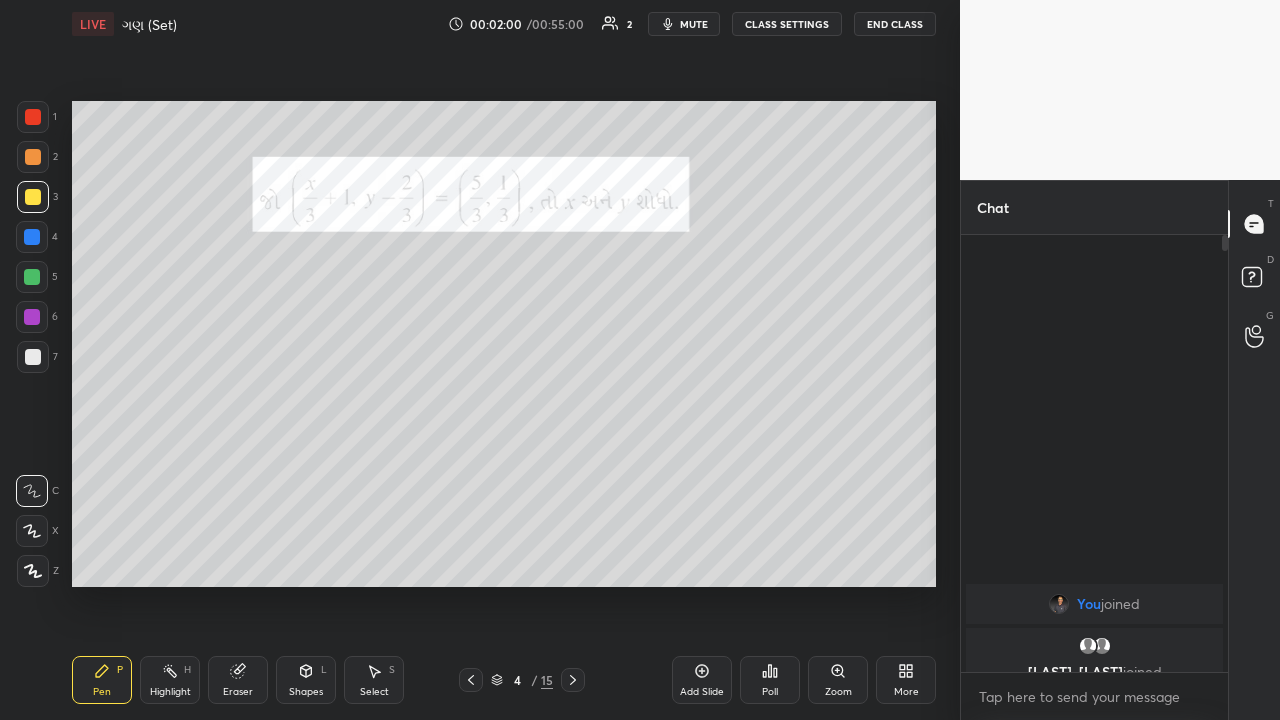 click 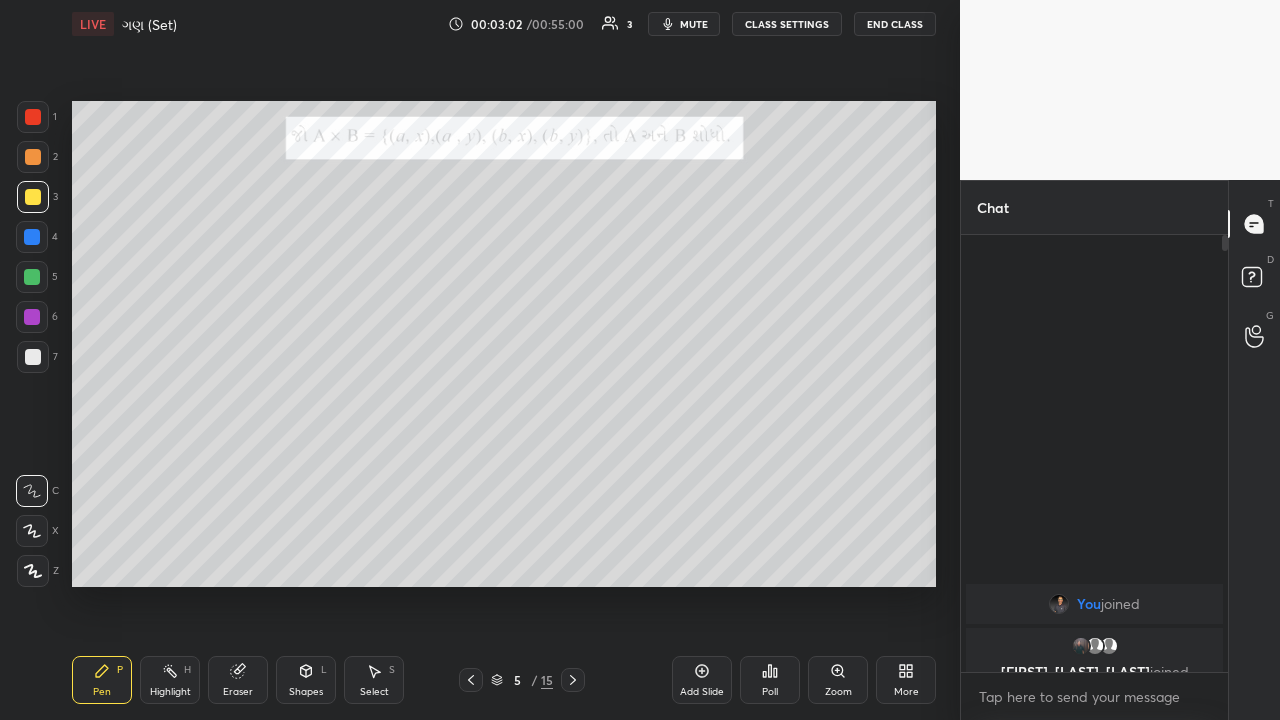 click 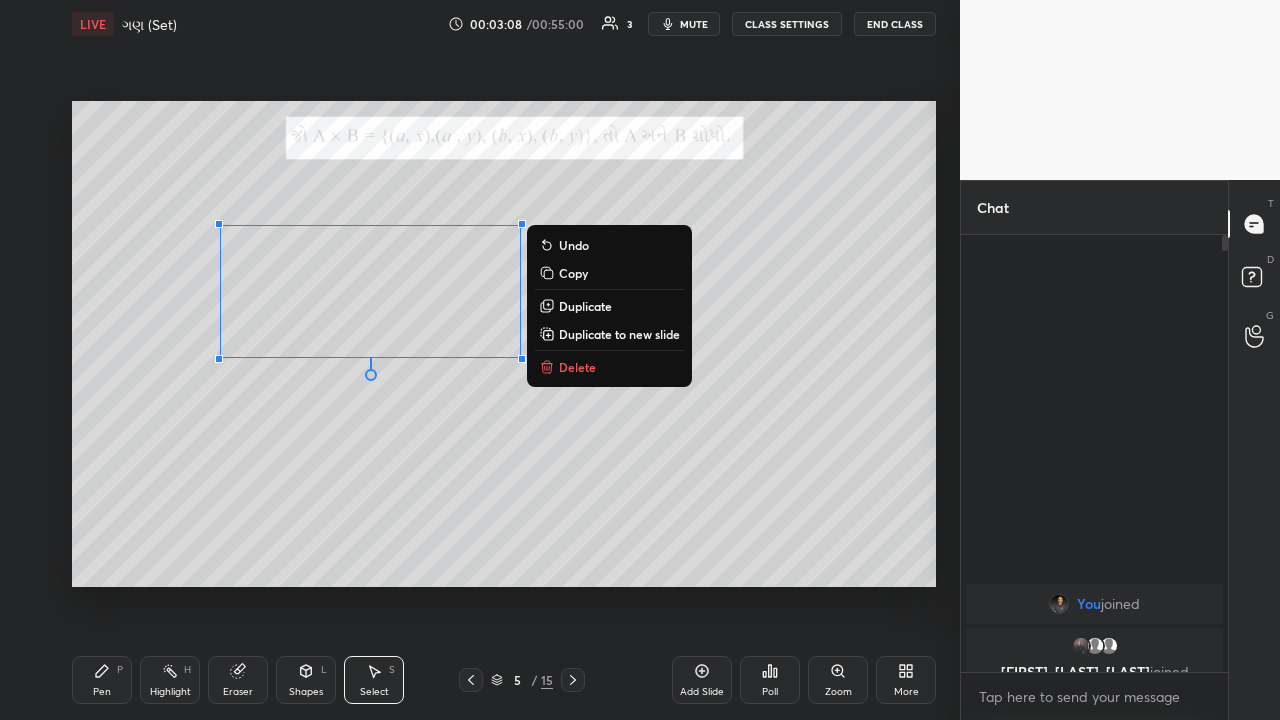 click on "Delete" at bounding box center (577, 367) 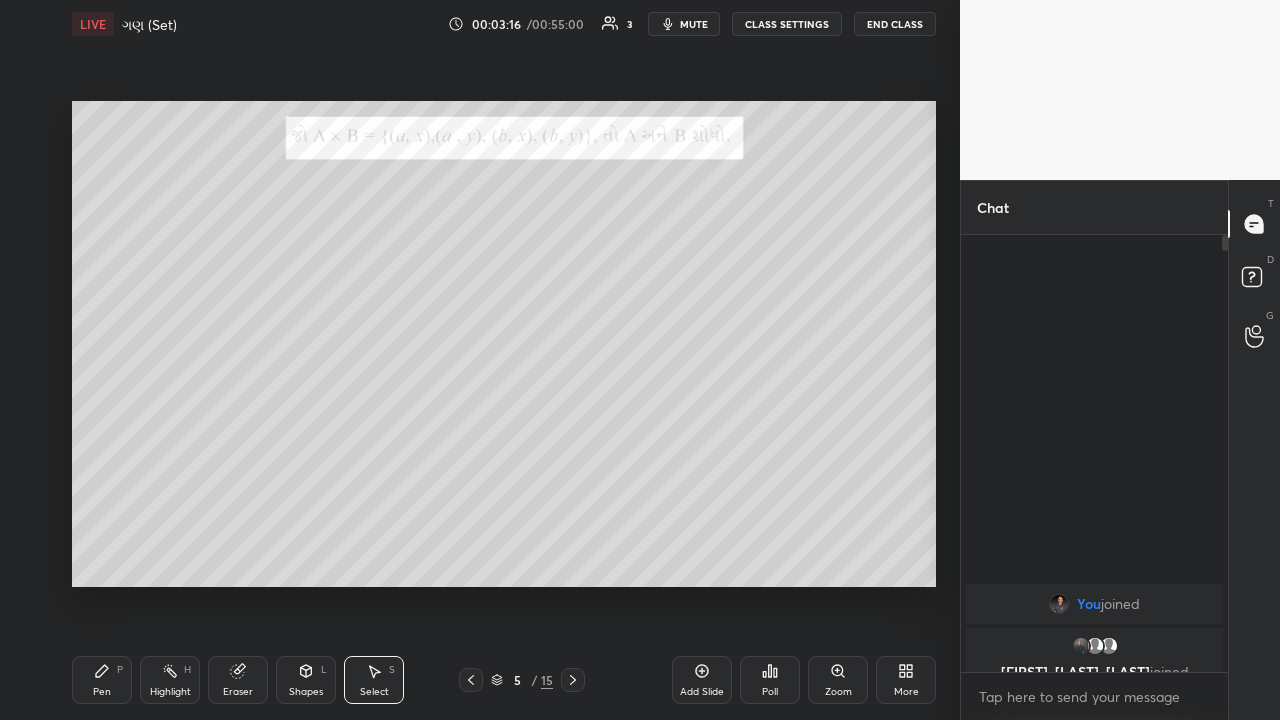 click on "Pen P" at bounding box center (102, 680) 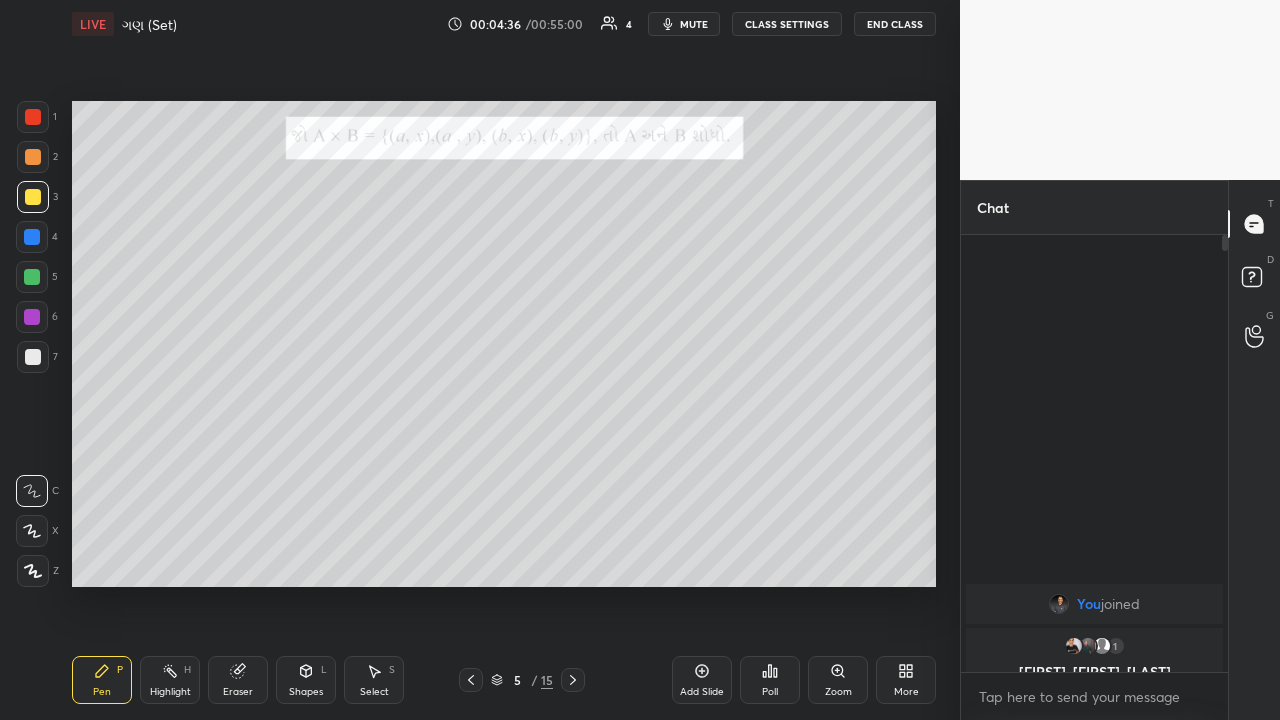click on "Highlight H" at bounding box center (170, 680) 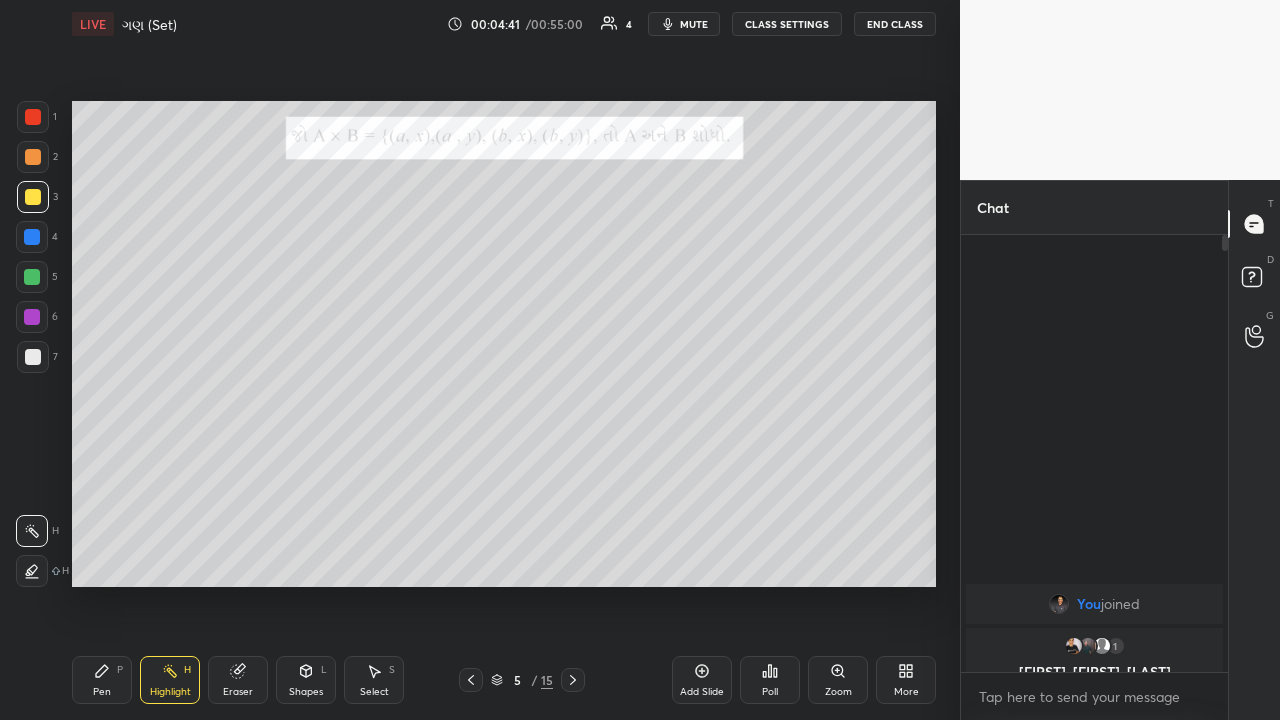 click on "Pen P" at bounding box center (102, 680) 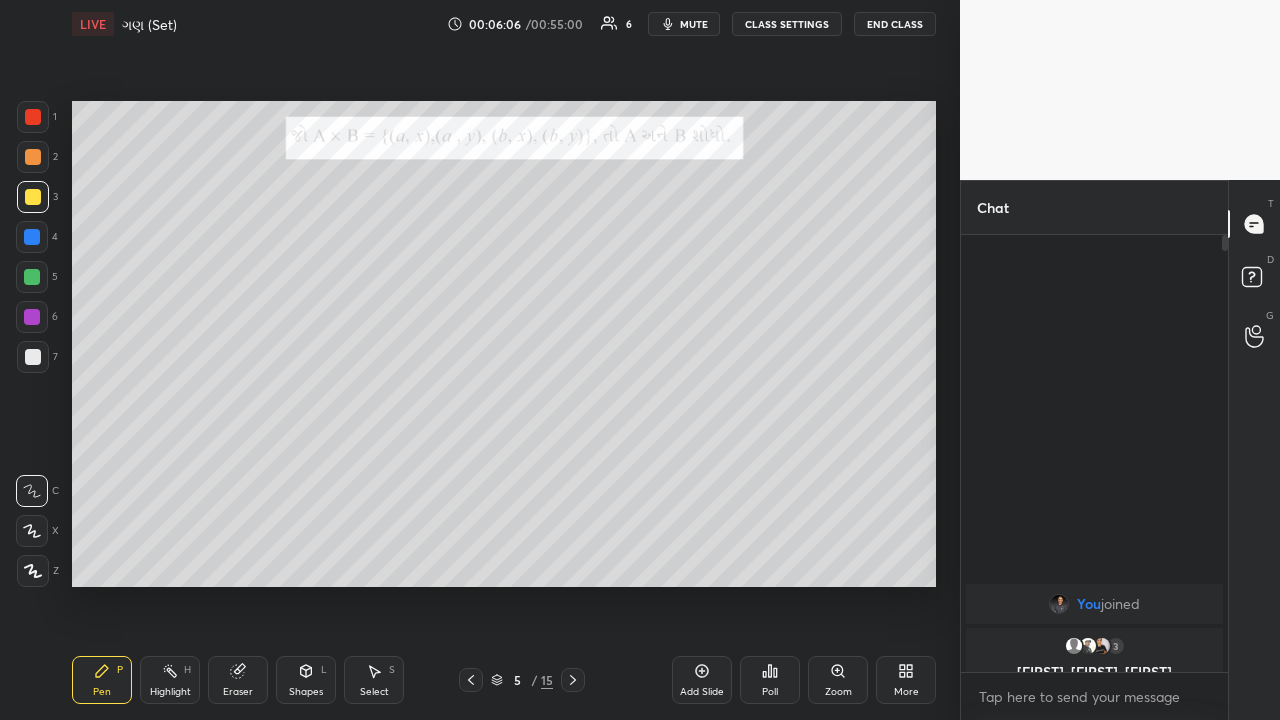 click 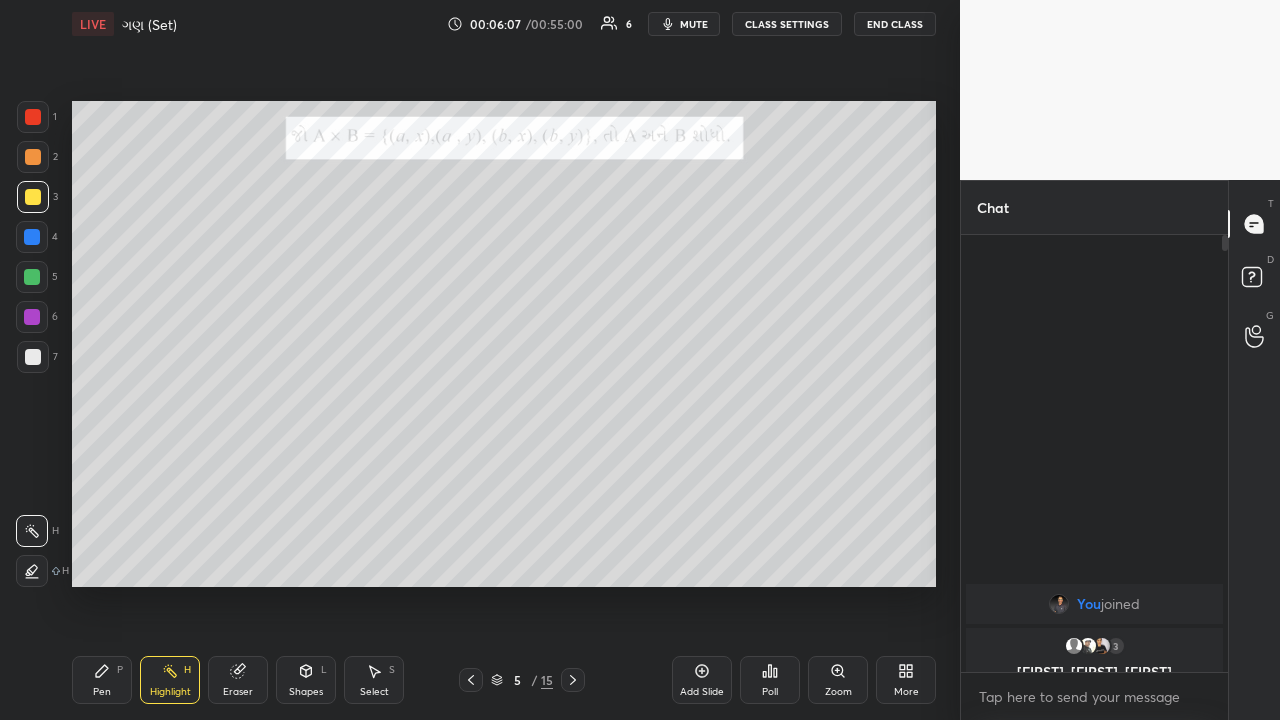 click at bounding box center [32, 277] 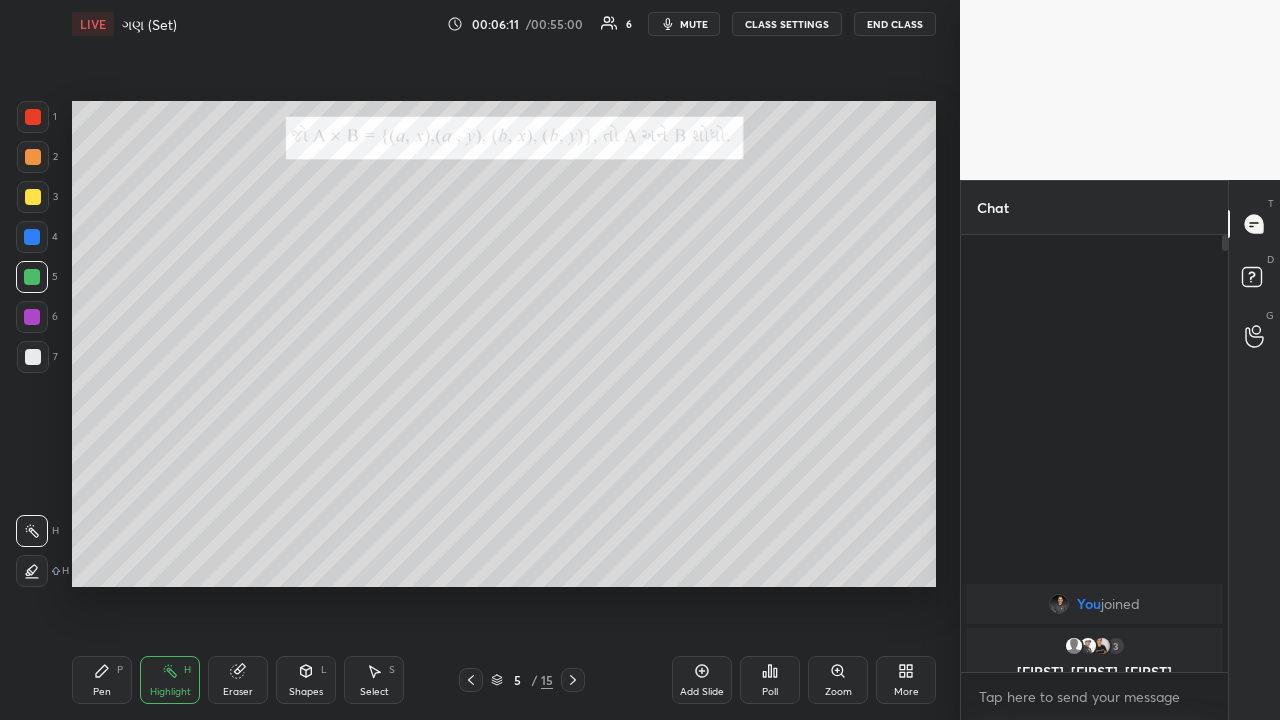 click on "Pen P" at bounding box center (102, 680) 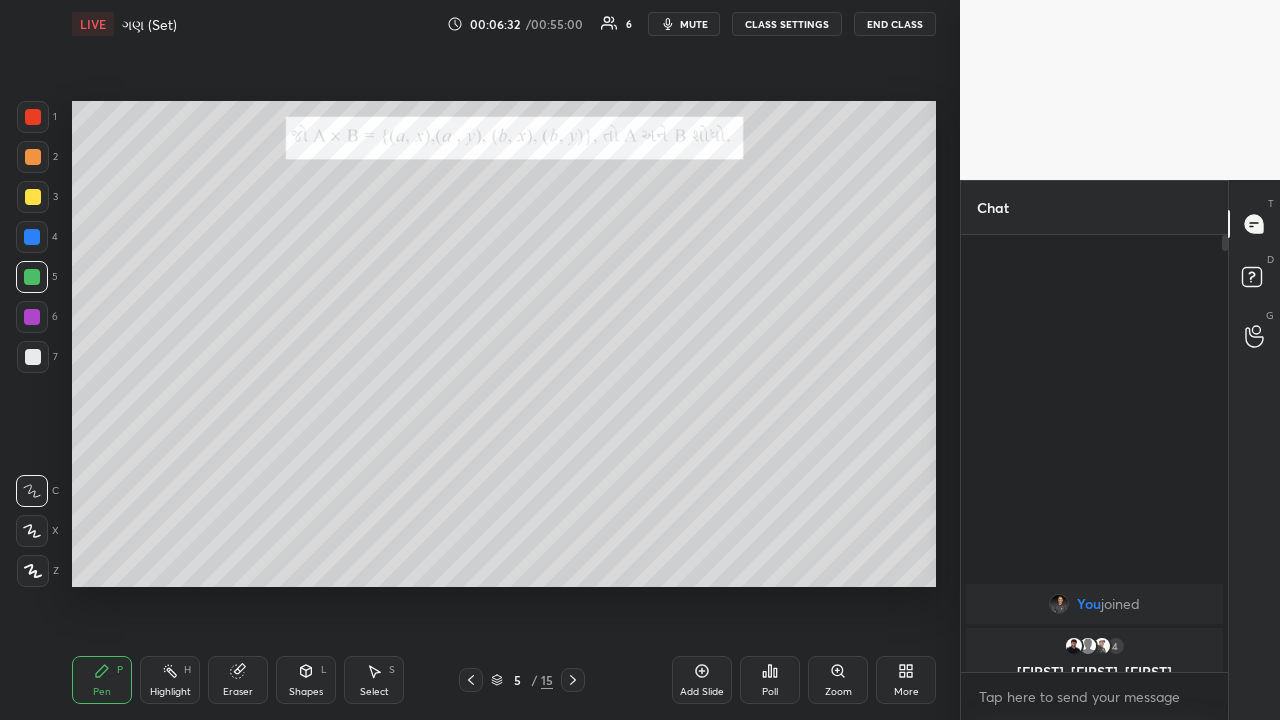 click at bounding box center [573, 680] 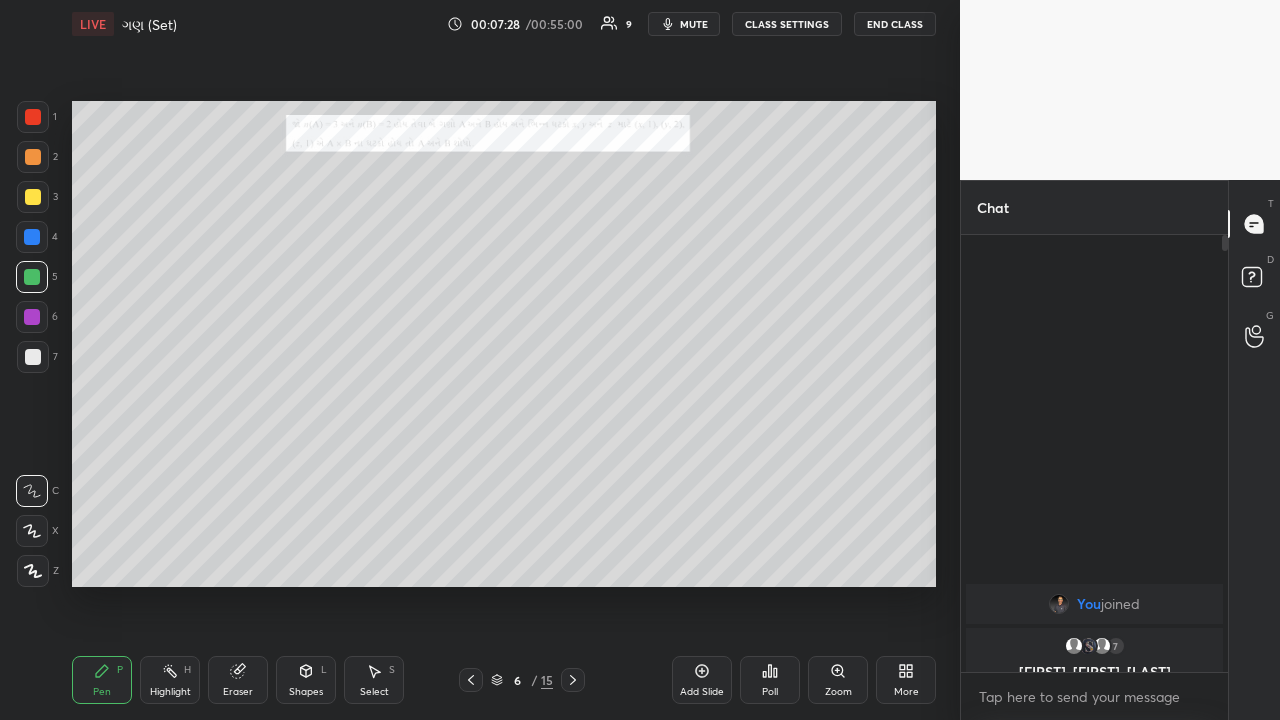 click at bounding box center [33, 197] 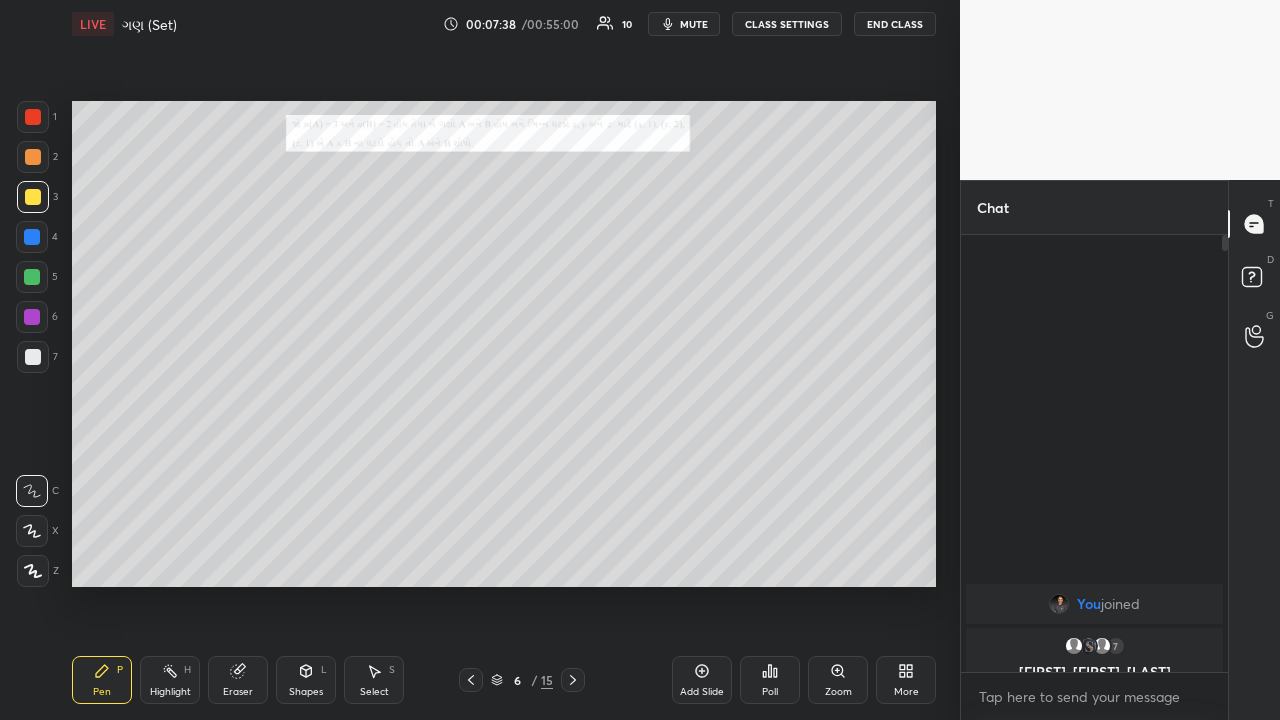 click at bounding box center (32, 317) 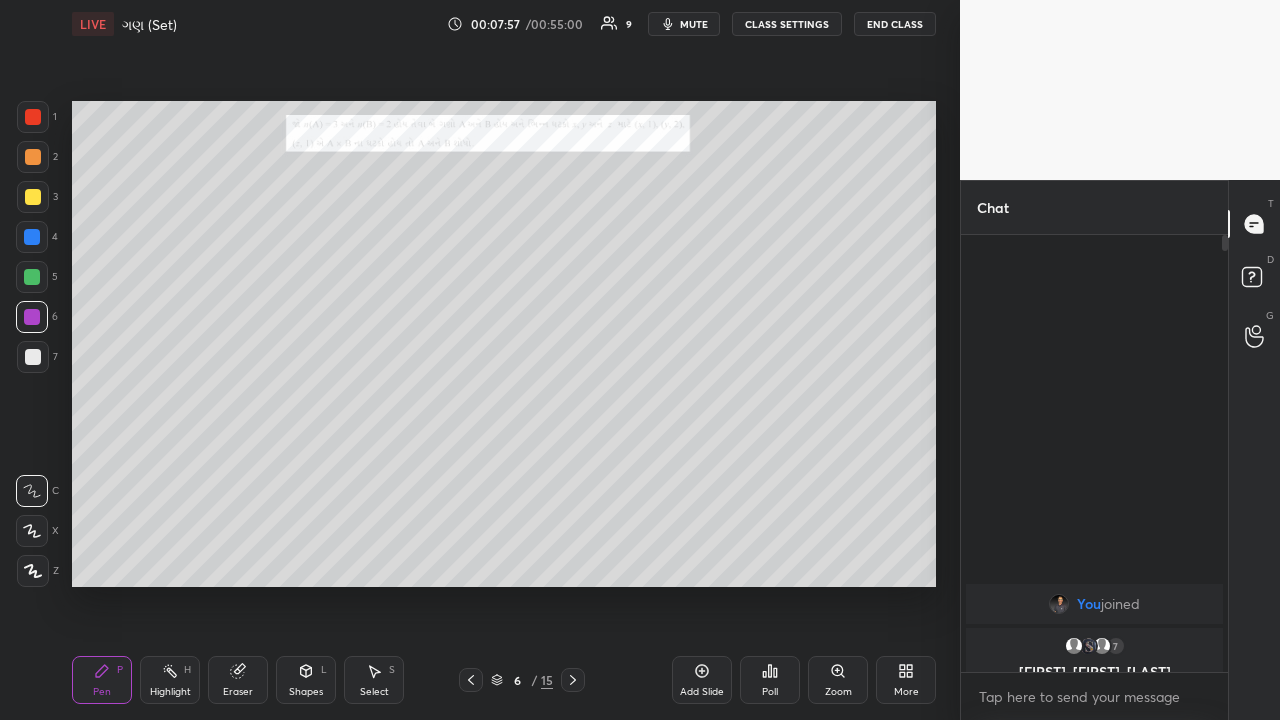 click at bounding box center [32, 277] 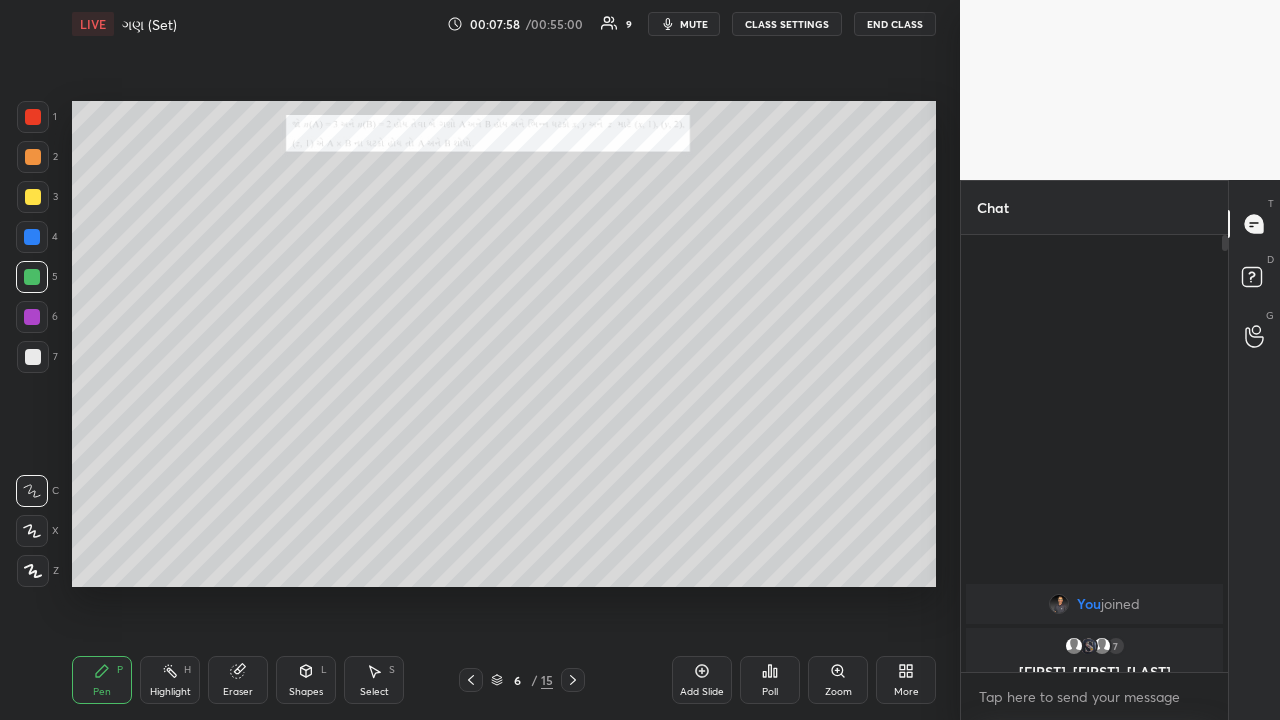 click at bounding box center [32, 237] 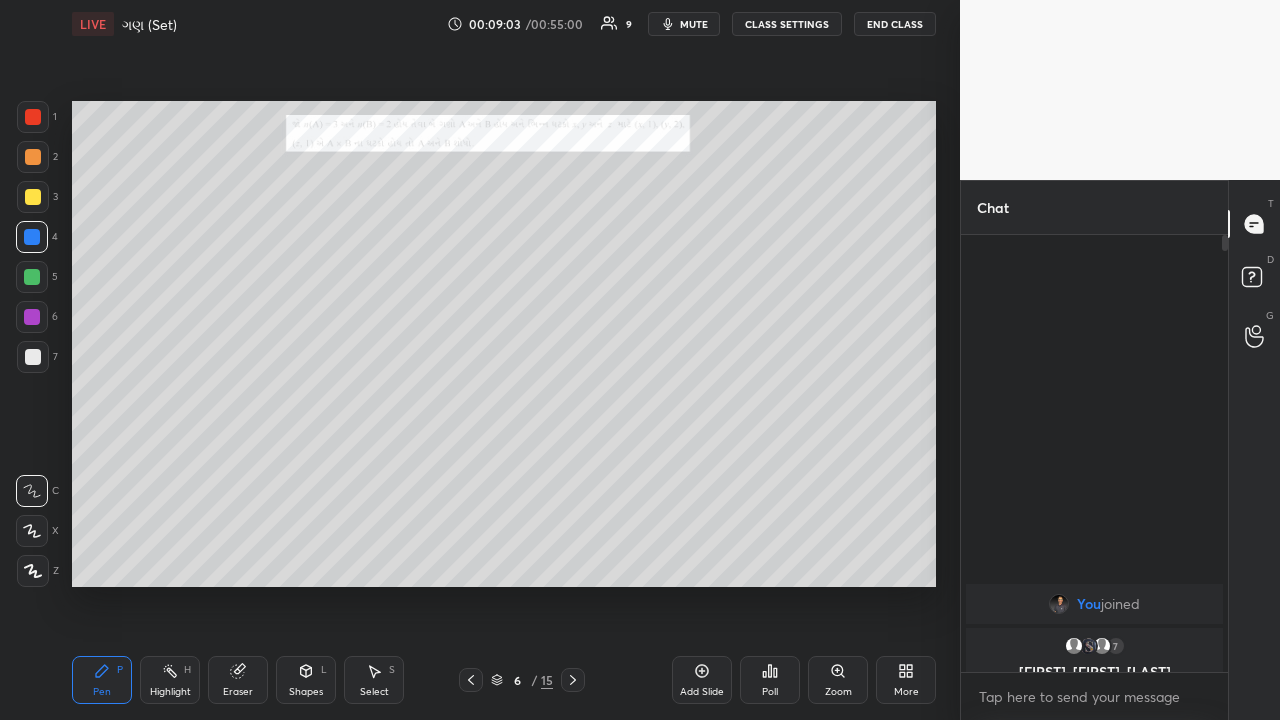 click 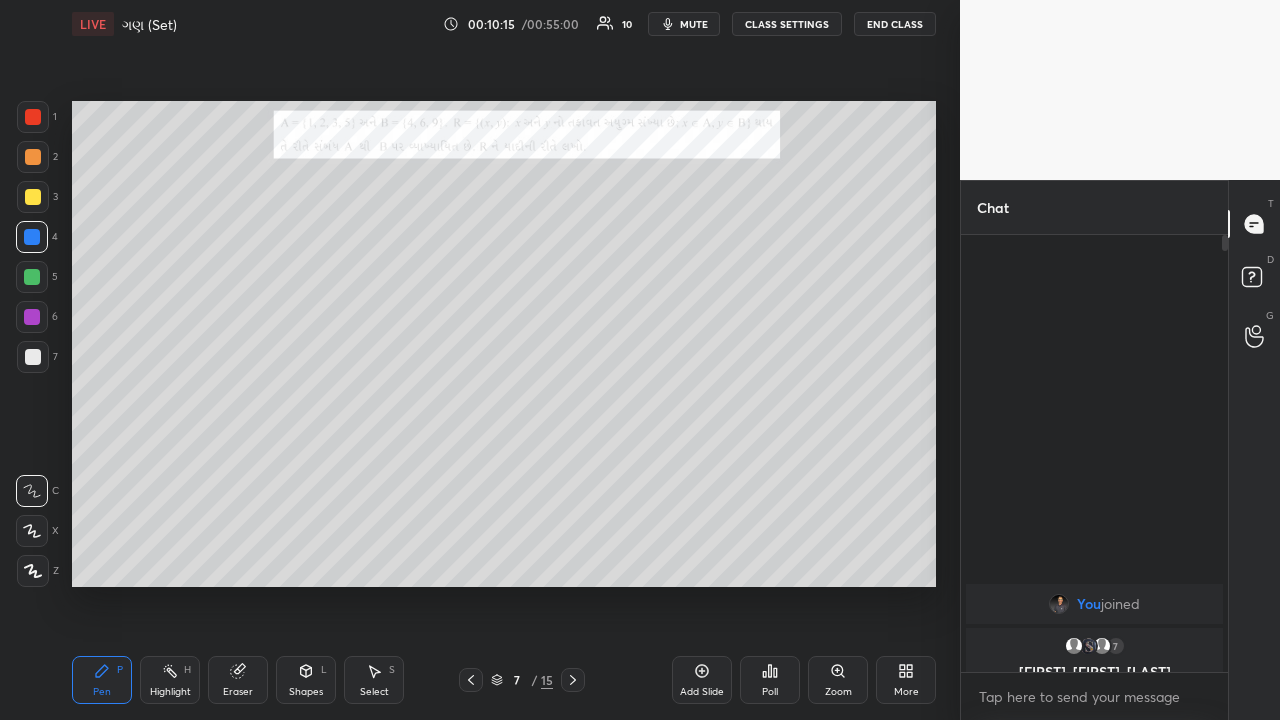 click at bounding box center (33, 197) 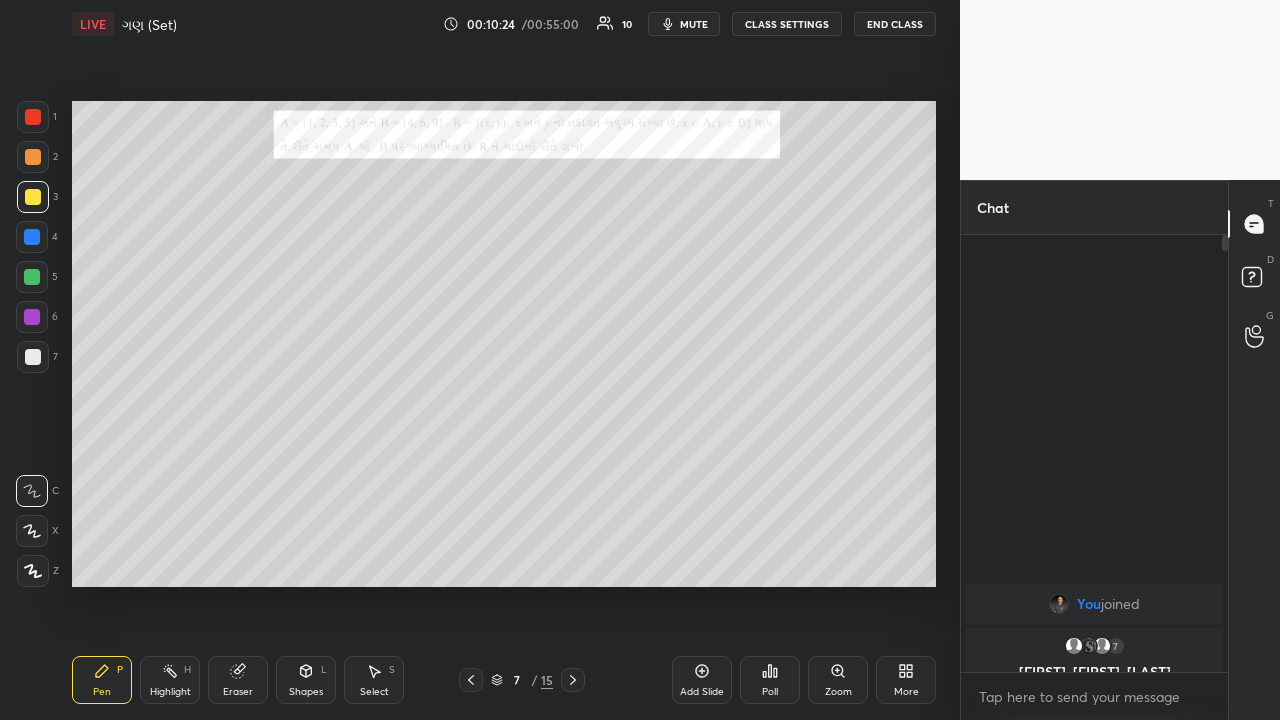 click at bounding box center [32, 237] 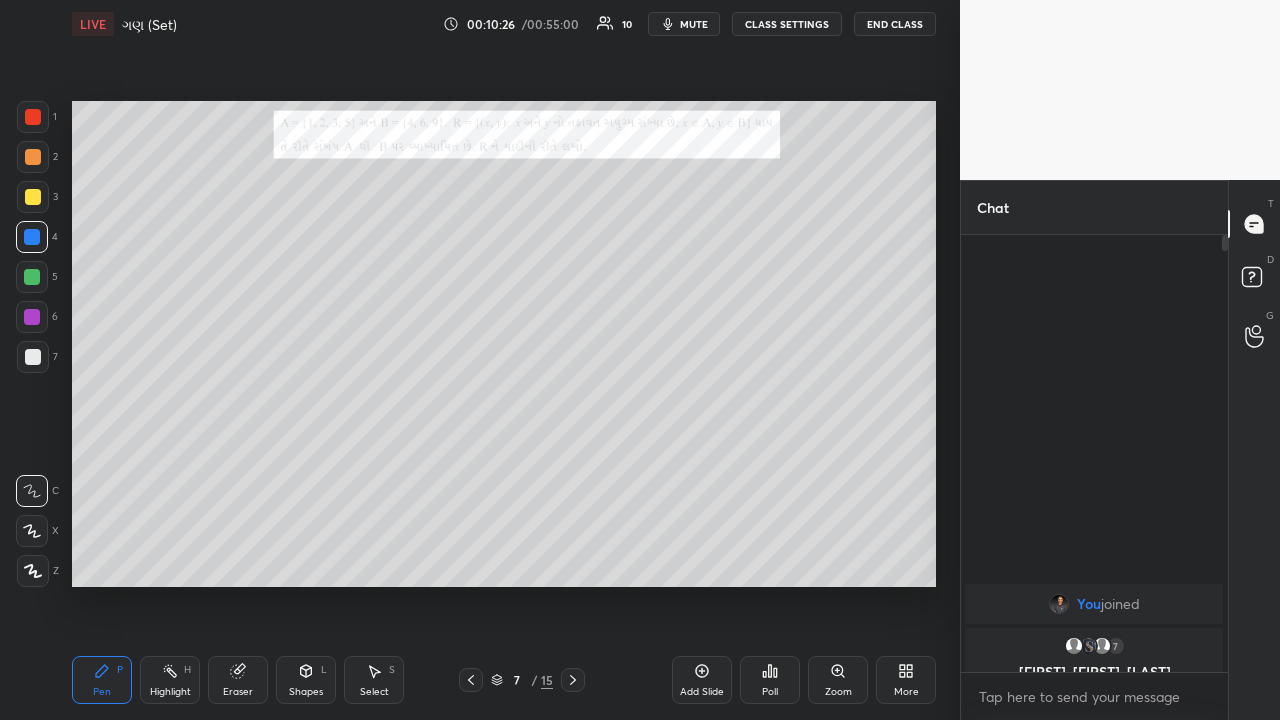 click on "Eraser" at bounding box center [238, 680] 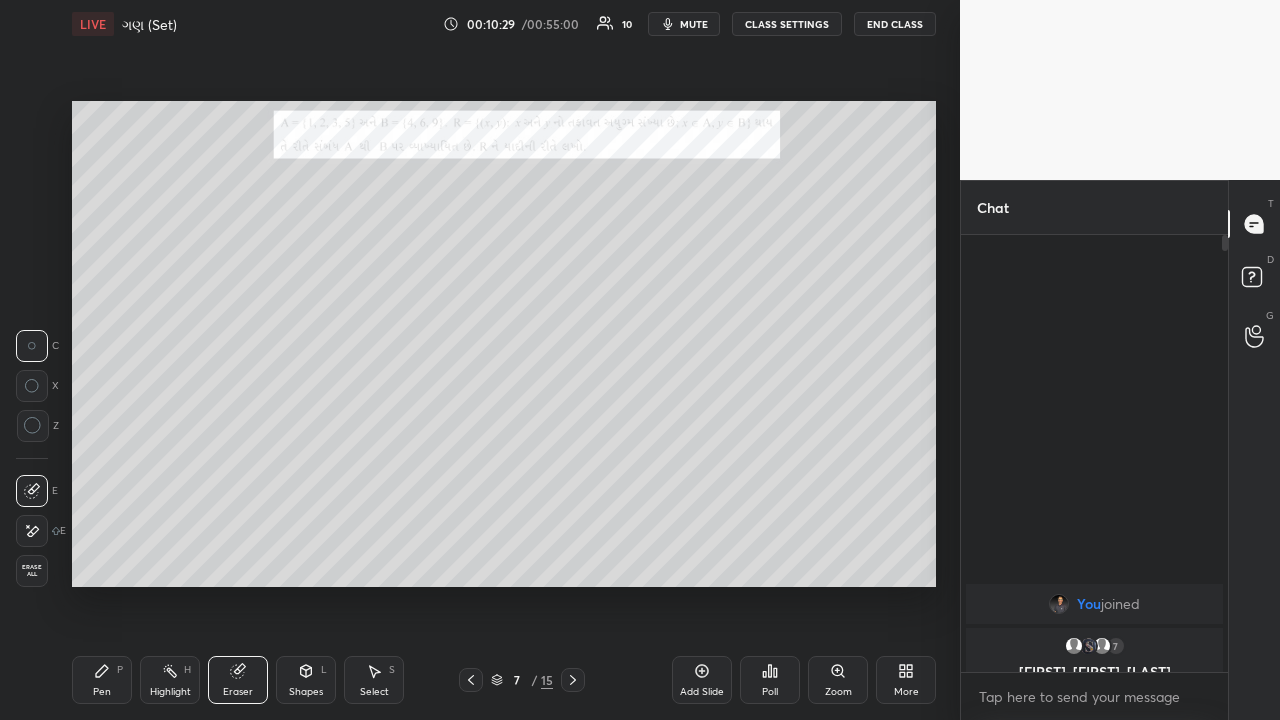 click 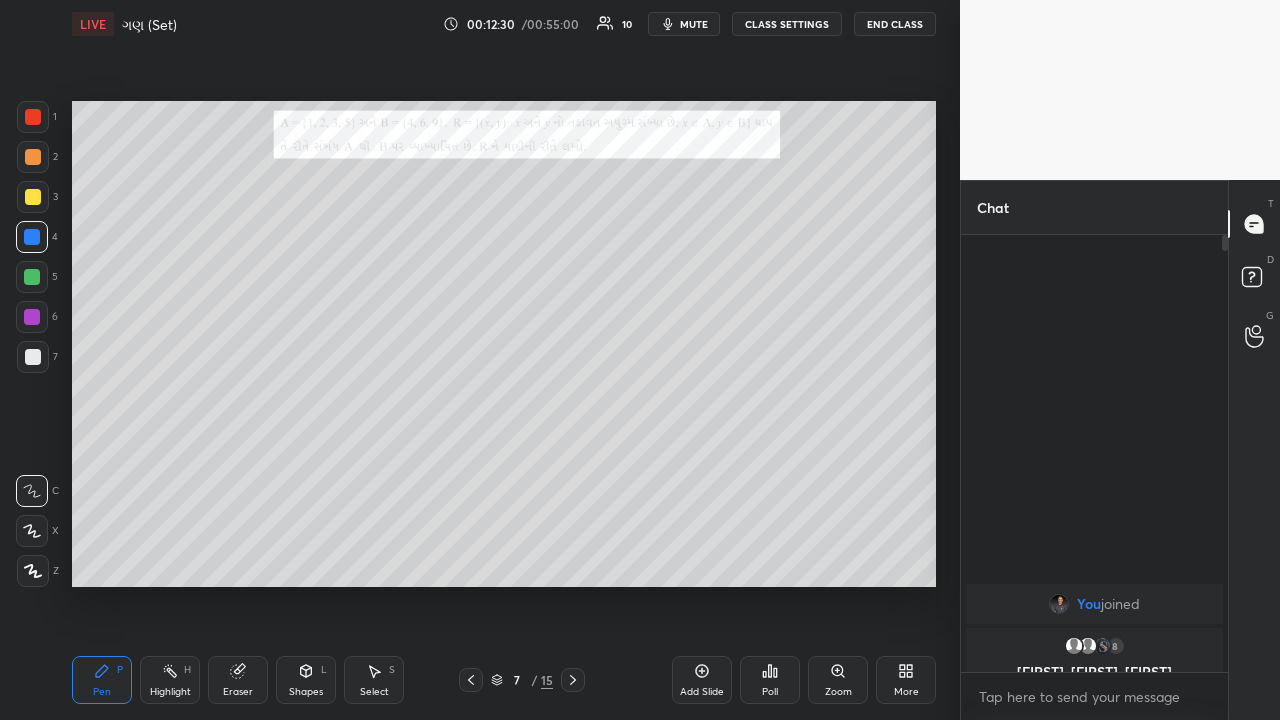 click at bounding box center [33, 157] 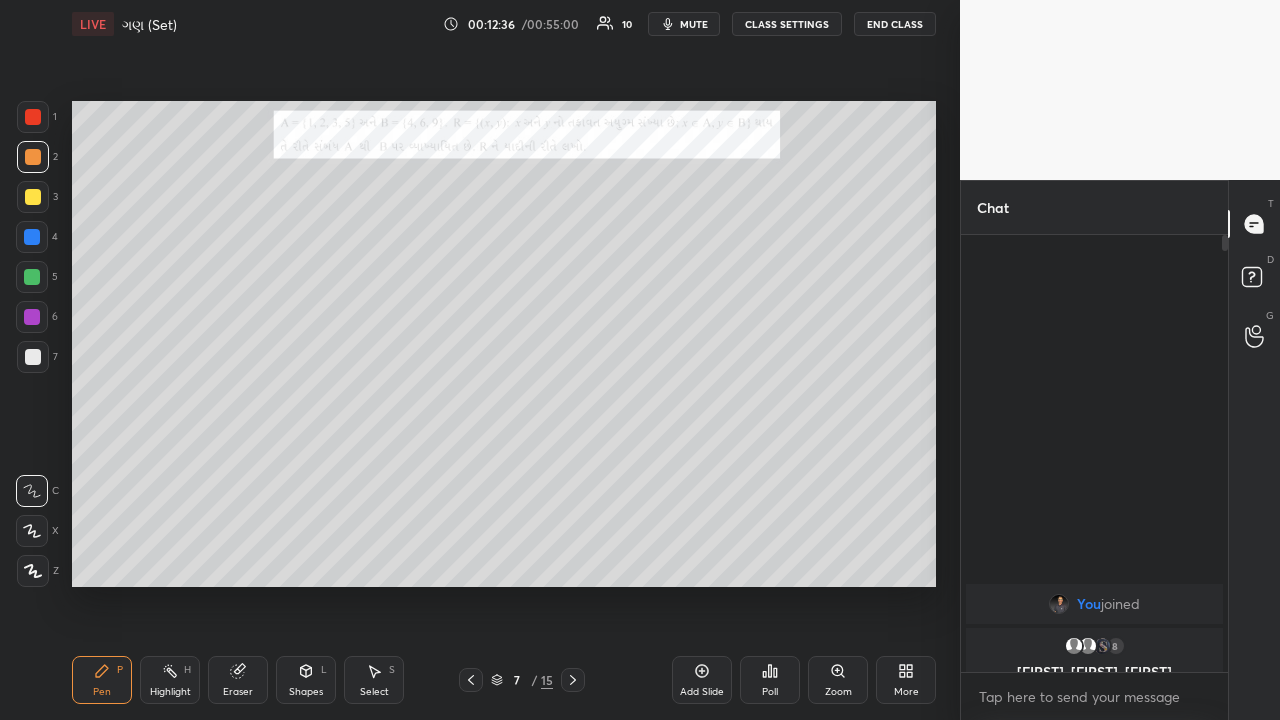 click on "Highlight H" at bounding box center (170, 680) 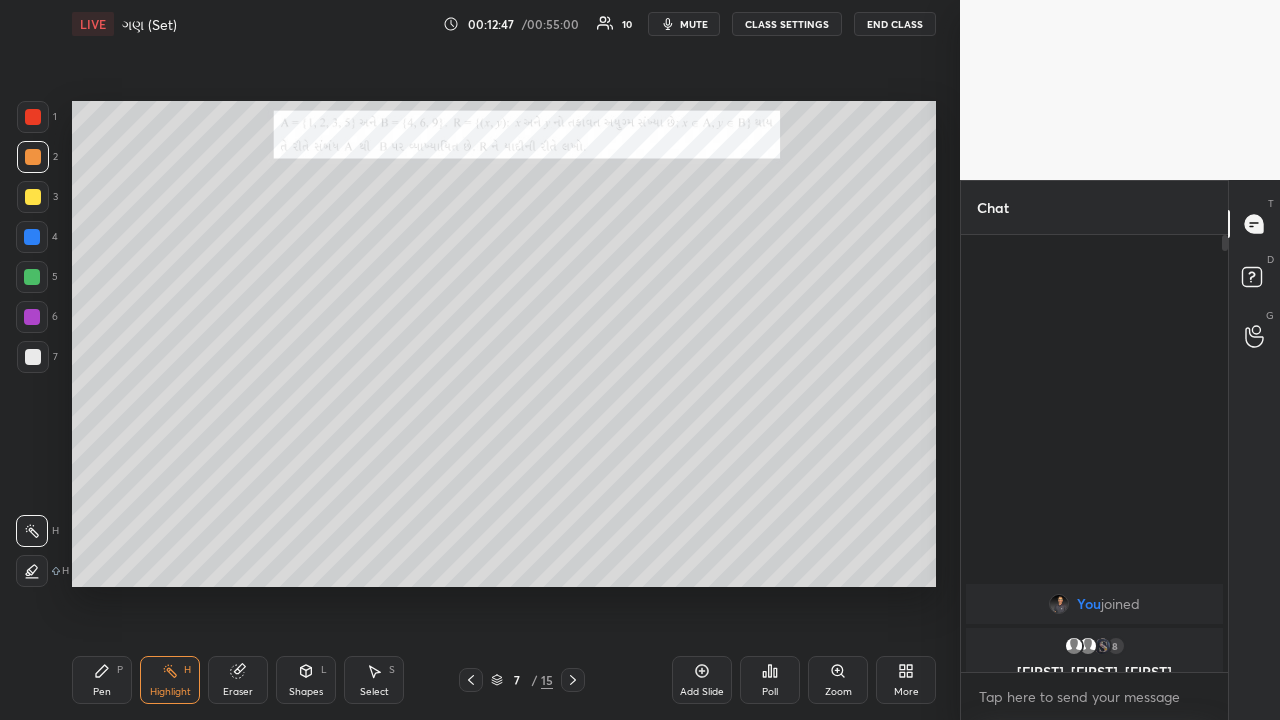 click on "Pen P" at bounding box center (102, 680) 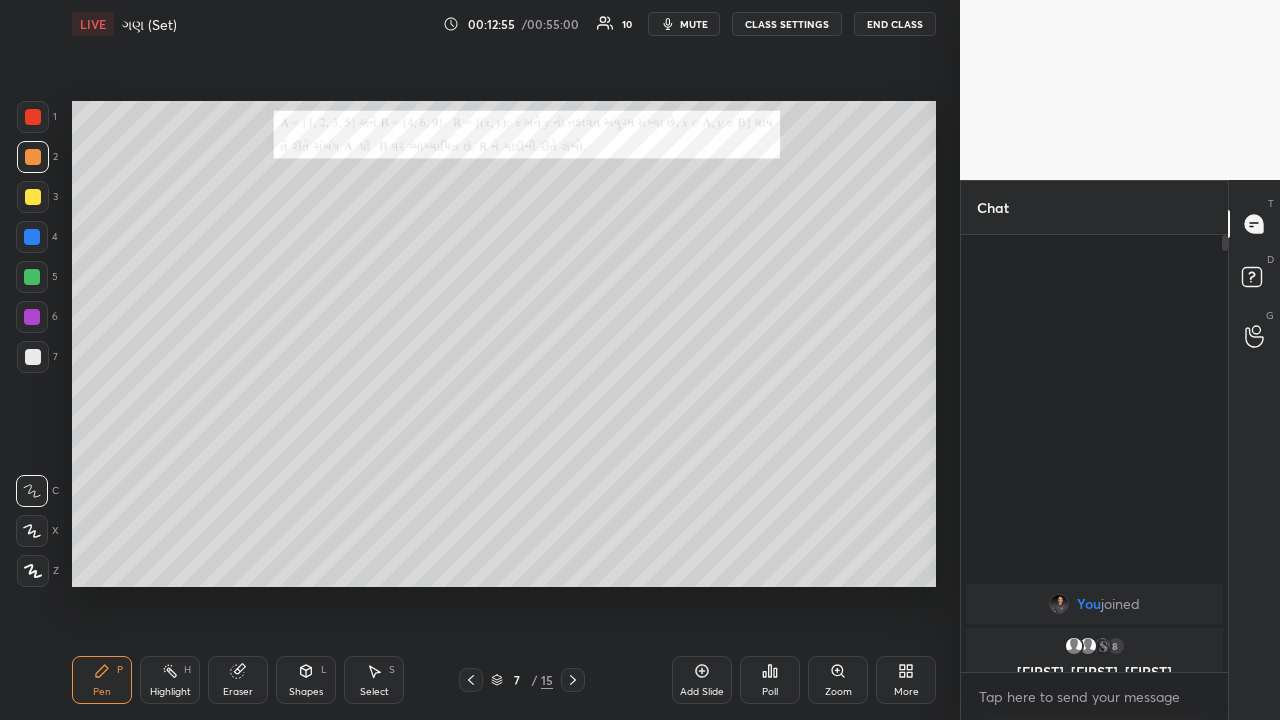 click on "Highlight H" at bounding box center (170, 680) 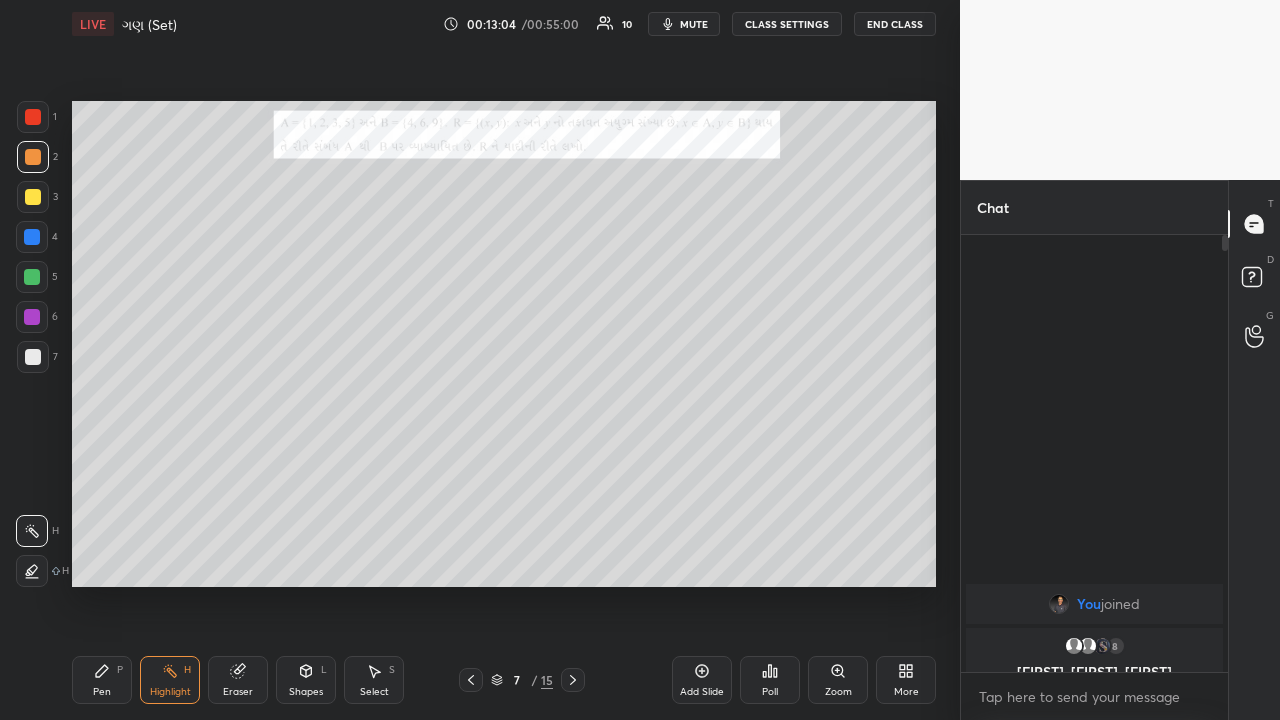click on "Pen P" at bounding box center [102, 680] 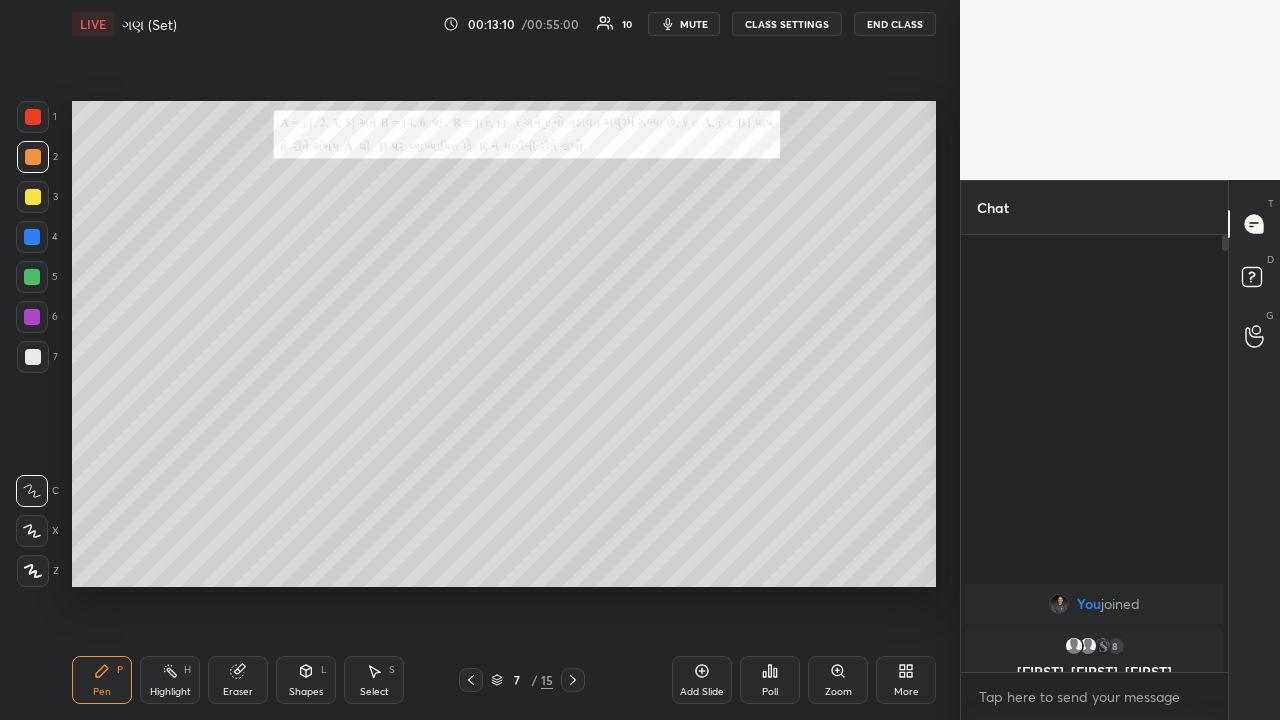 click on "Highlight" at bounding box center (170, 692) 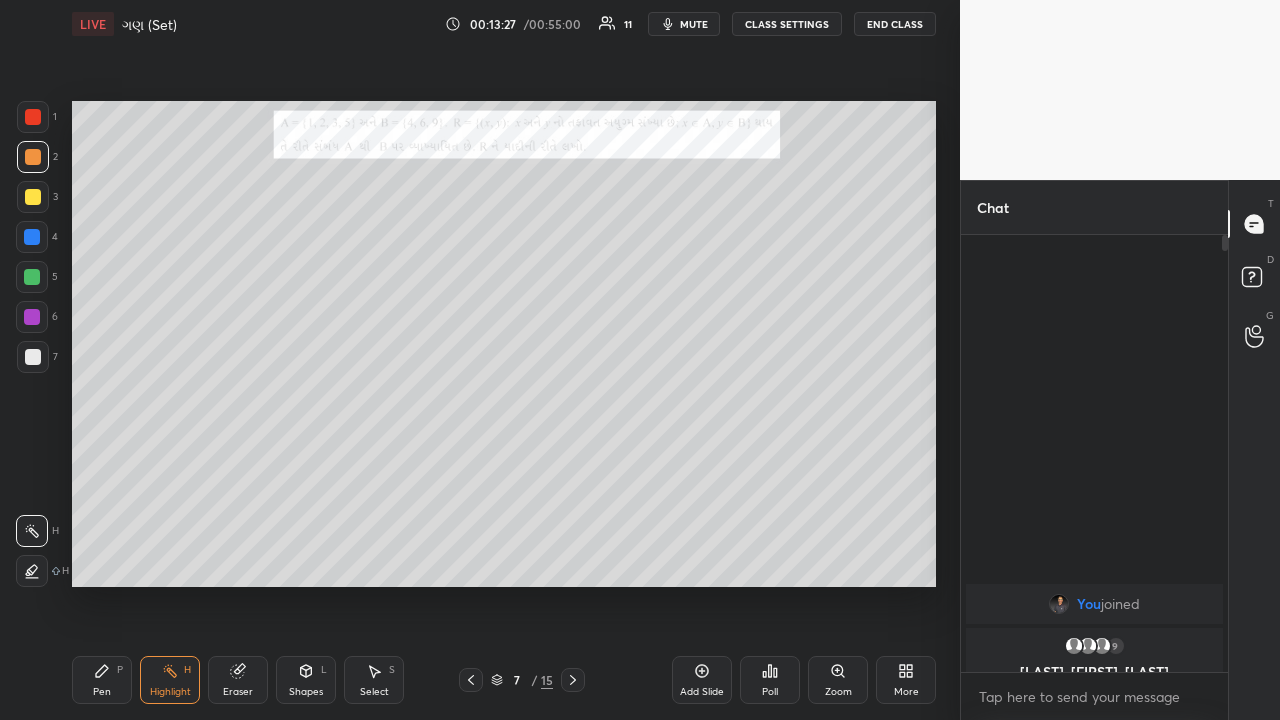 click on "Pen" at bounding box center [102, 692] 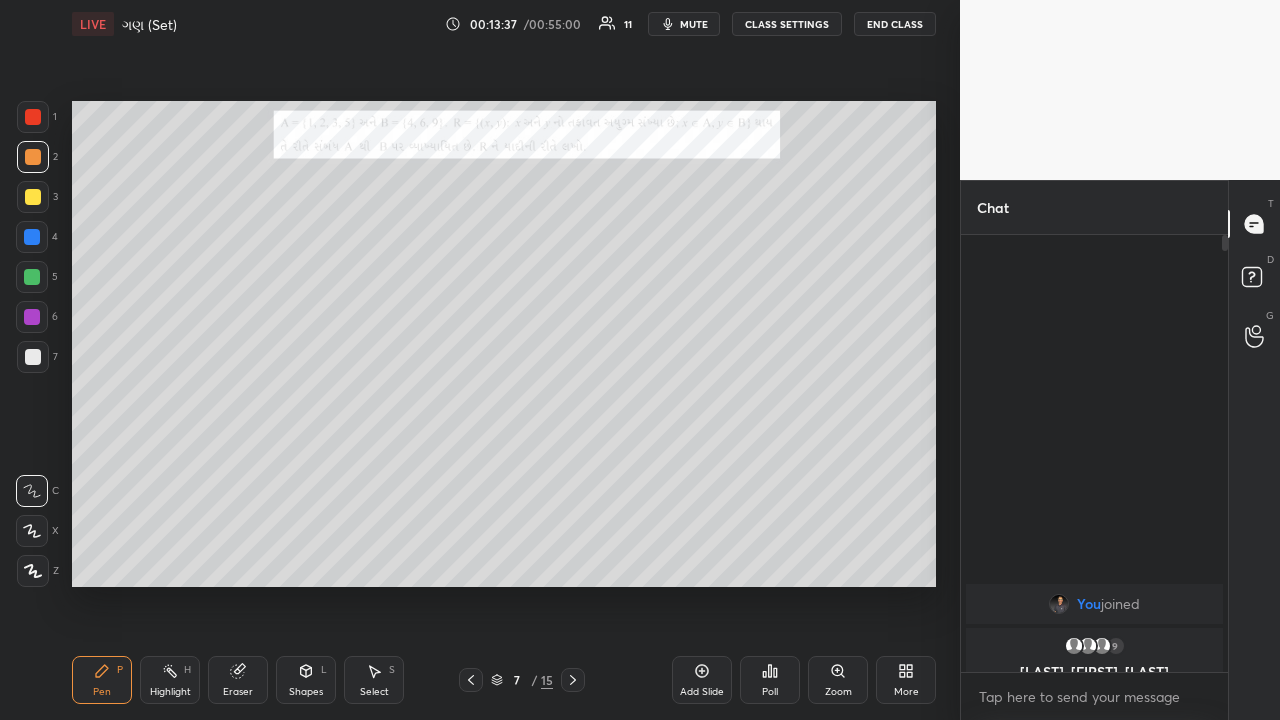 click on "Highlight H" at bounding box center [170, 680] 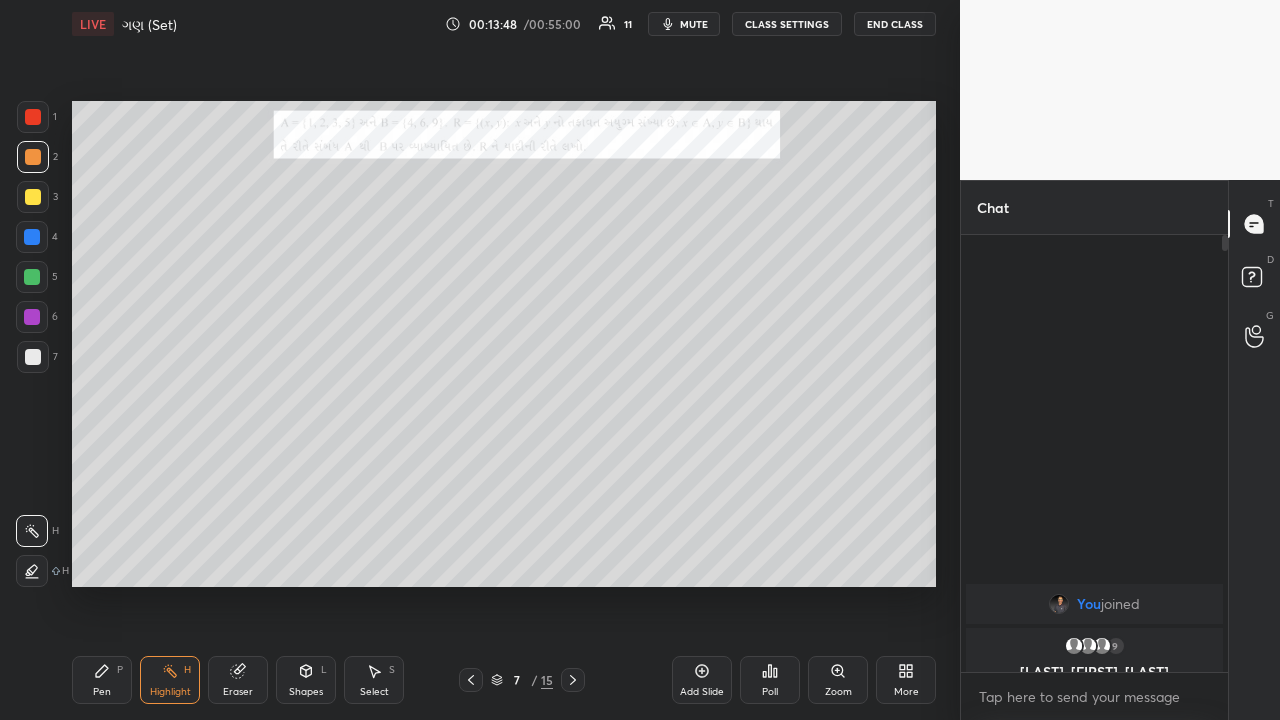 click on "Pen P" at bounding box center [102, 680] 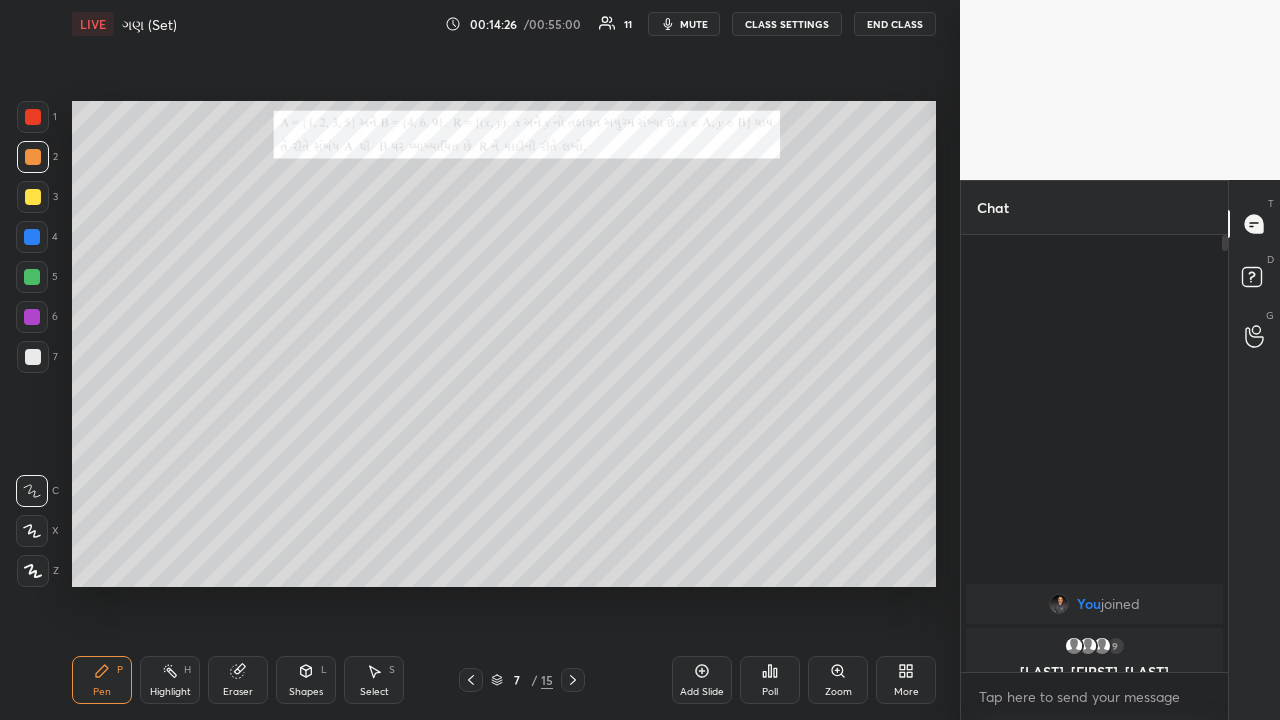 click at bounding box center (32, 317) 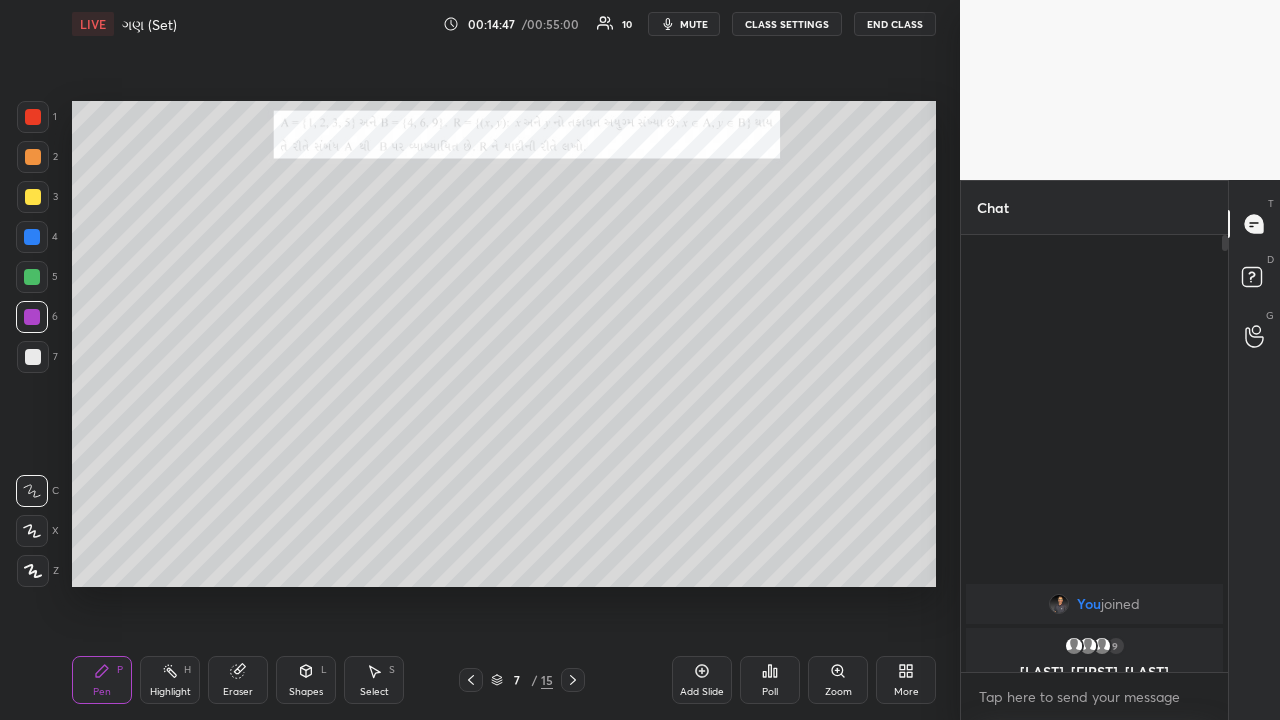 click on "Highlight" at bounding box center (170, 692) 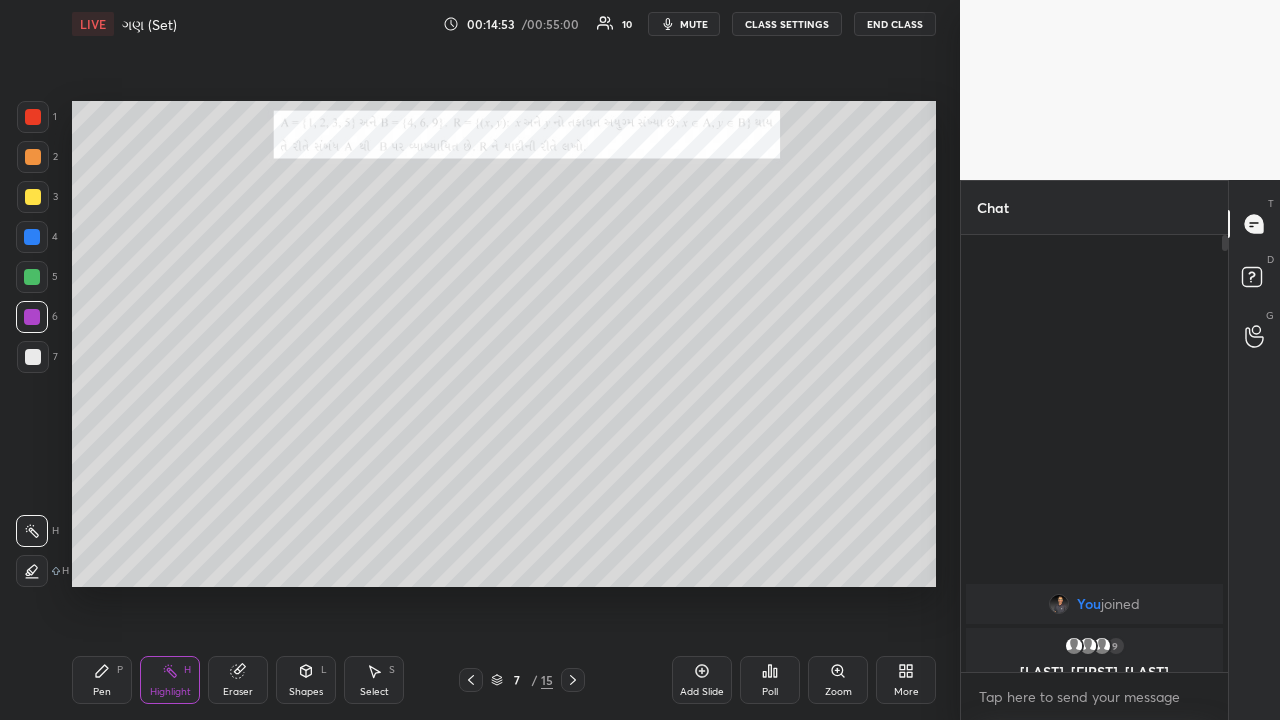 click on "Pen" at bounding box center [102, 692] 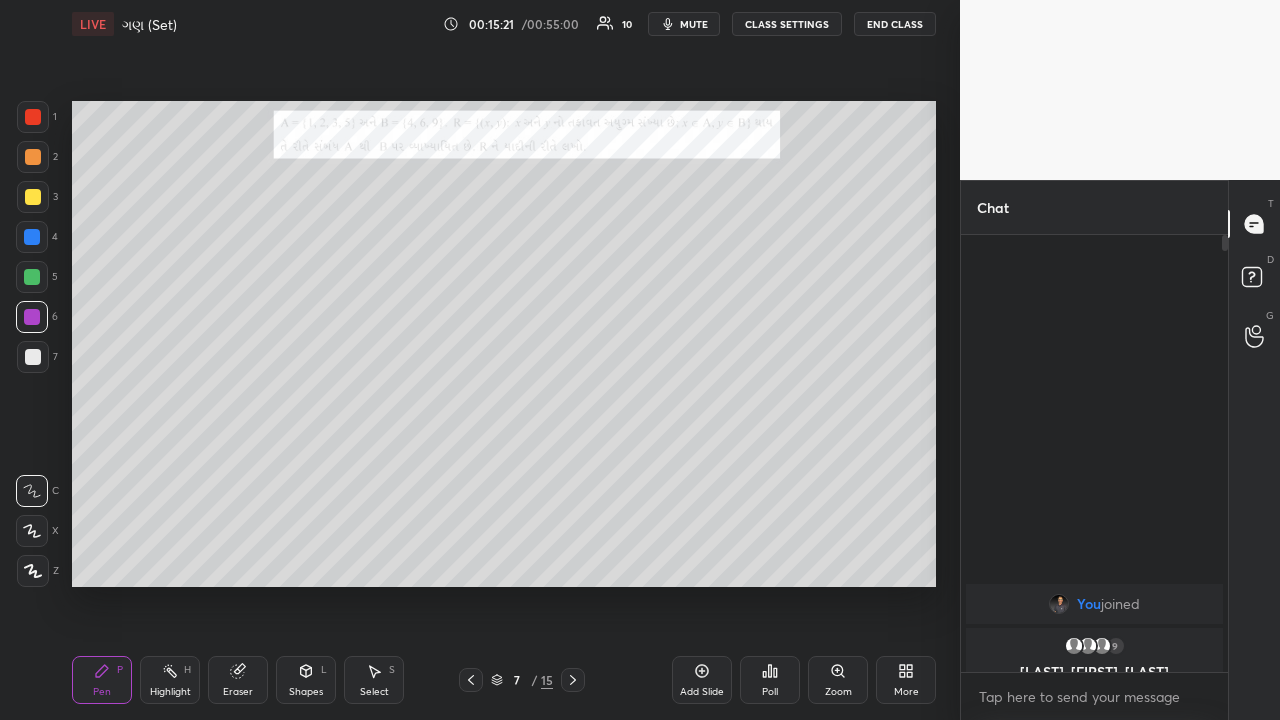 click on "Highlight" at bounding box center (170, 692) 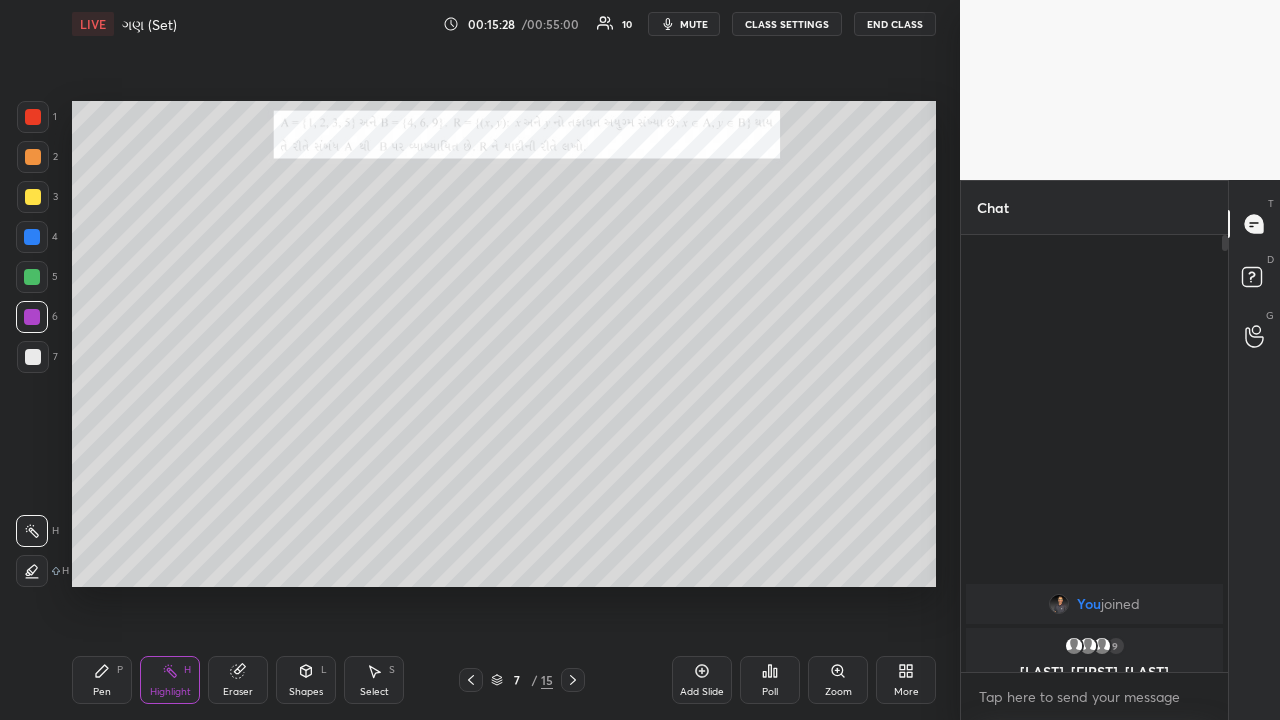 click on "Pen" at bounding box center (102, 692) 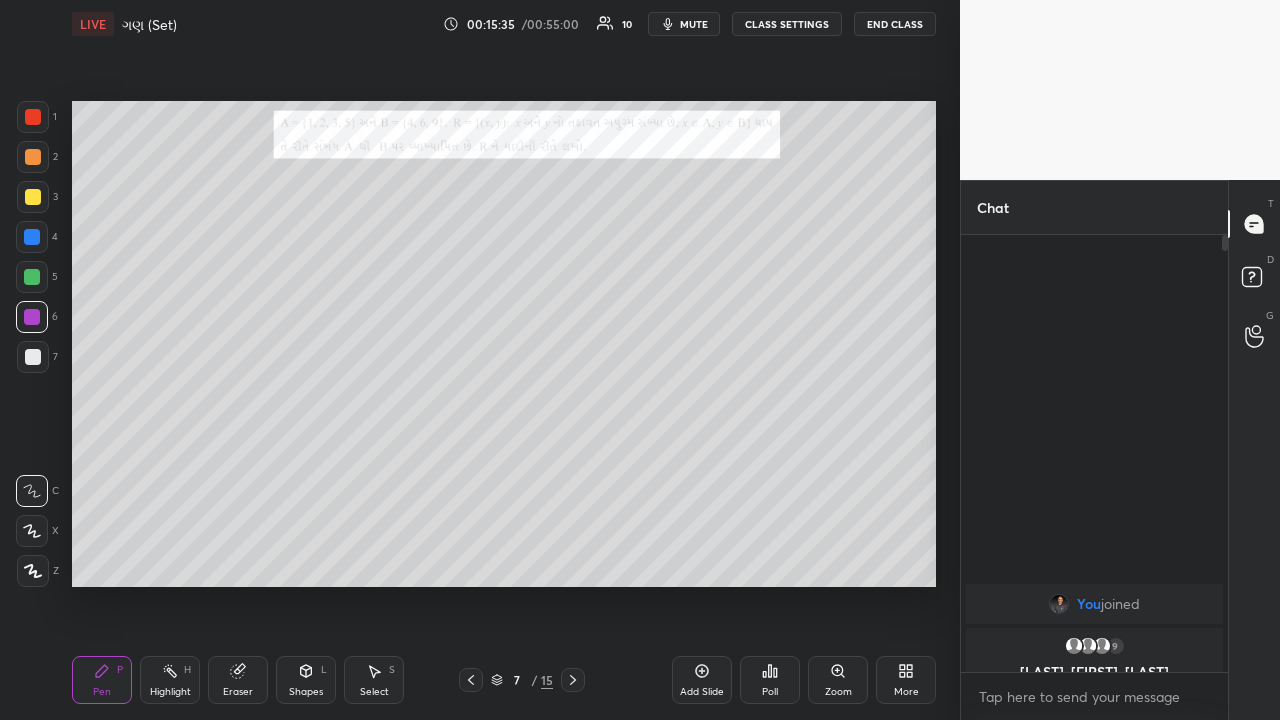 click on "Eraser" at bounding box center [238, 680] 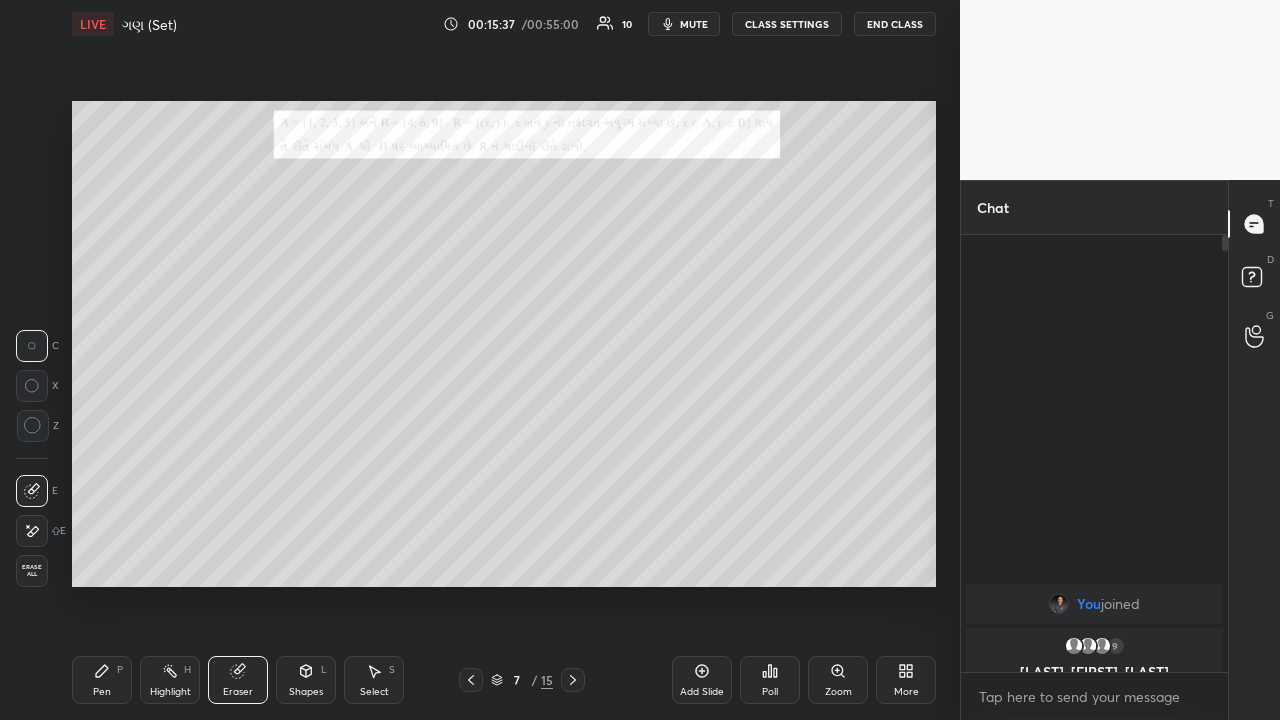 click on "Pen P" at bounding box center (102, 680) 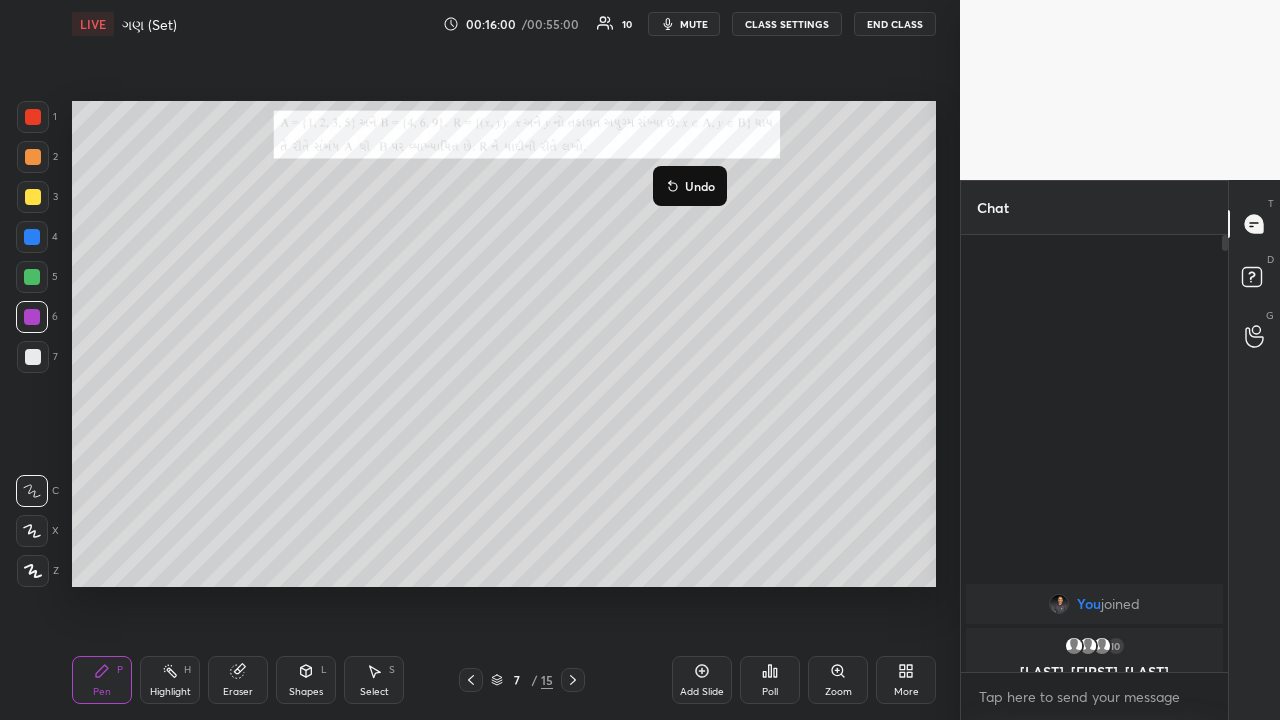 click on "Undo" at bounding box center [690, 186] 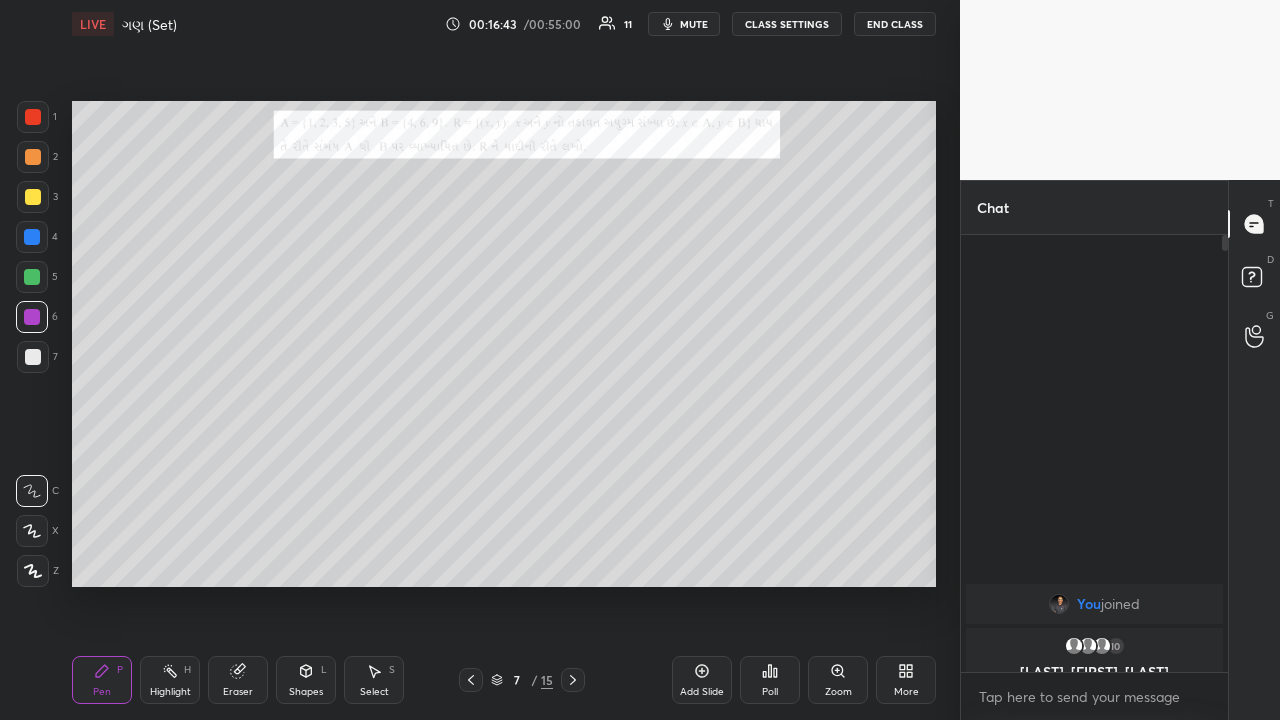 click 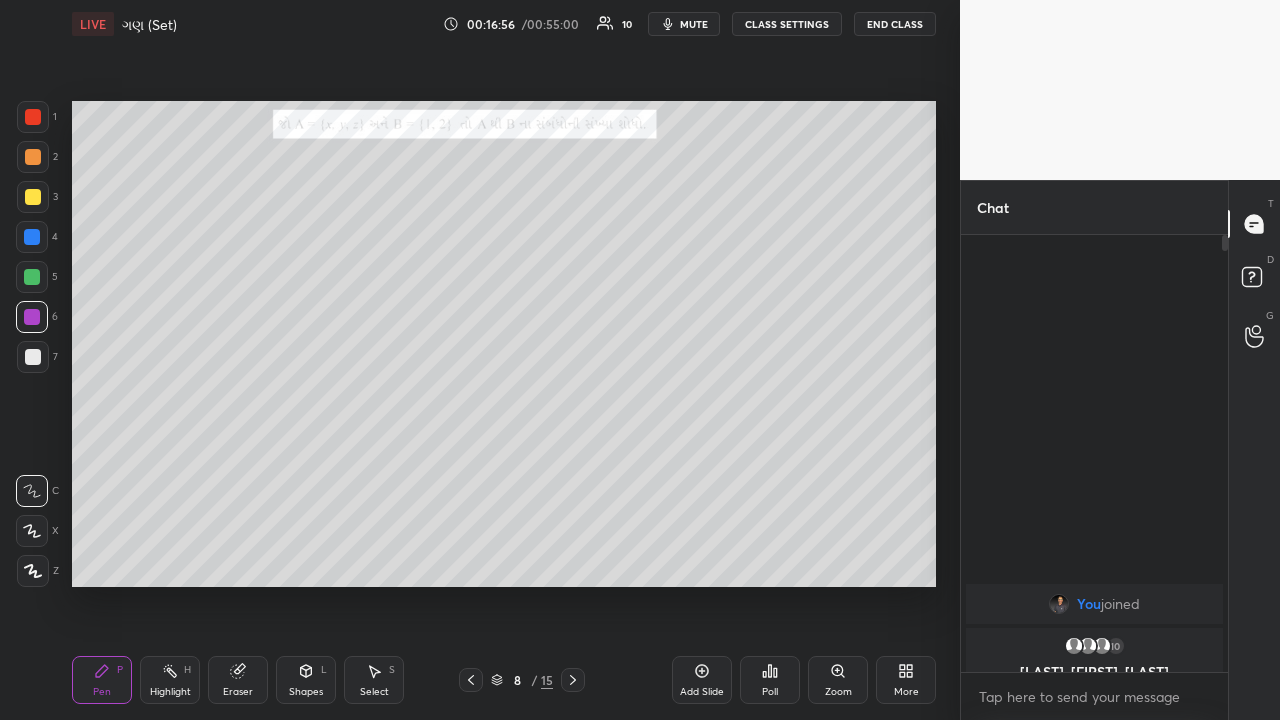 click at bounding box center [32, 277] 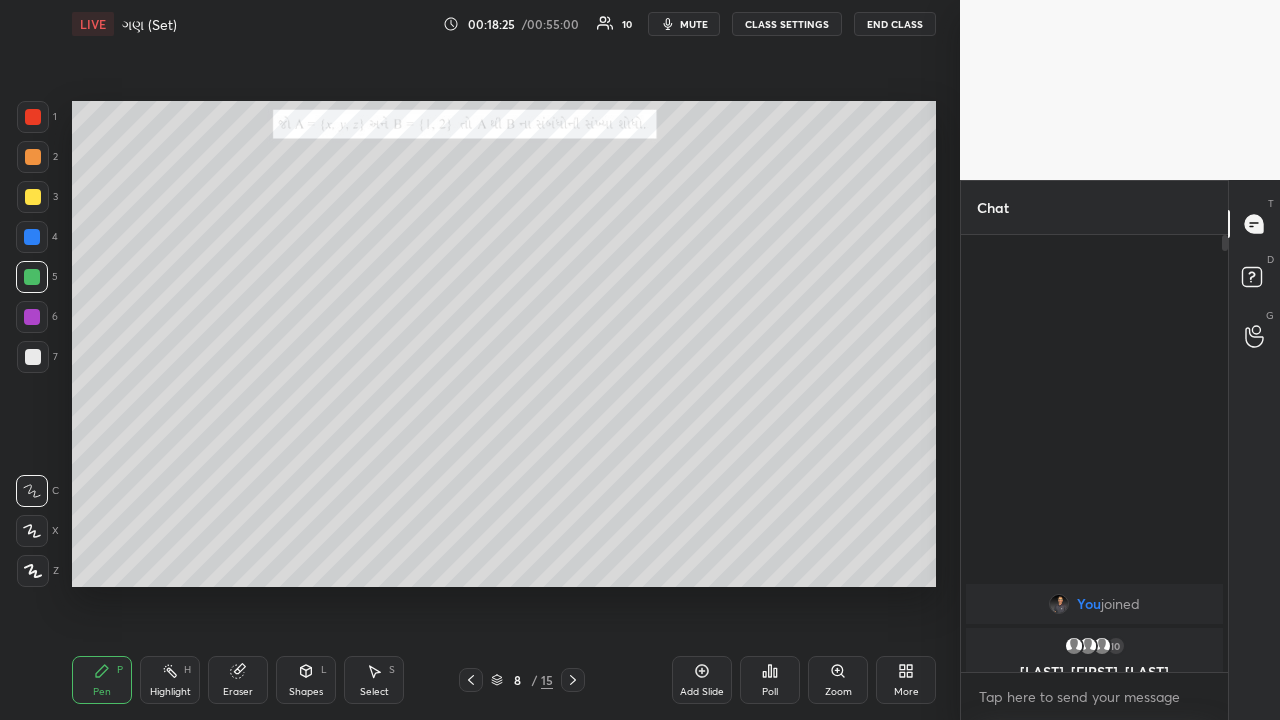 click 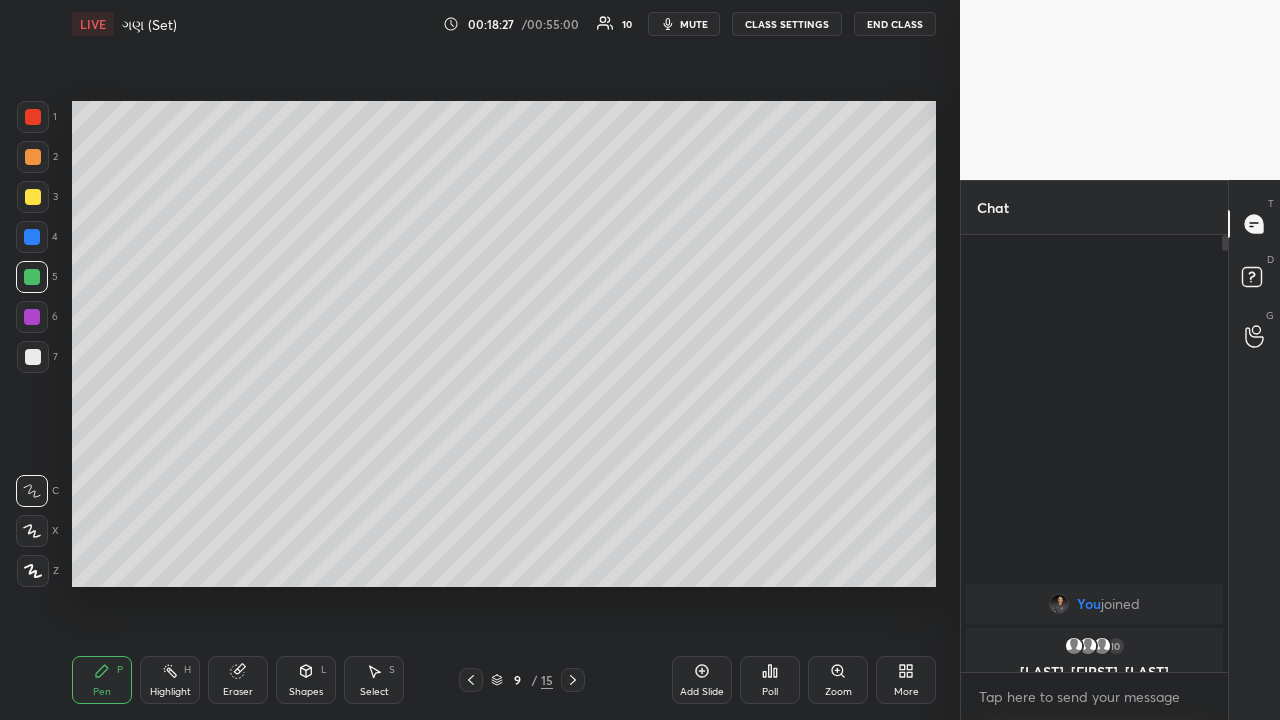click 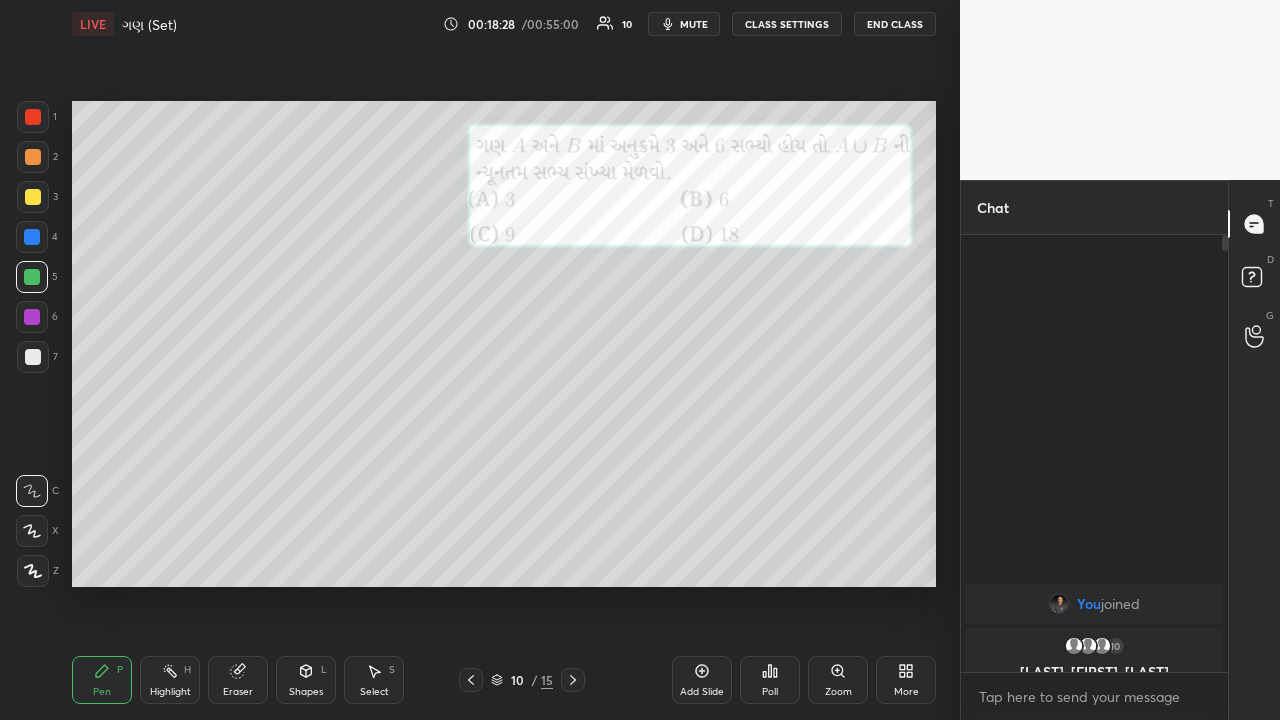 click 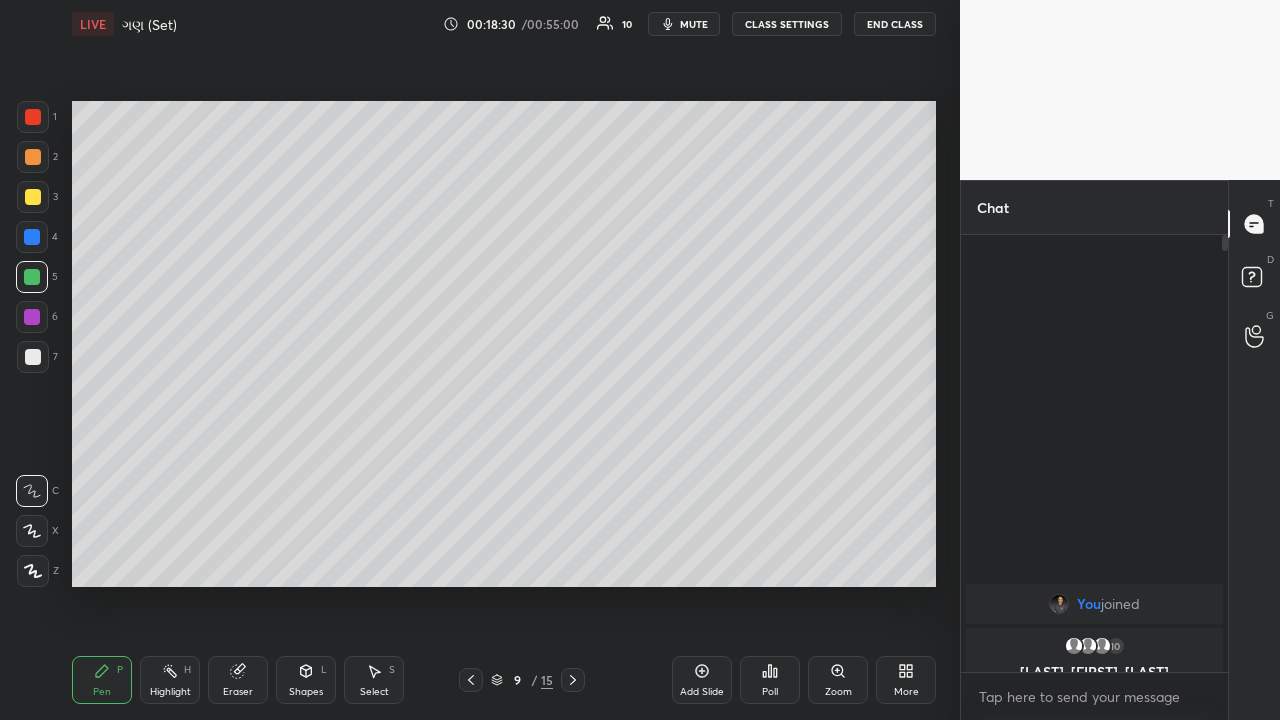 click at bounding box center [471, 680] 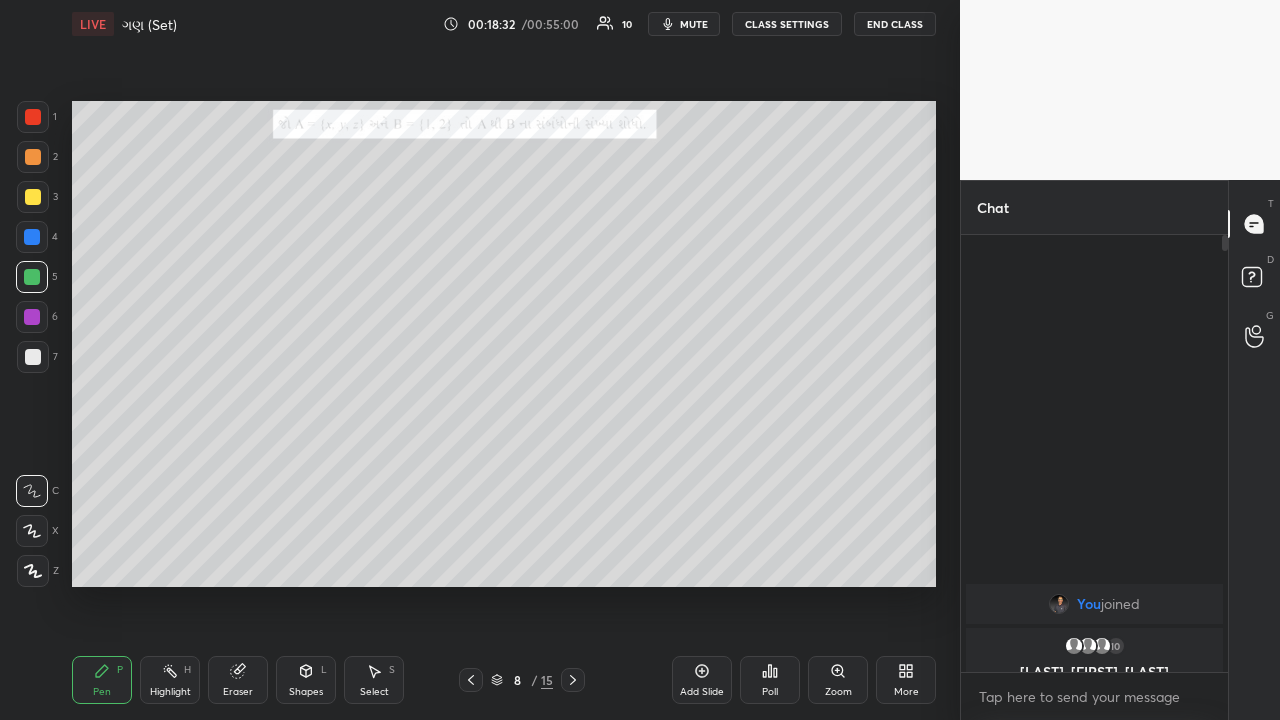click at bounding box center (573, 680) 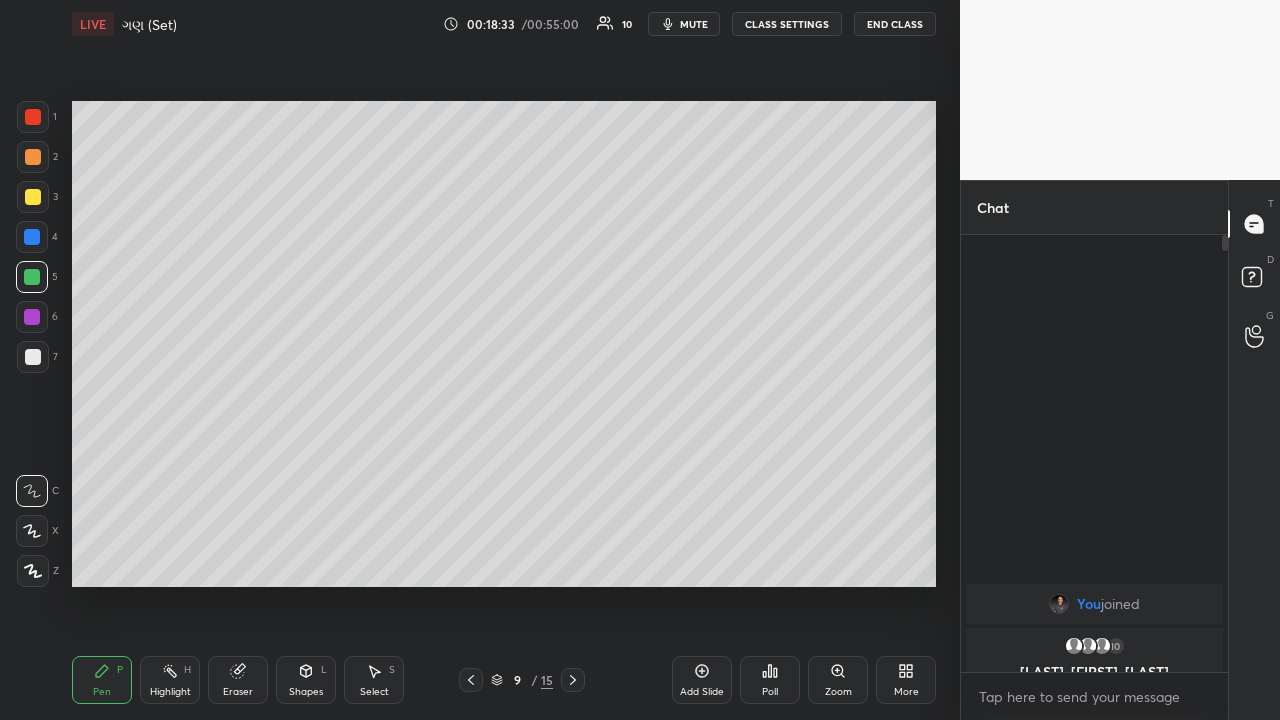click 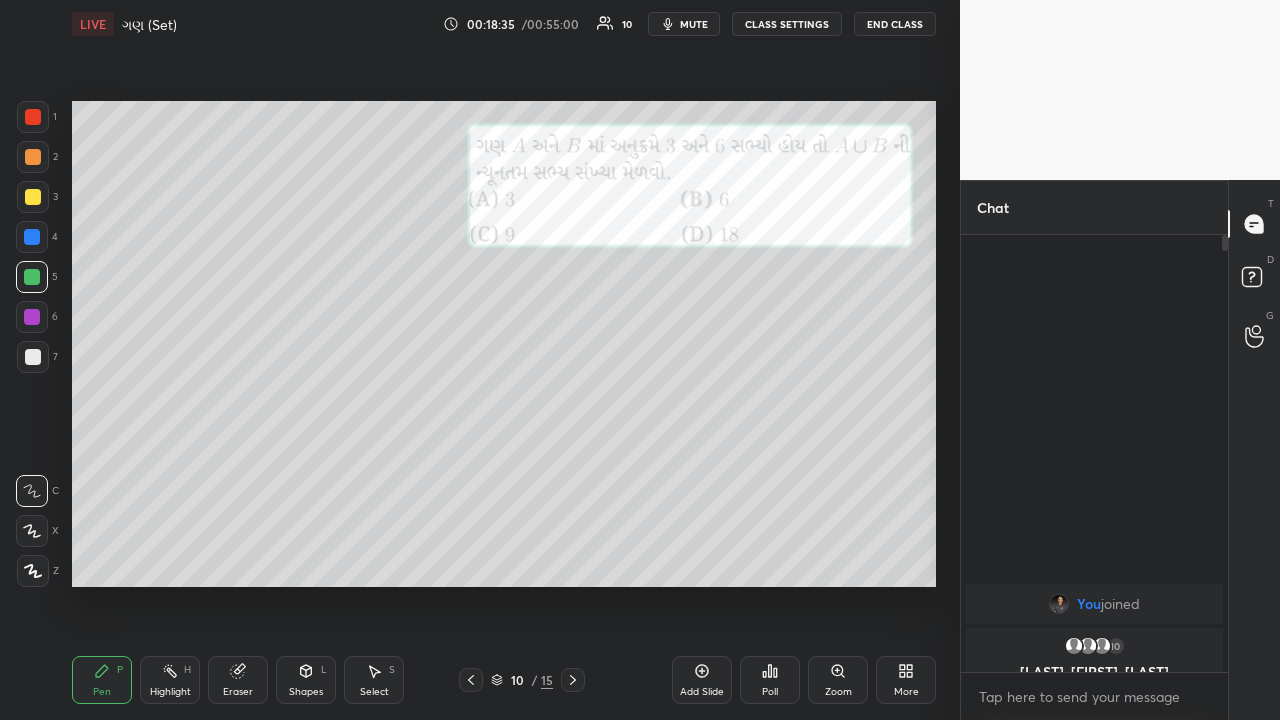 click 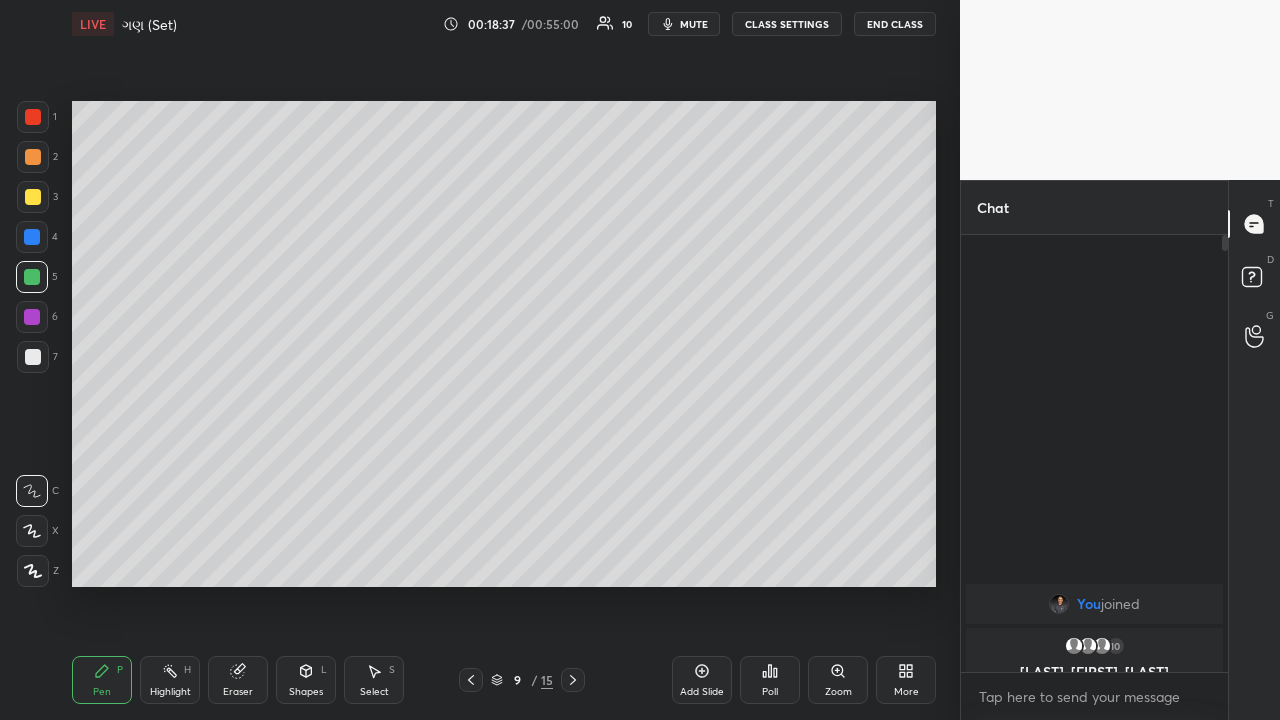click 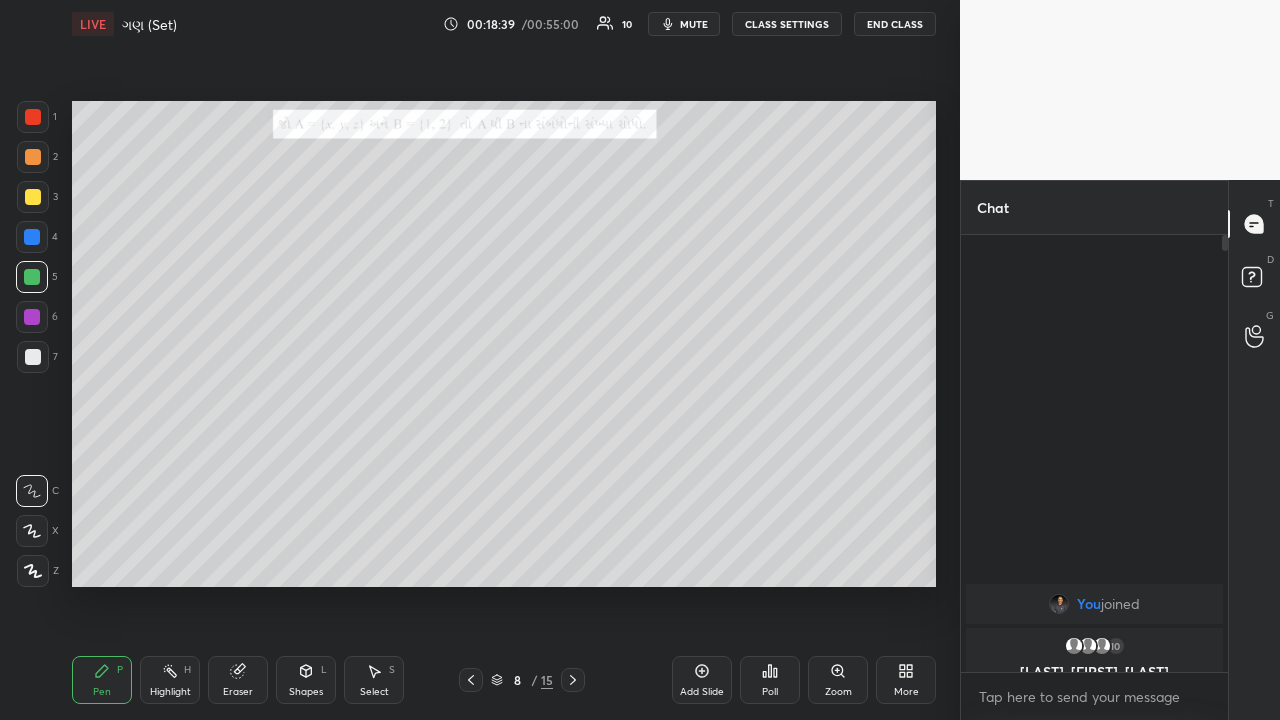 click at bounding box center (573, 680) 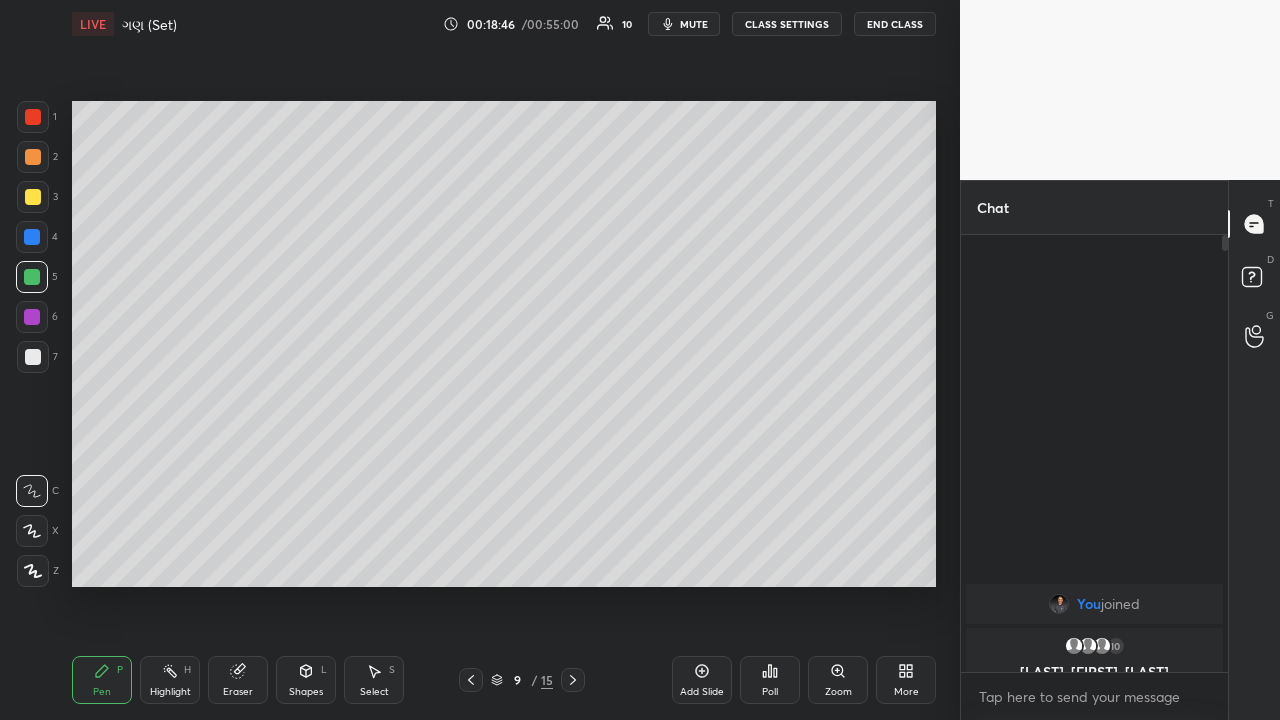 click at bounding box center (33, 157) 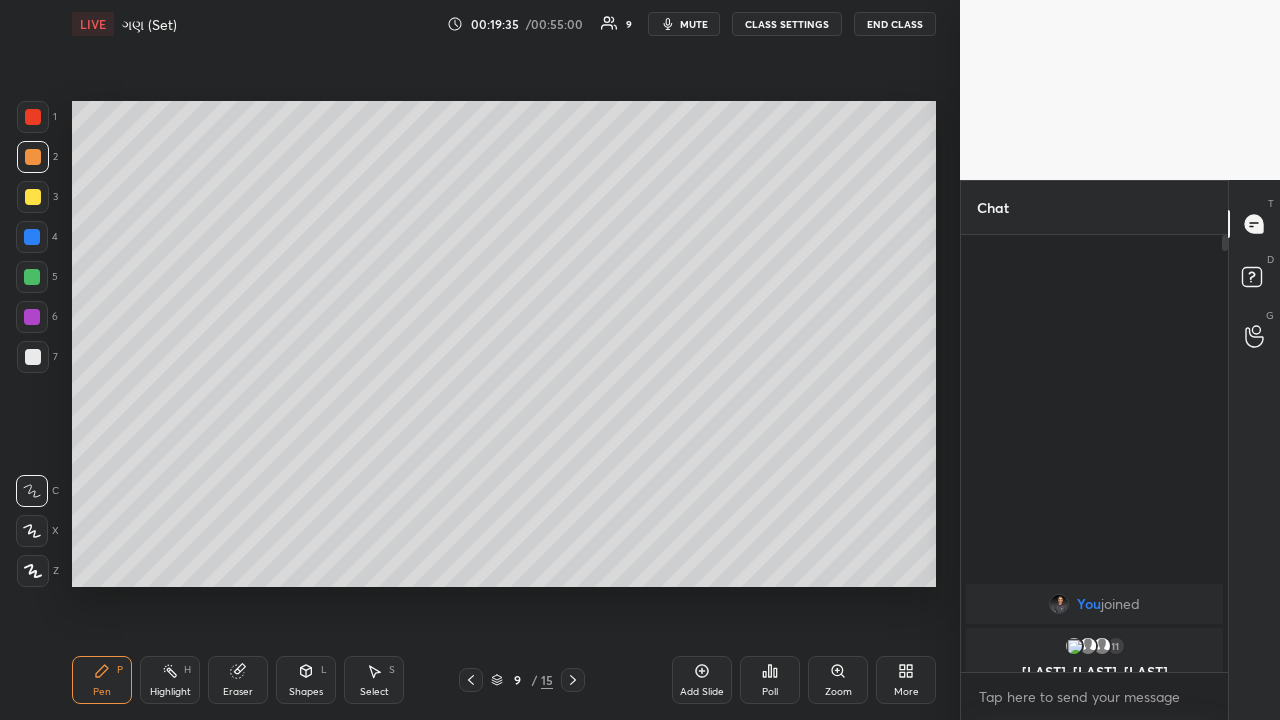click on "Select" at bounding box center [374, 692] 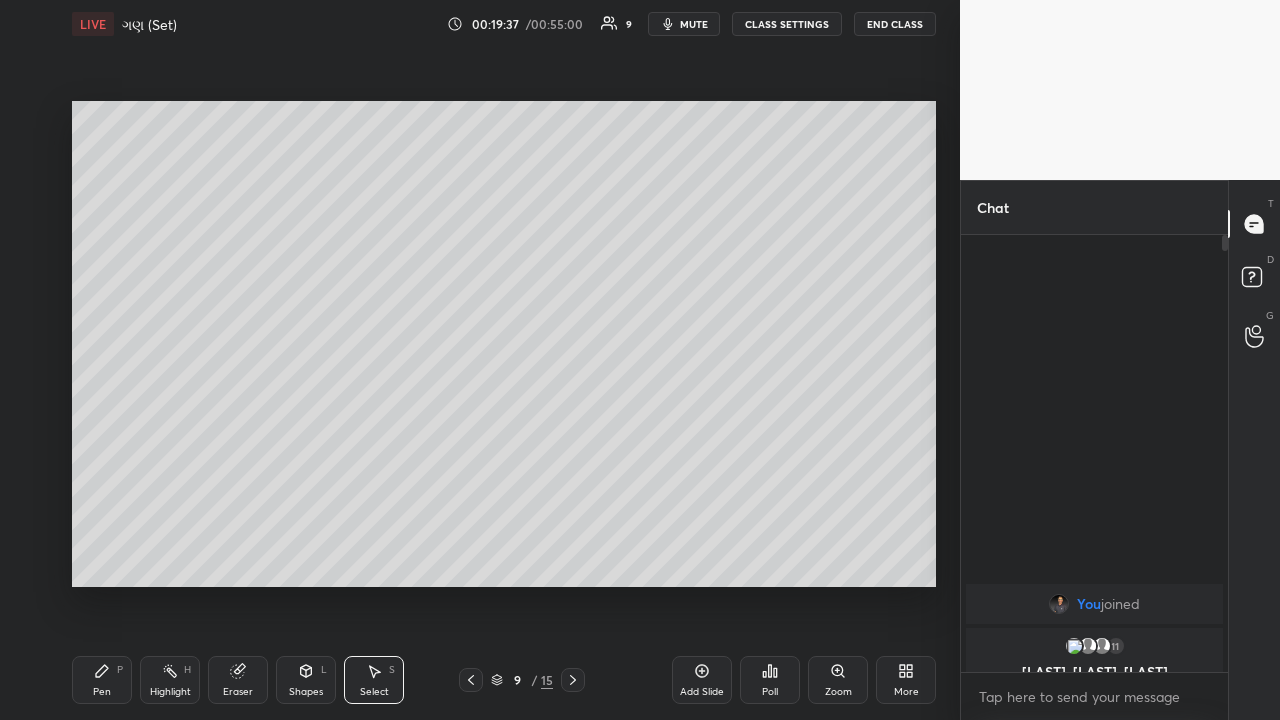 click on "Shapes" at bounding box center (306, 692) 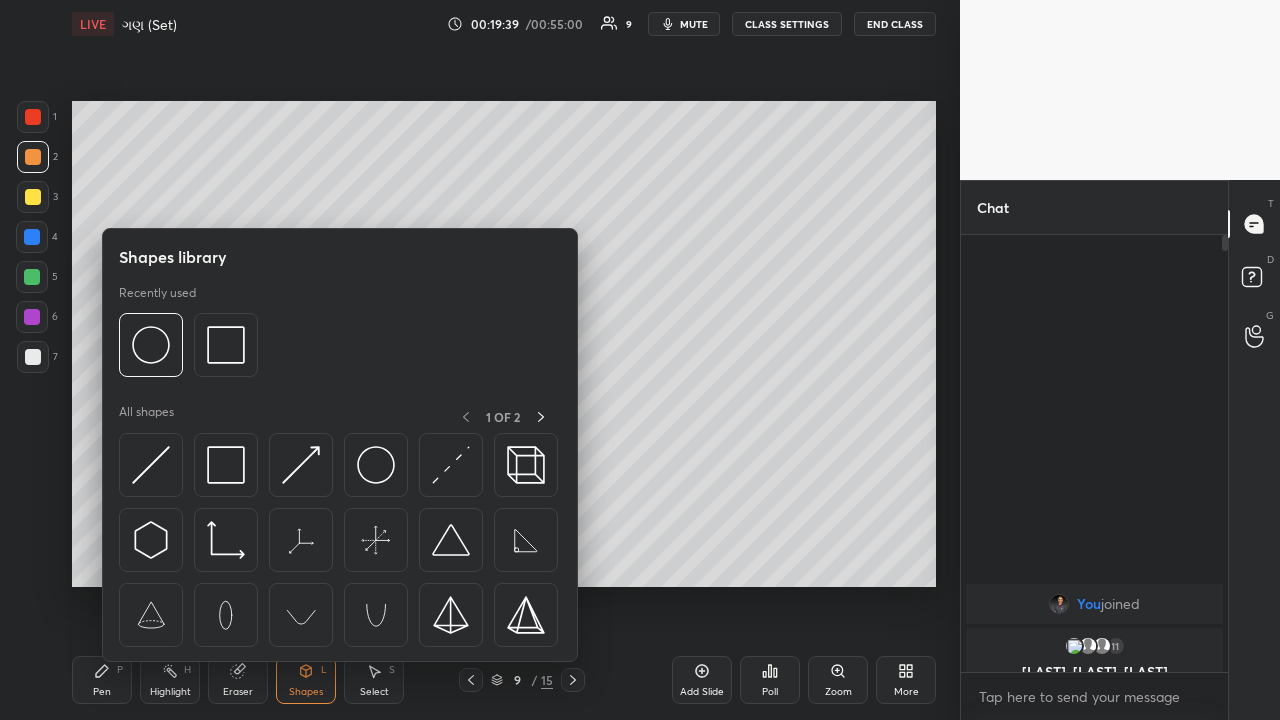 click at bounding box center (151, 345) 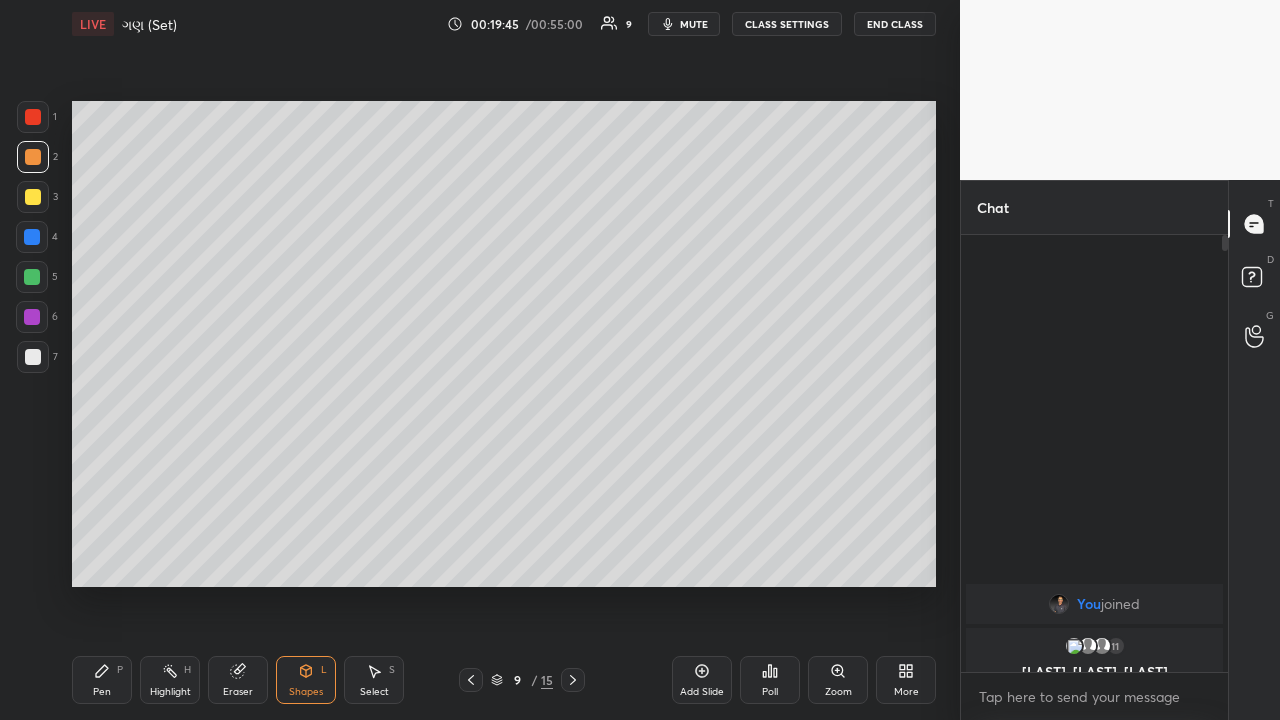 click 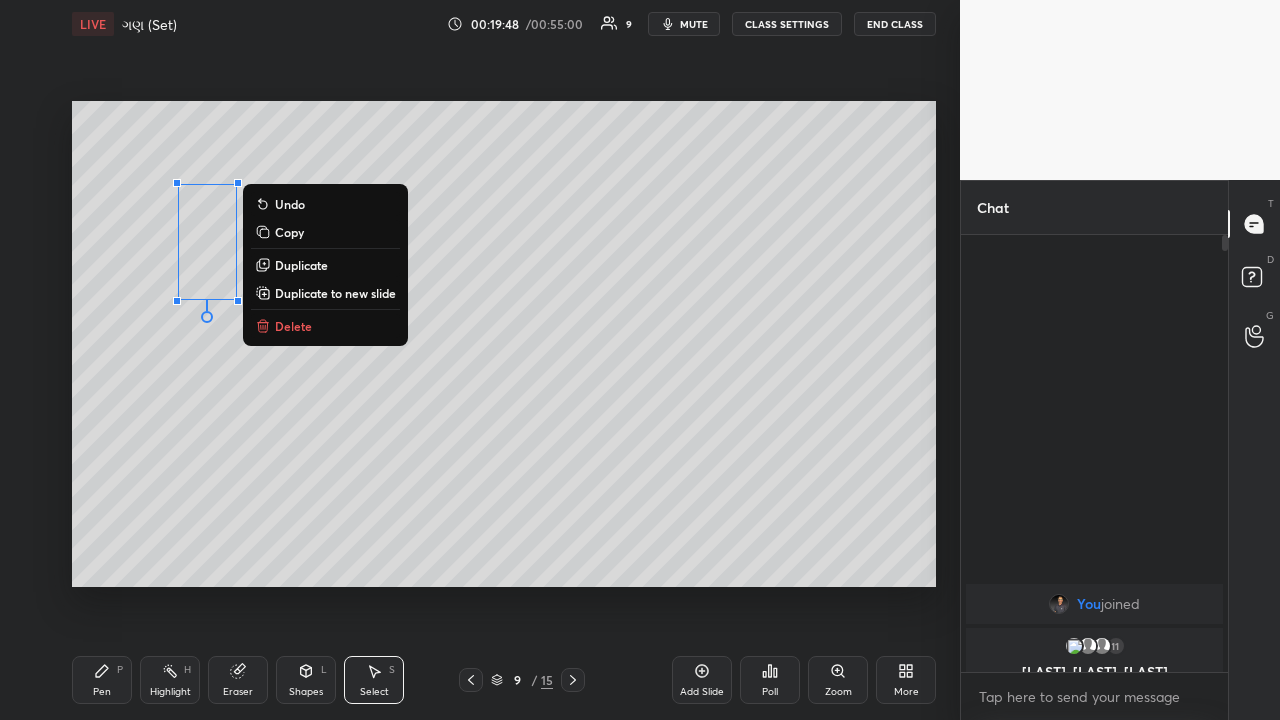 click on "Duplicate" at bounding box center [301, 265] 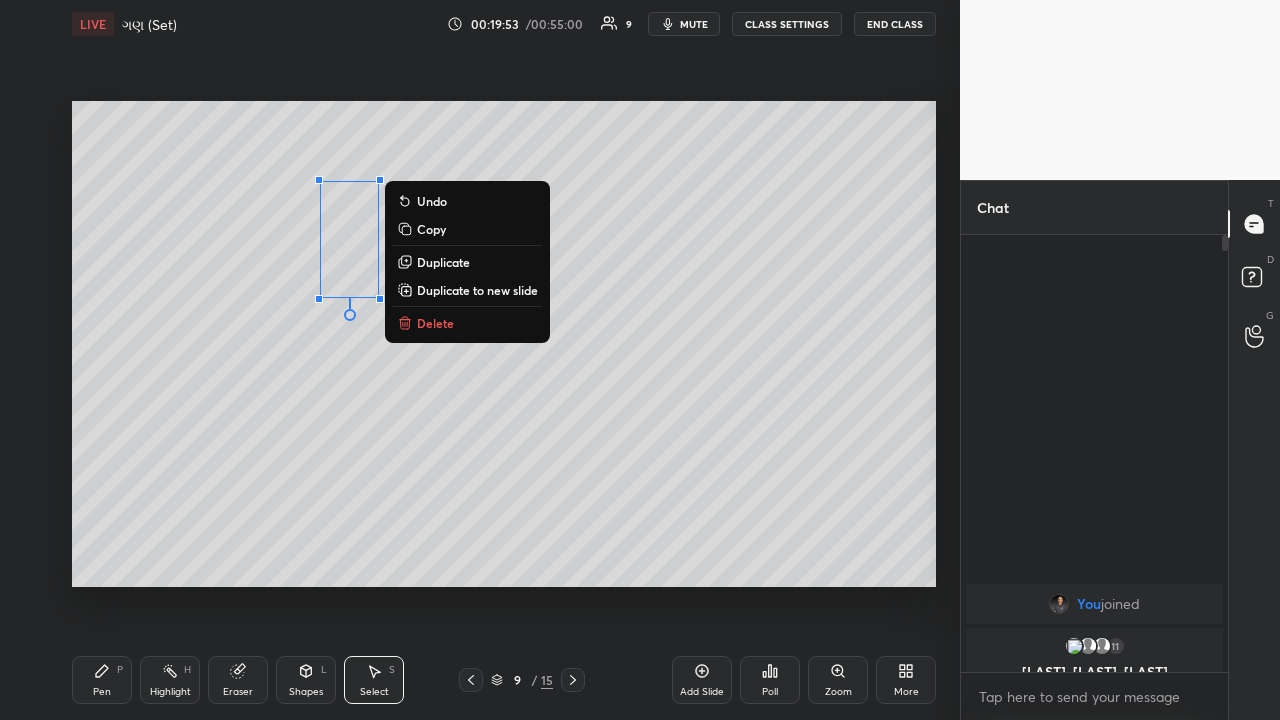 click on "0 ° Undo Copy Duplicate Duplicate to new slide Delete" at bounding box center (504, 344) 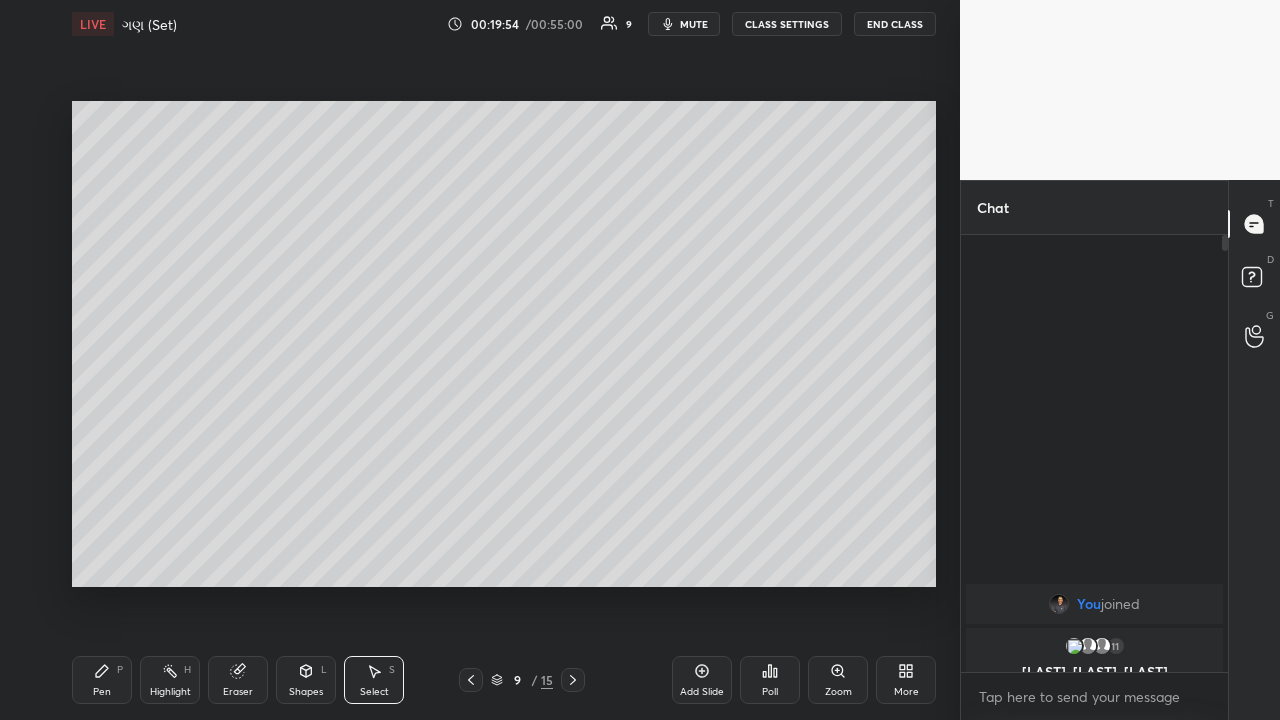 click 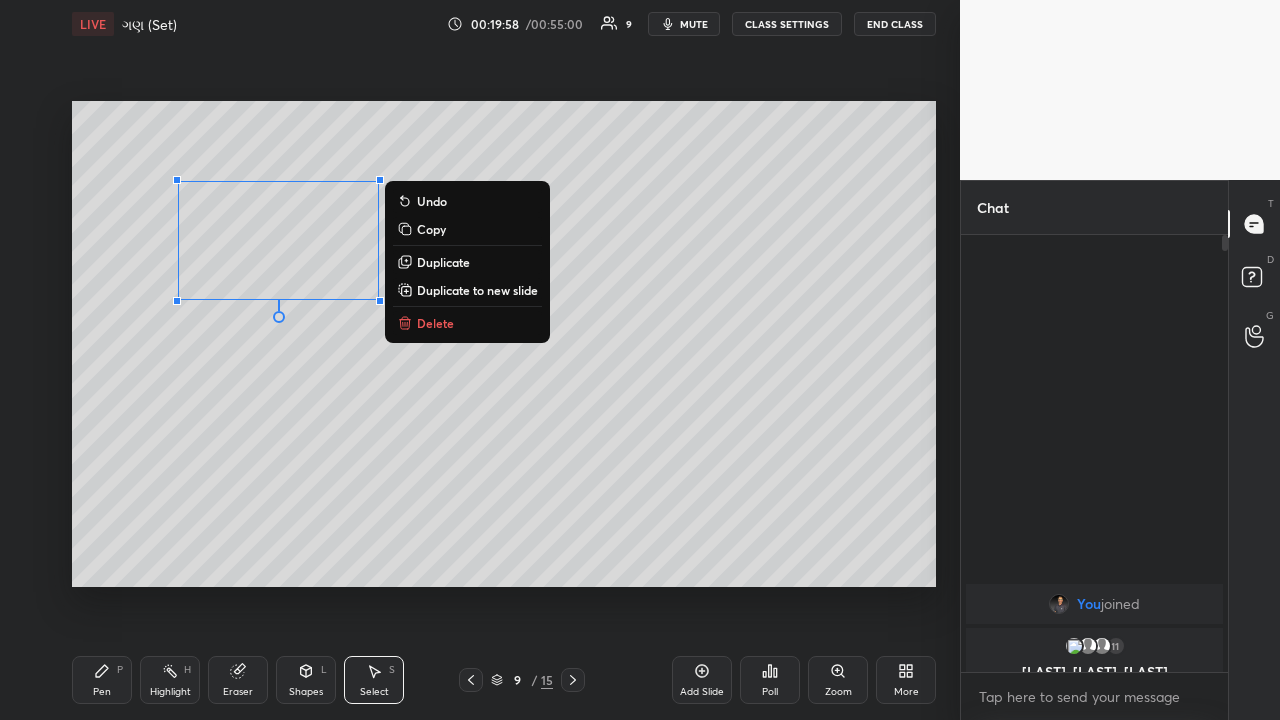 click on "Duplicate to new slide" at bounding box center [477, 290] 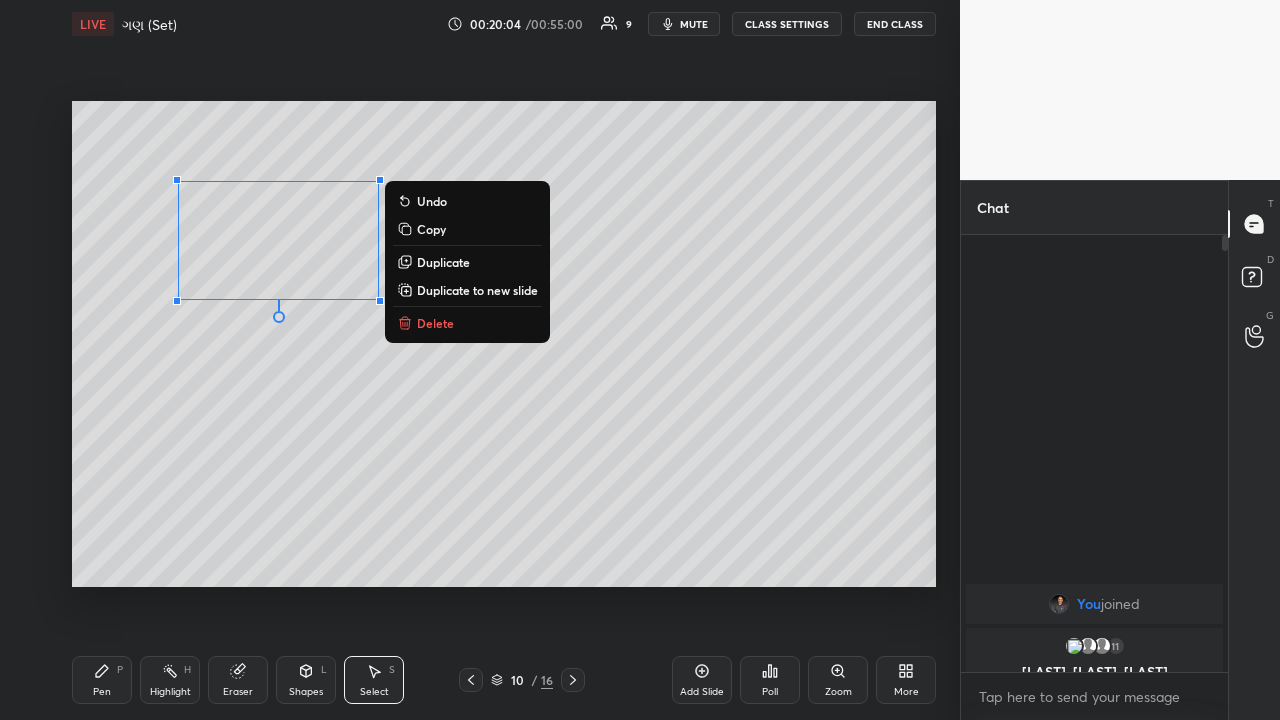 click on "Duplicate" at bounding box center (443, 262) 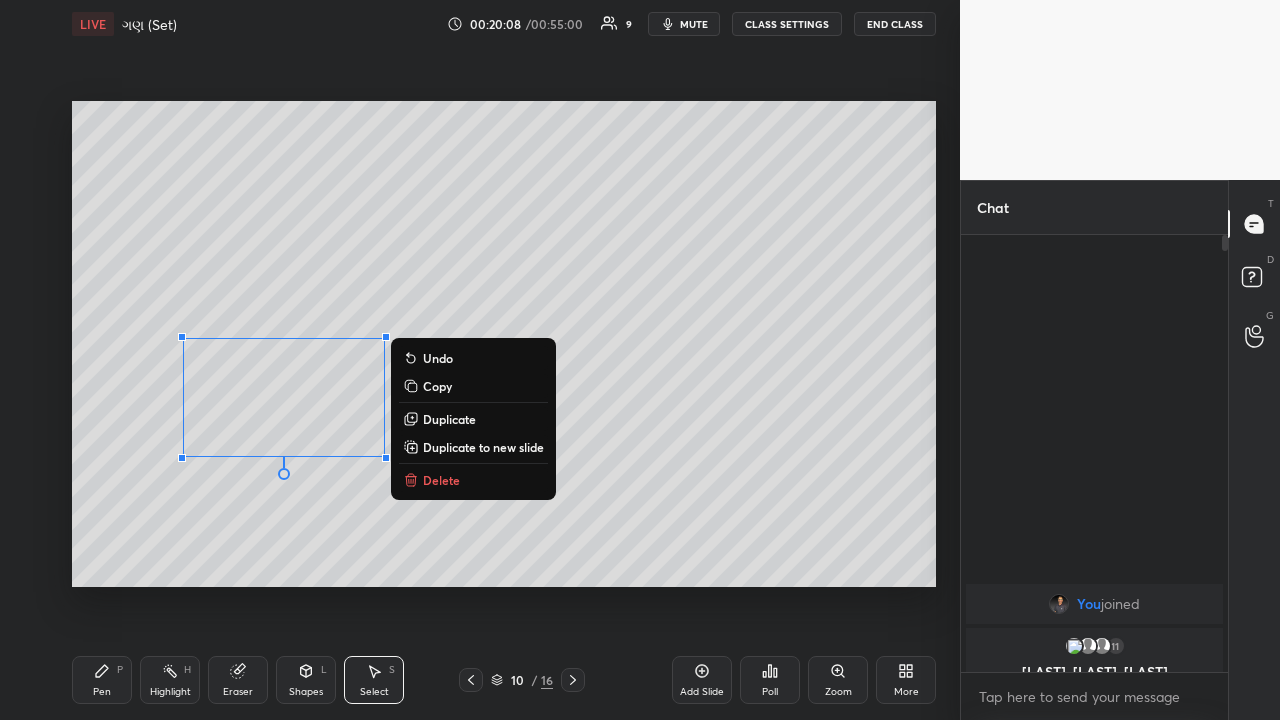 click on "Duplicate" at bounding box center (449, 419) 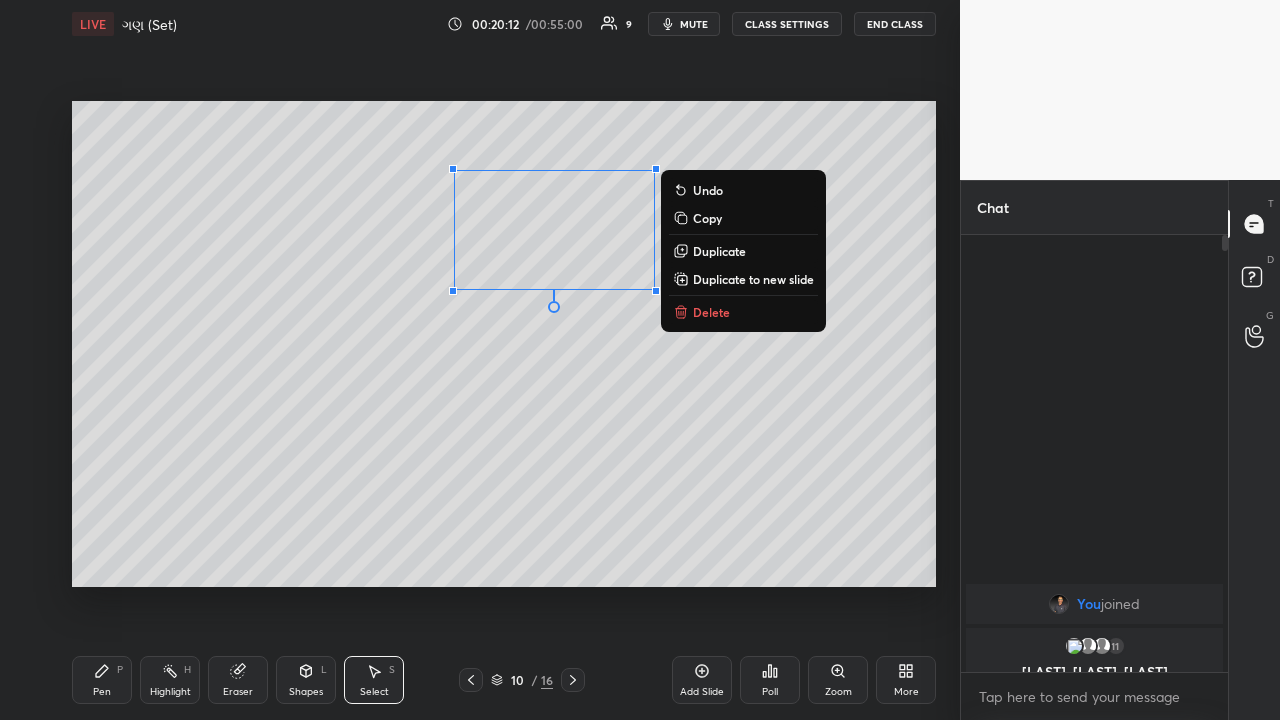 click on "Duplicate" at bounding box center [719, 251] 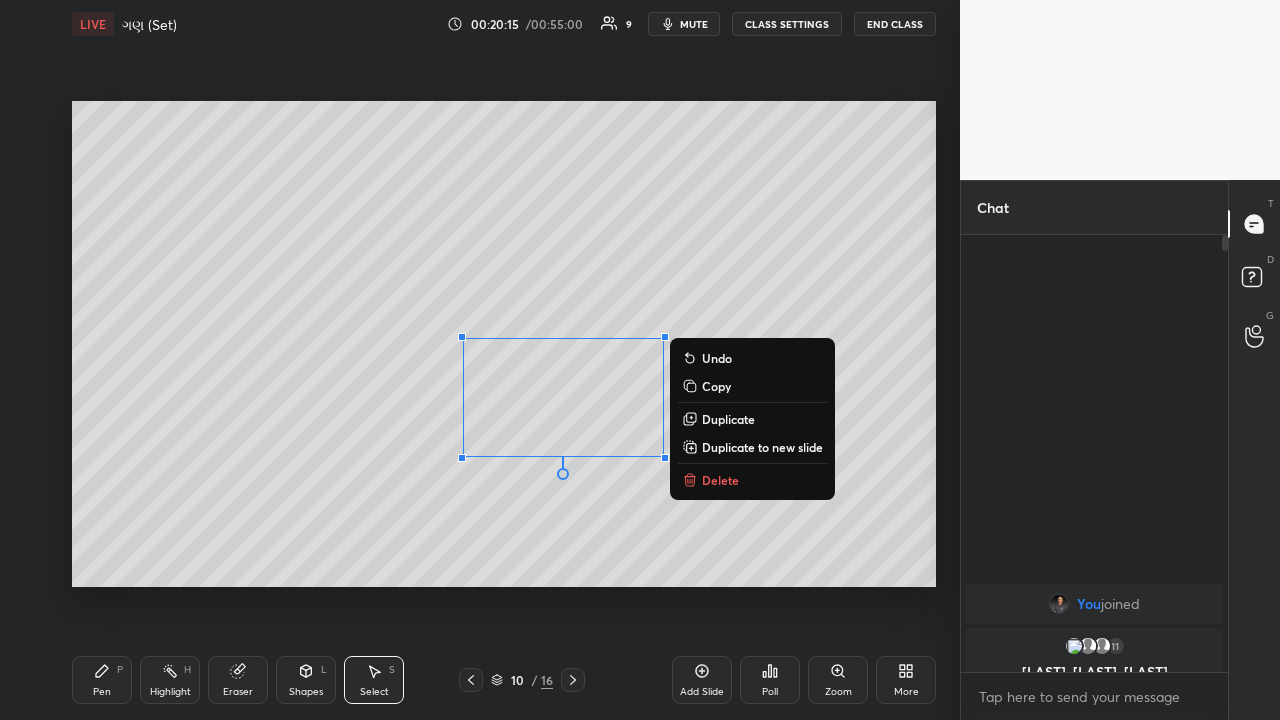 click on "Duplicate" at bounding box center (728, 419) 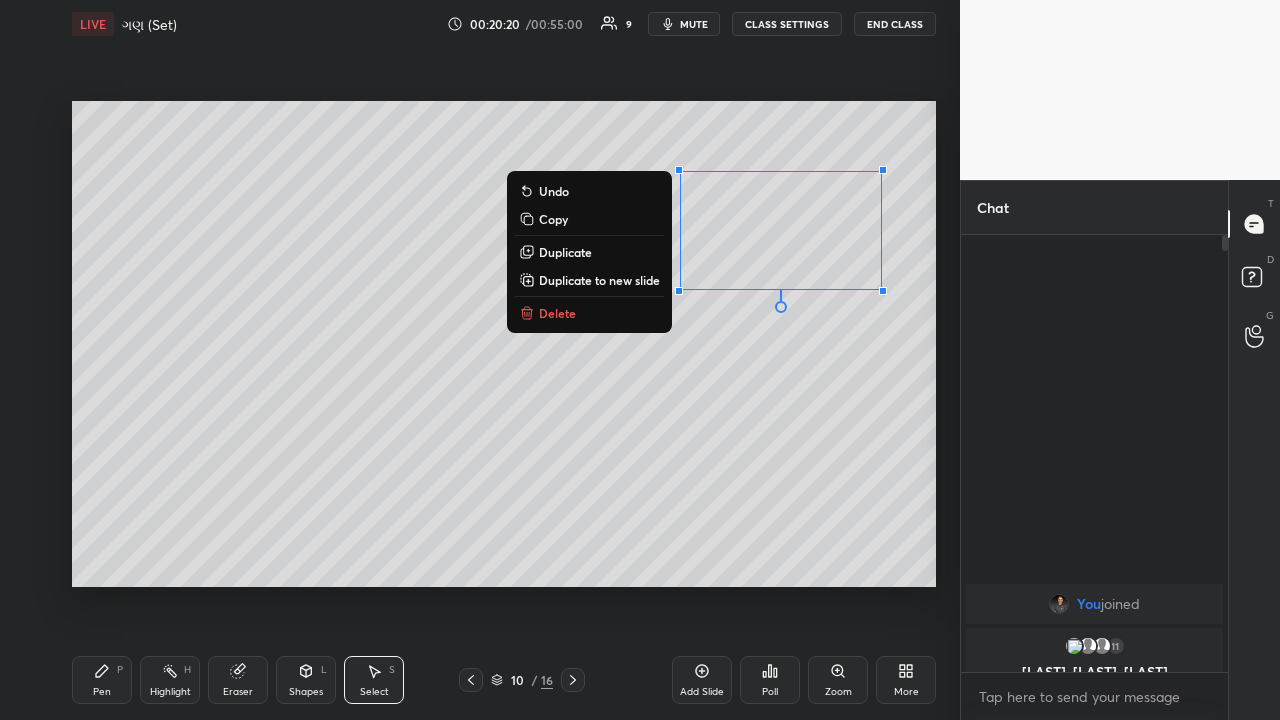 click on "0 ° Undo Copy Duplicate Duplicate to new slide Delete" at bounding box center (504, 344) 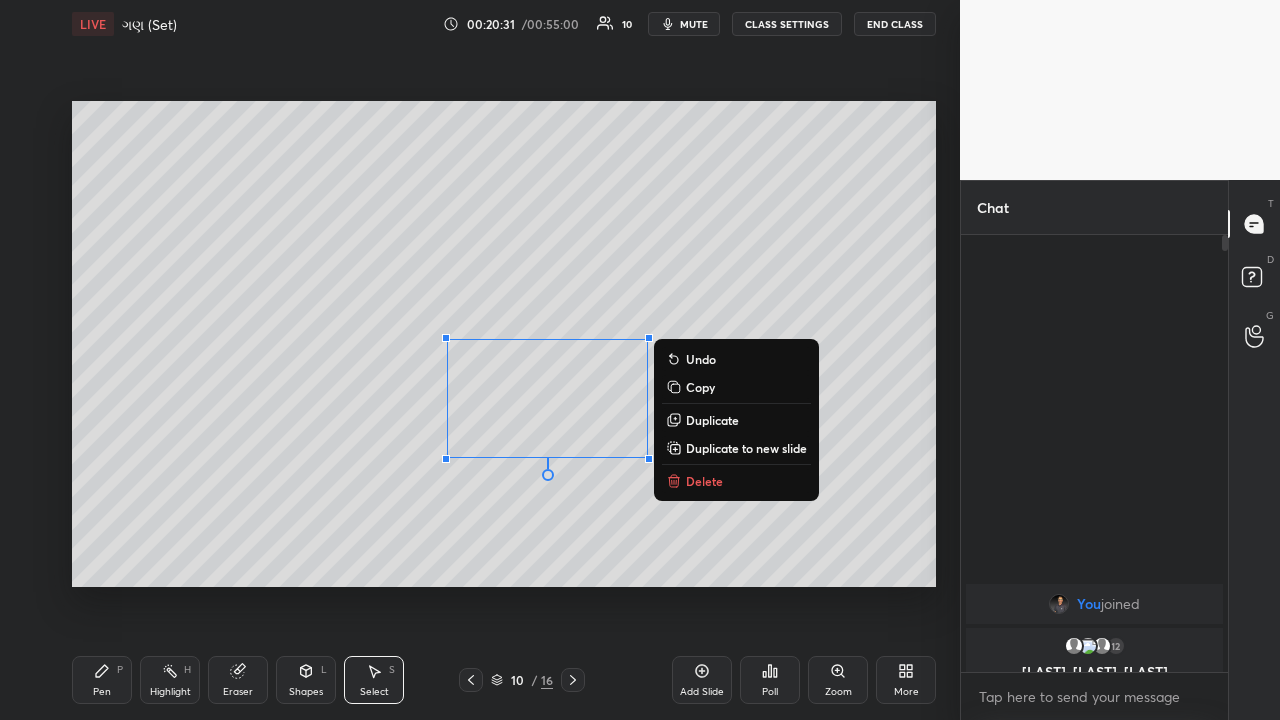 click on "0 ° Undo Copy Duplicate Duplicate to new slide Delete" at bounding box center [504, 344] 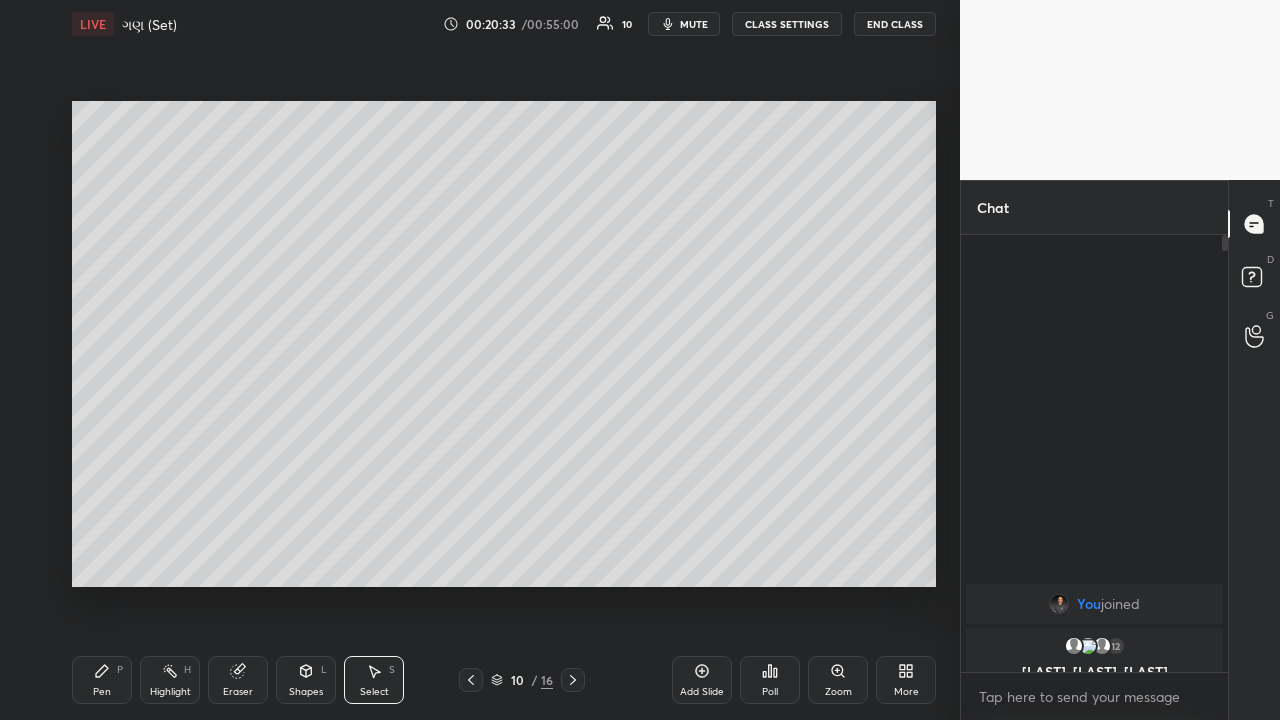 click 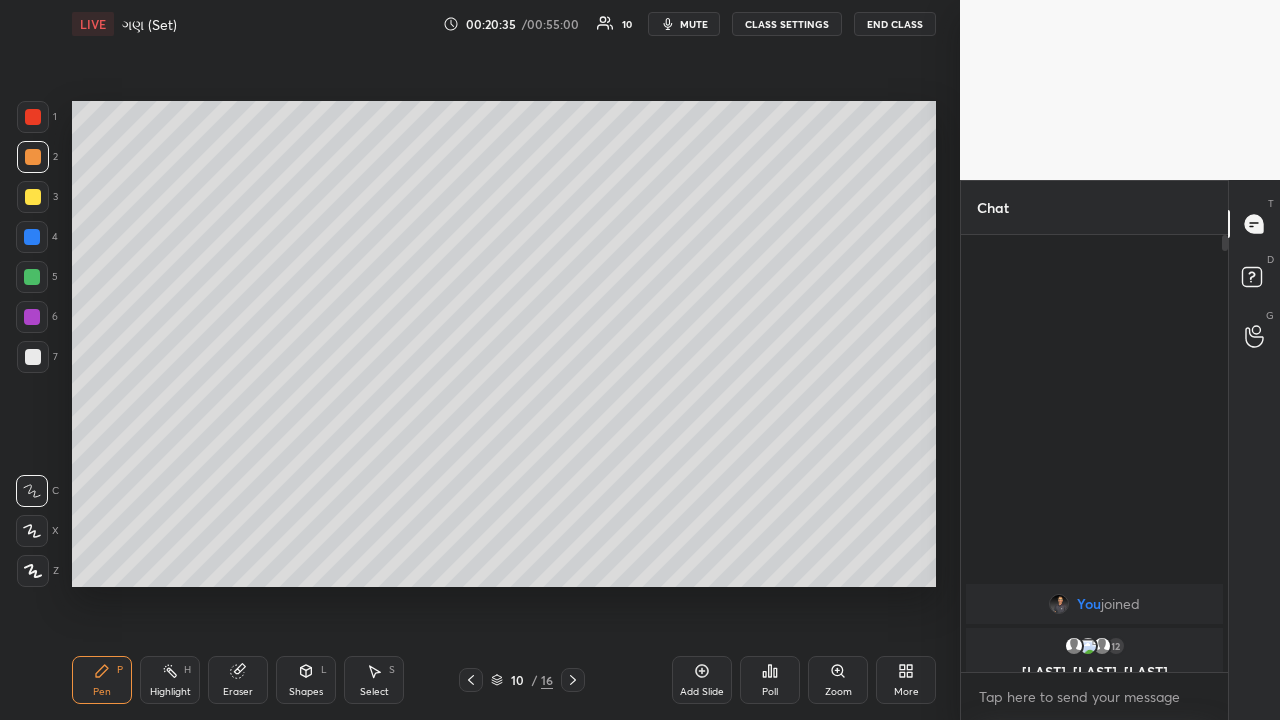 click at bounding box center (32, 237) 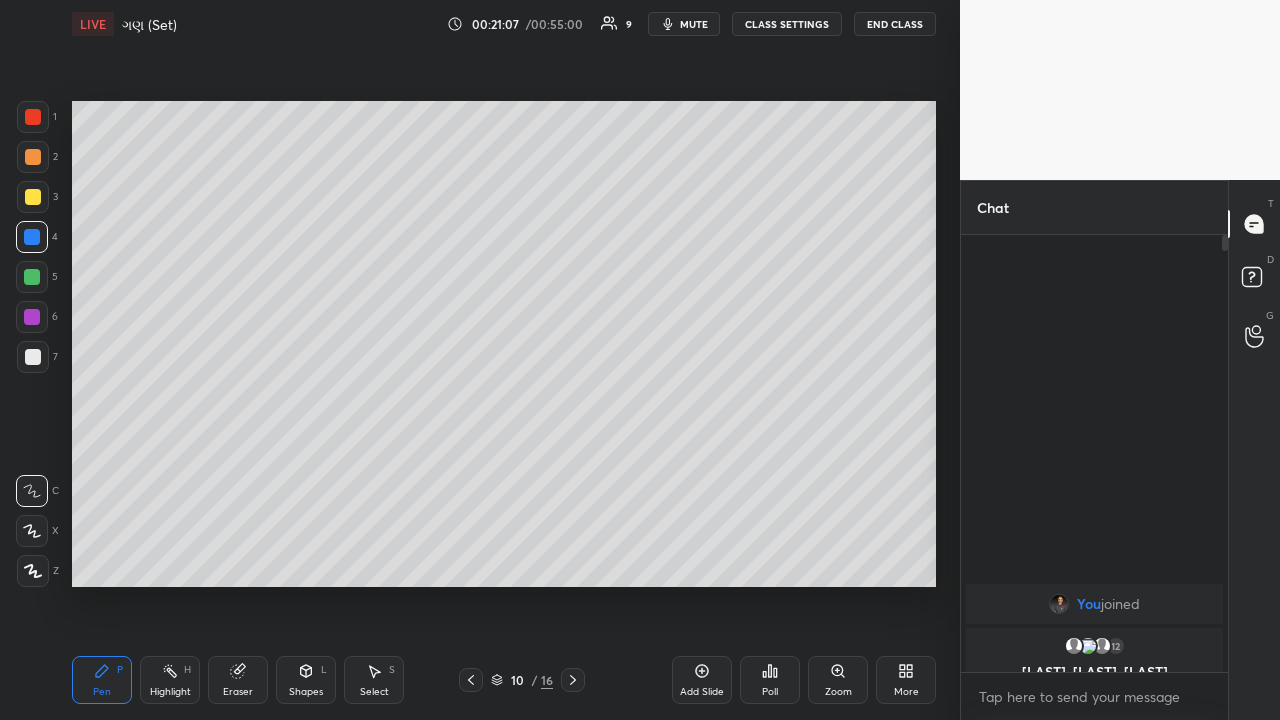 click at bounding box center [33, 197] 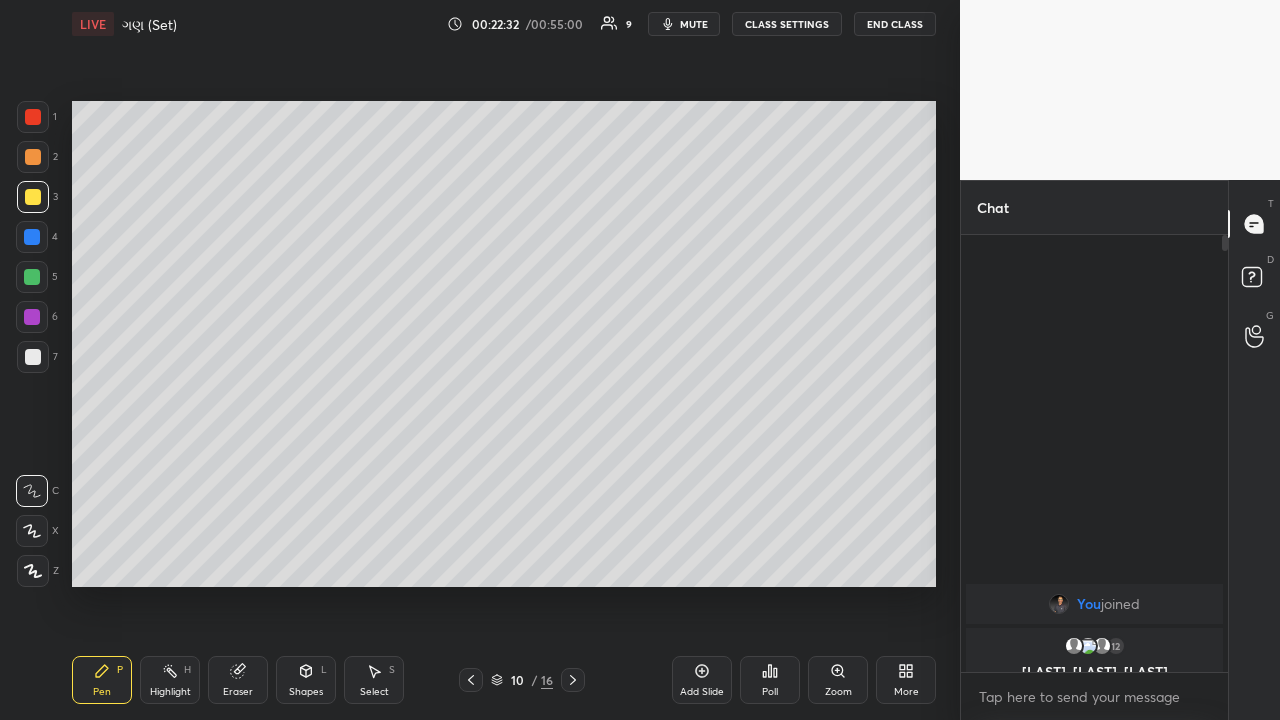 click at bounding box center (33, 357) 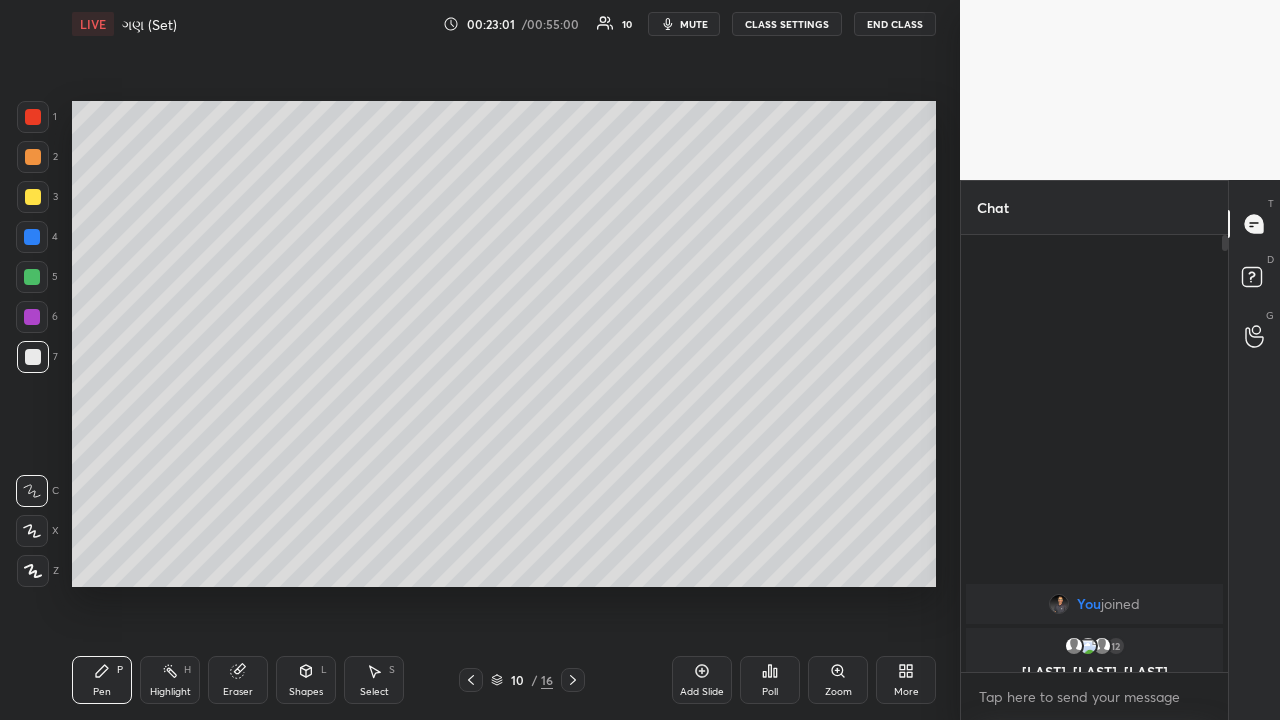 click at bounding box center (33, 117) 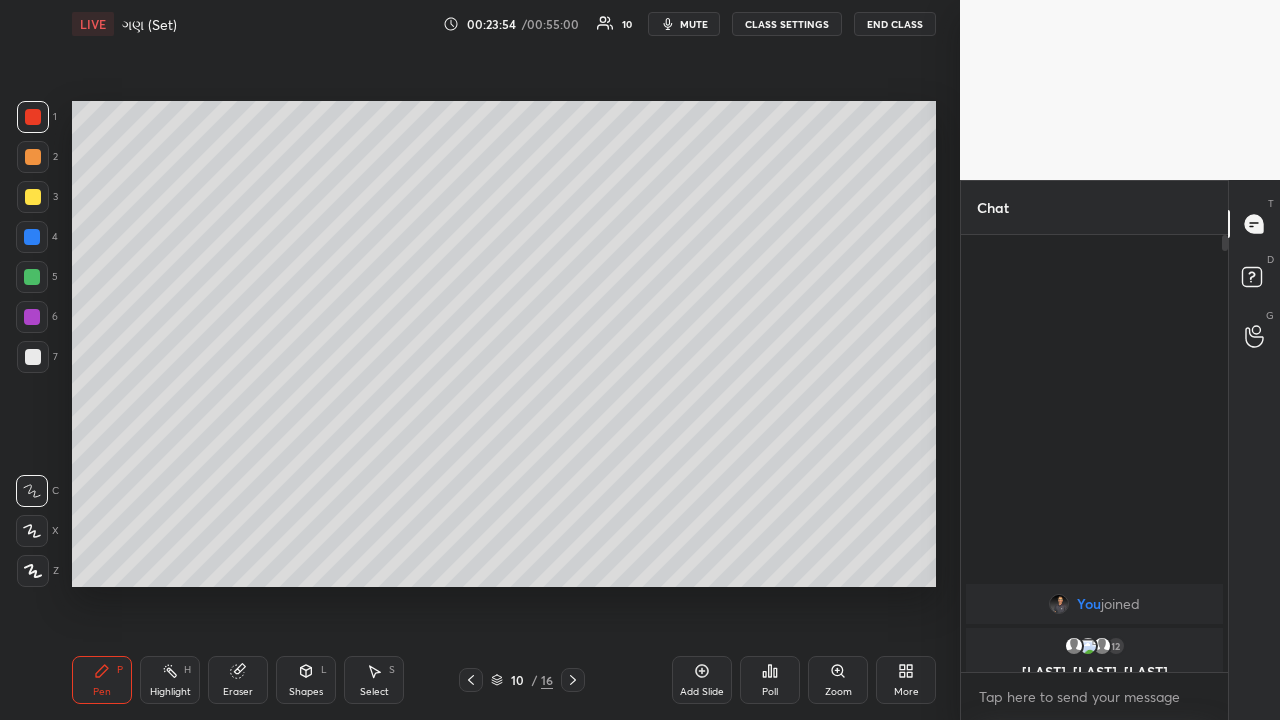 click at bounding box center (32, 277) 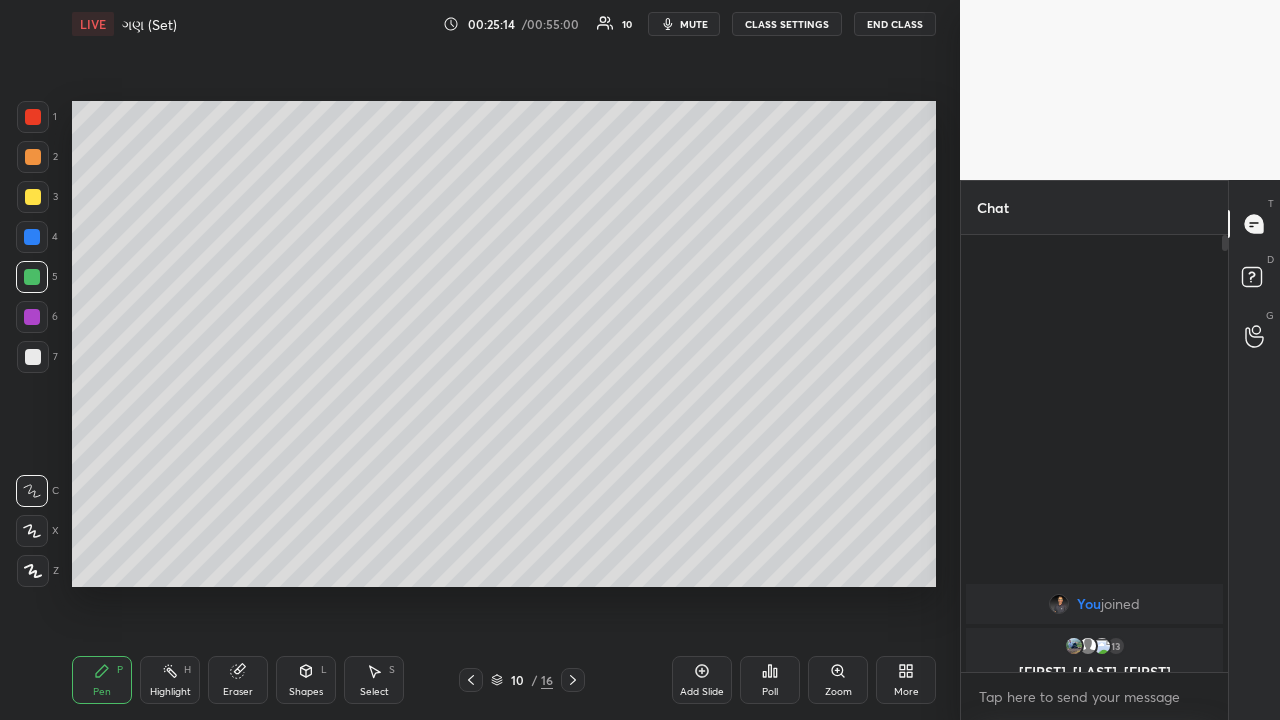 click on "Highlight H" at bounding box center (170, 680) 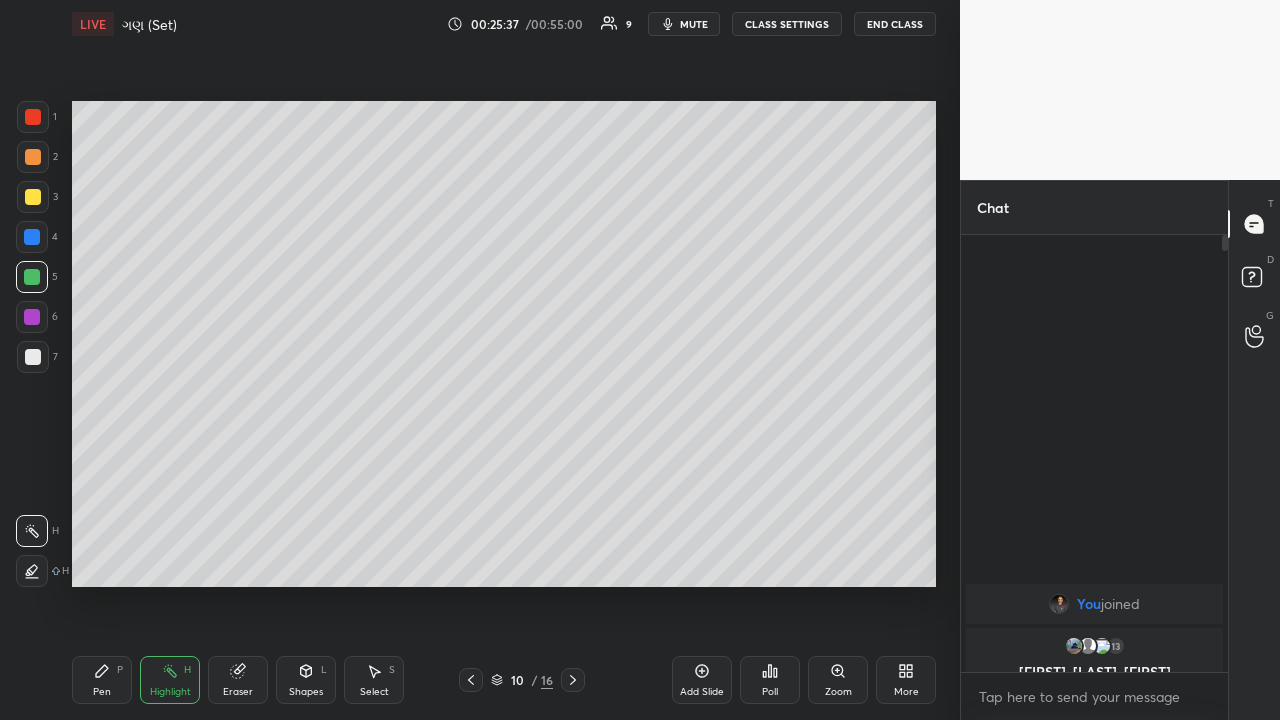 click at bounding box center (33, 197) 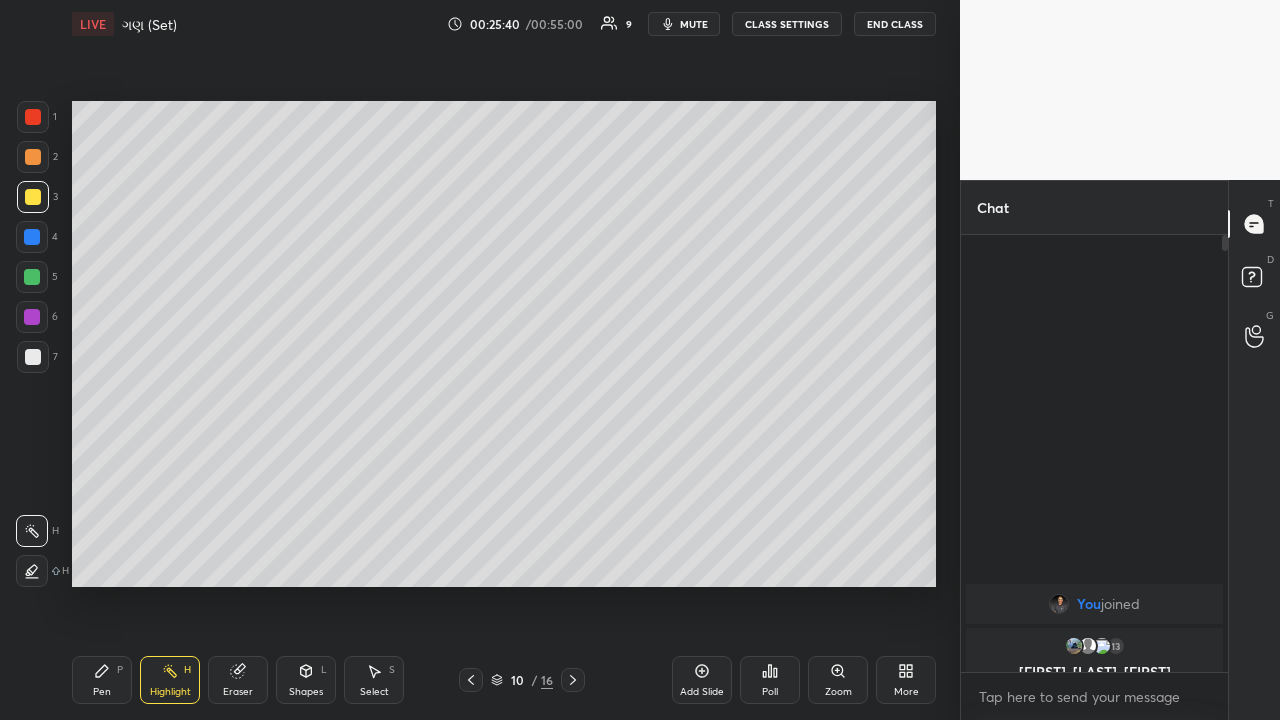 click on "Pen P" at bounding box center (102, 680) 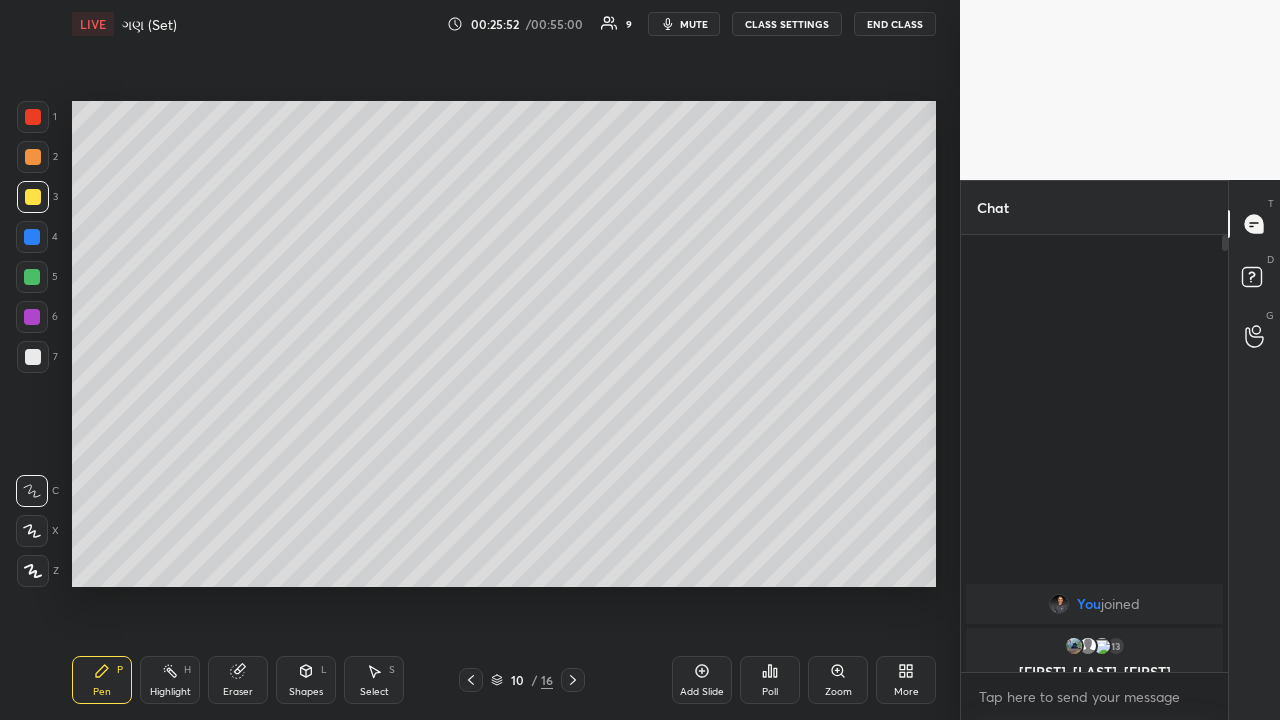 click on "Highlight H" at bounding box center (170, 680) 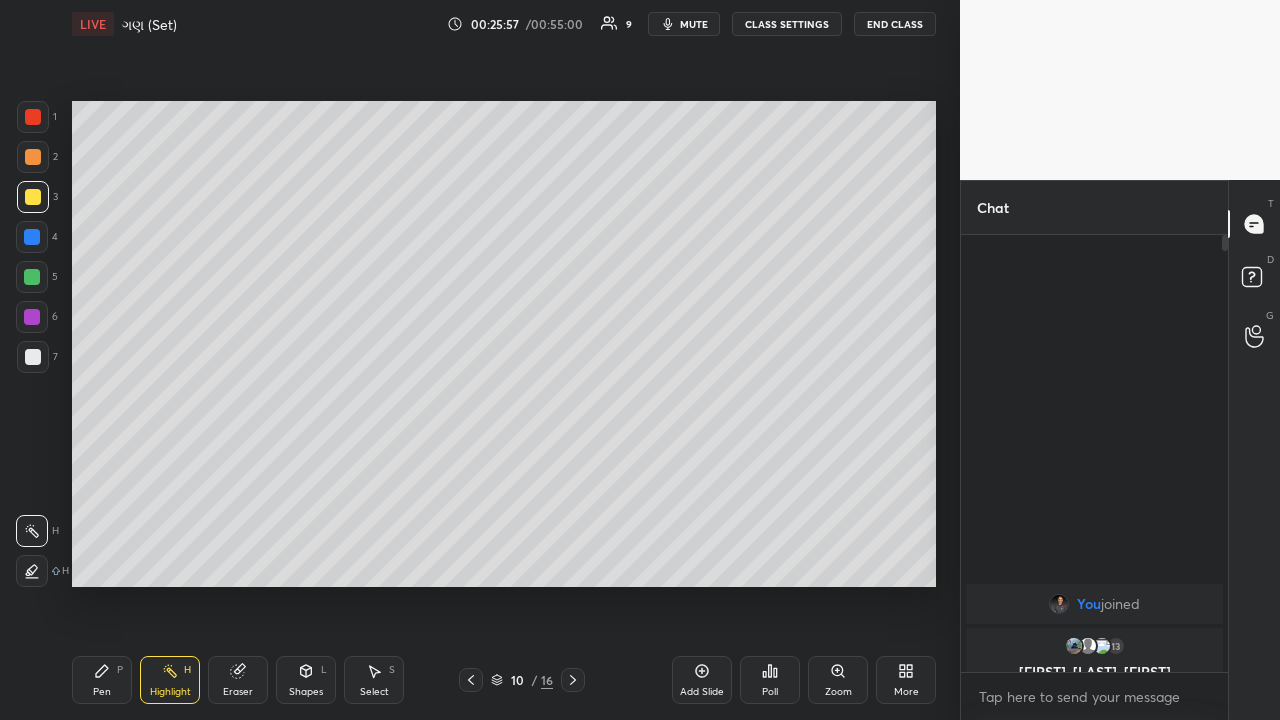 click on "Pen P" at bounding box center (102, 680) 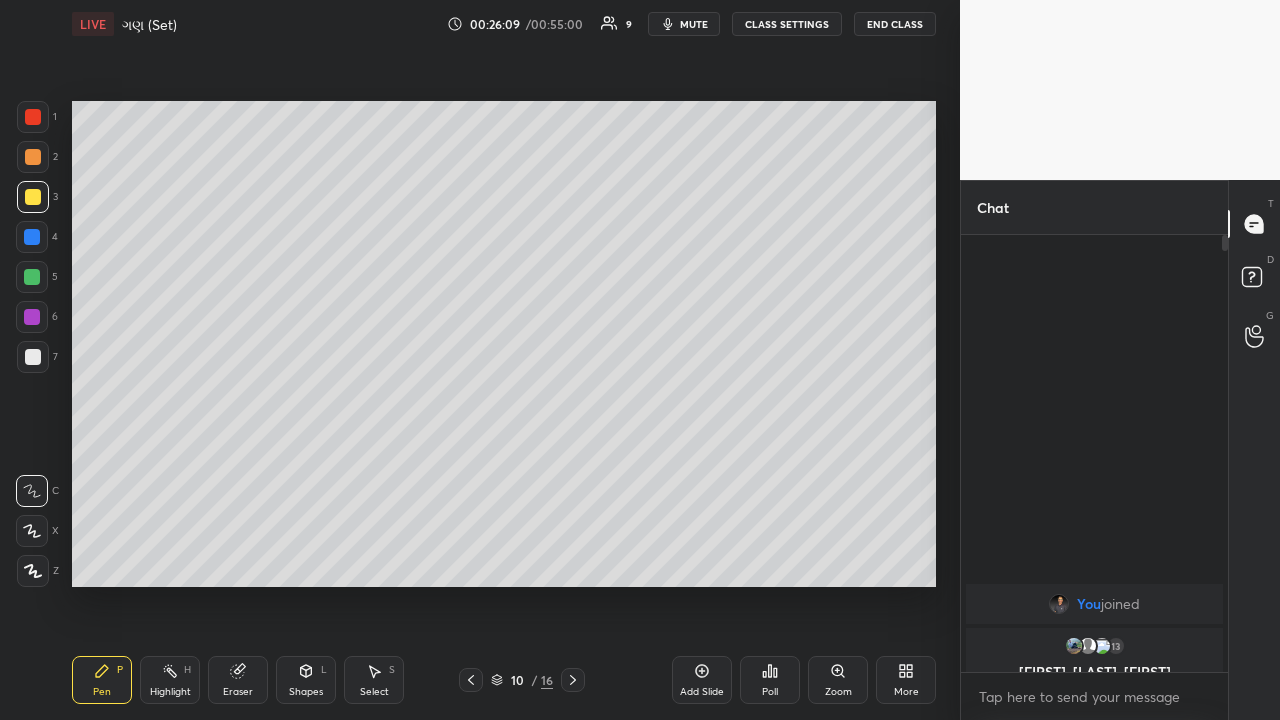 click 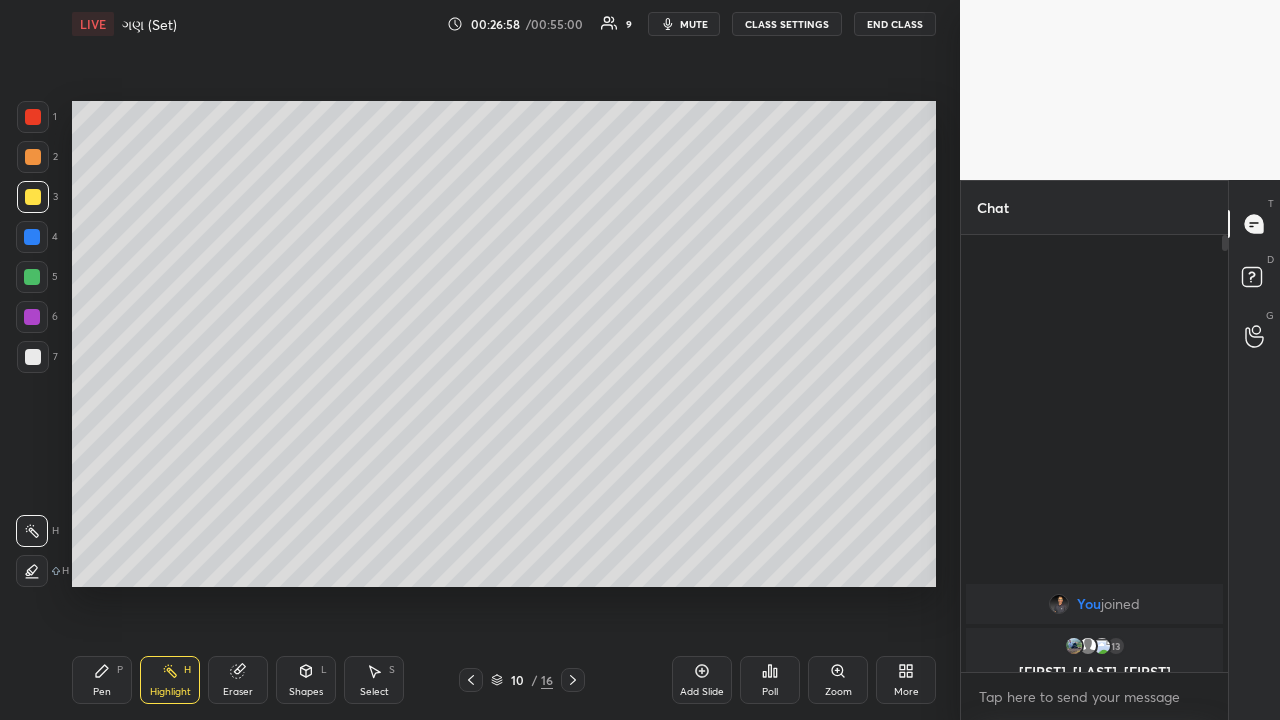 click at bounding box center (32, 277) 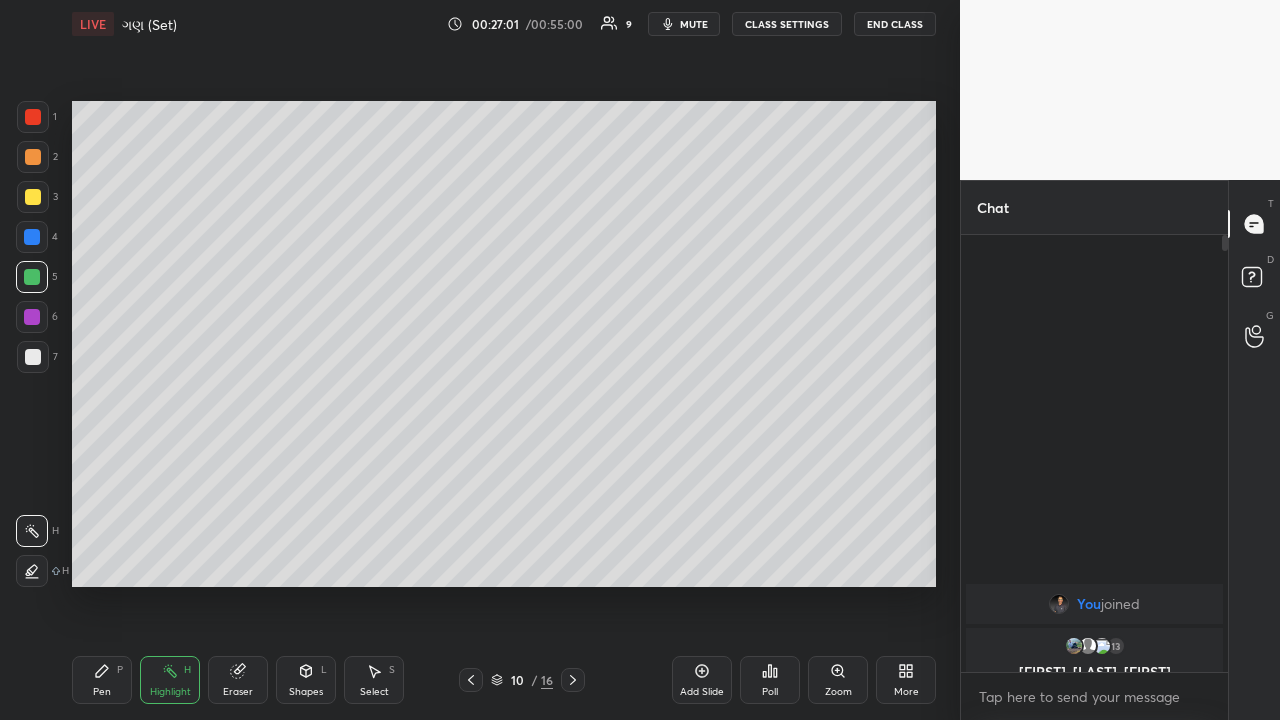 click on "Pen P" at bounding box center (102, 680) 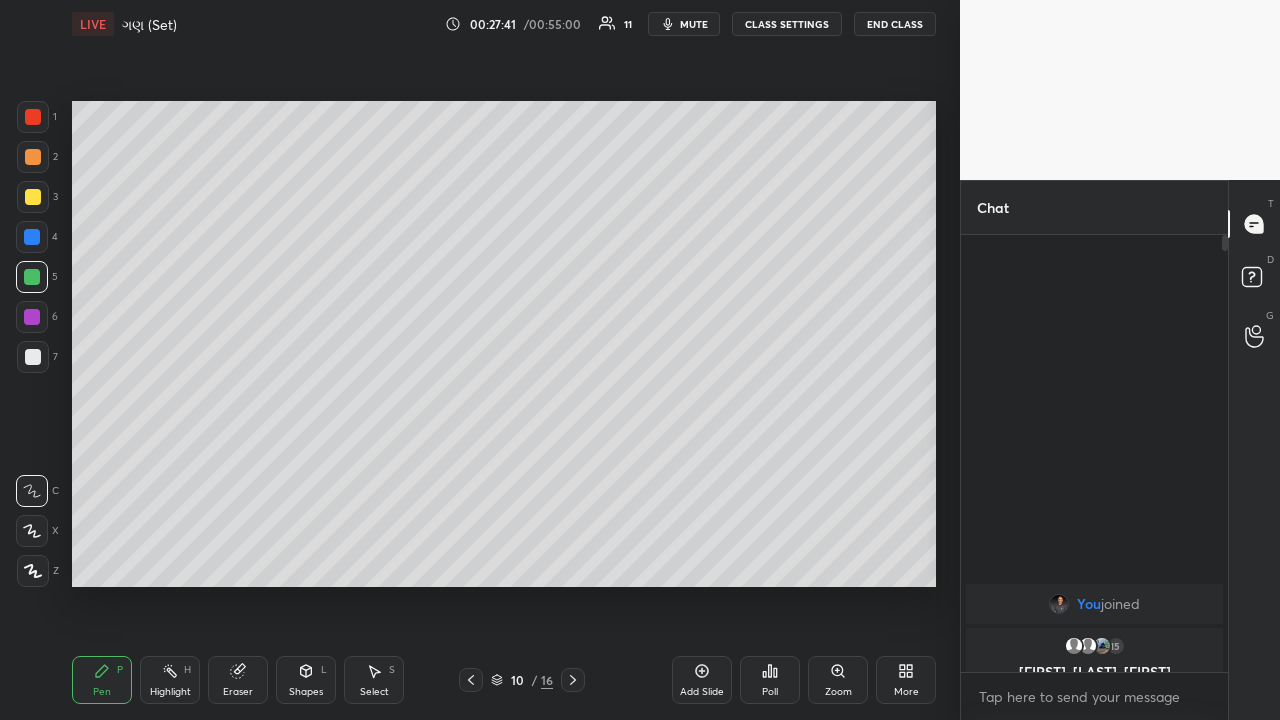 click on "Eraser" at bounding box center [238, 680] 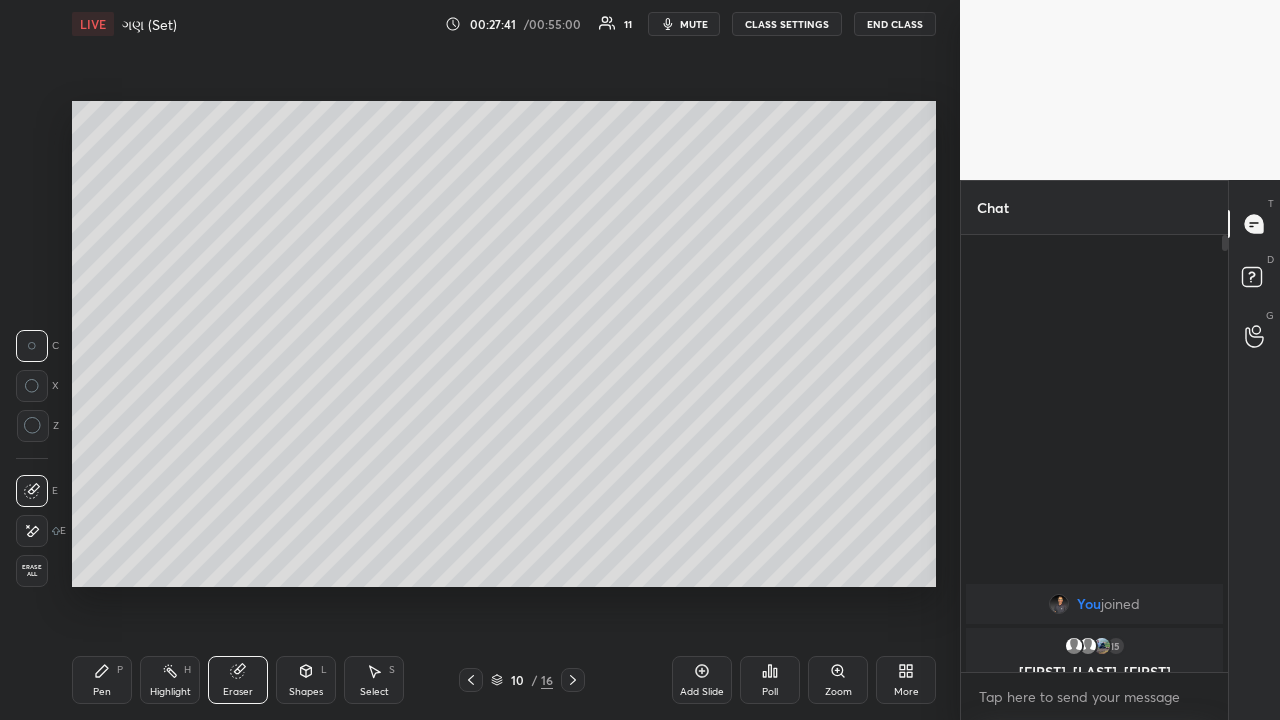 click on "Highlight" at bounding box center [170, 692] 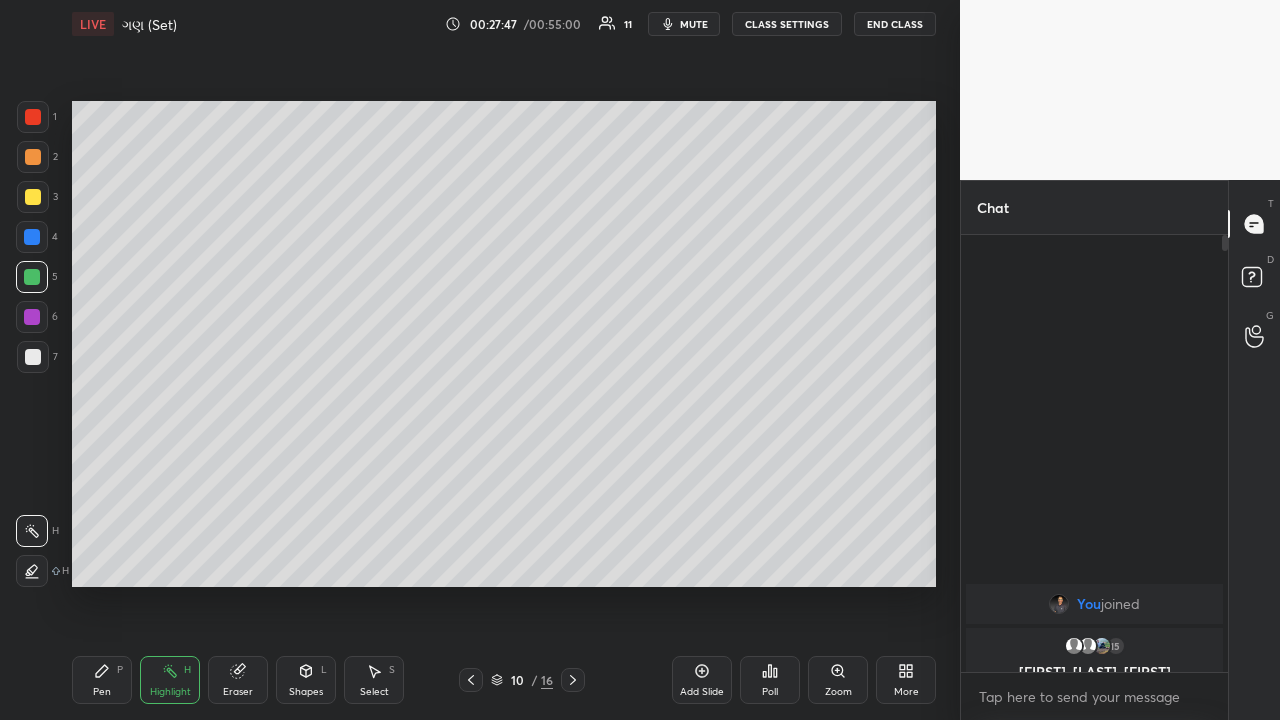 click on "Pen P" at bounding box center [102, 680] 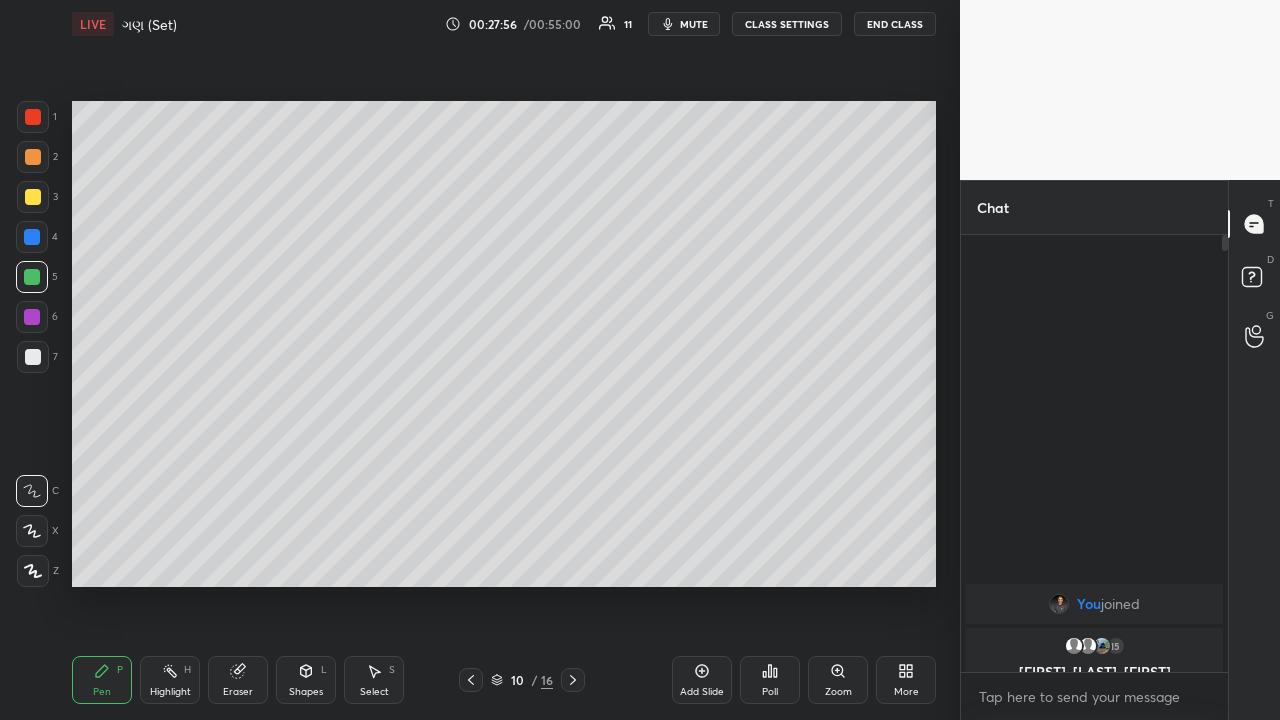 click on "Pen P Highlight H Eraser Shapes L Select S 10 / 16 Add Slide Poll Zoom More" at bounding box center (504, 680) 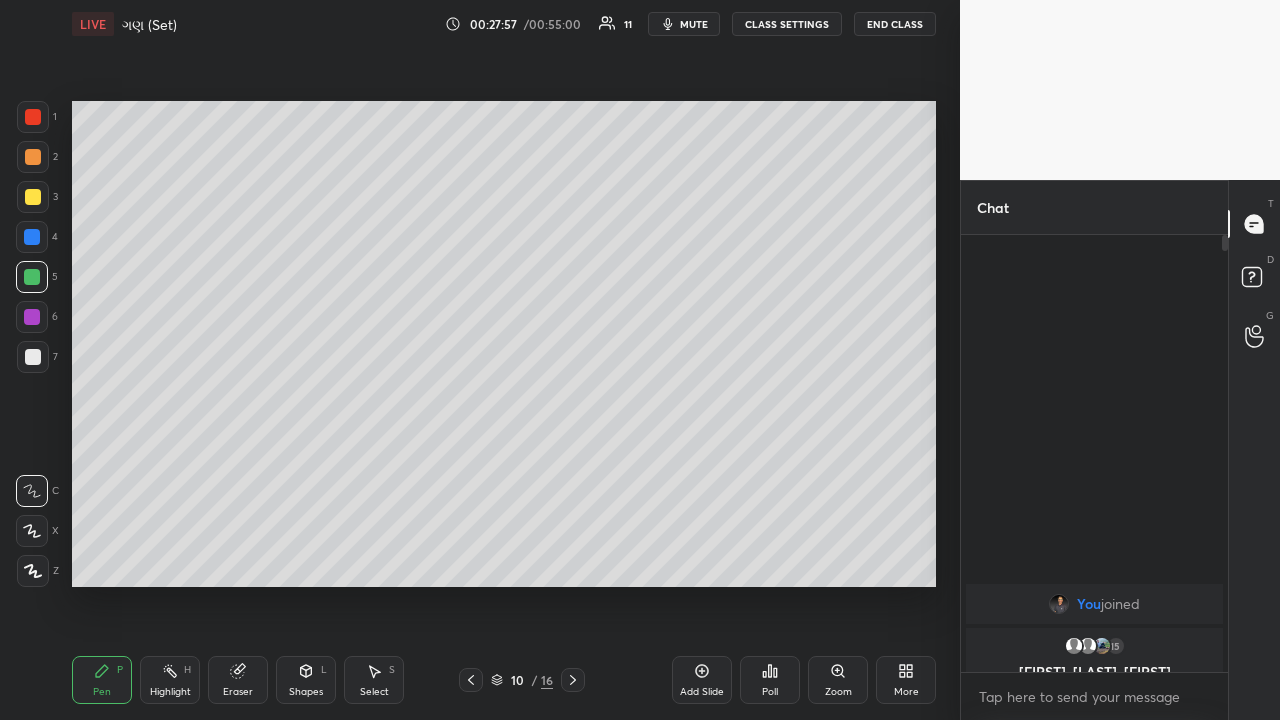 click on "Highlight" at bounding box center [170, 692] 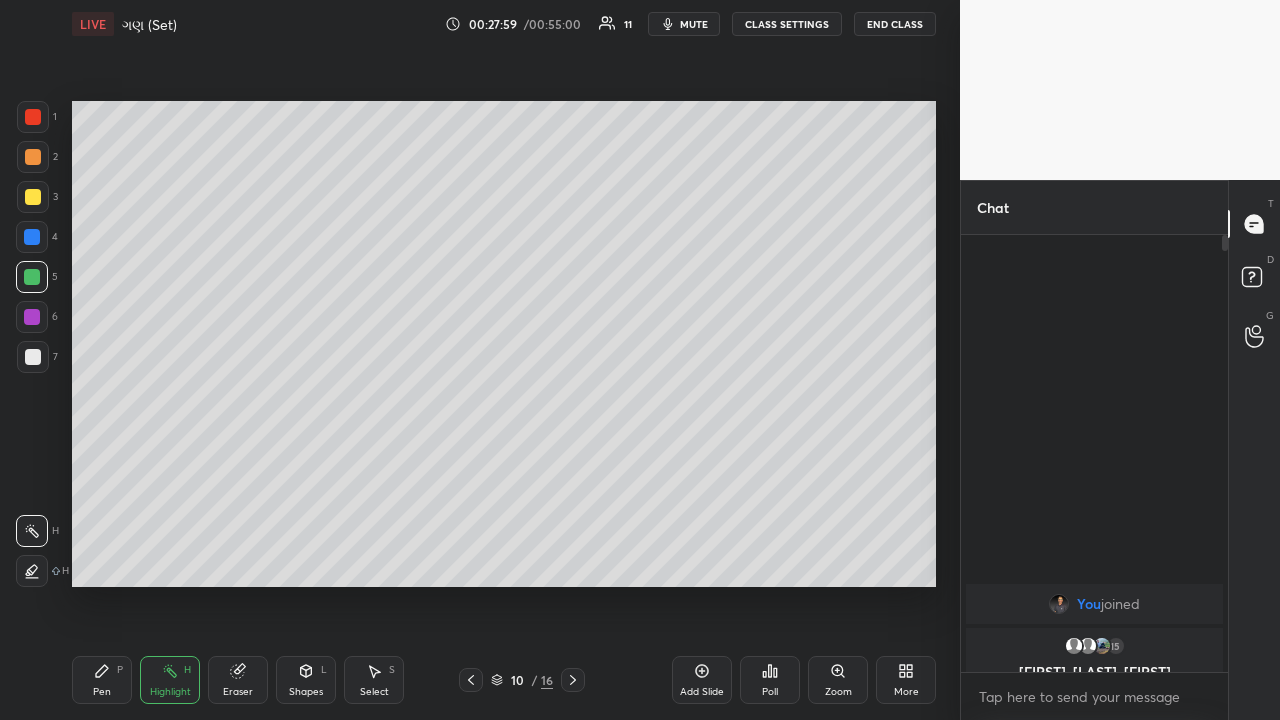 click on "Shapes L" at bounding box center [306, 680] 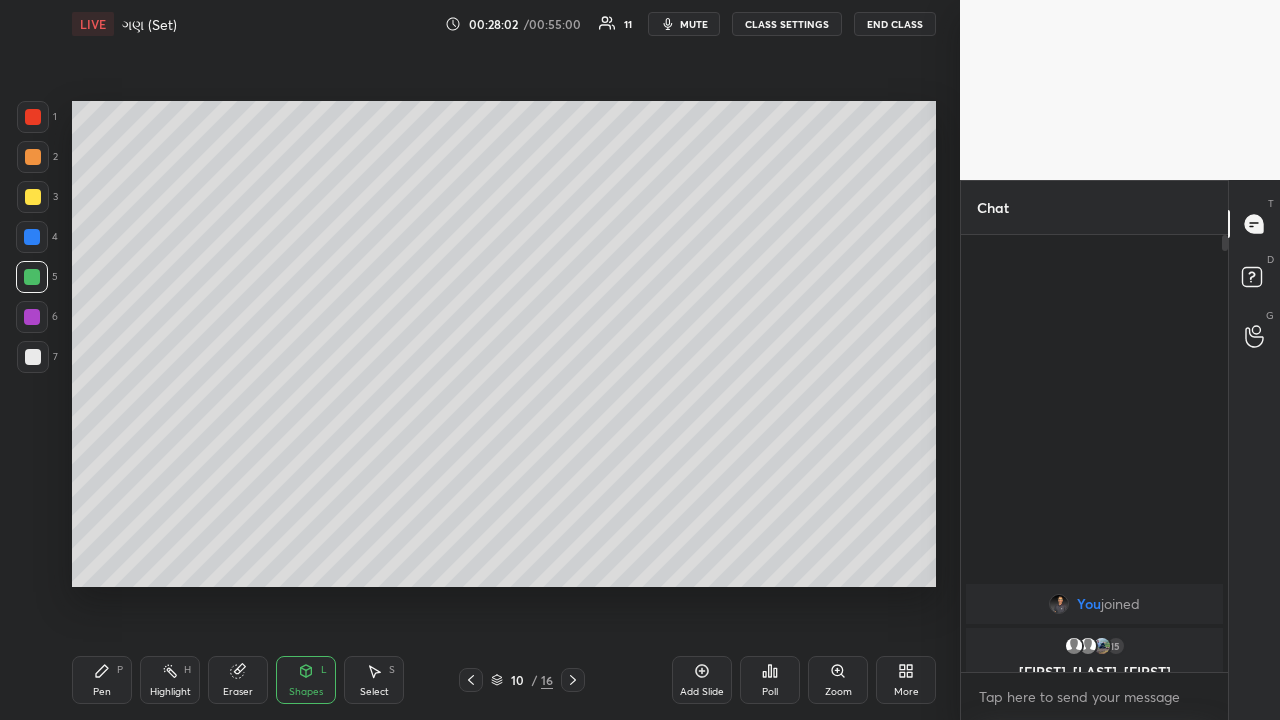click on "Eraser" at bounding box center (238, 692) 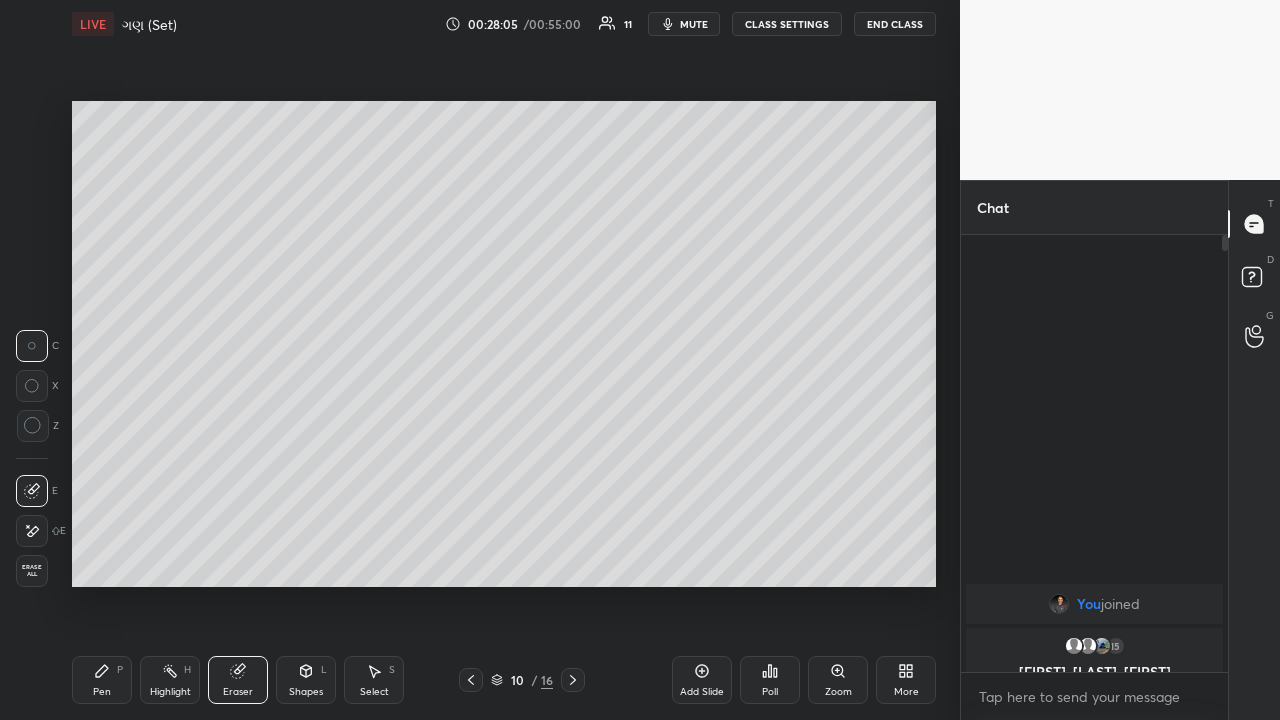 click on "Pen P" at bounding box center [102, 680] 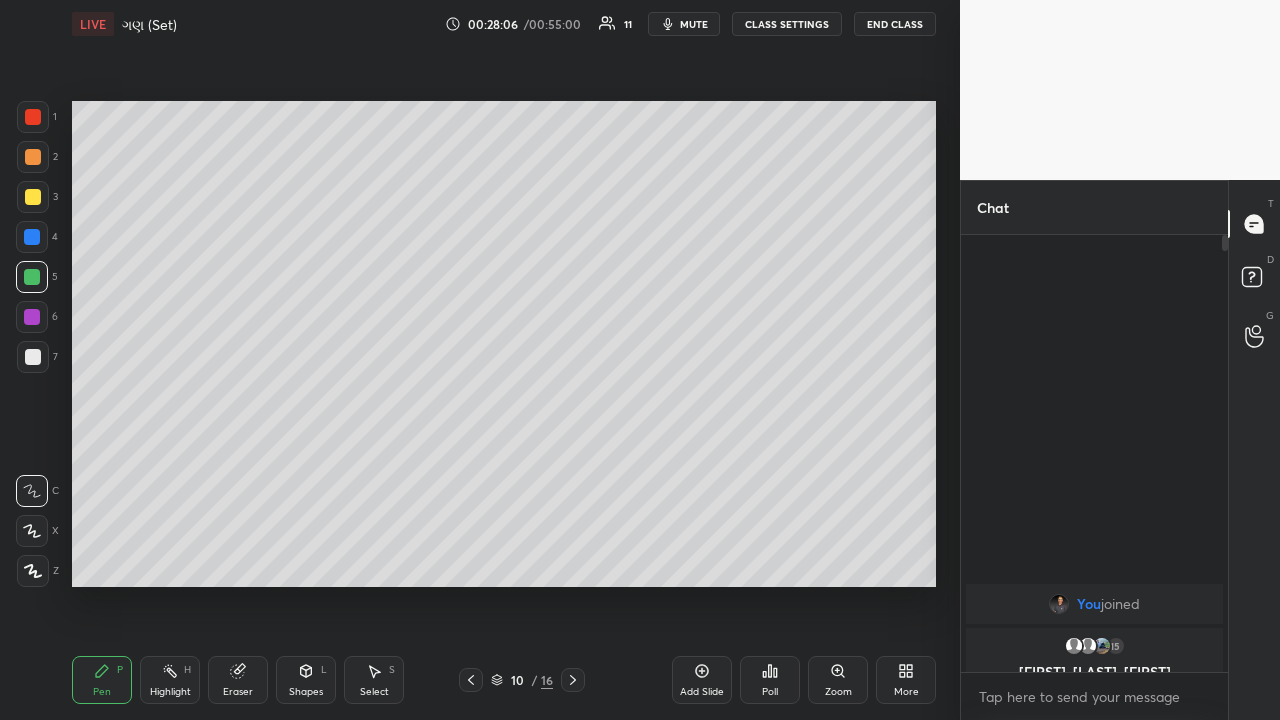 click at bounding box center [33, 197] 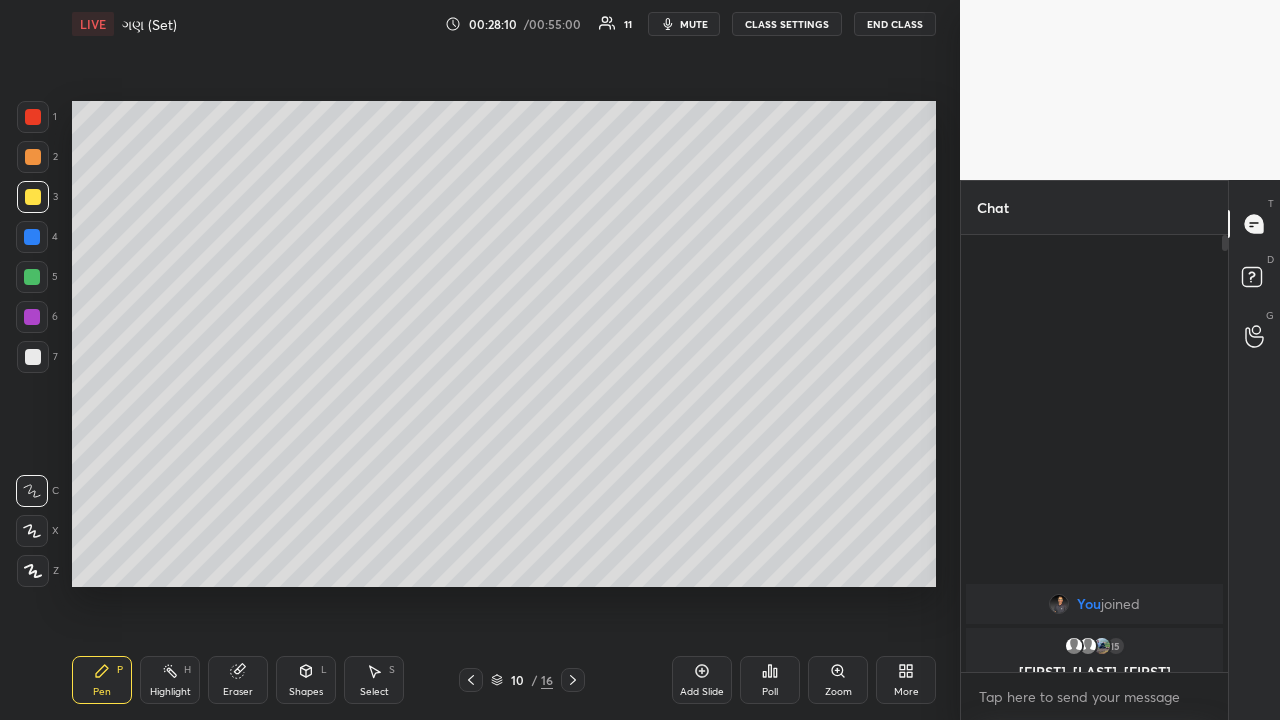 click on "Highlight H" at bounding box center (170, 680) 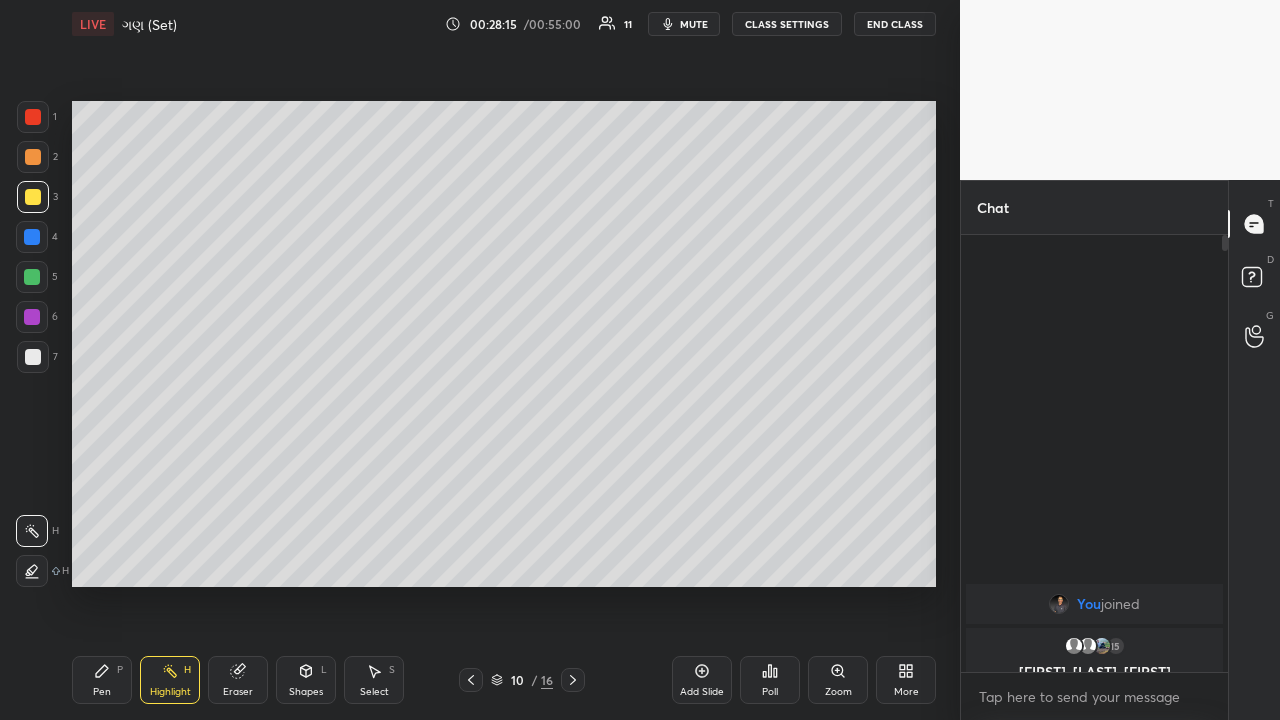 click on "Pen" at bounding box center (102, 692) 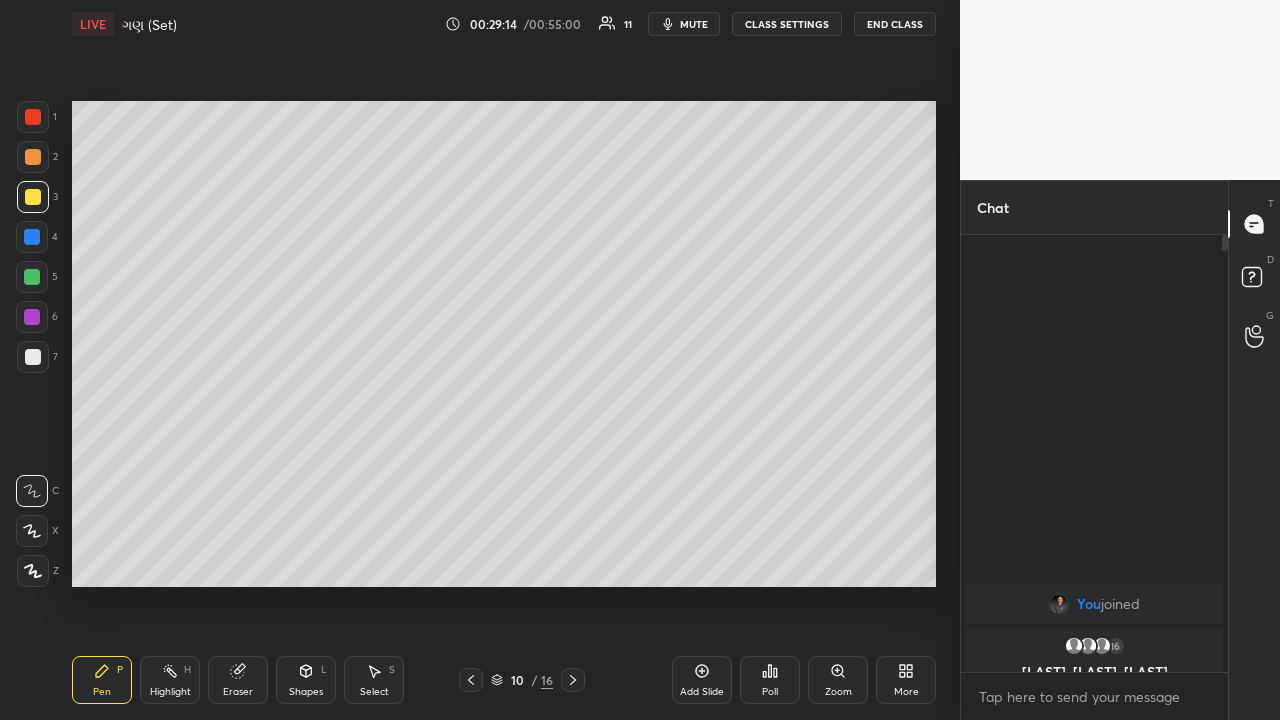 click on "Highlight" at bounding box center (170, 692) 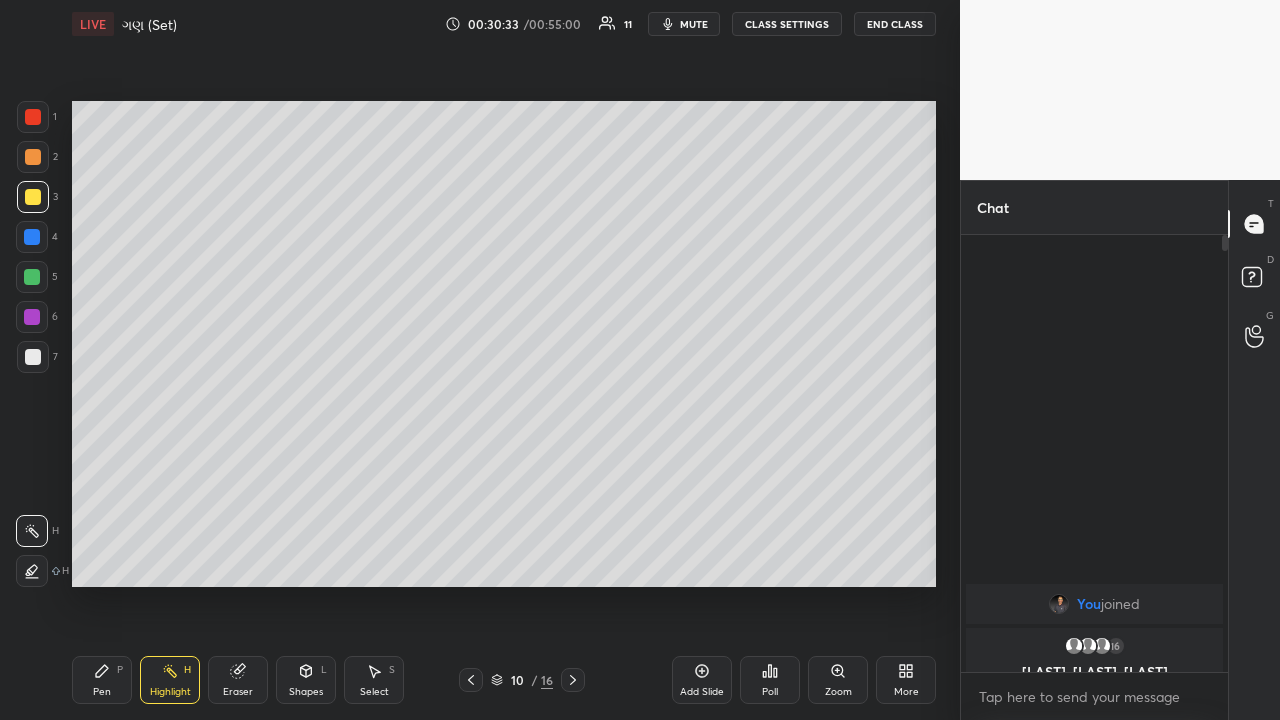 click 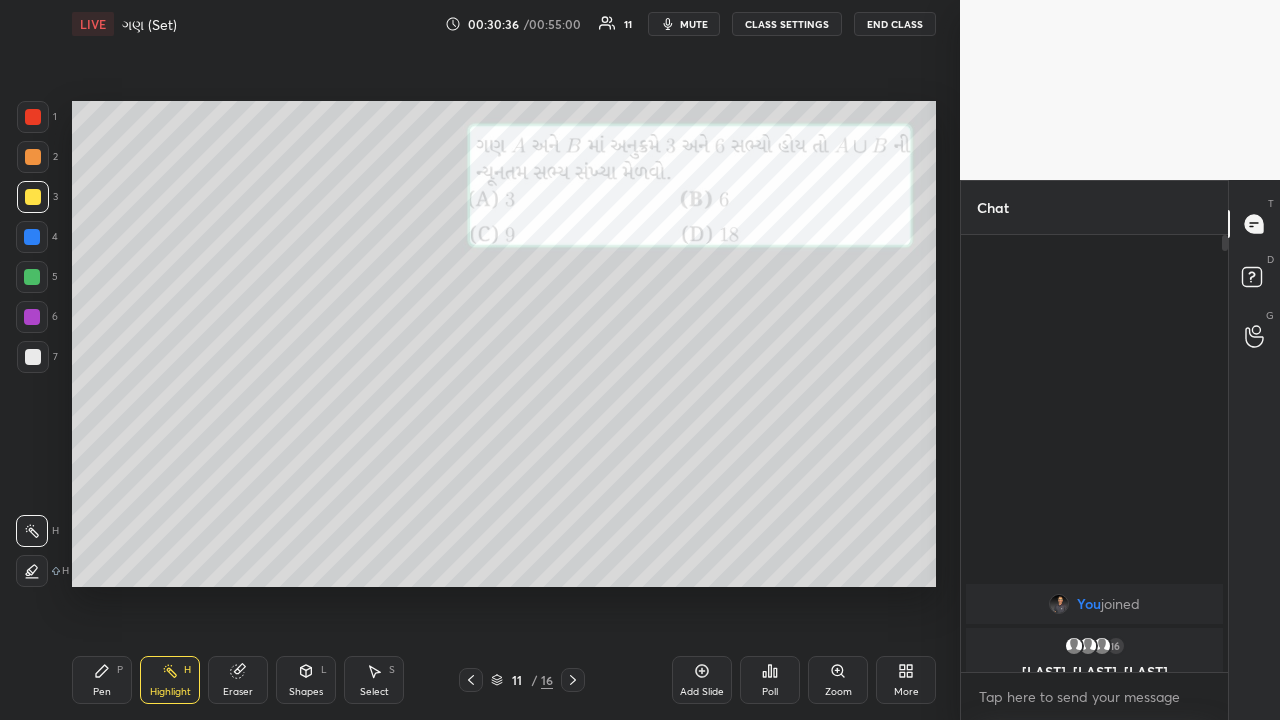 click 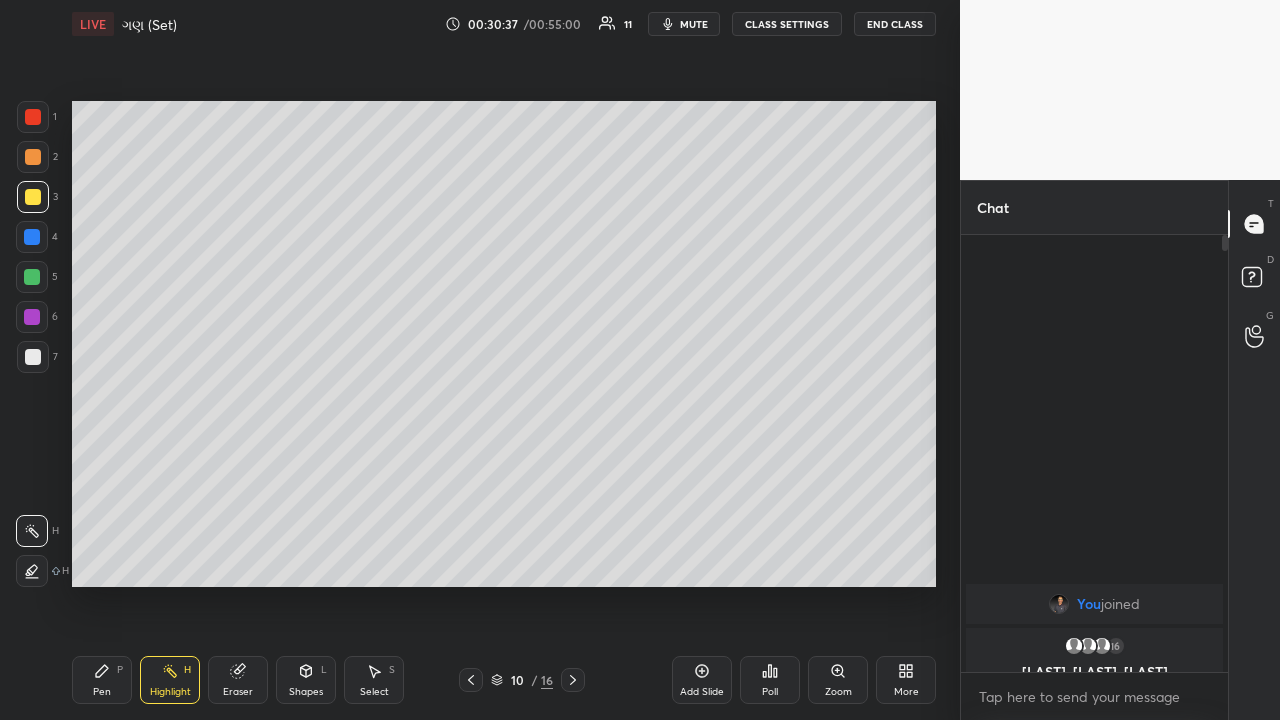 click 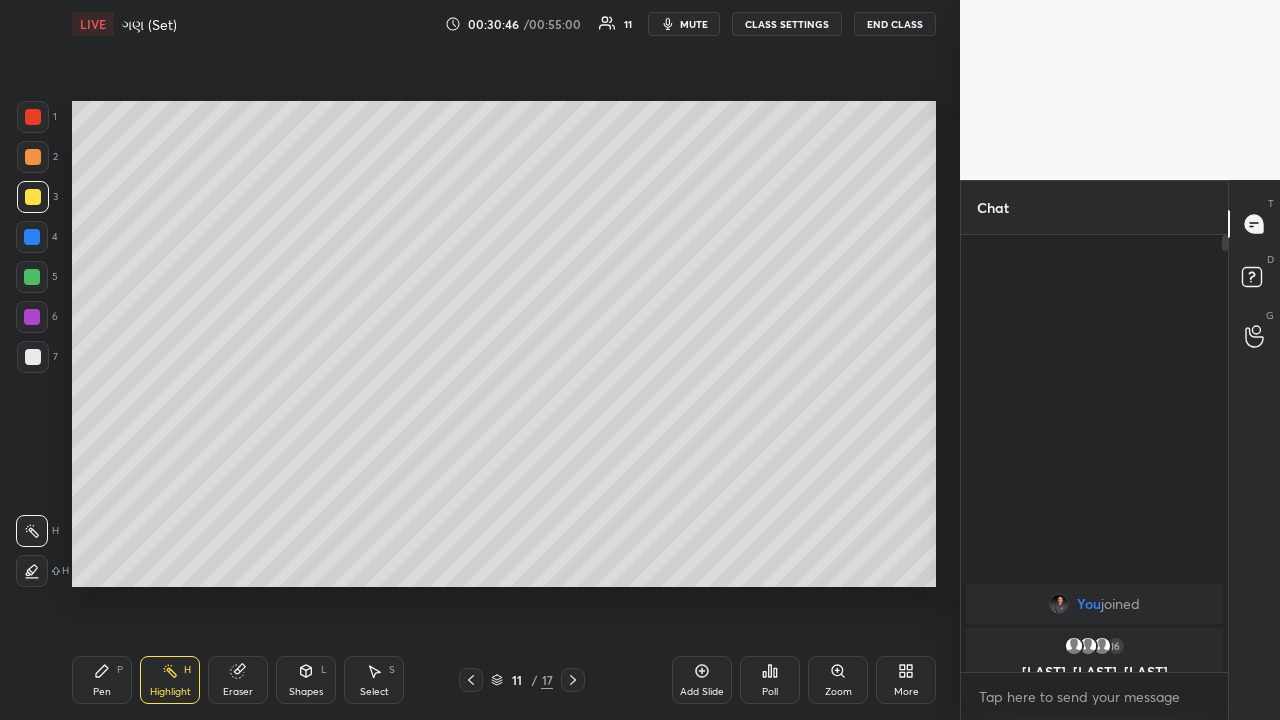 click 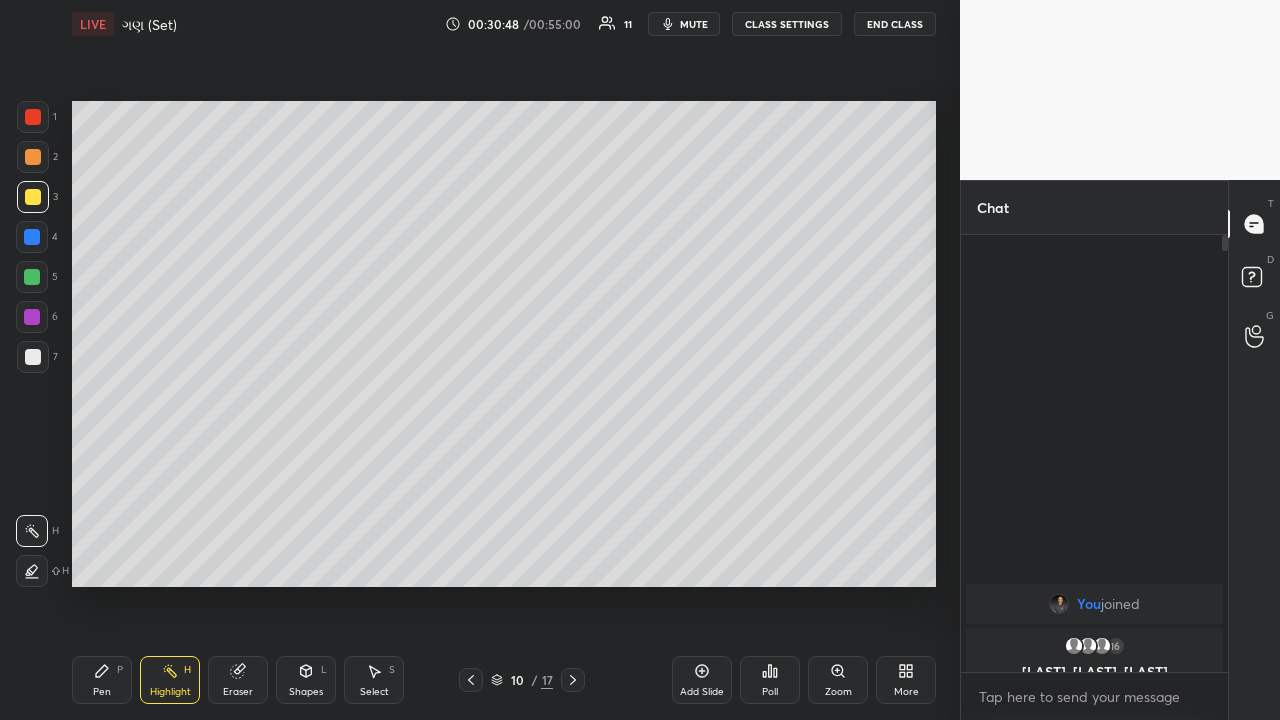 click 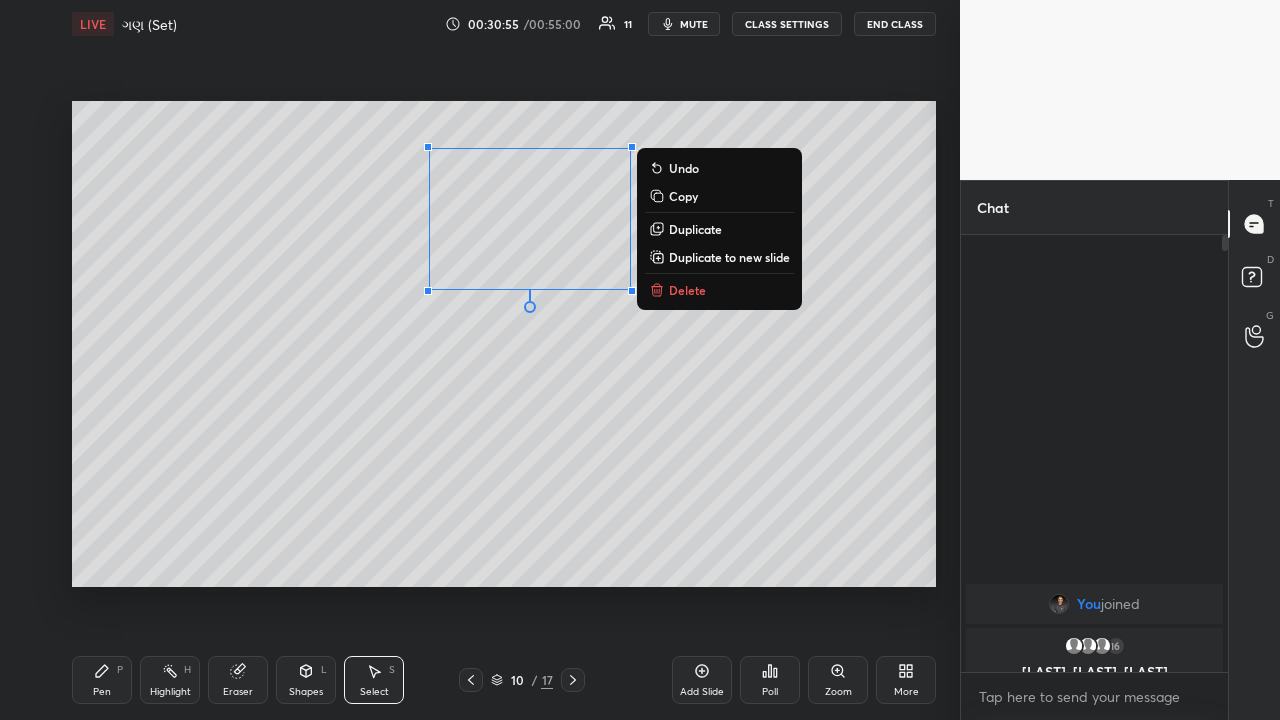 click on "Duplicate to new slide" at bounding box center (729, 257) 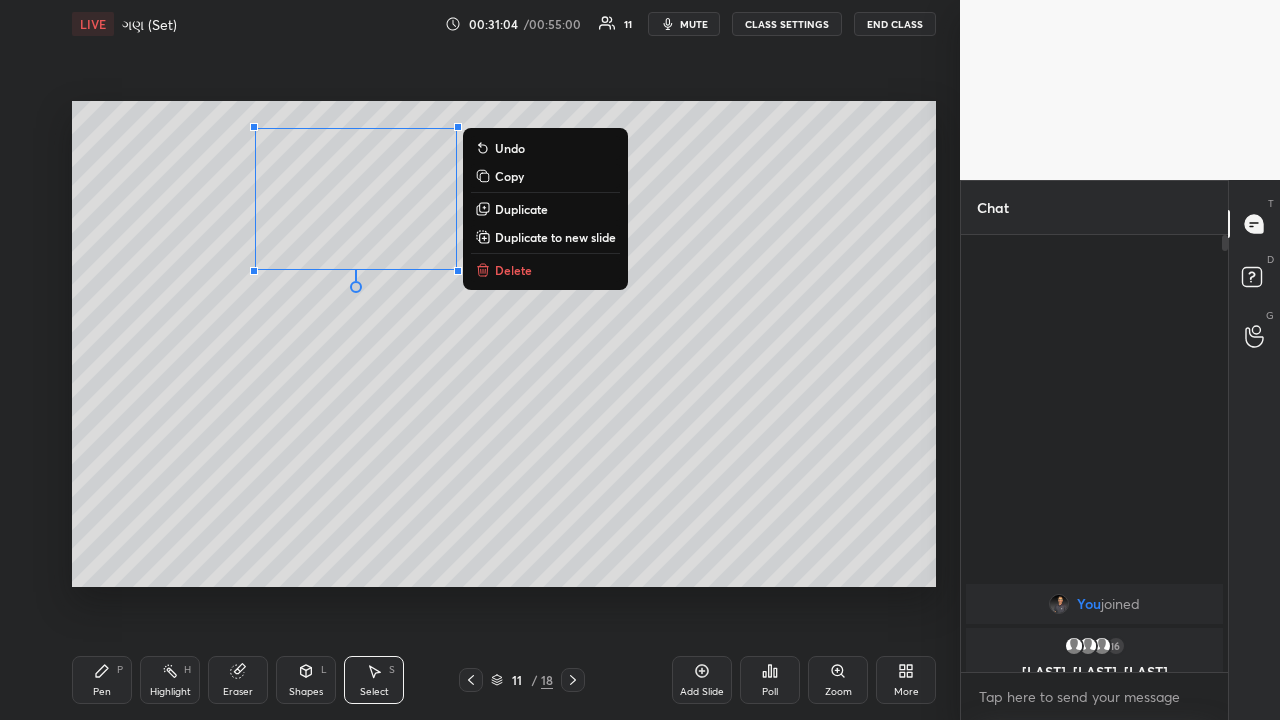 click on "0 ° Undo Copy Duplicate Duplicate to new slide Delete" at bounding box center (504, 344) 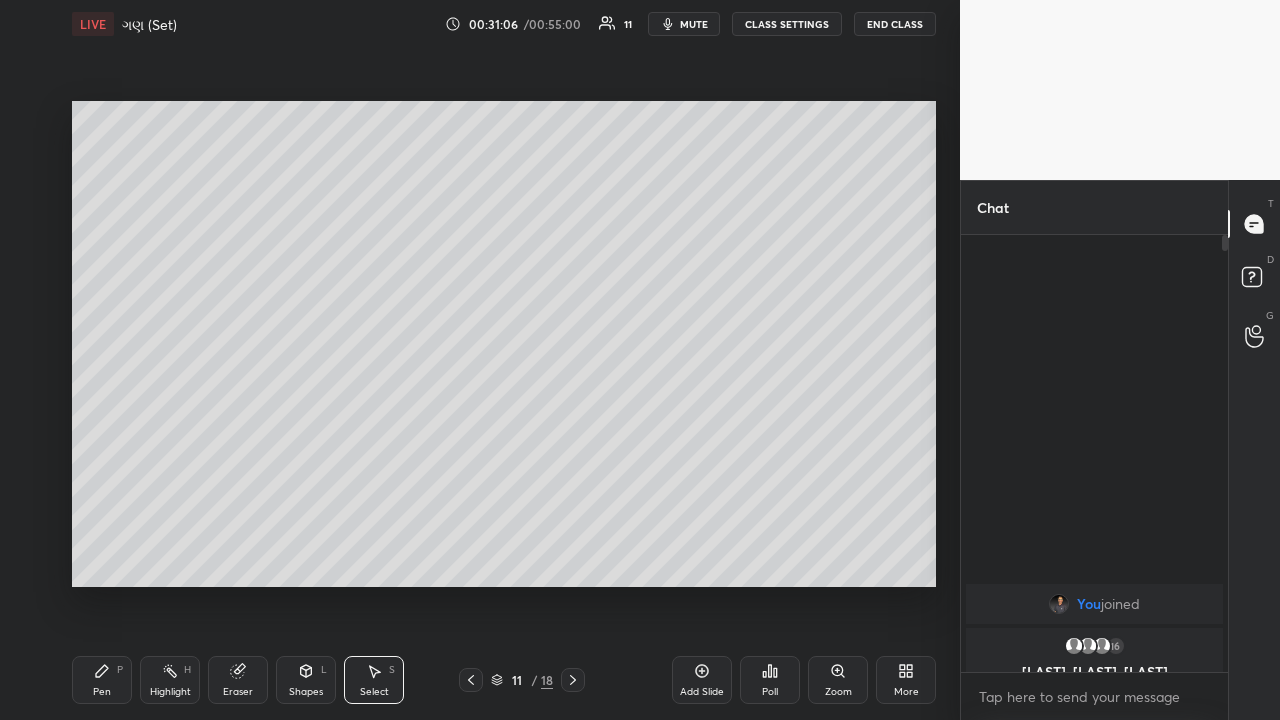 click on "Pen P" at bounding box center (102, 680) 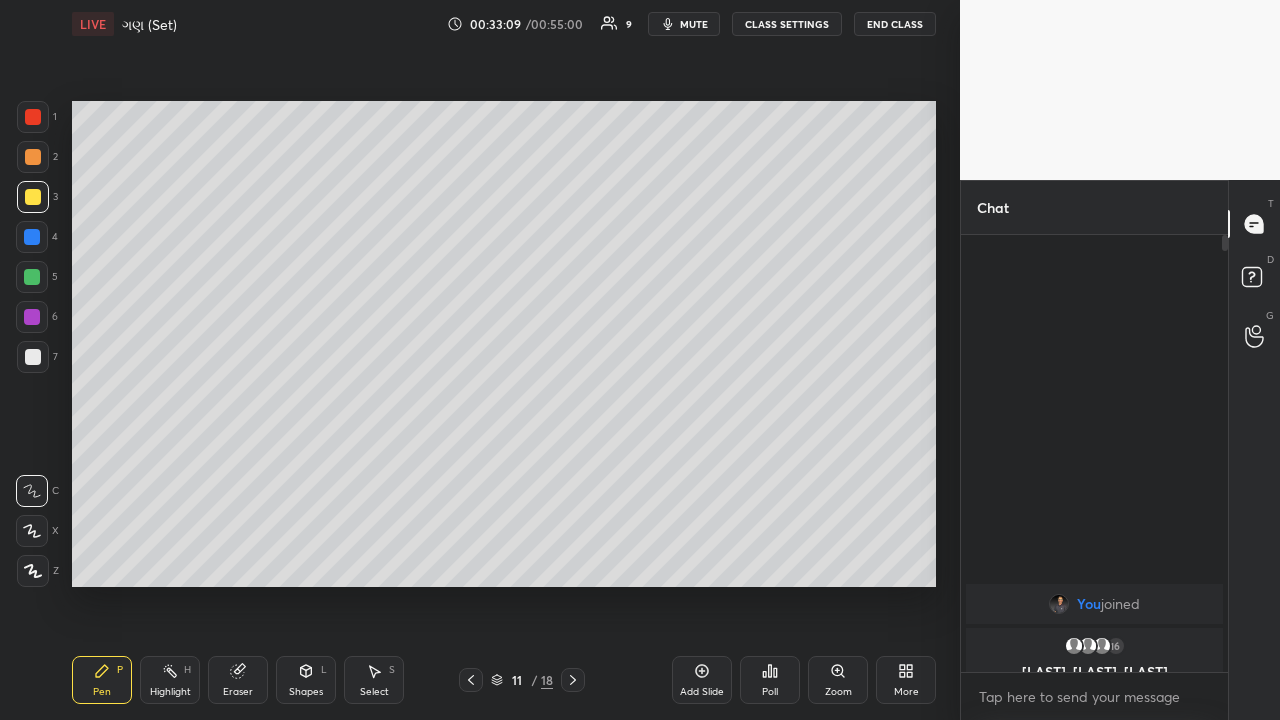 click 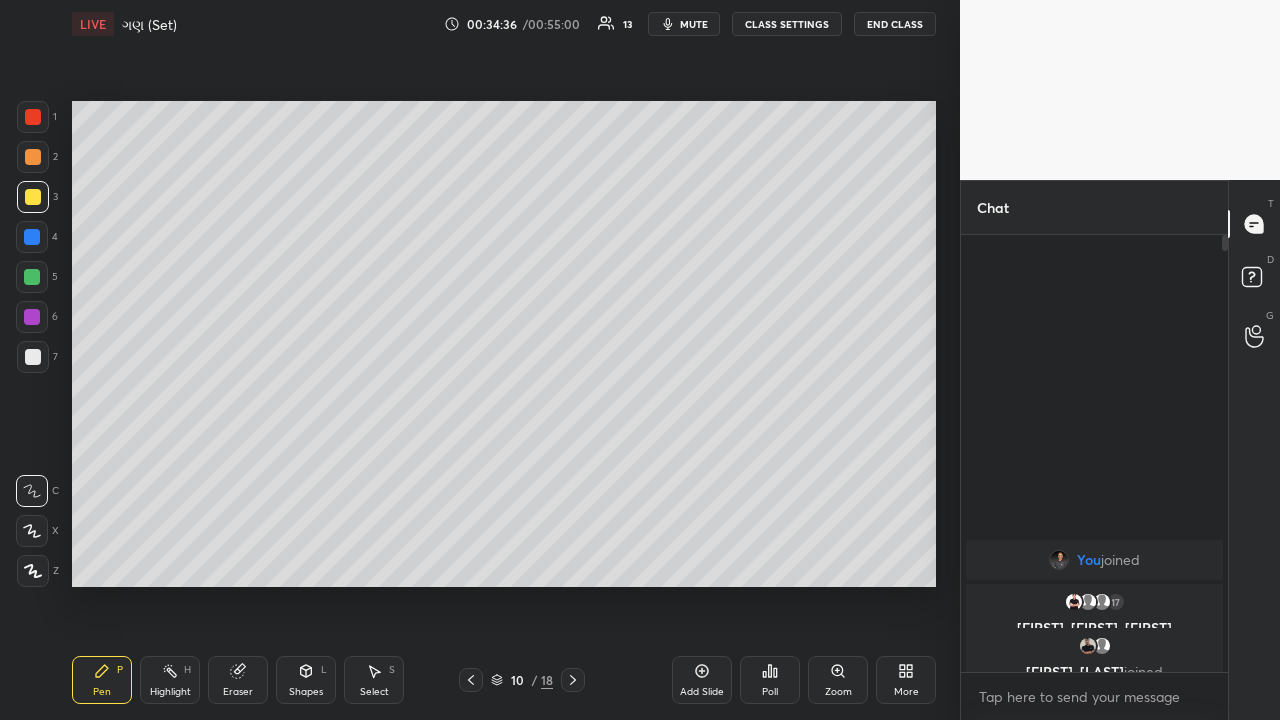 click 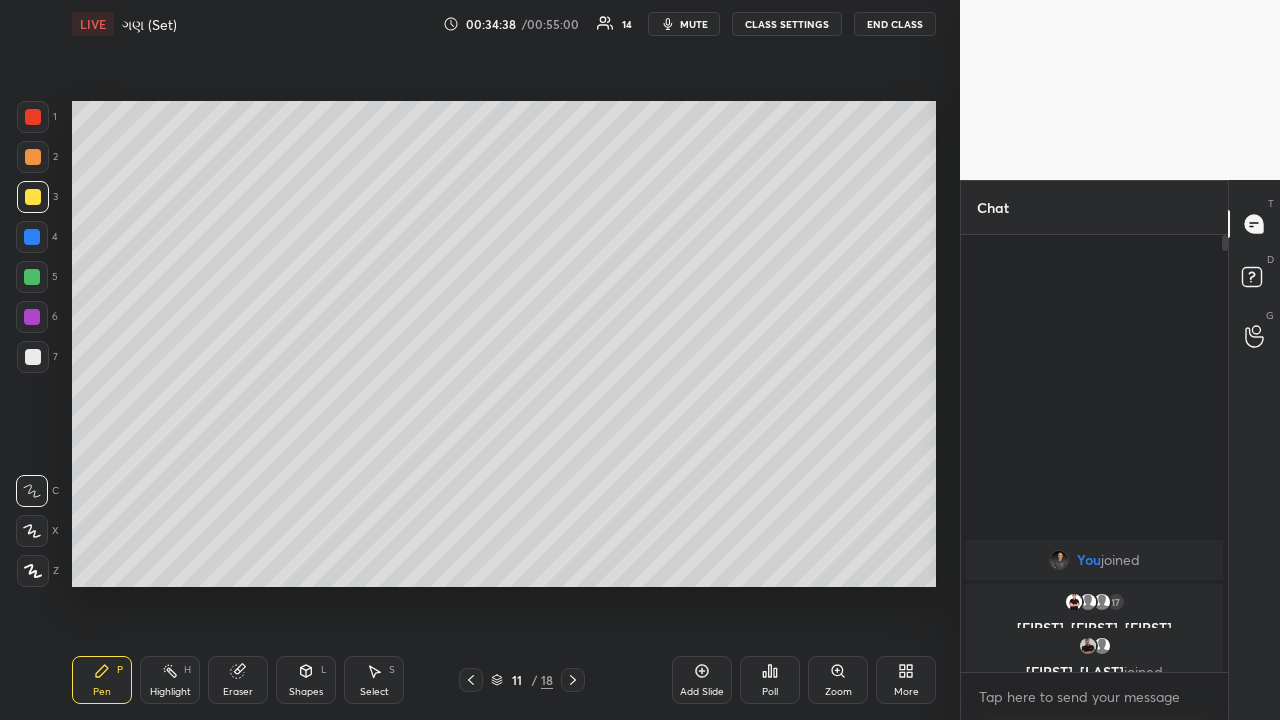 click at bounding box center [33, 157] 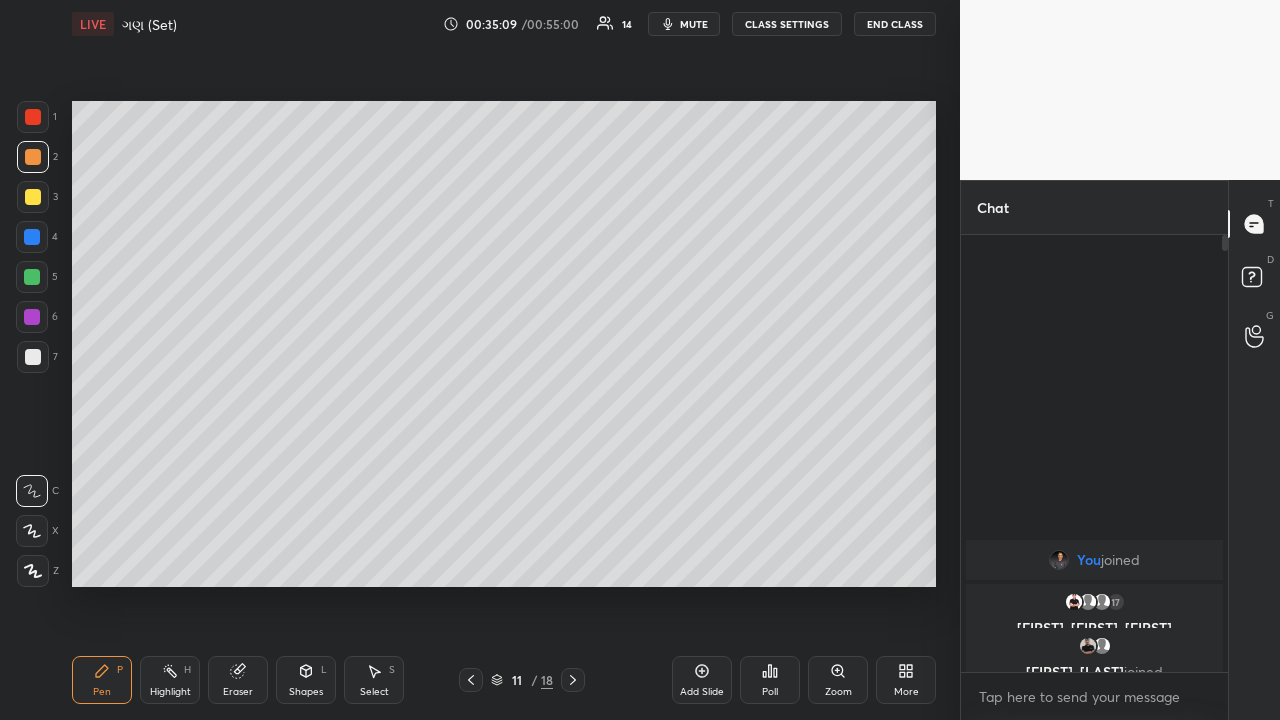 click at bounding box center (32, 317) 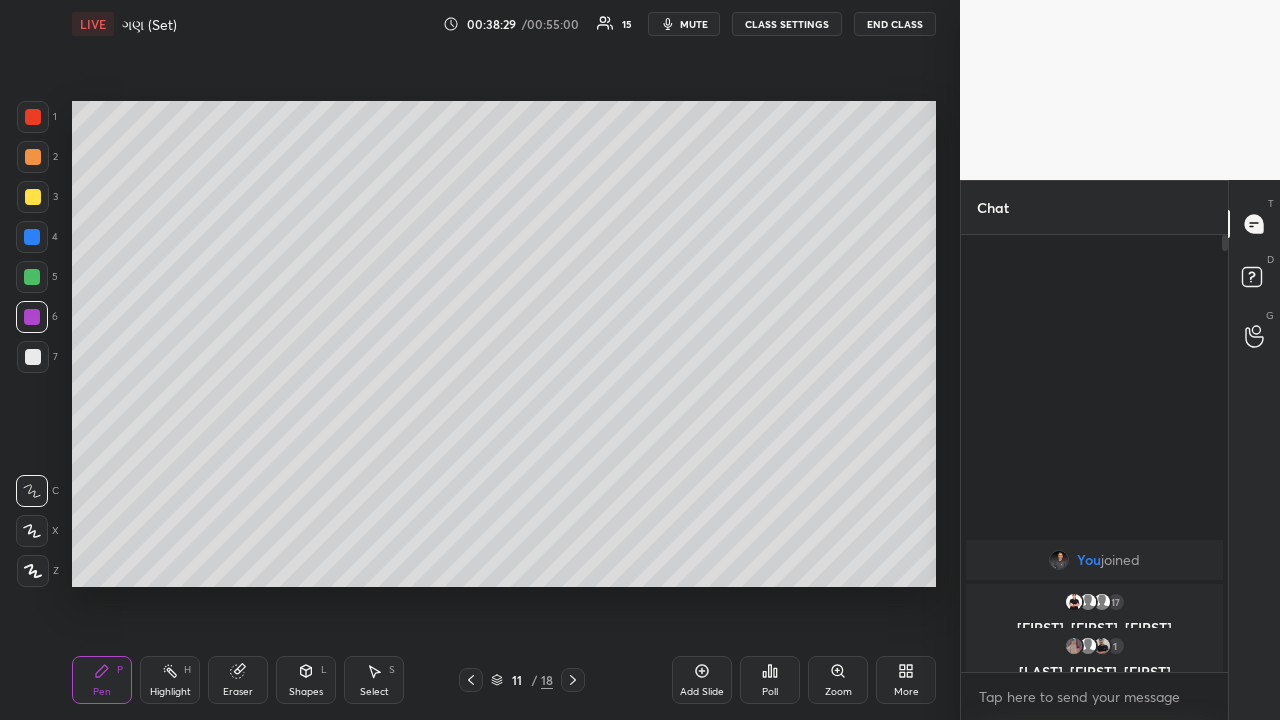 click at bounding box center (32, 237) 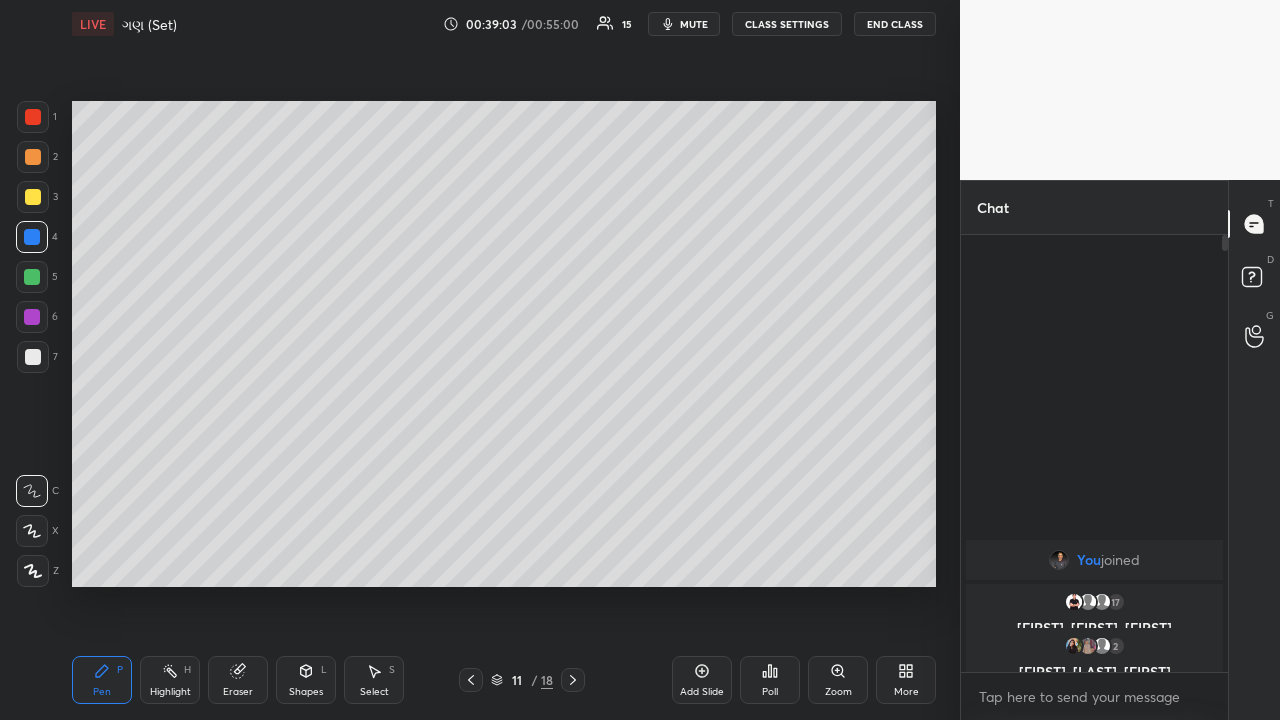 click on "Select" at bounding box center [374, 692] 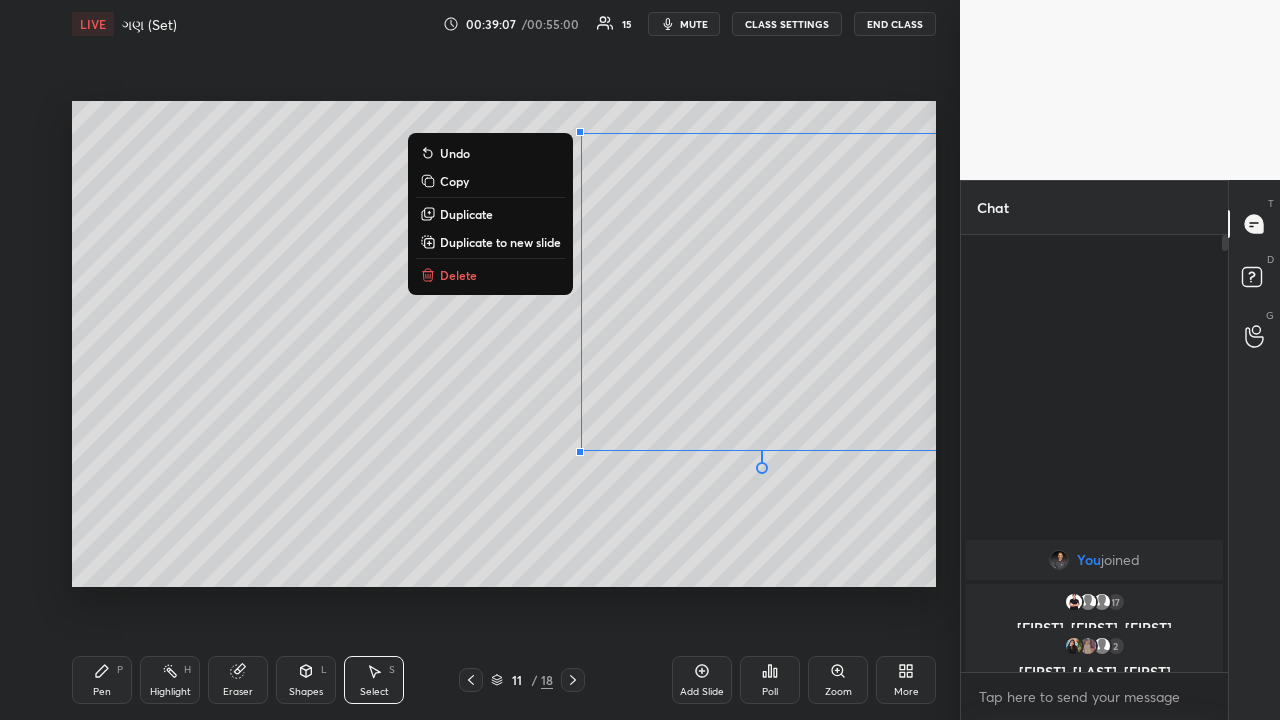 click on "0 ° Undo Copy Duplicate Duplicate to new slide Delete" at bounding box center [504, 344] 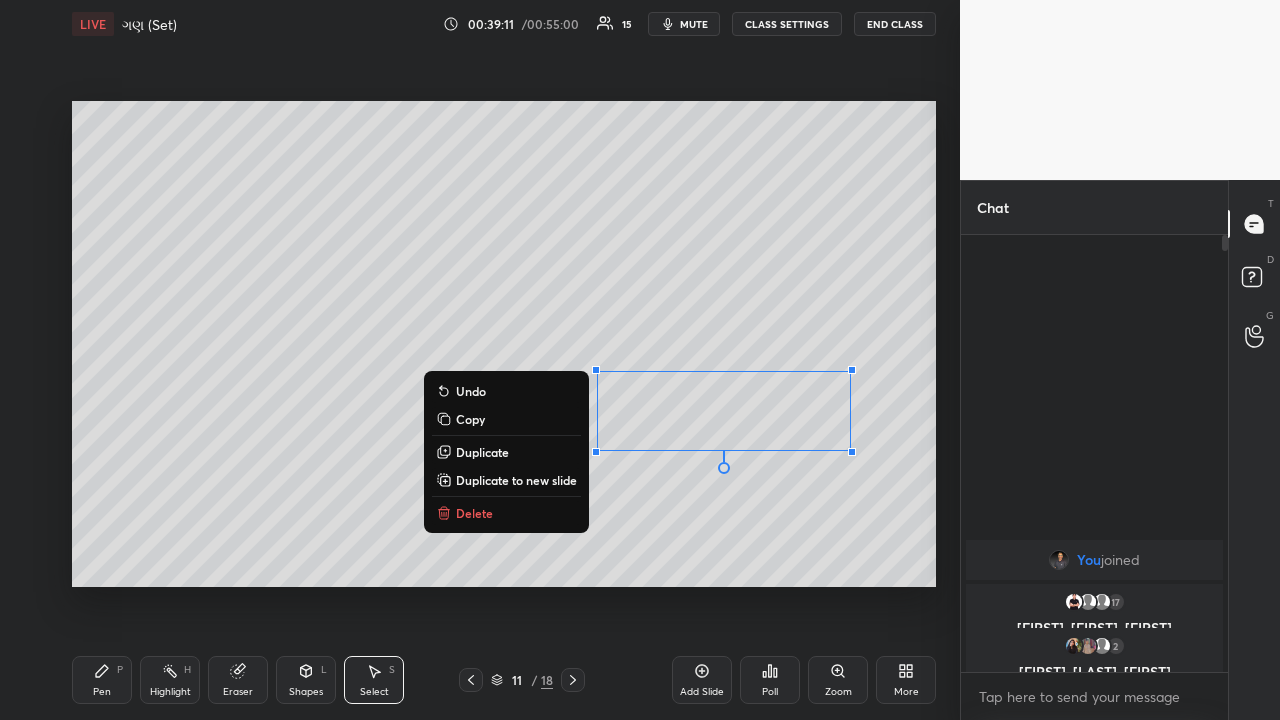 click on "Duplicate to new slide" at bounding box center (516, 480) 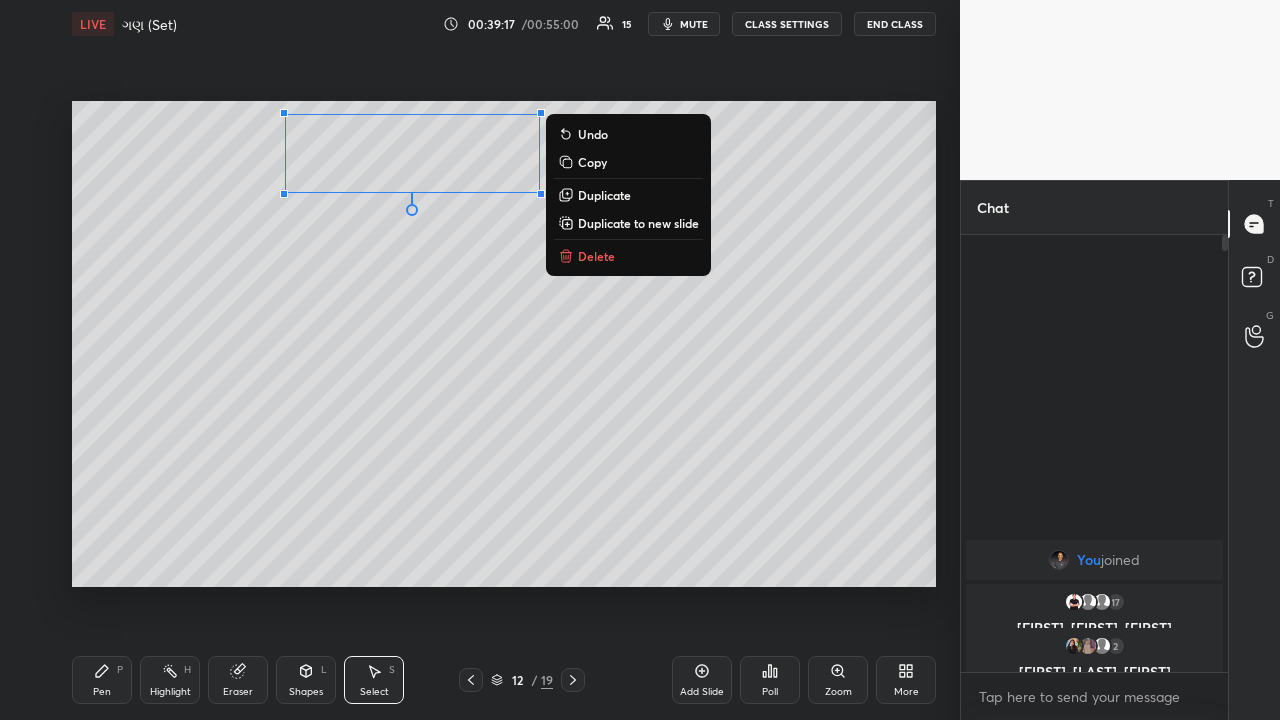 click on "0 ° Undo Copy Duplicate Duplicate to new slide Delete" at bounding box center [504, 344] 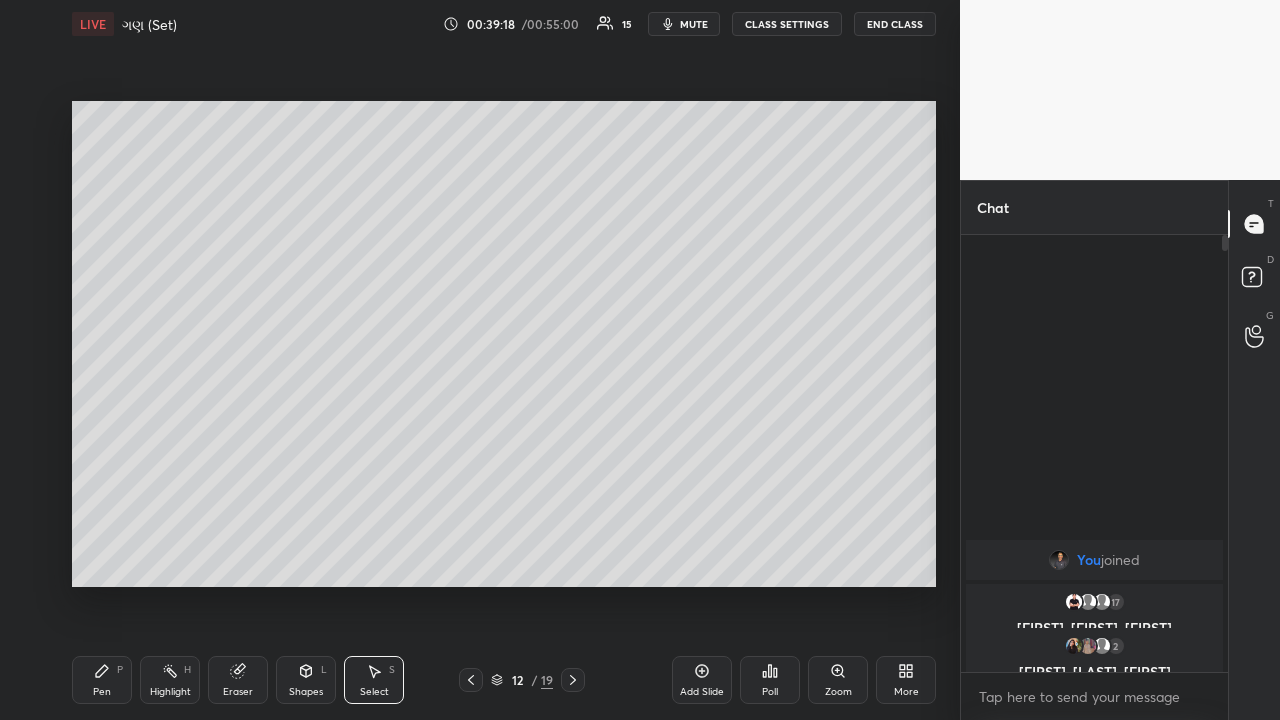 click on "Pen P" at bounding box center [102, 680] 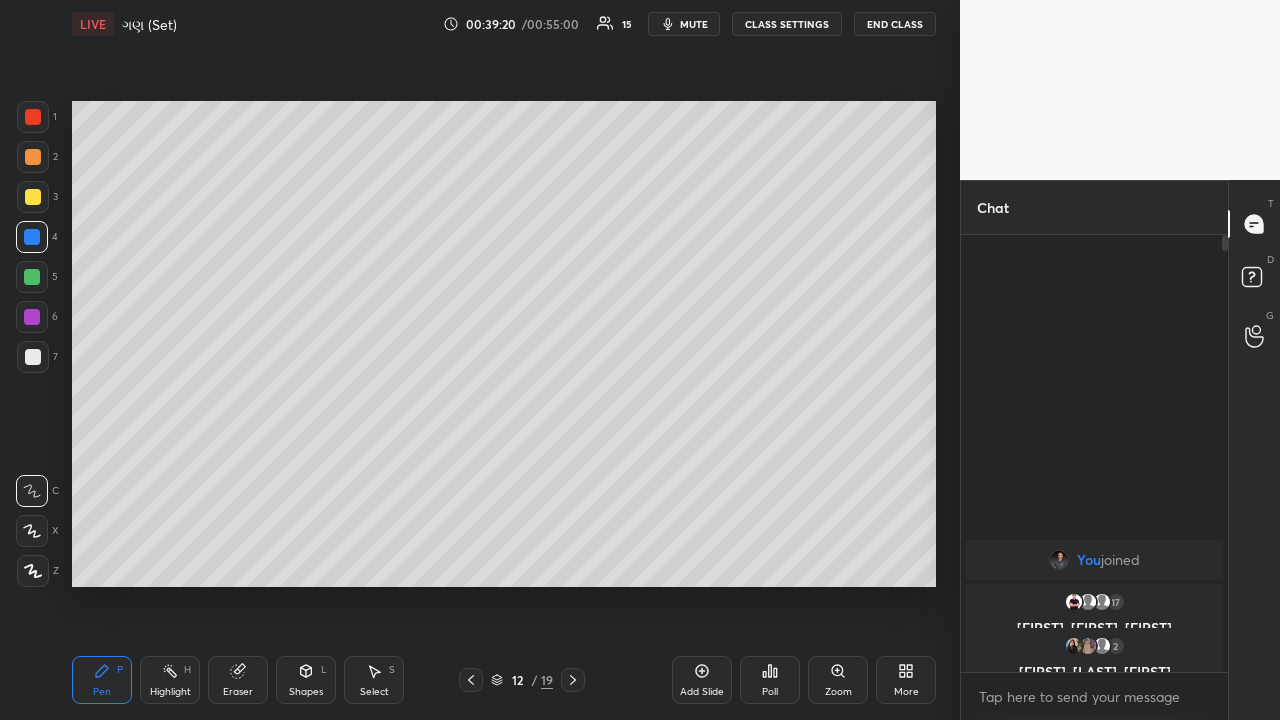 click at bounding box center [33, 197] 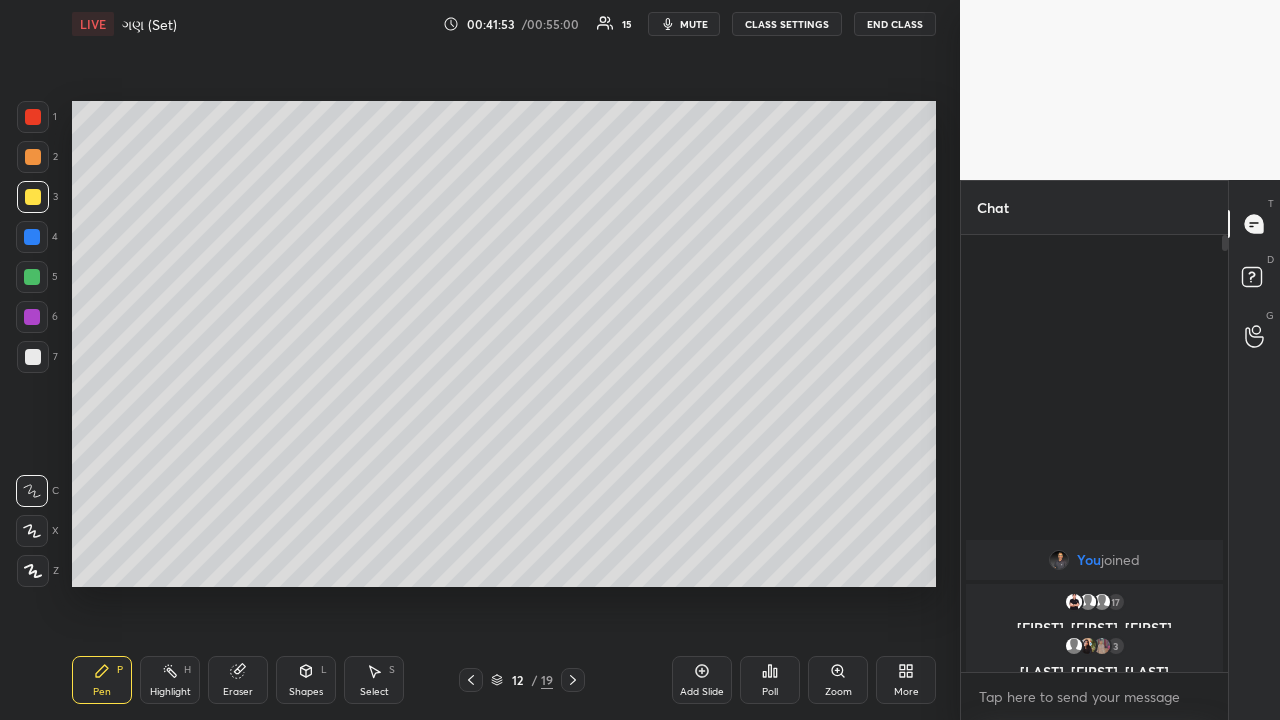 click on "Eraser" at bounding box center [238, 680] 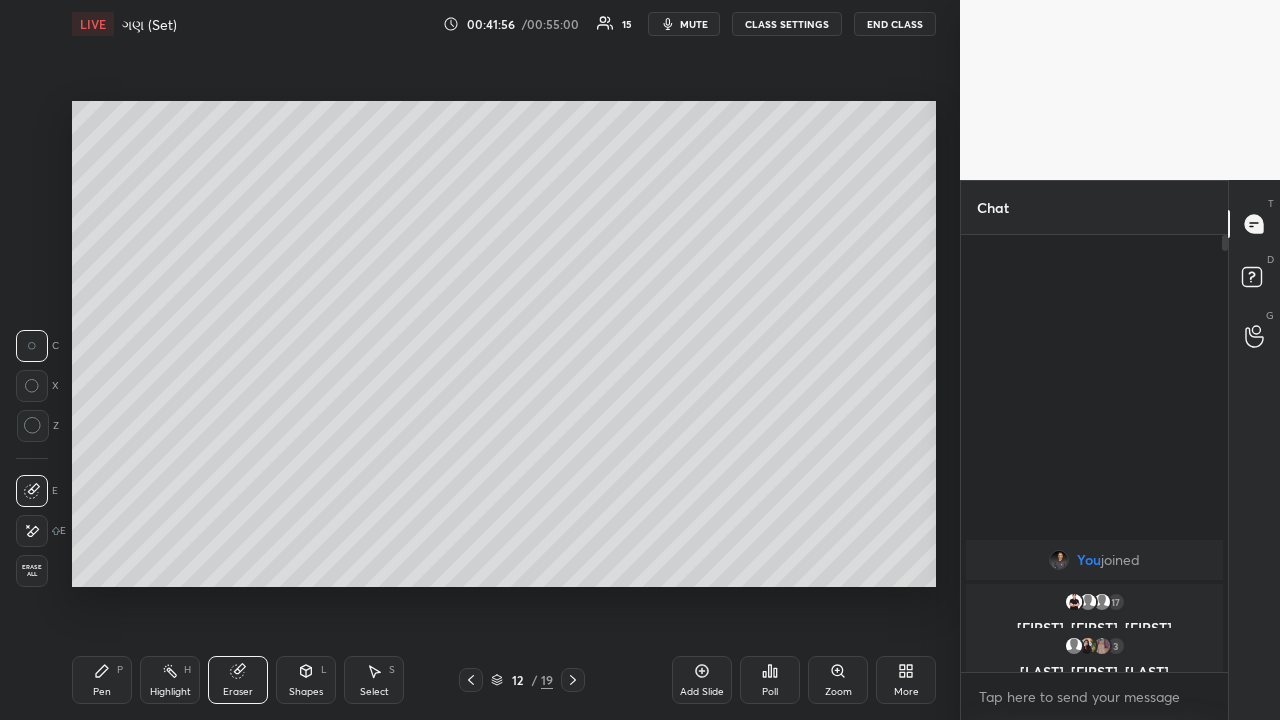 click 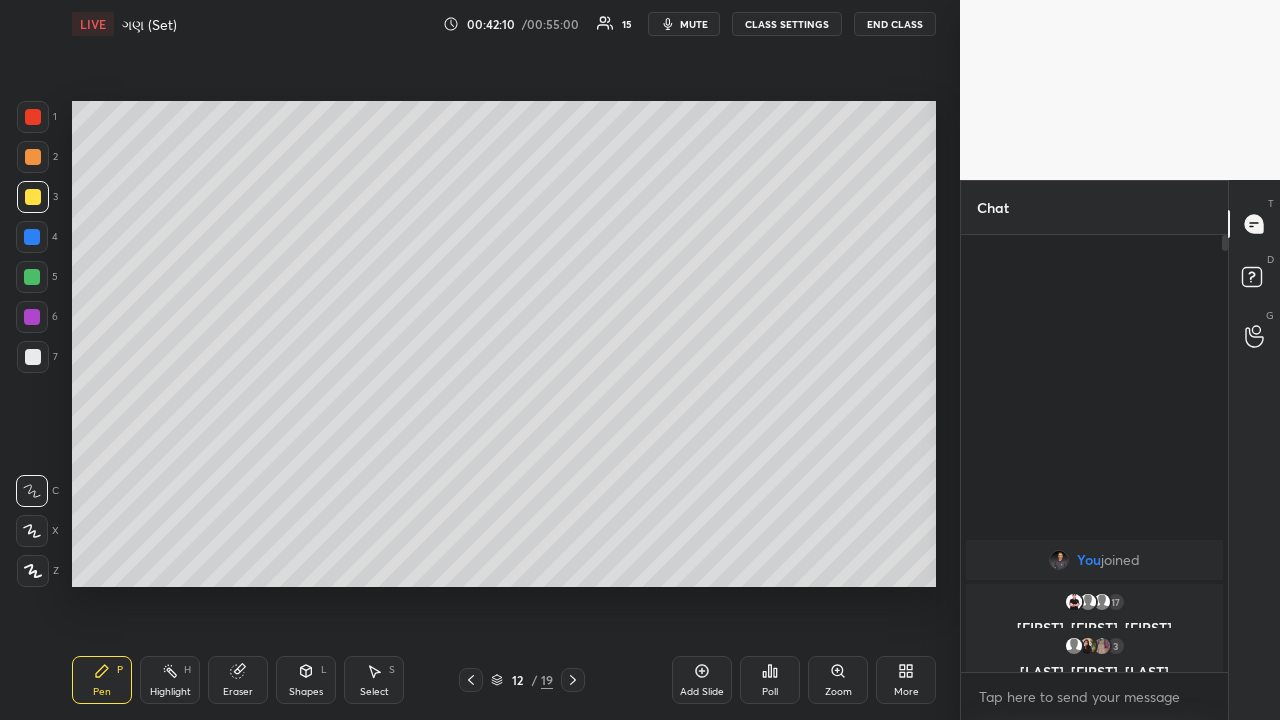click at bounding box center [33, 157] 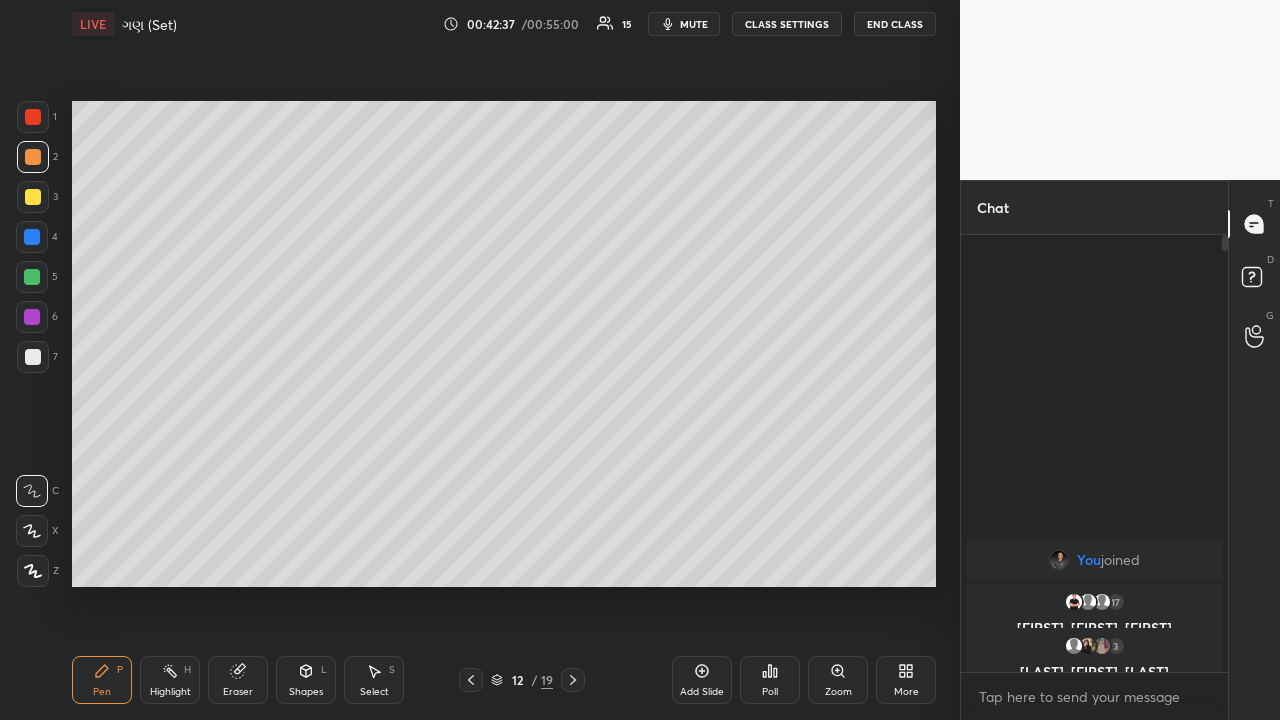 click 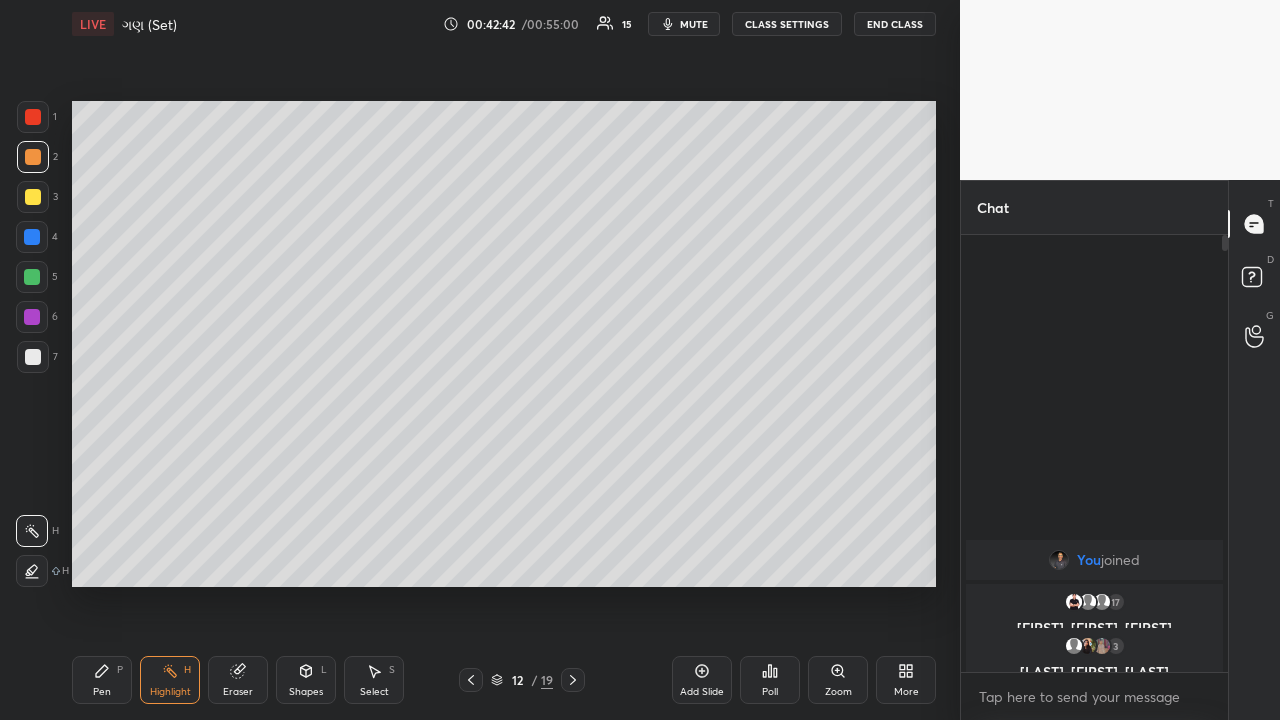 click 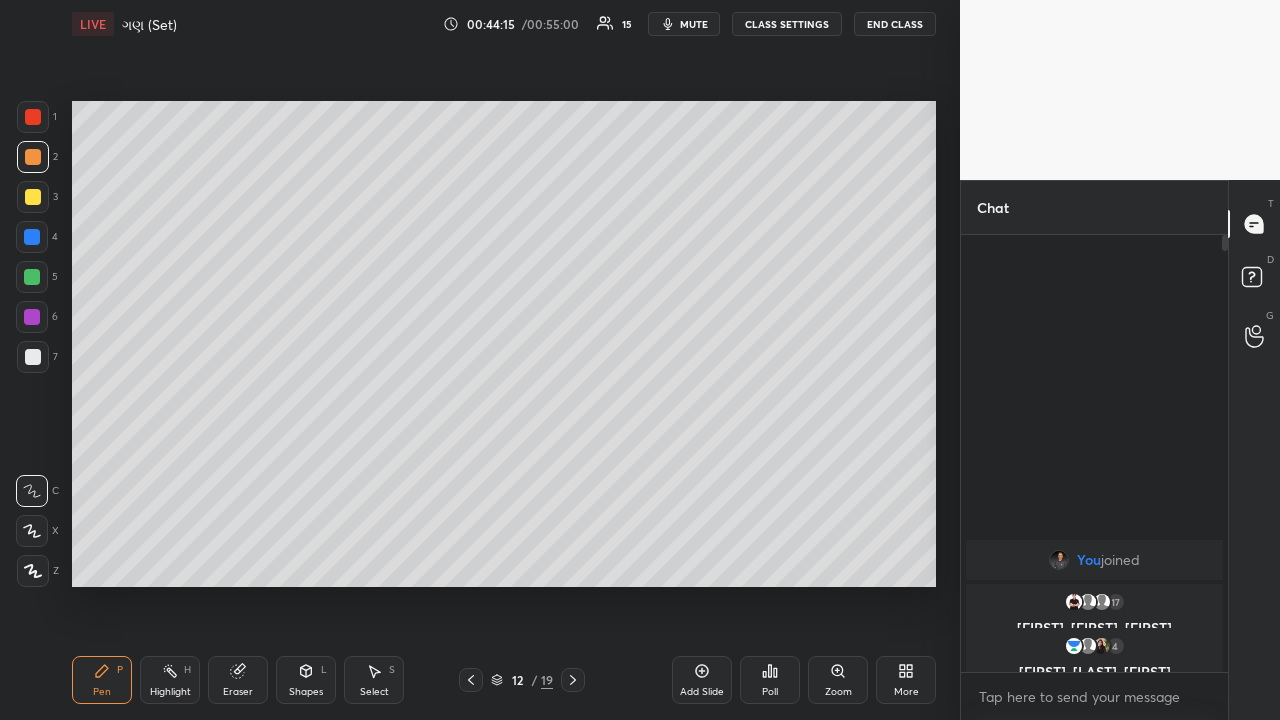 click 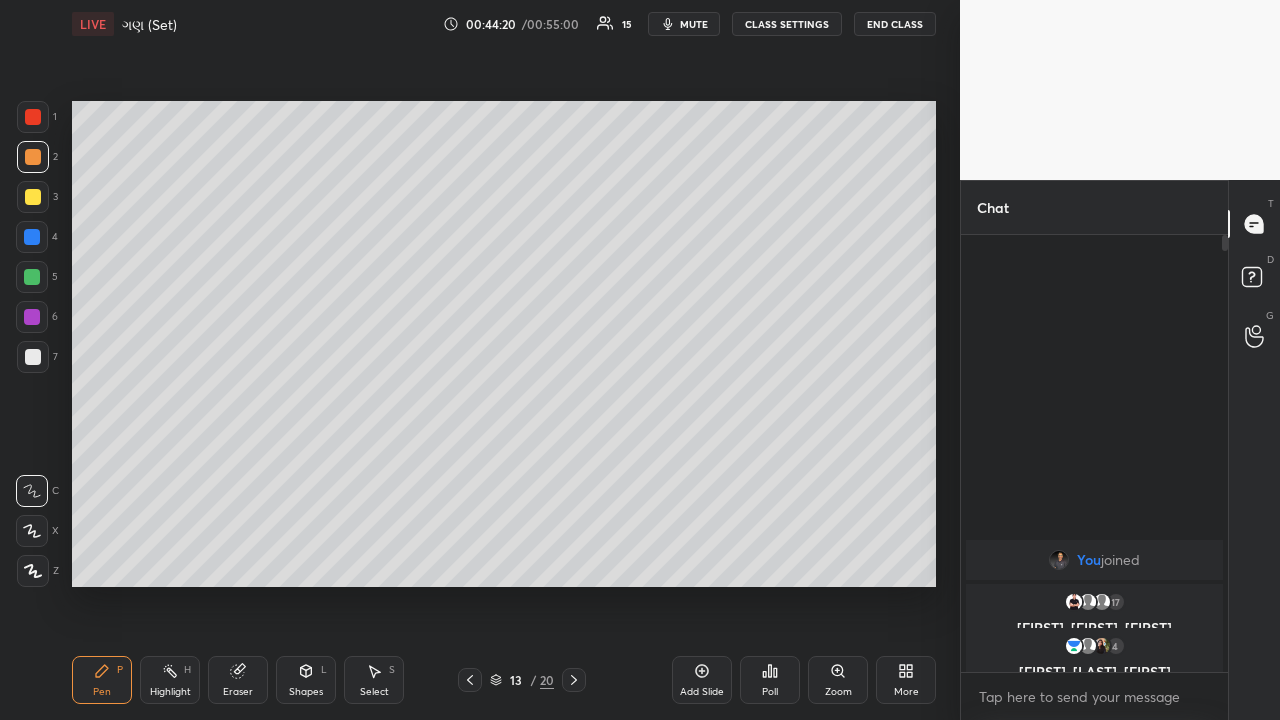 click at bounding box center (32, 277) 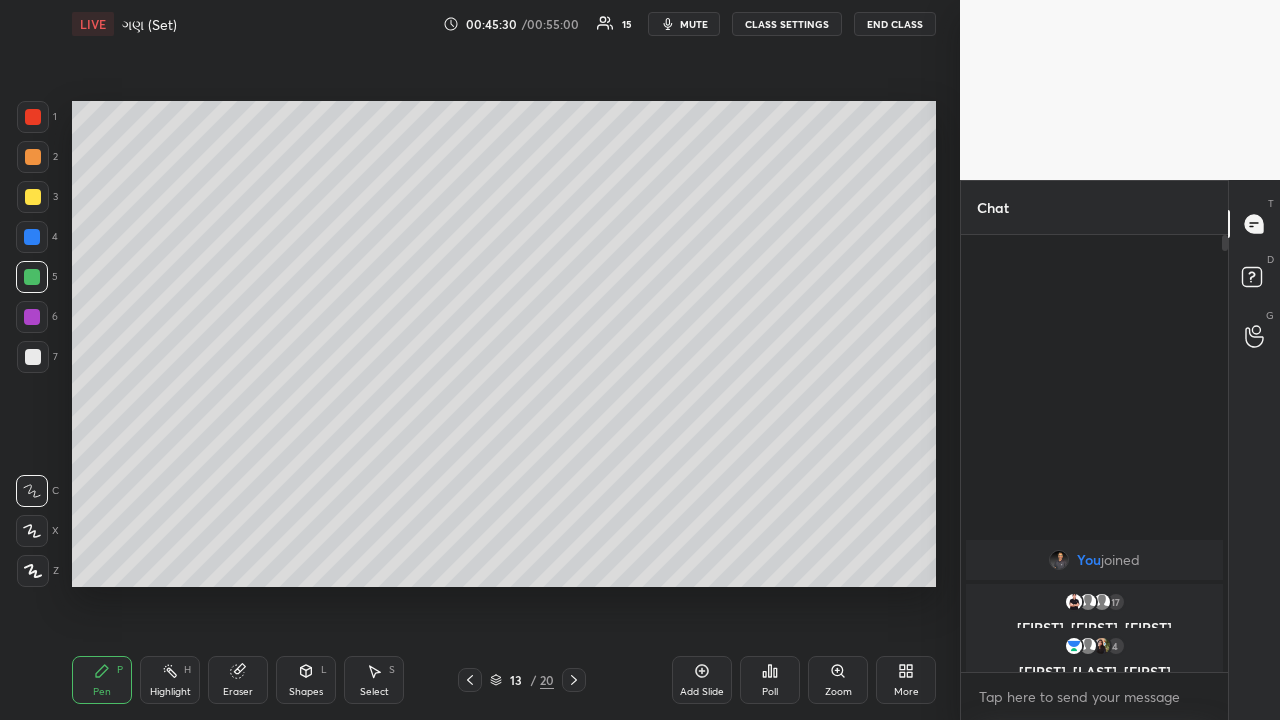 click at bounding box center (33, 197) 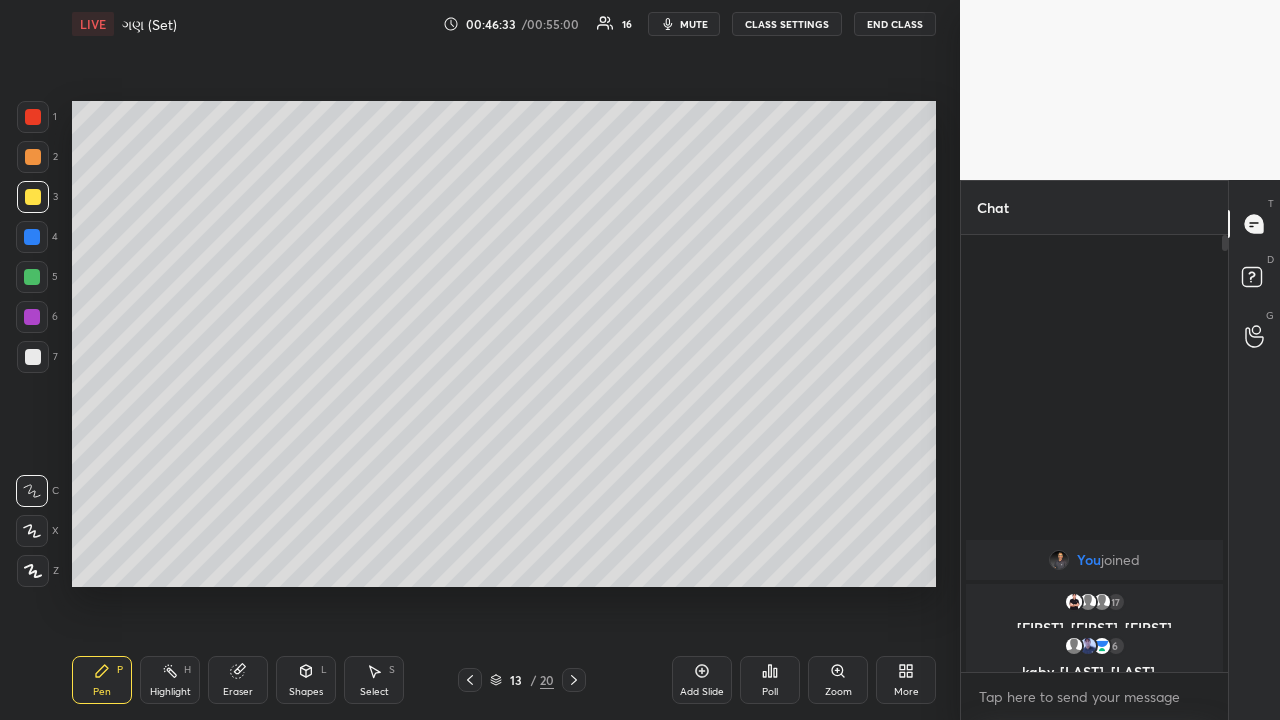 click on "Highlight H" at bounding box center [170, 680] 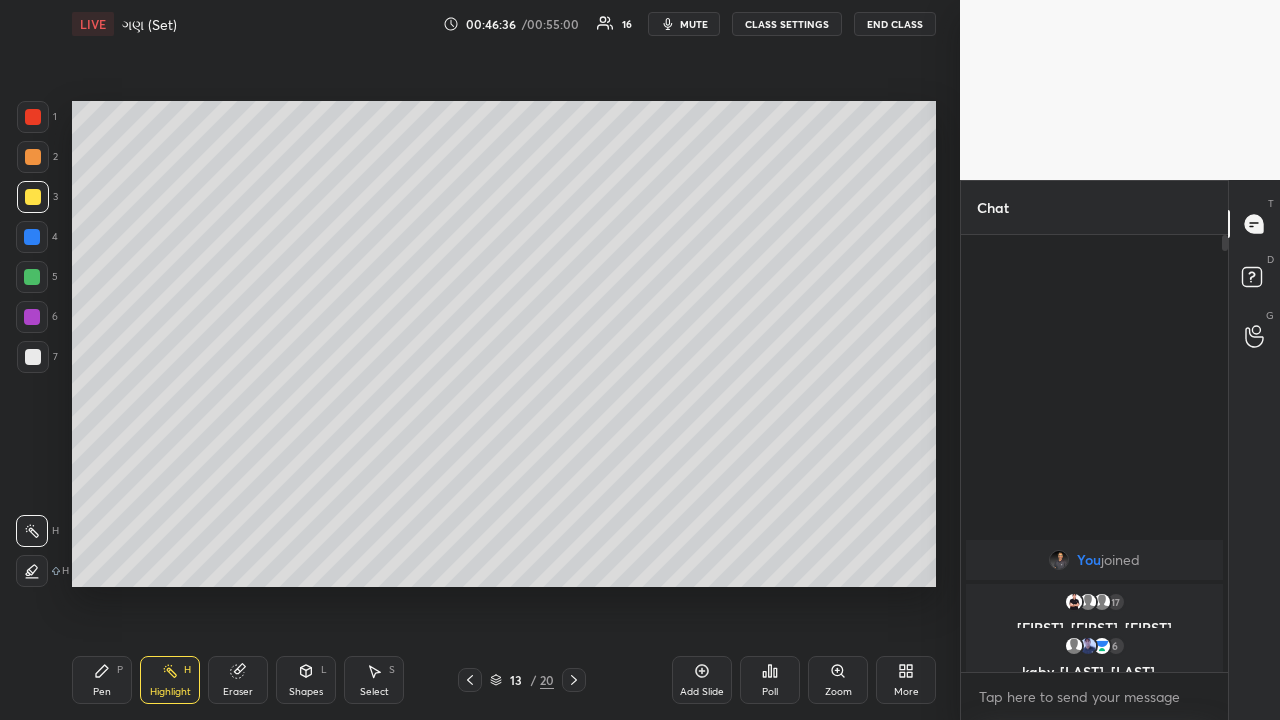 click on "Pen P" at bounding box center [102, 680] 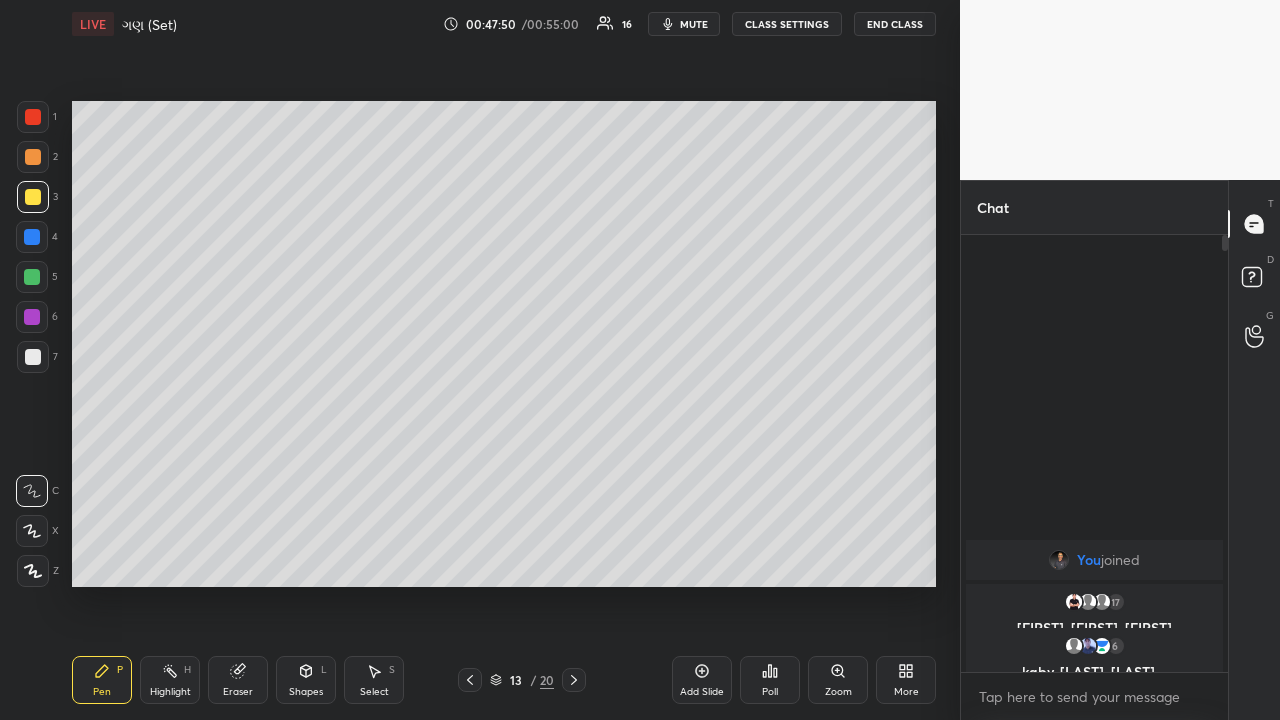 click on "Select" at bounding box center [374, 692] 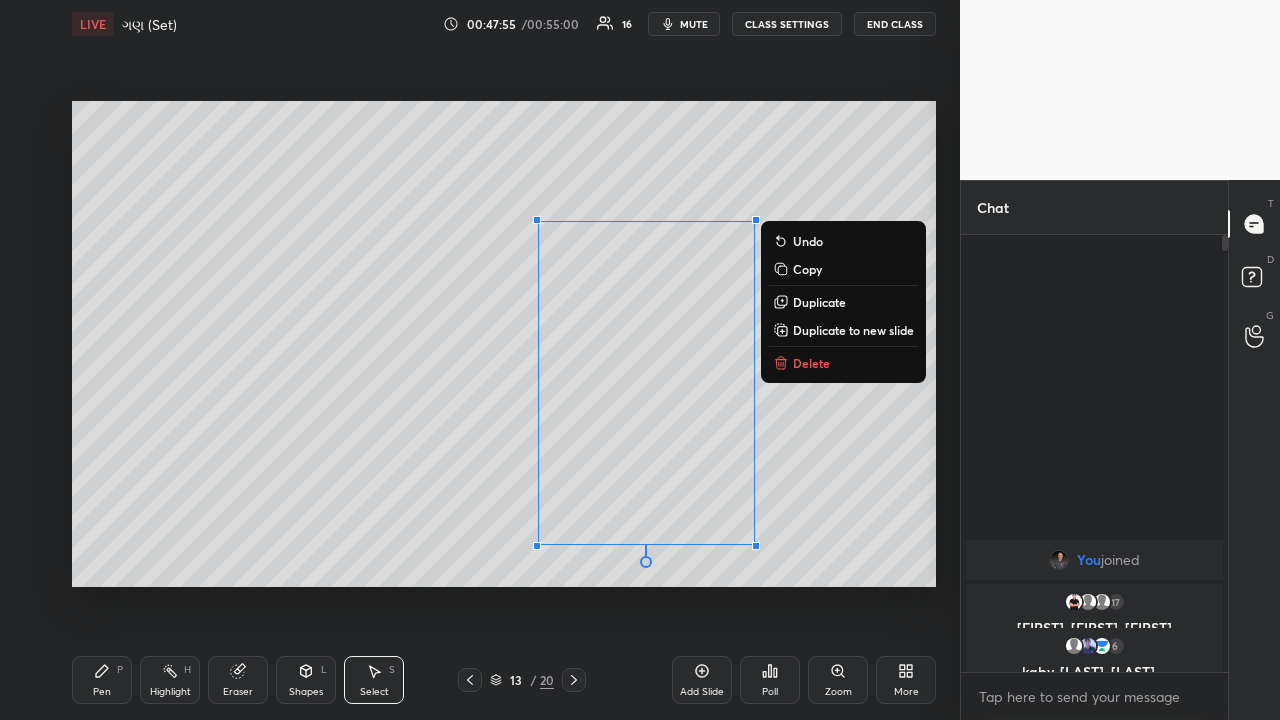 click on "Delete" at bounding box center (811, 363) 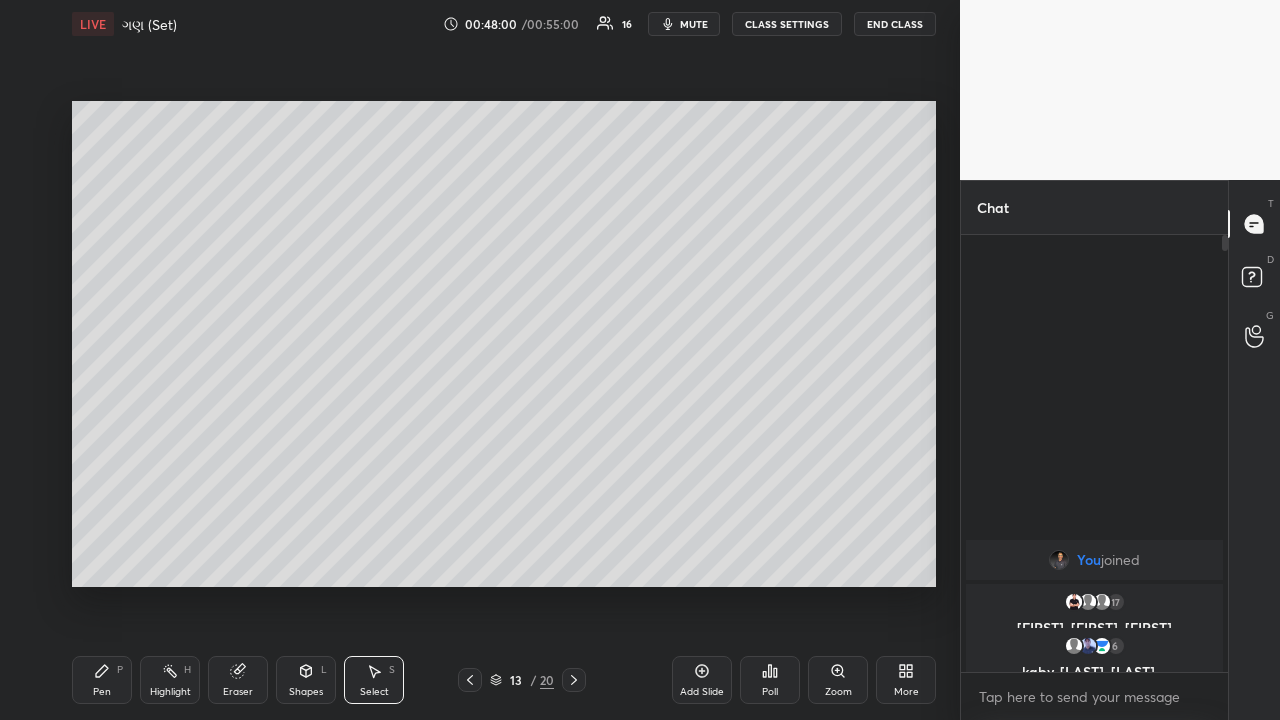 click on "Pen P" at bounding box center [102, 680] 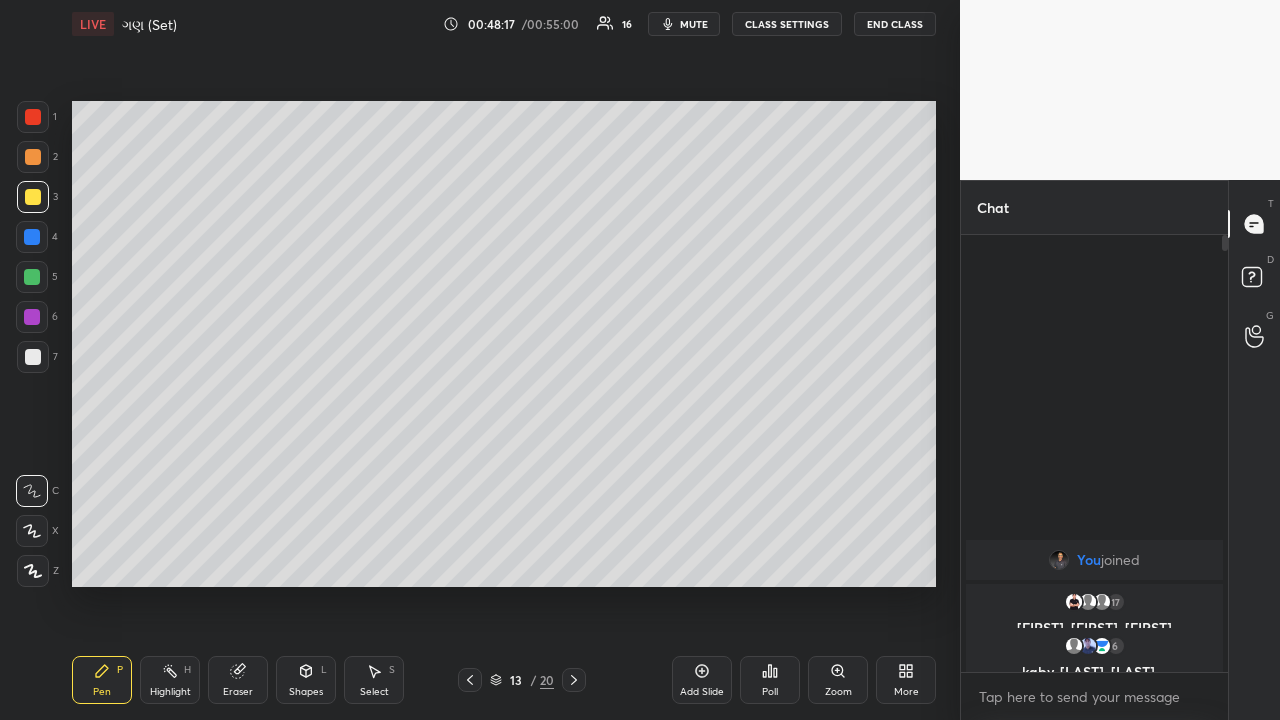 click on "Pen P" at bounding box center [102, 680] 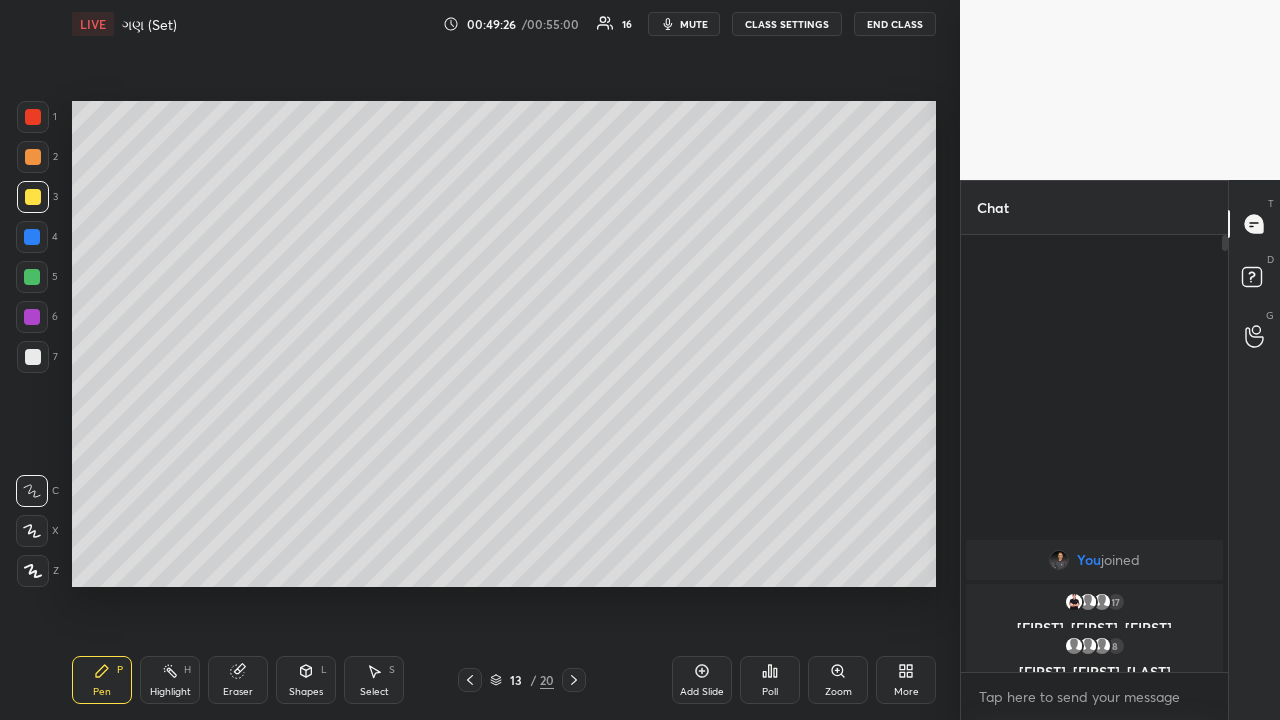 click on "End Class" at bounding box center (895, 24) 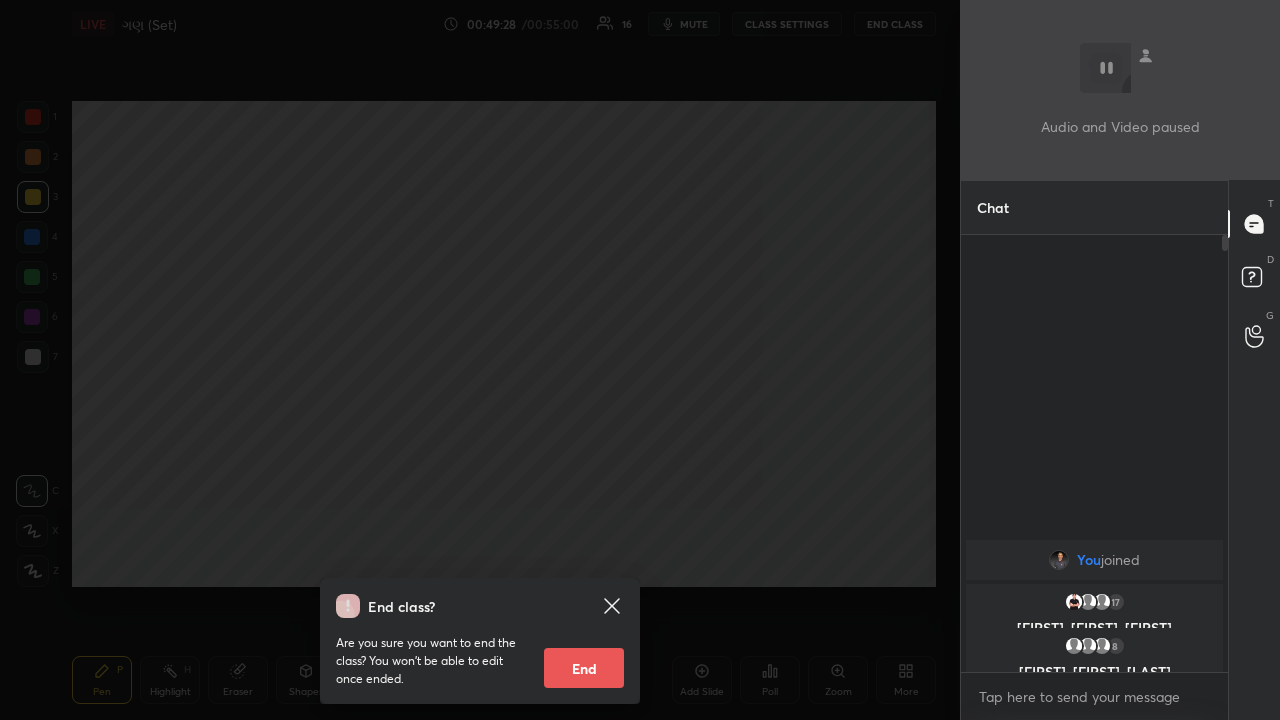 click on "End" at bounding box center (584, 668) 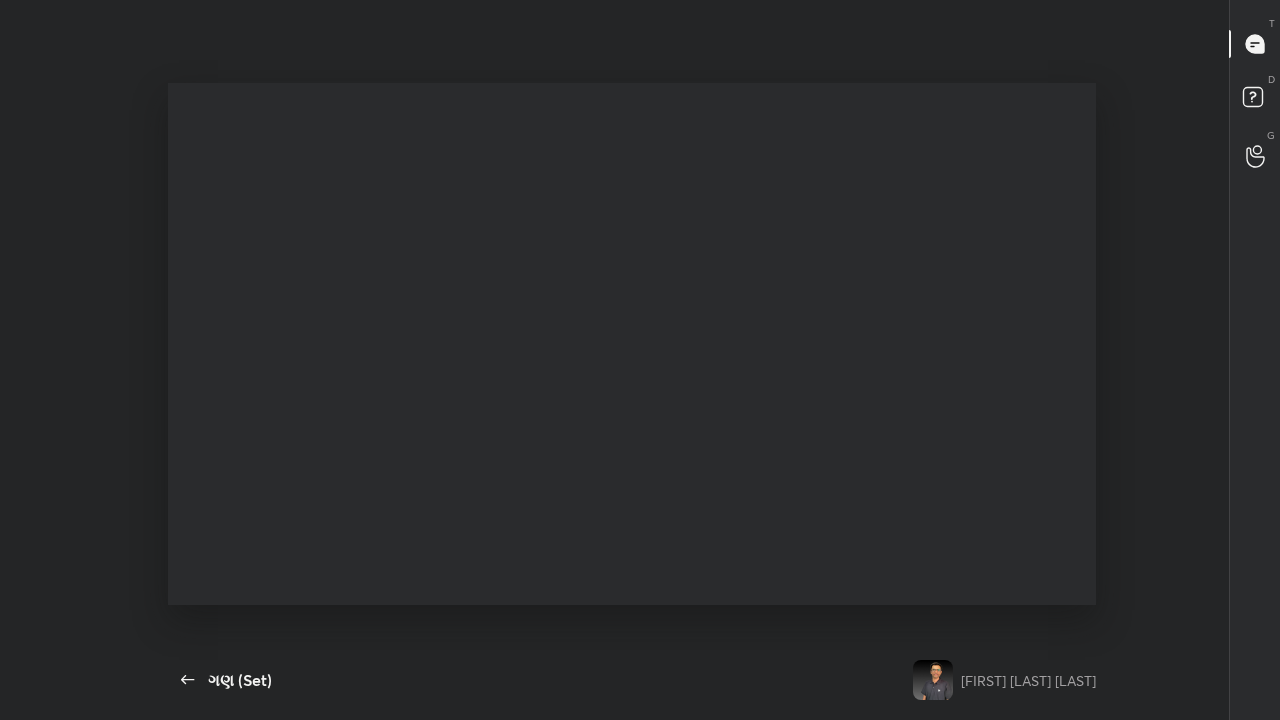 scroll, scrollTop: 99408, scrollLeft: 99038, axis: both 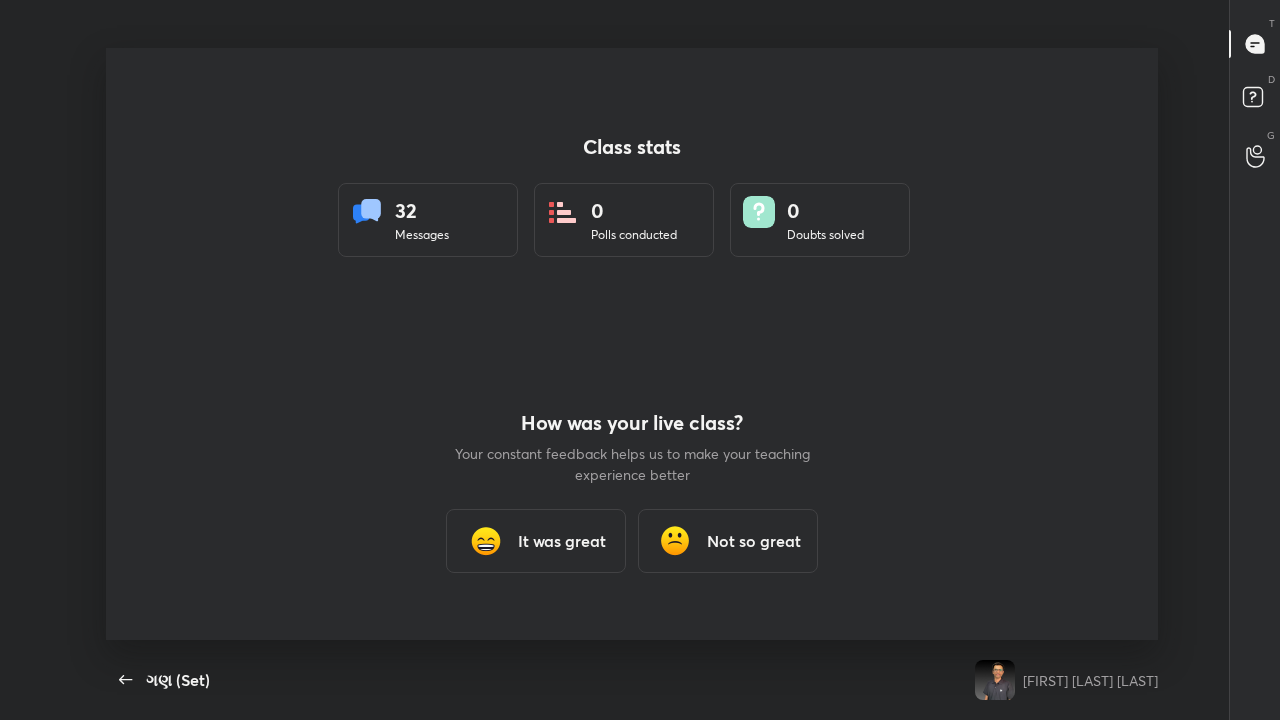 click at bounding box center [486, 541] 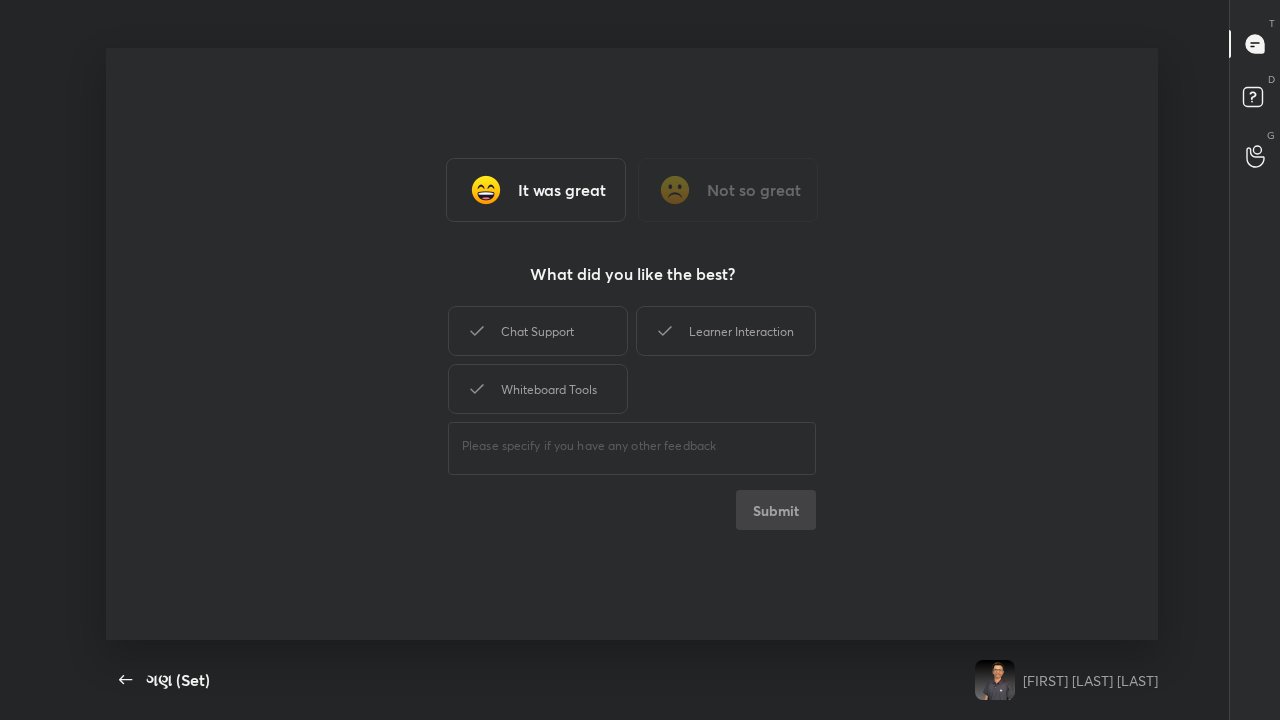 click on "Whiteboard Tools" at bounding box center (538, 389) 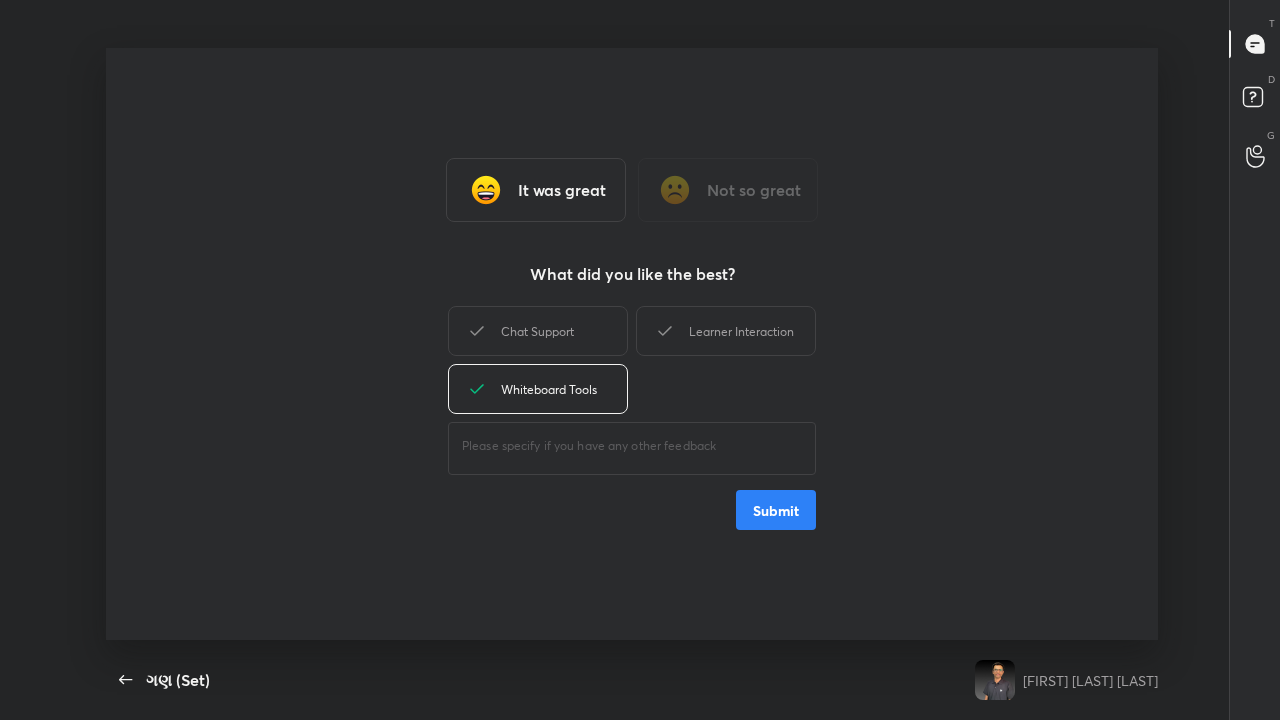 click on "Submit" at bounding box center (776, 510) 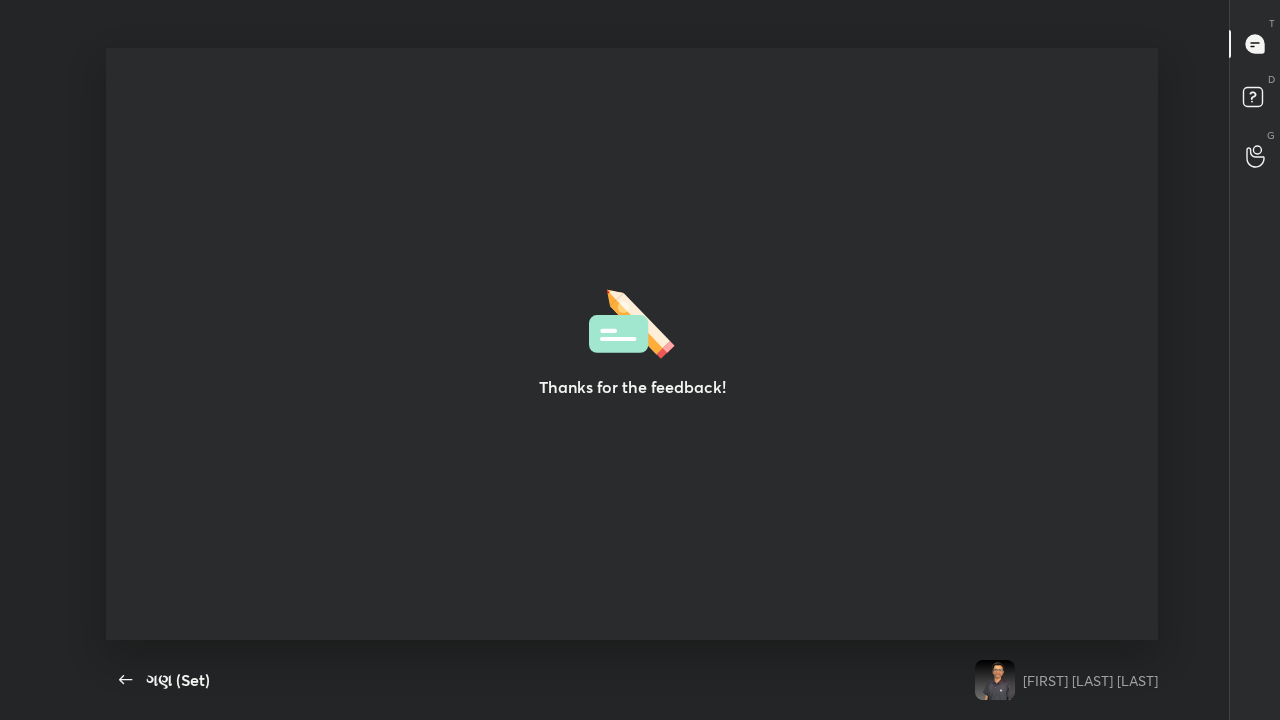 click on "ગણ (Set)" at bounding box center (178, 680) 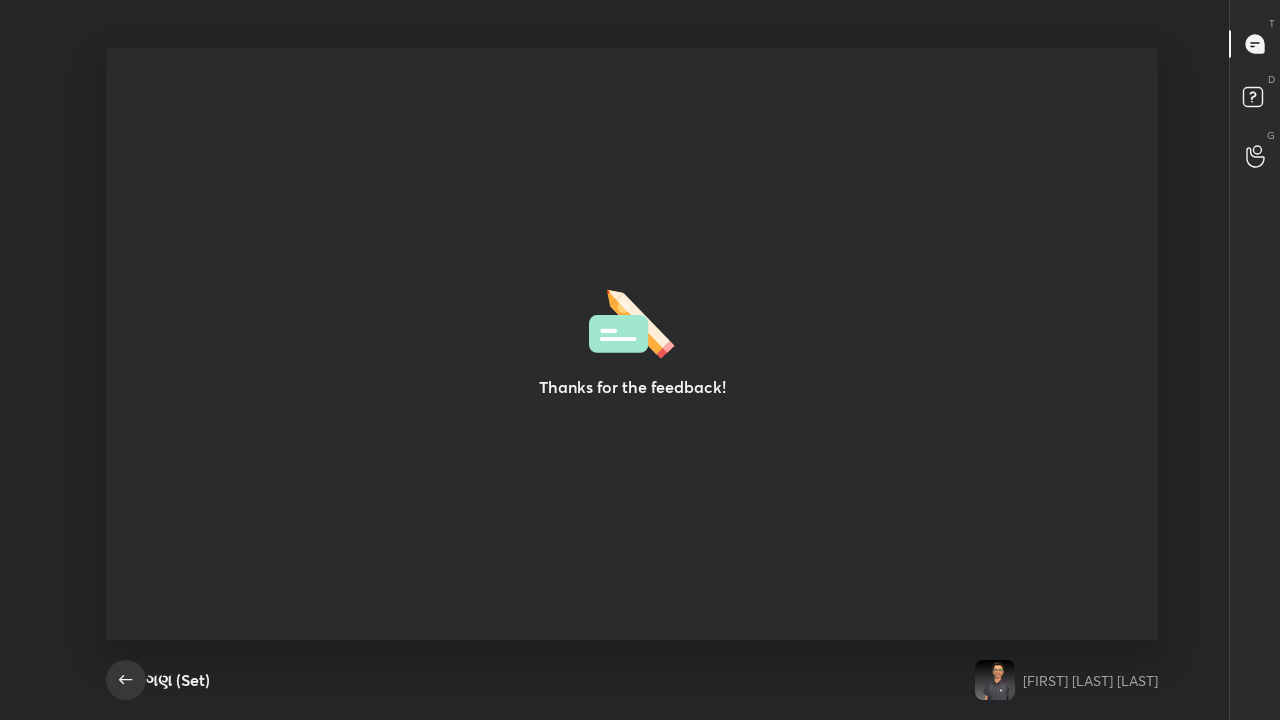 click 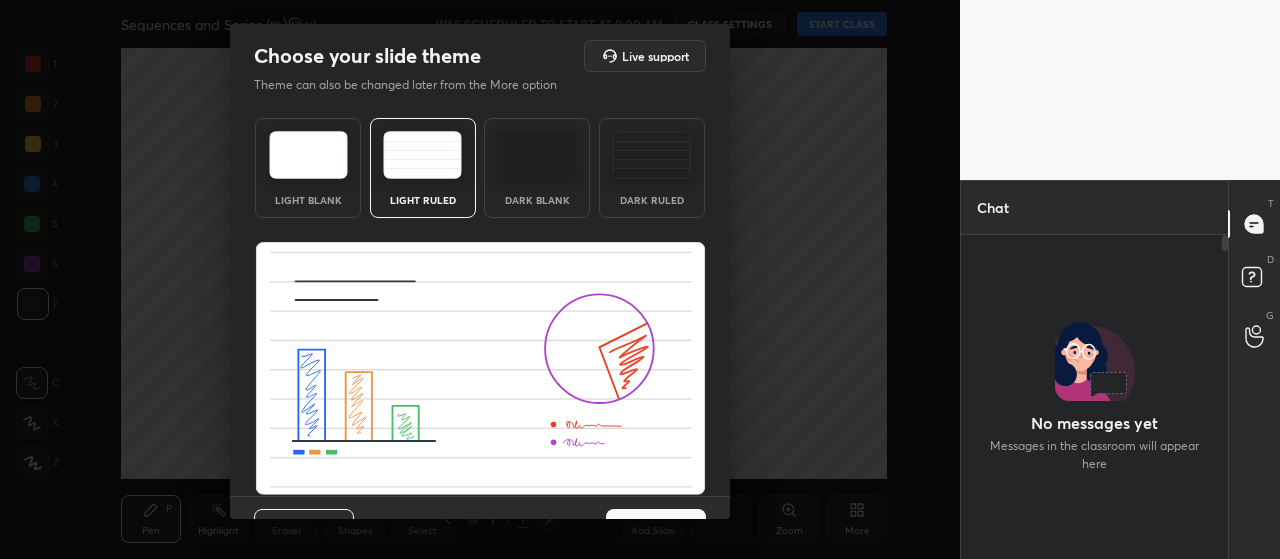 scroll, scrollTop: 0, scrollLeft: 0, axis: both 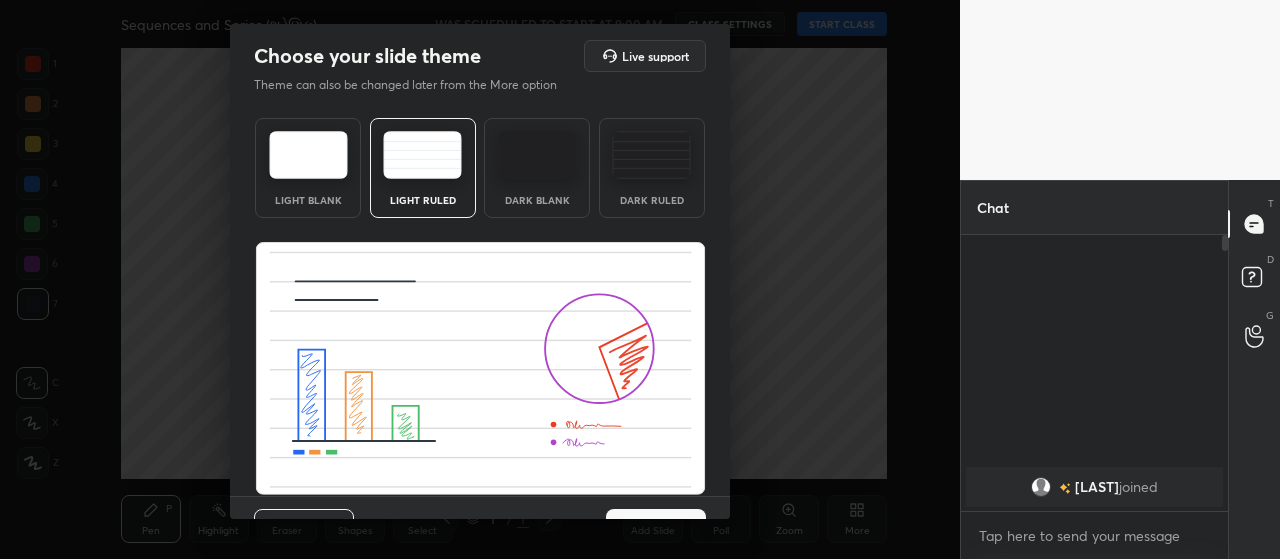 click on "Dark Blank" at bounding box center [537, 168] 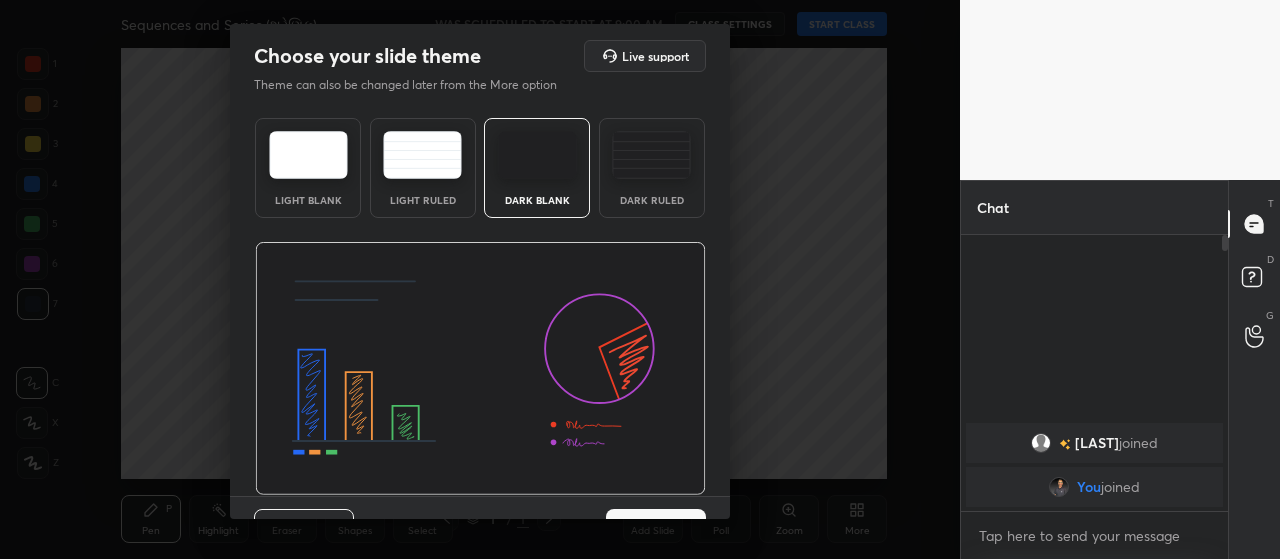 scroll, scrollTop: 41, scrollLeft: 0, axis: vertical 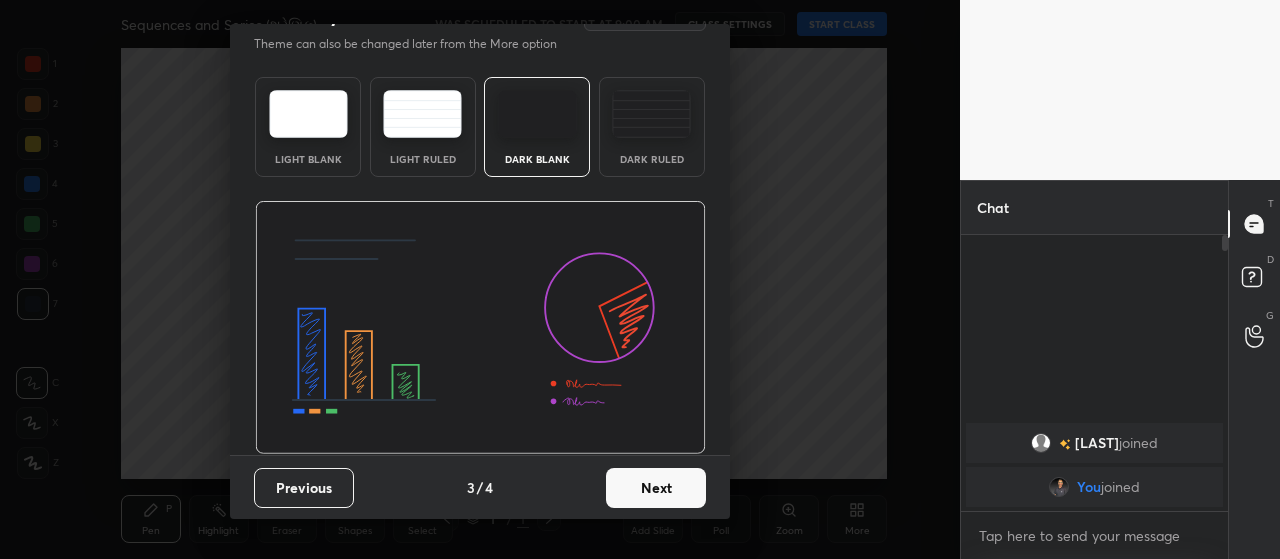 click on "Next" at bounding box center [656, 488] 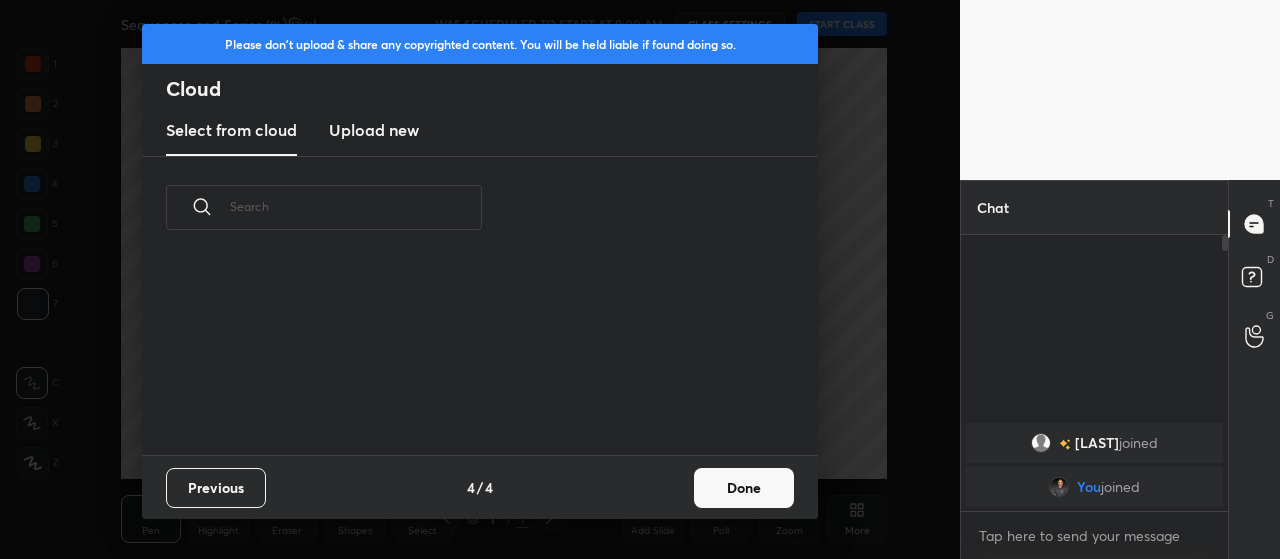 scroll, scrollTop: 7, scrollLeft: 11, axis: both 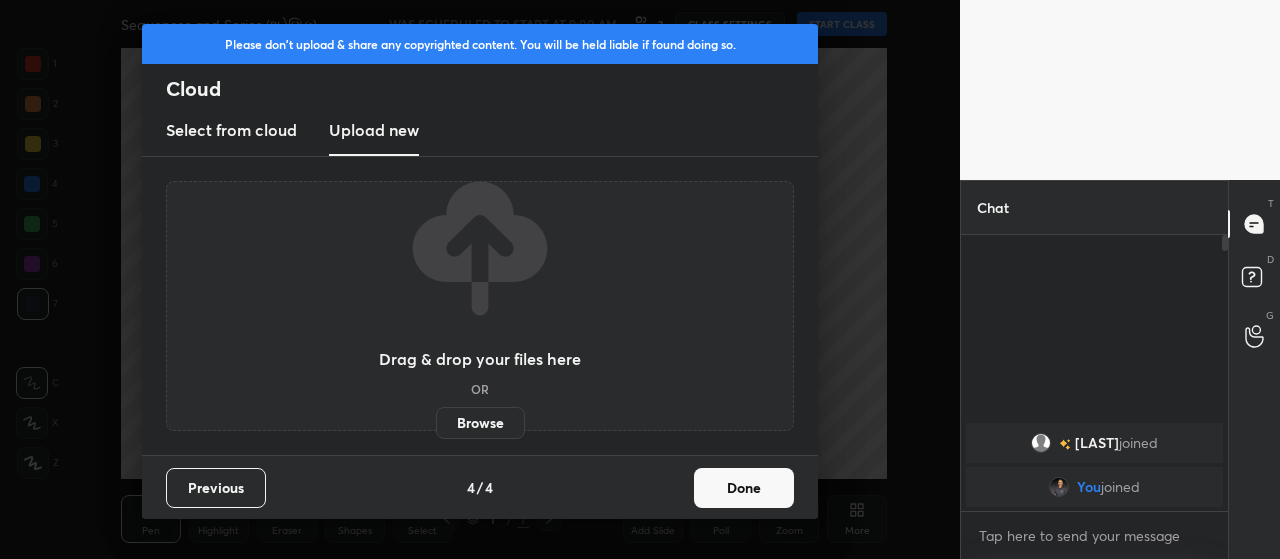 click on "Browse" at bounding box center (480, 423) 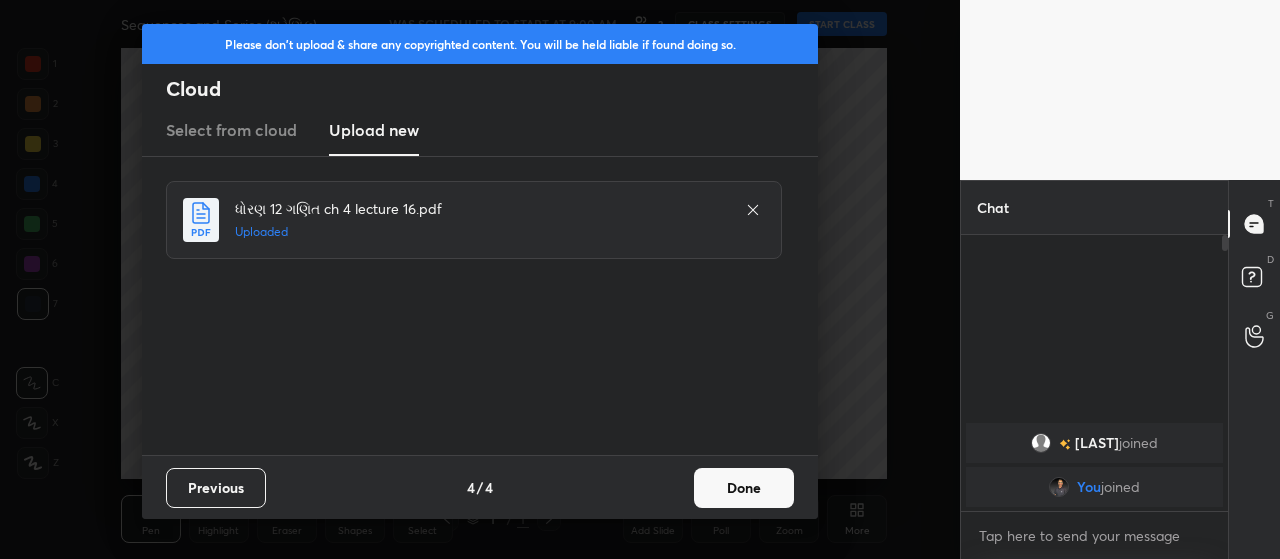 click on "Done" at bounding box center (744, 488) 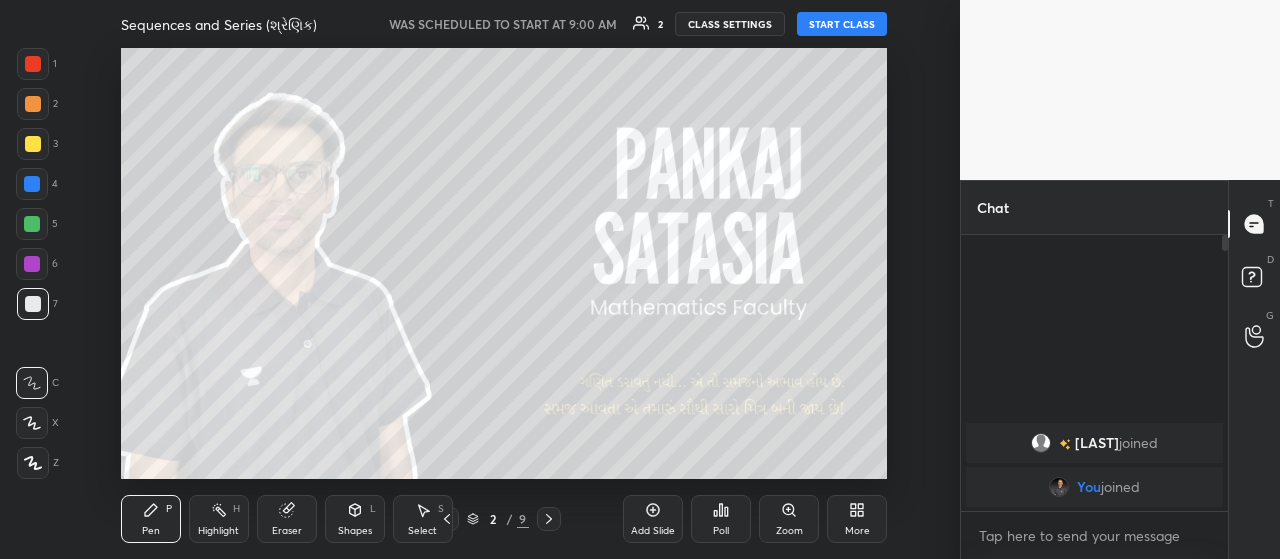 click 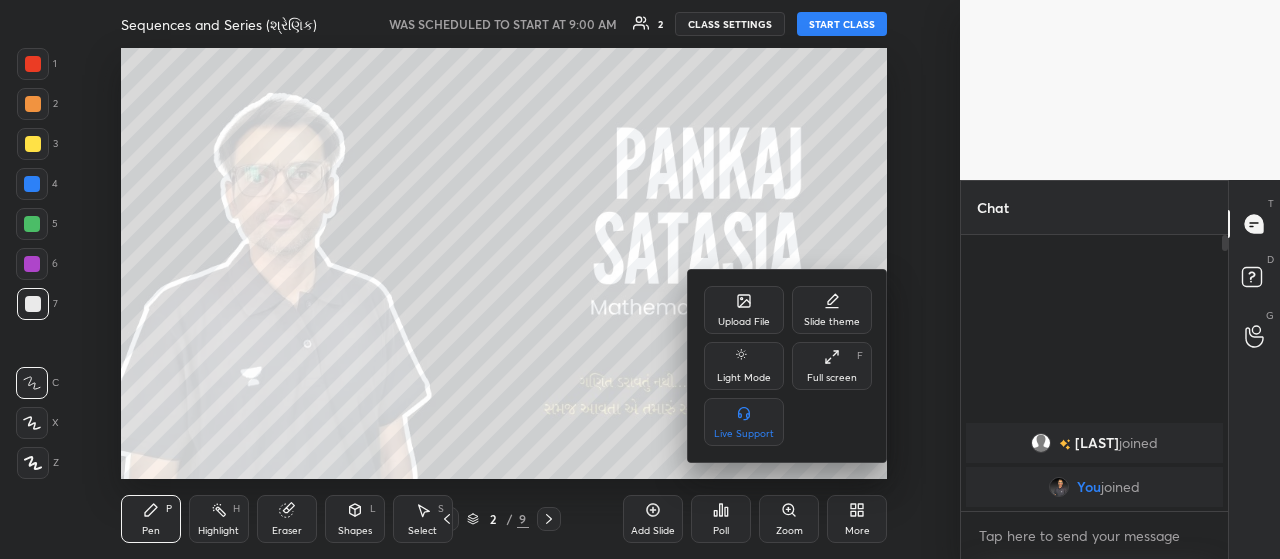 click on "Full screen F" at bounding box center (832, 366) 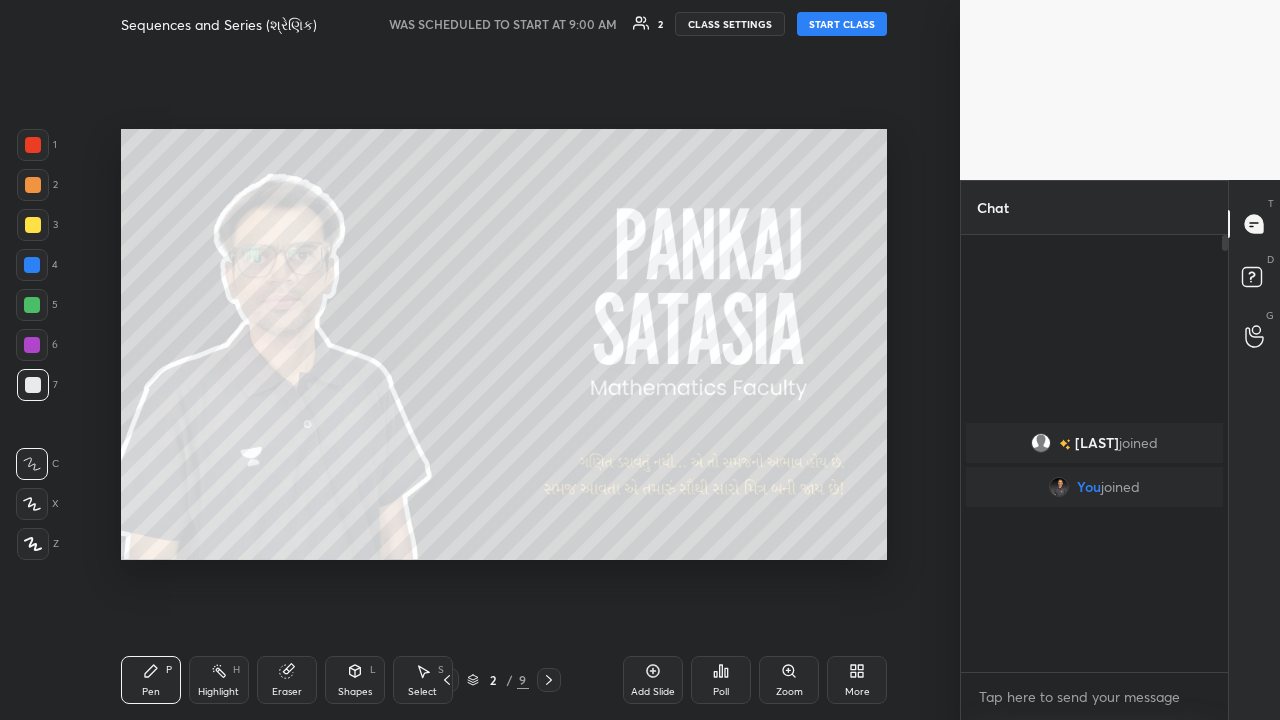 scroll, scrollTop: 99408, scrollLeft: 99120, axis: both 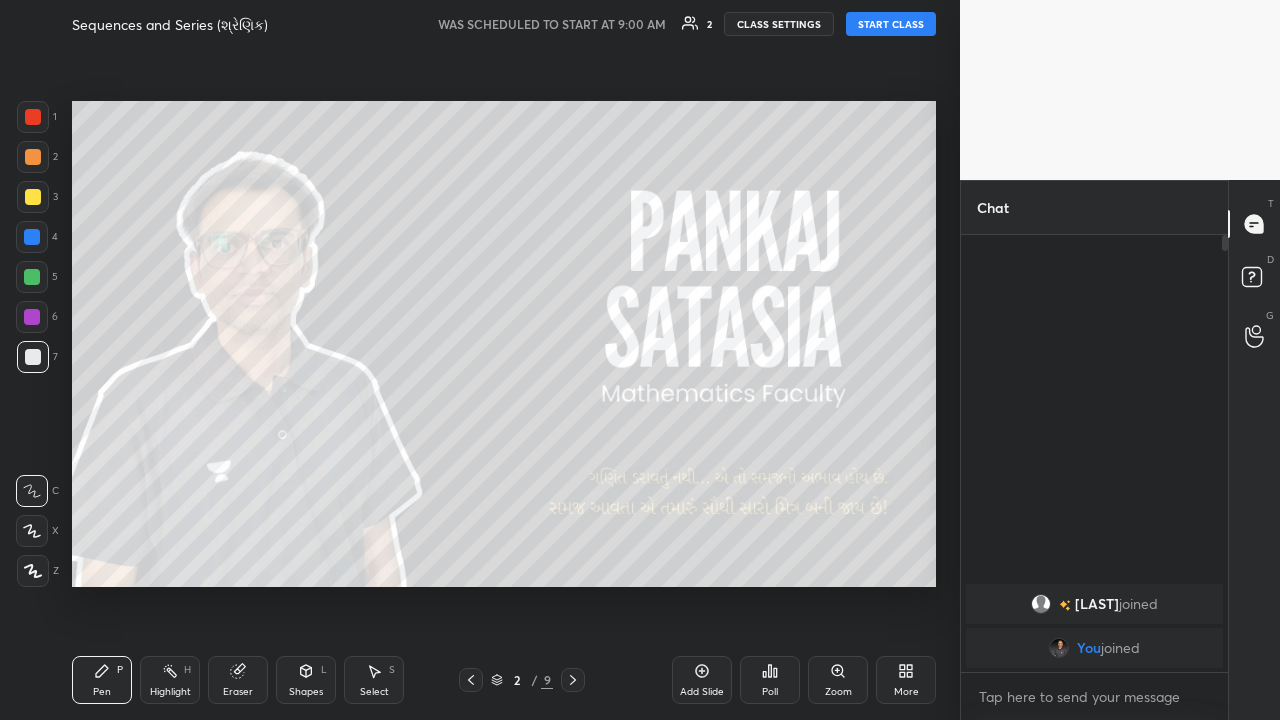 click 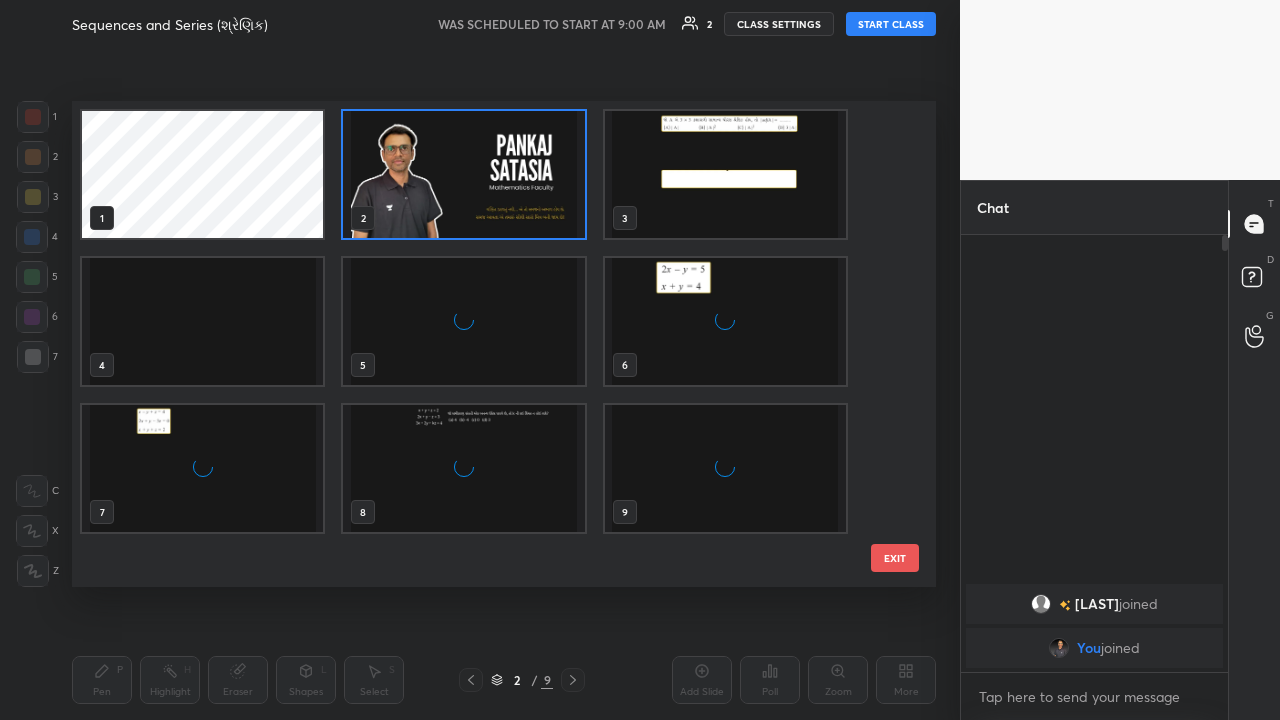 scroll, scrollTop: 7, scrollLeft: 11, axis: both 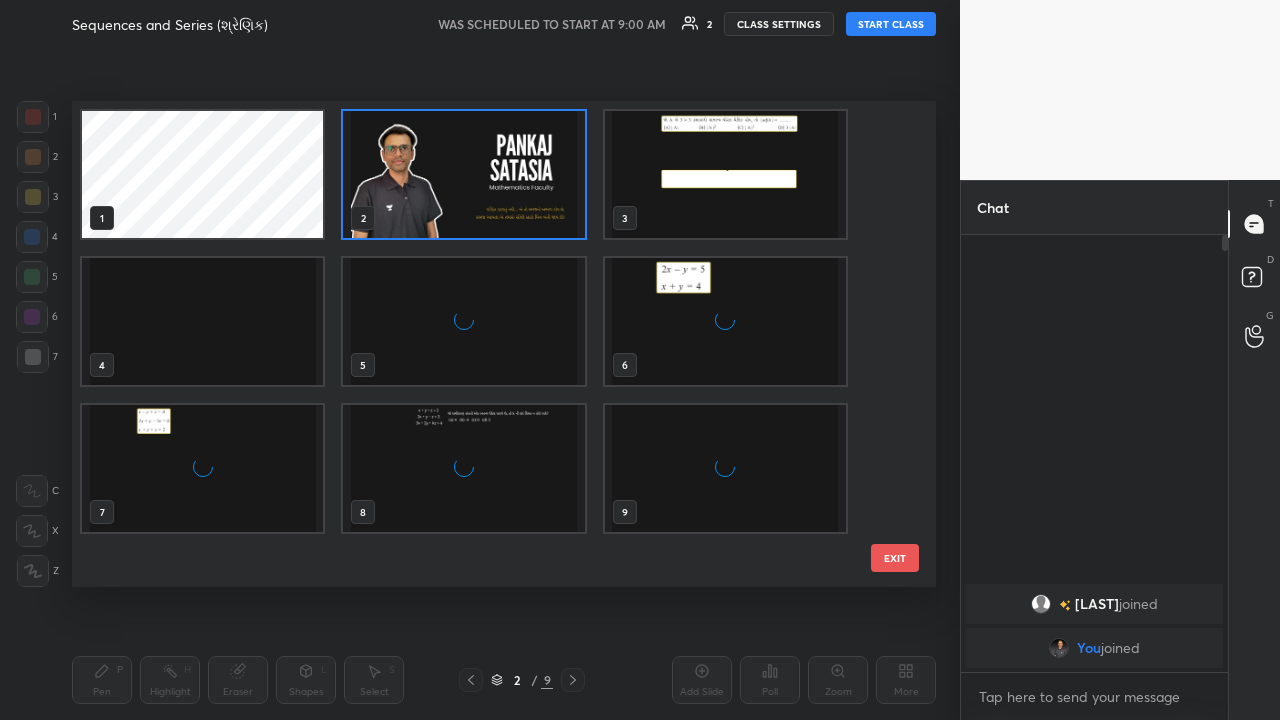 click 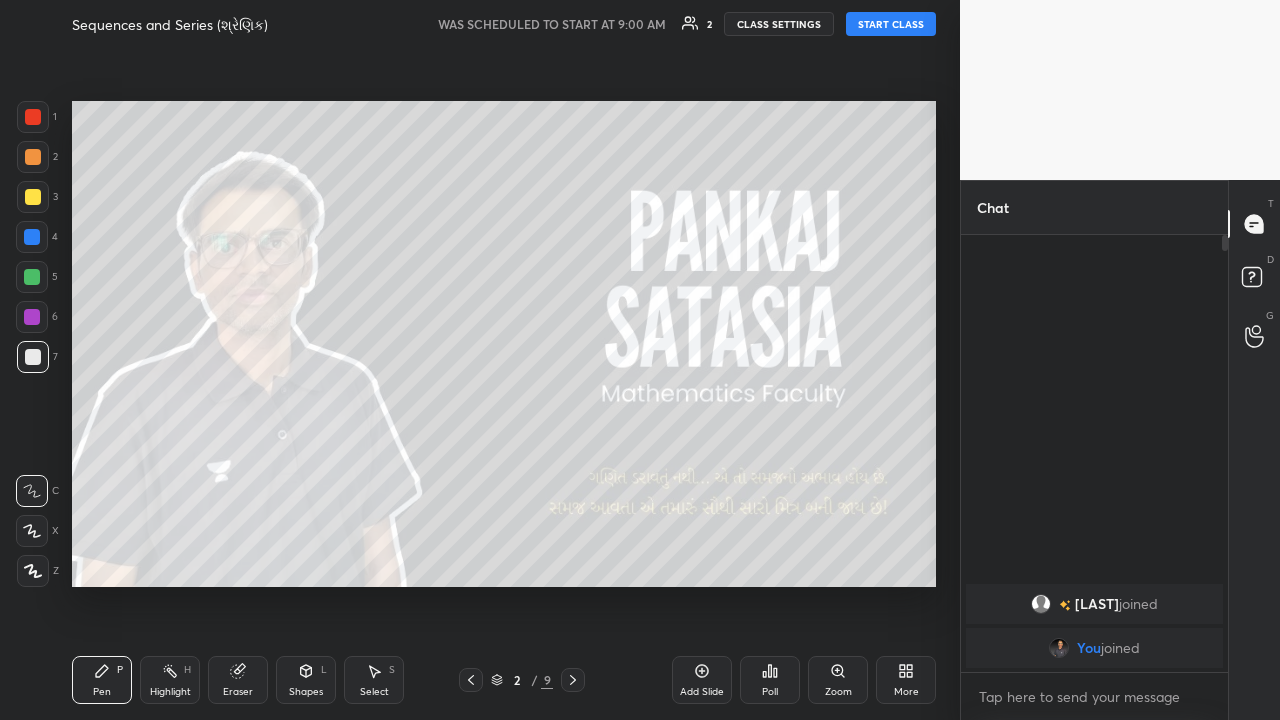 click 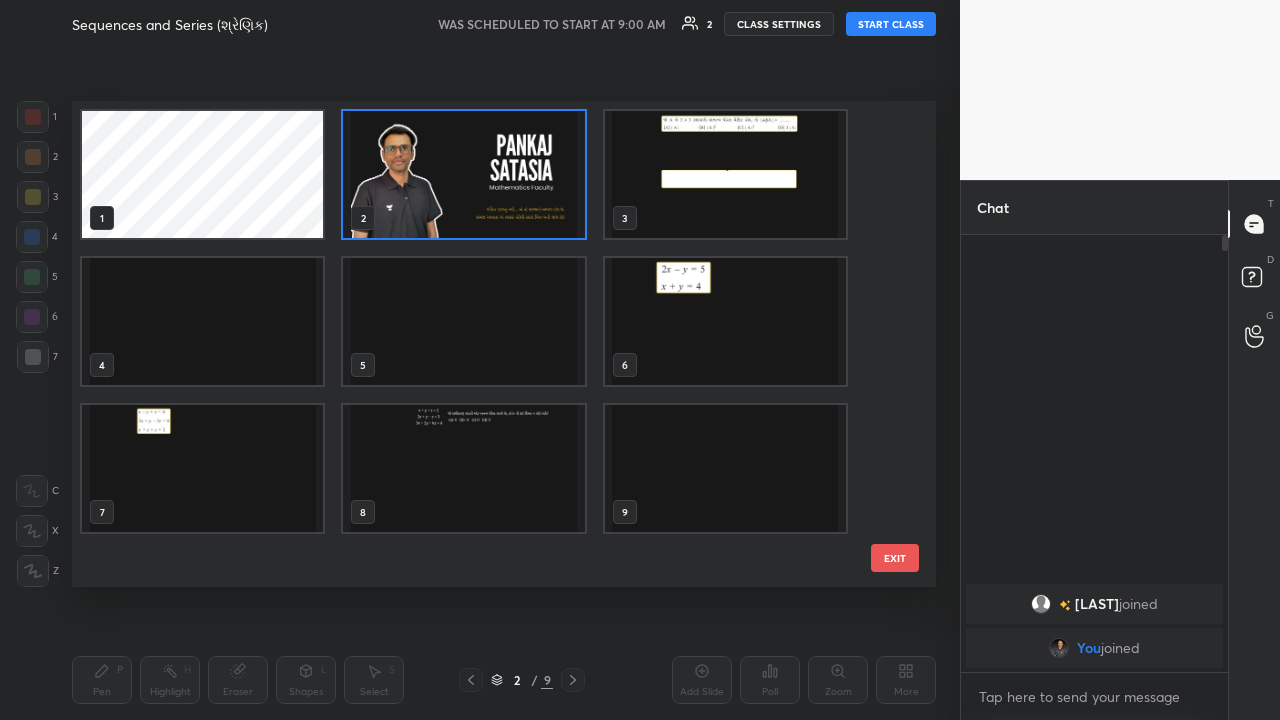 scroll, scrollTop: 7, scrollLeft: 11, axis: both 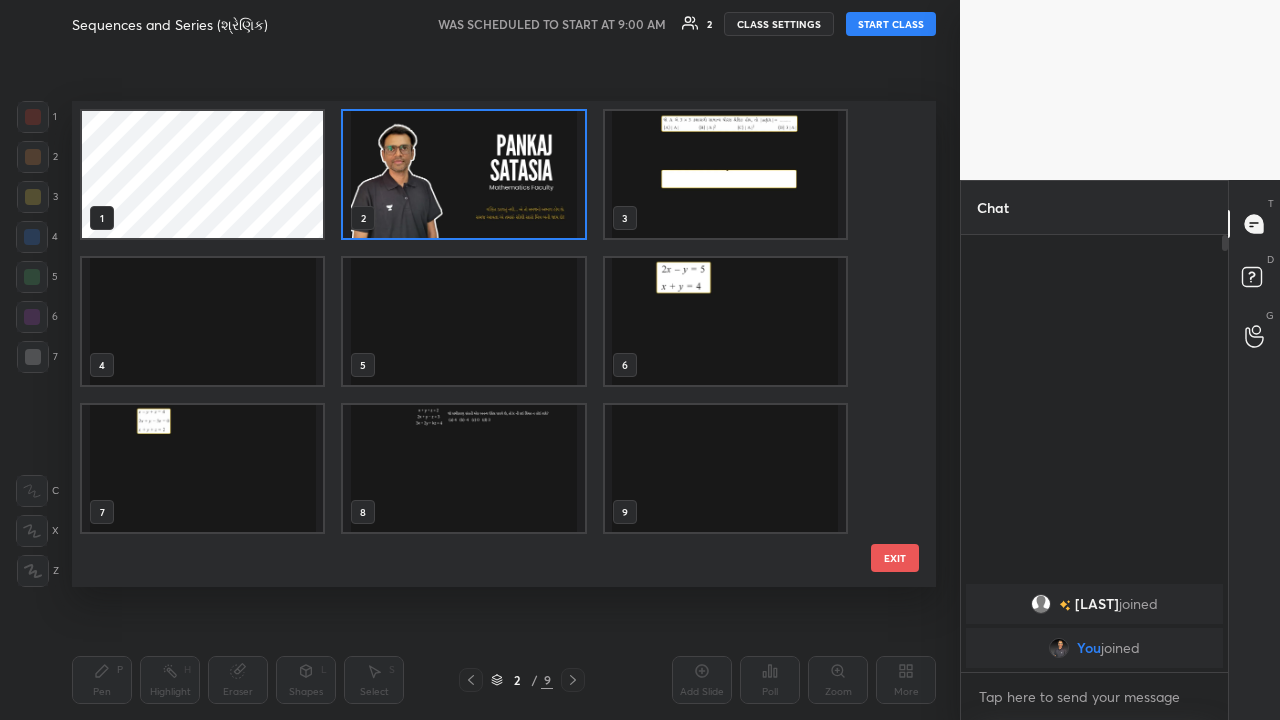 click on "2 / 9" at bounding box center (522, 680) 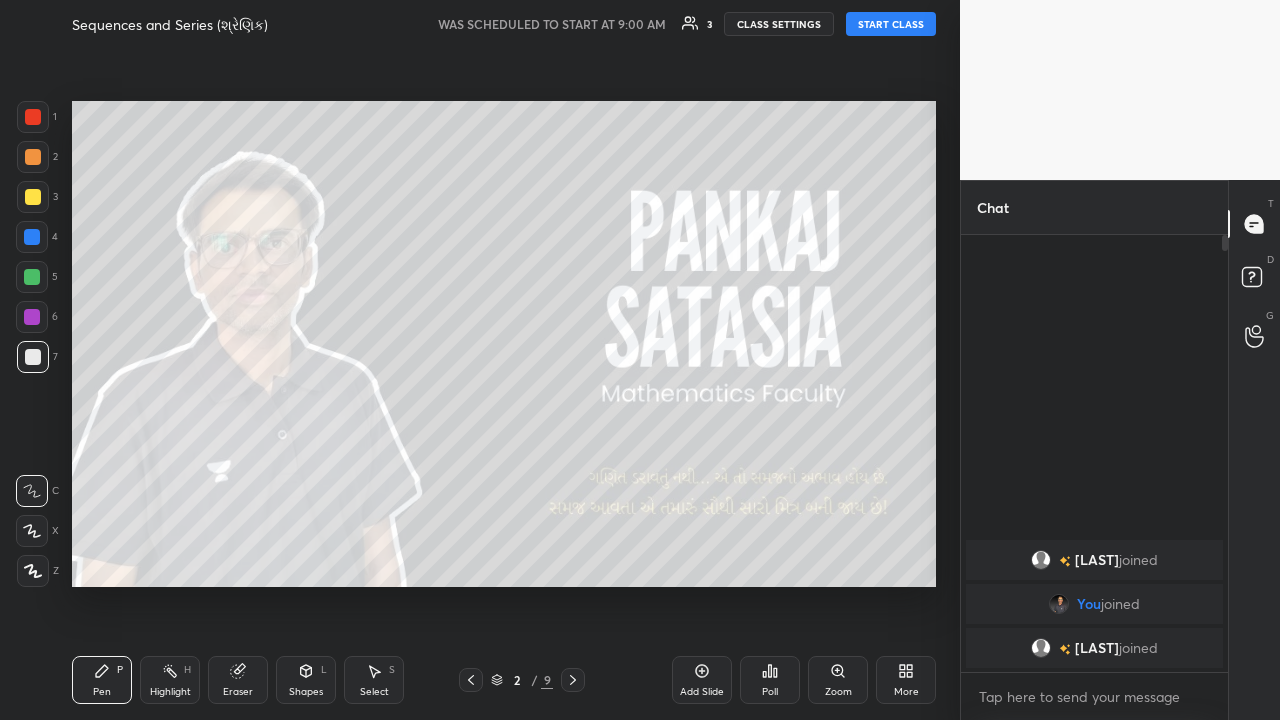 click 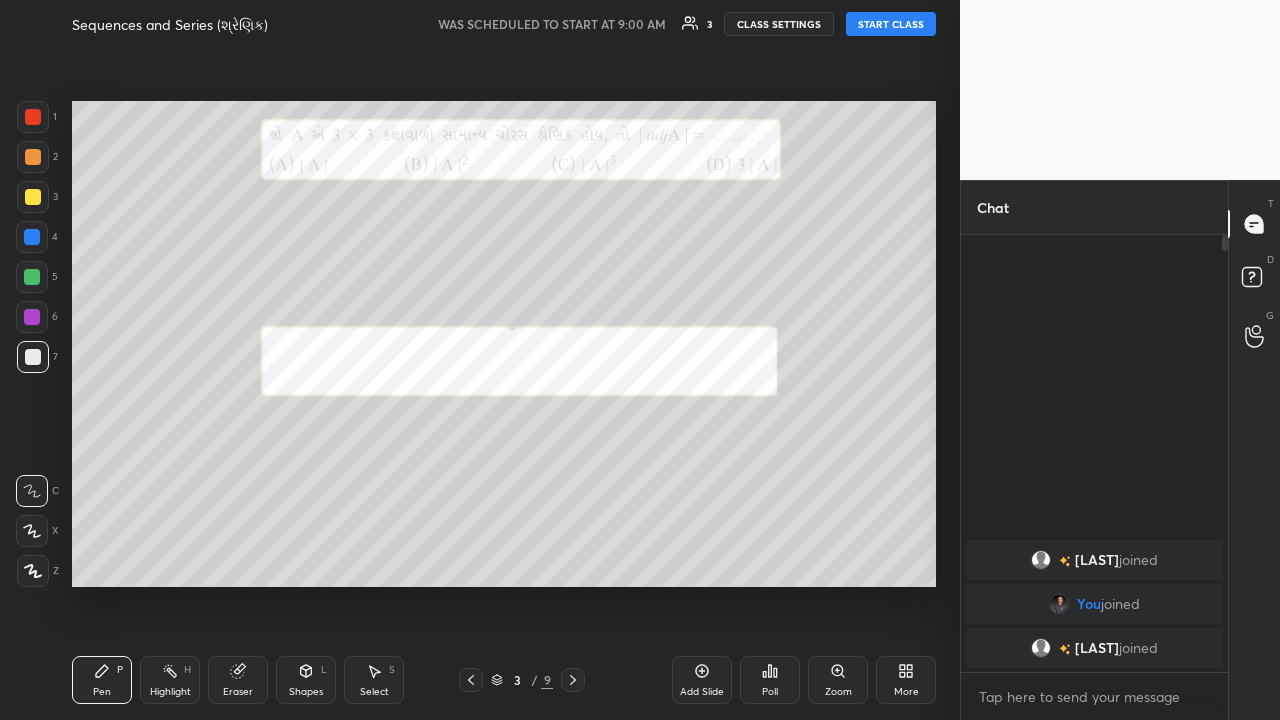 click 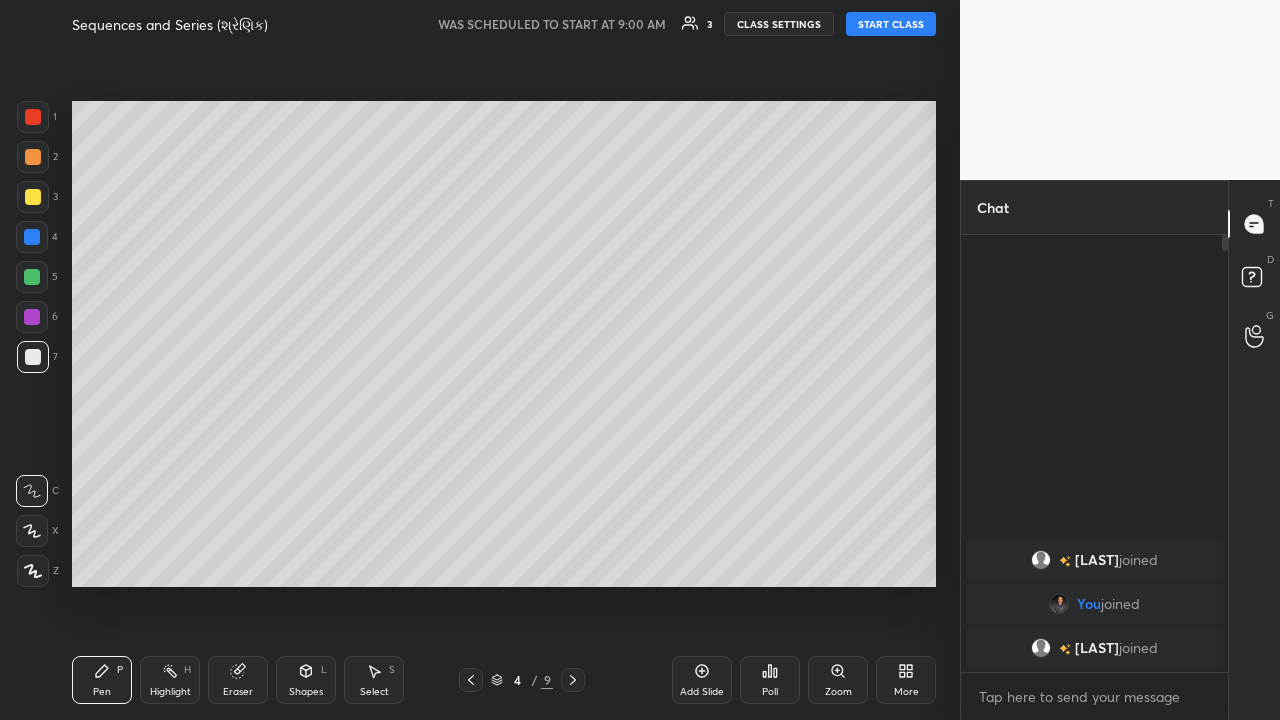 click at bounding box center [471, 680] 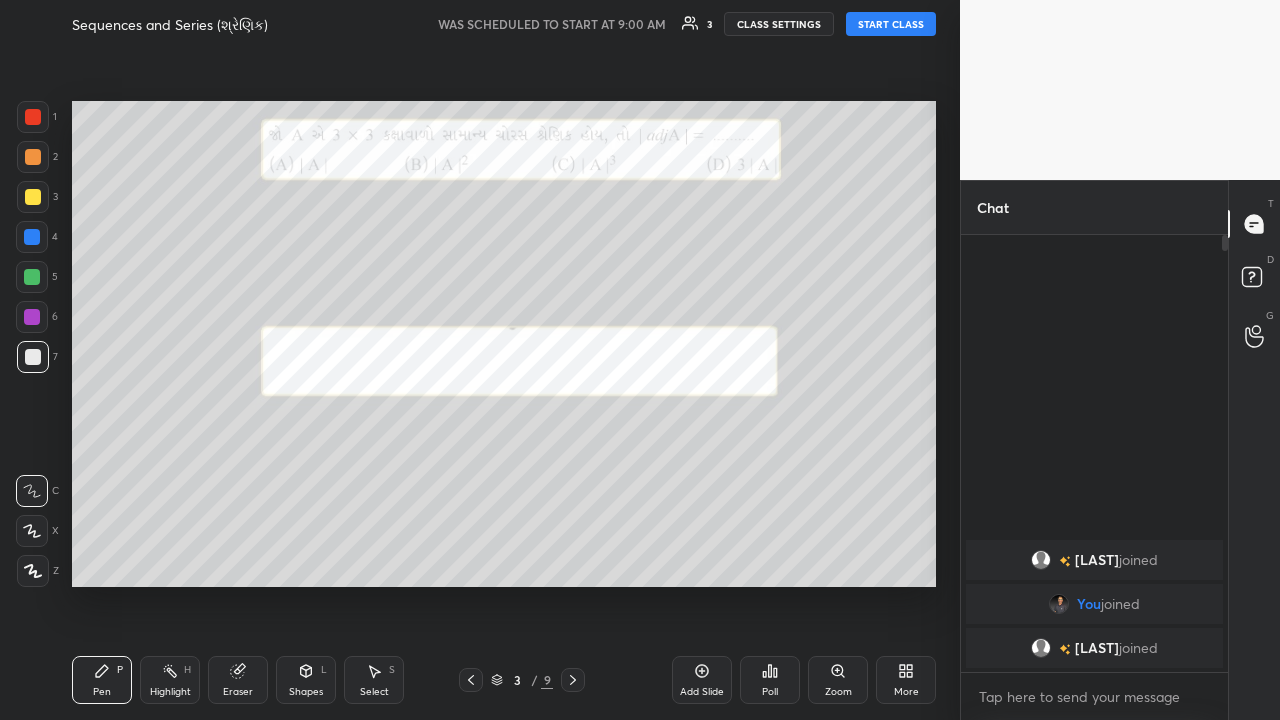 click at bounding box center (33, 197) 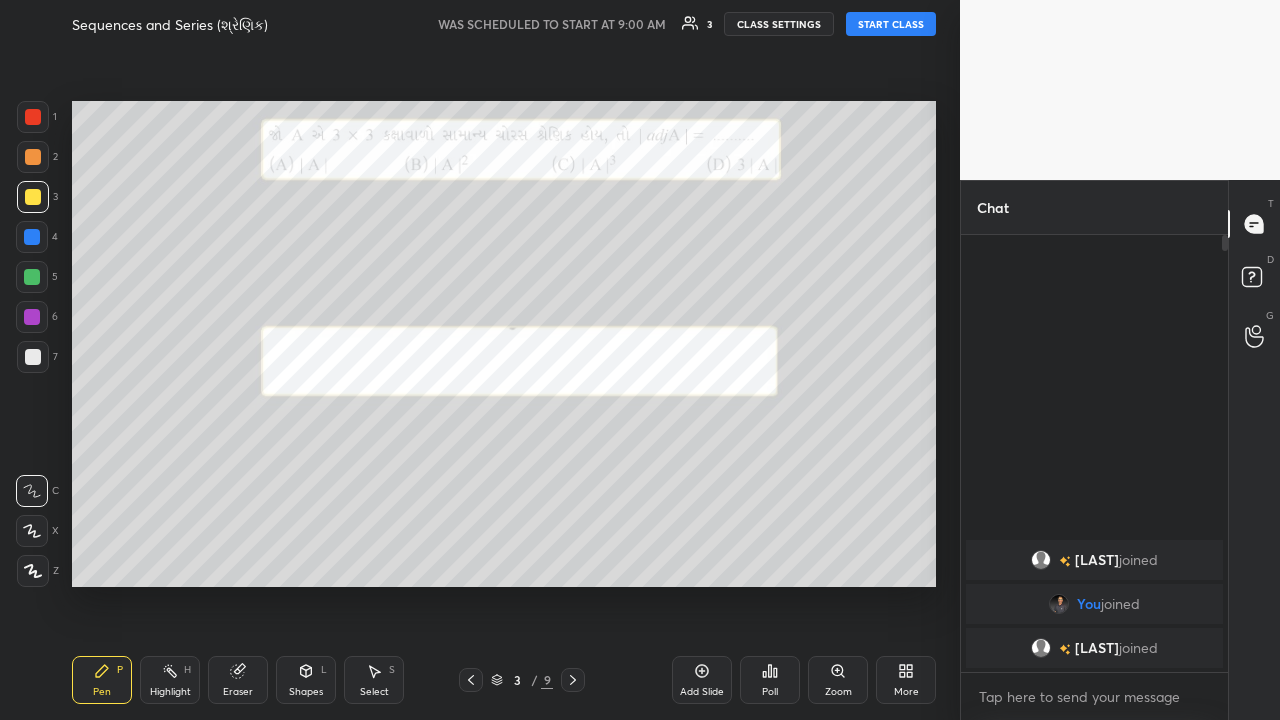click 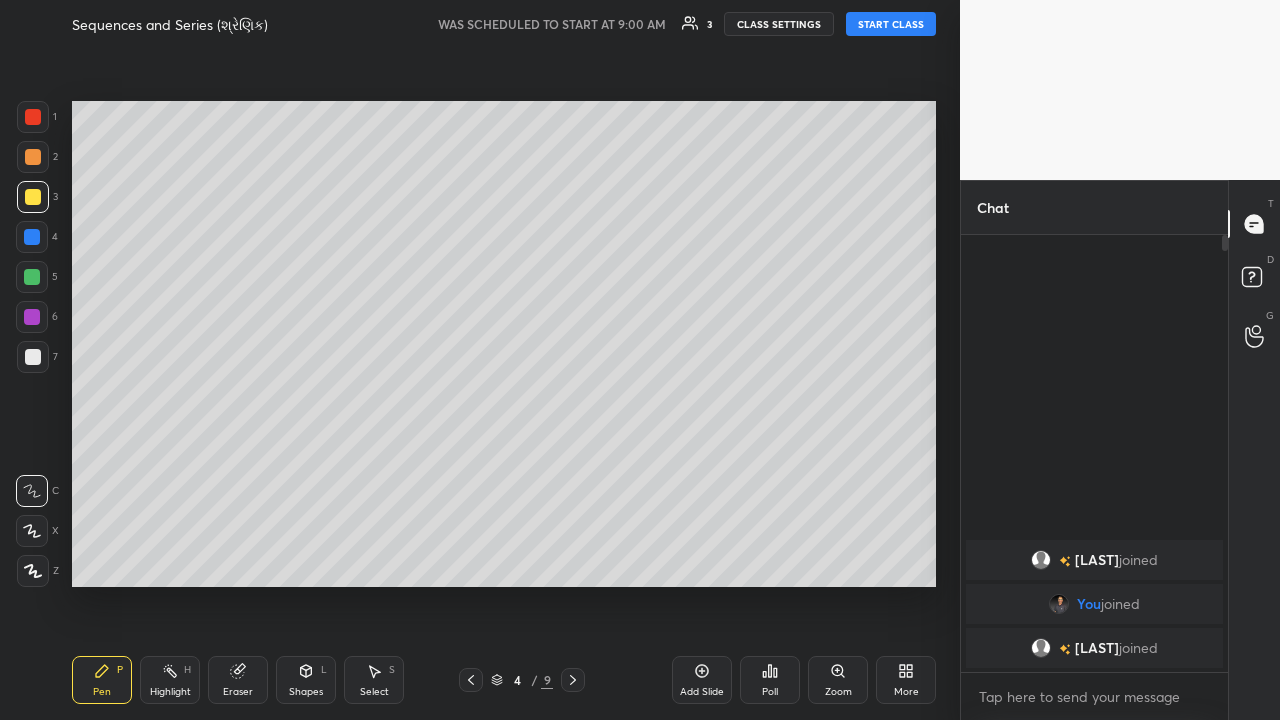 click 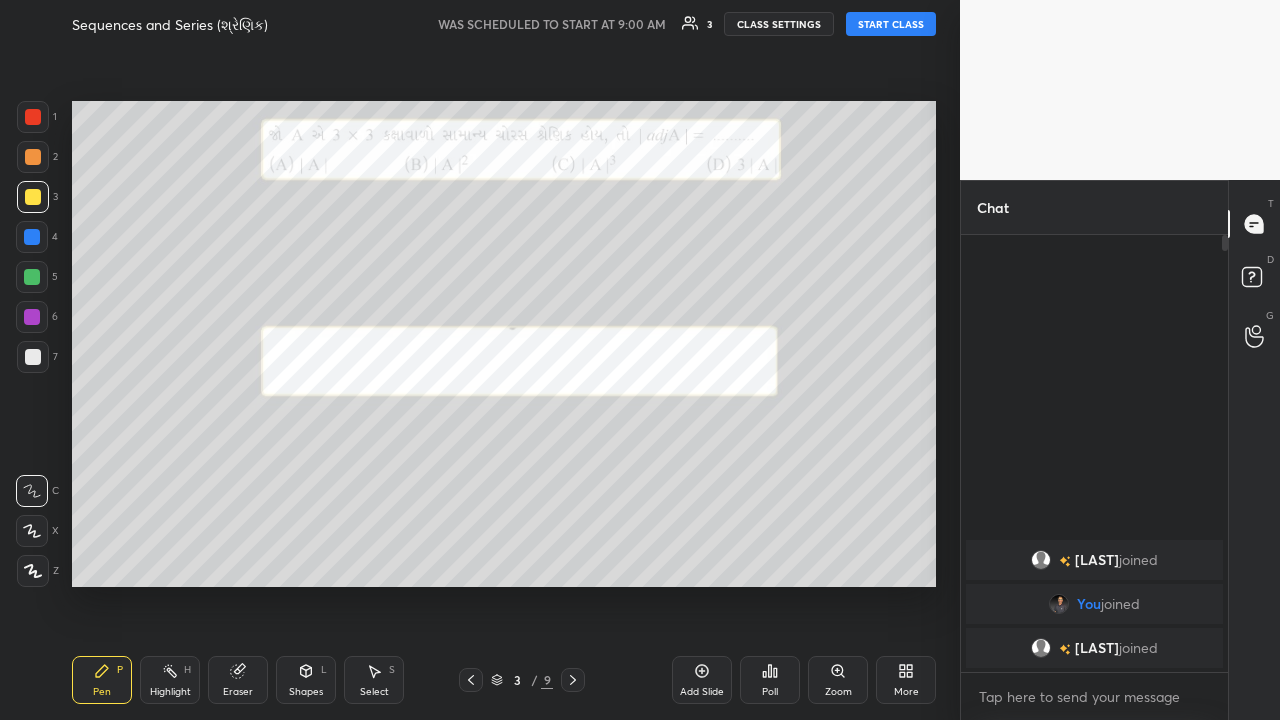 click on "Eraser" at bounding box center [238, 692] 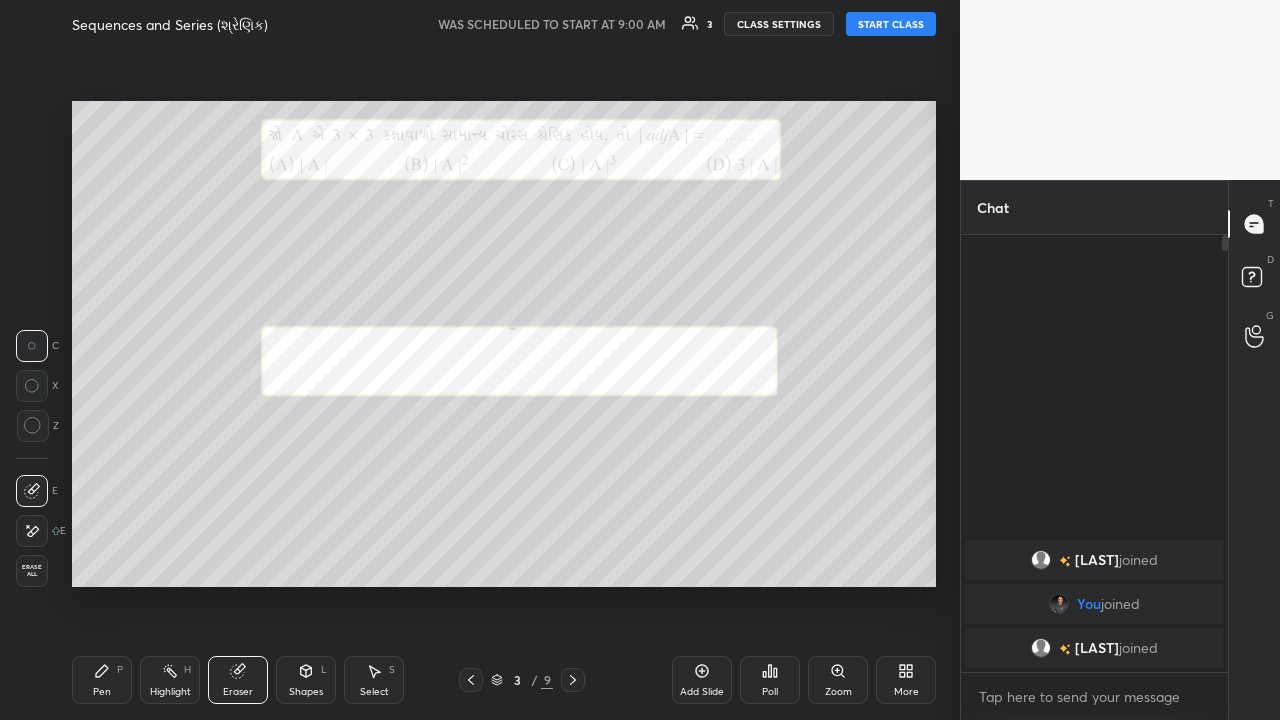 click on "Pen" at bounding box center (102, 692) 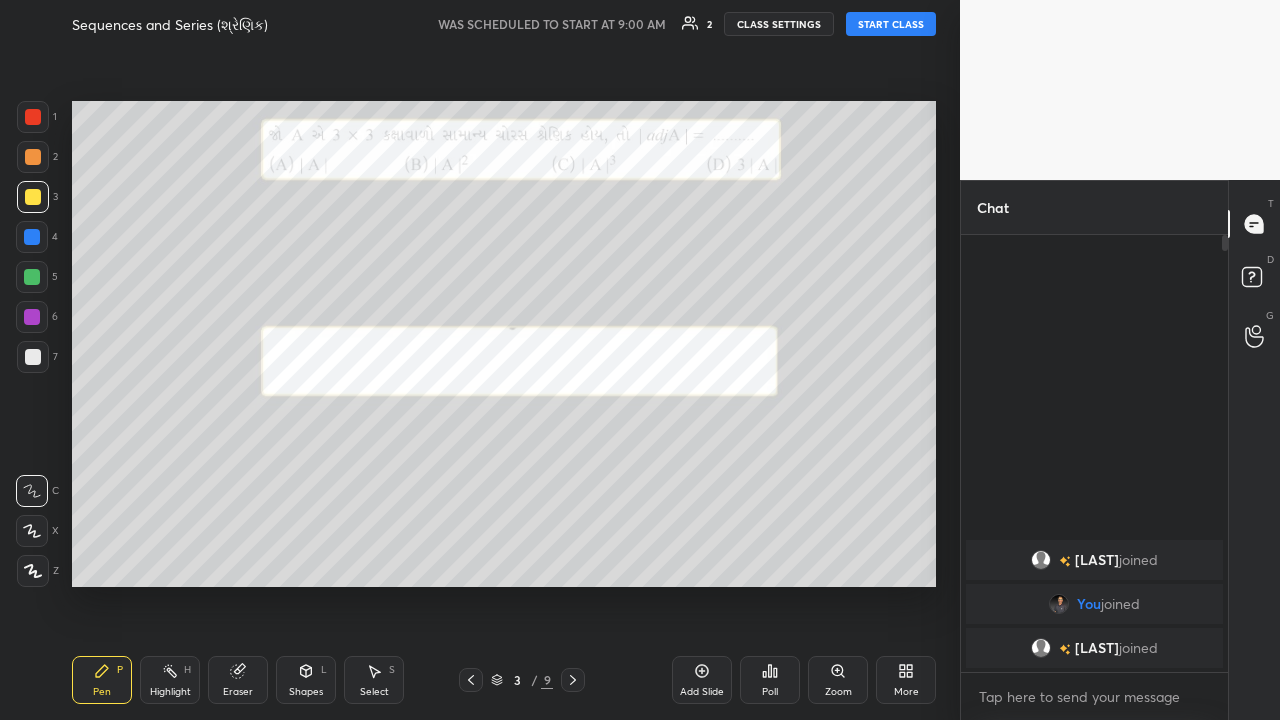 click on "Highlight" at bounding box center [170, 692] 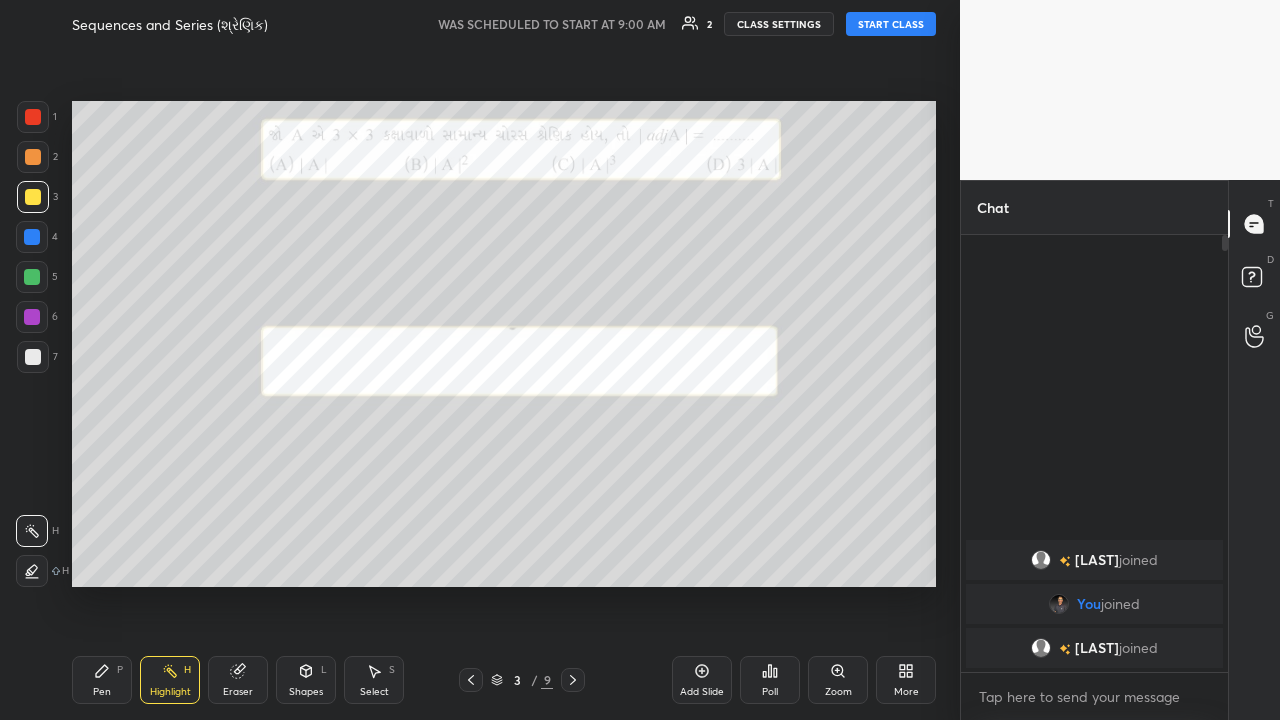 click on "Pen P" at bounding box center [102, 680] 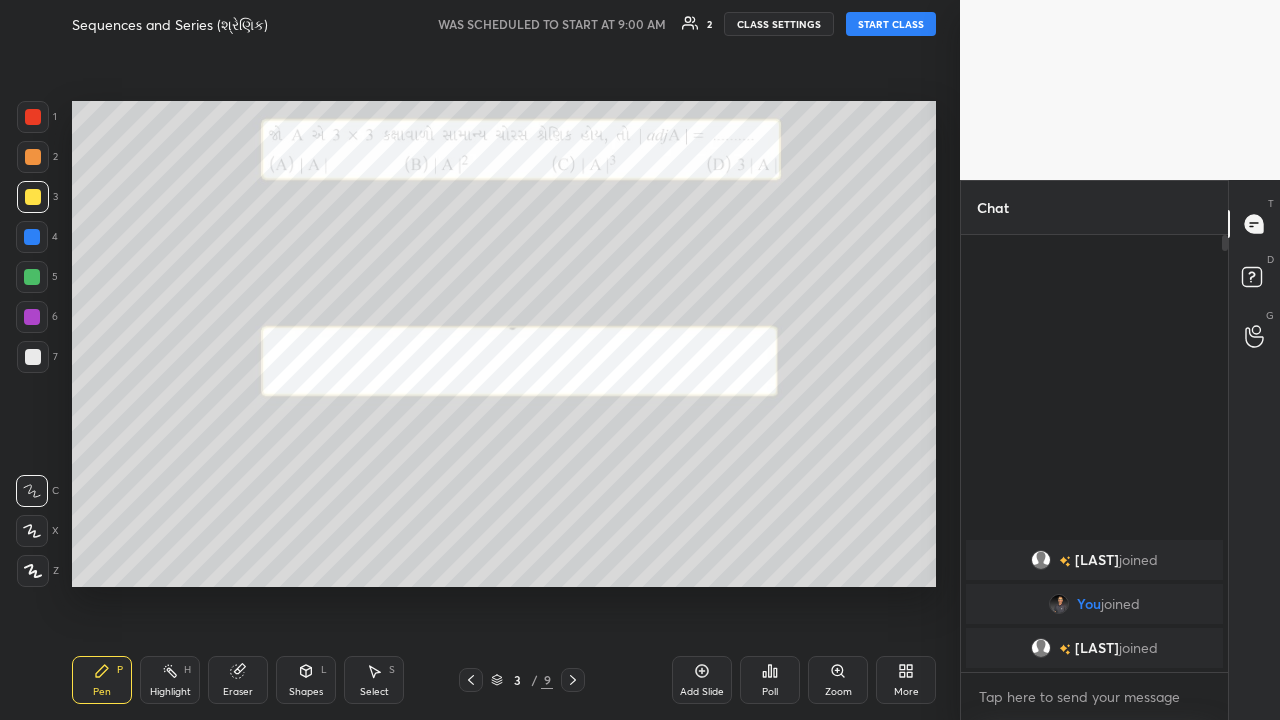 click on "Highlight" at bounding box center (170, 692) 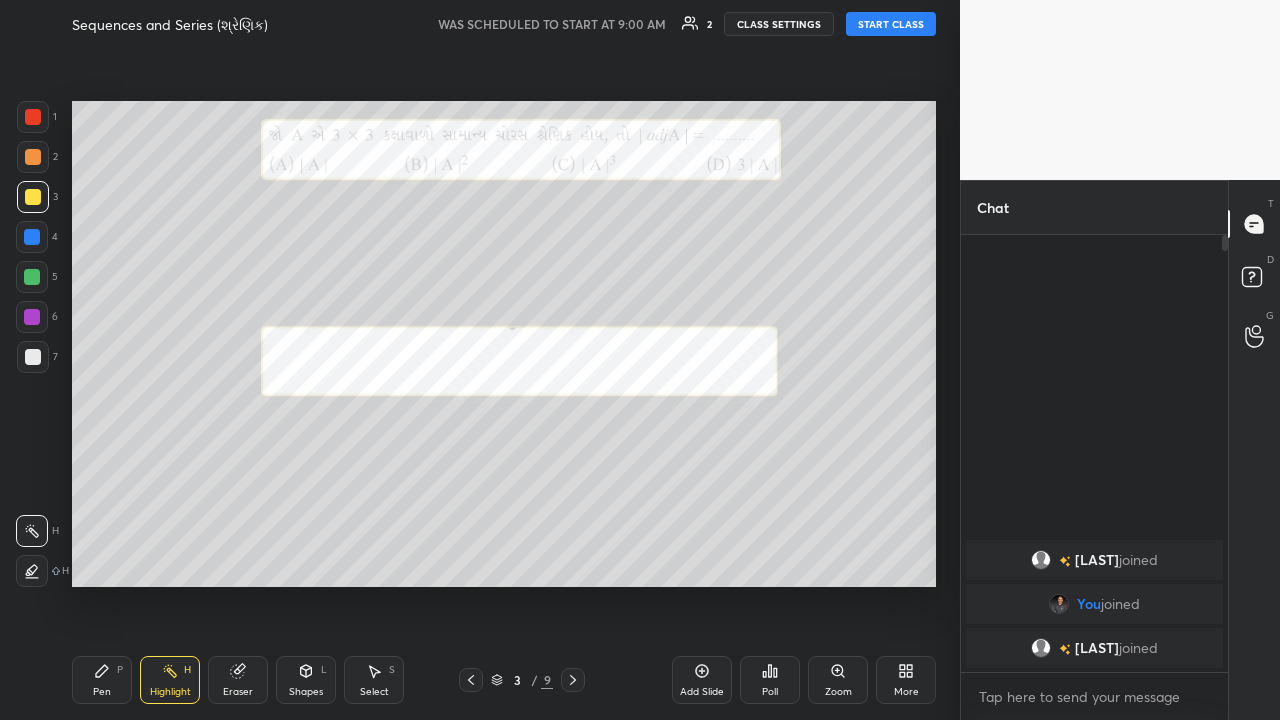 click on "Highlight" at bounding box center [170, 692] 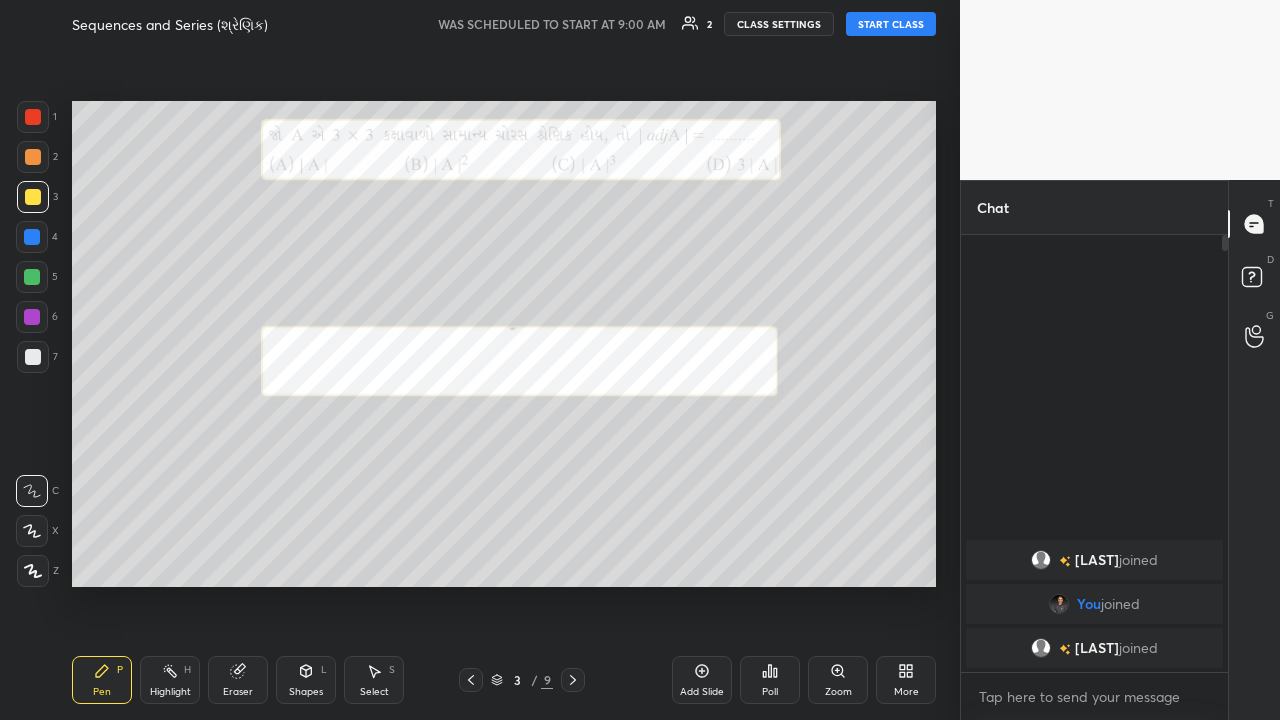 click at bounding box center (32, 317) 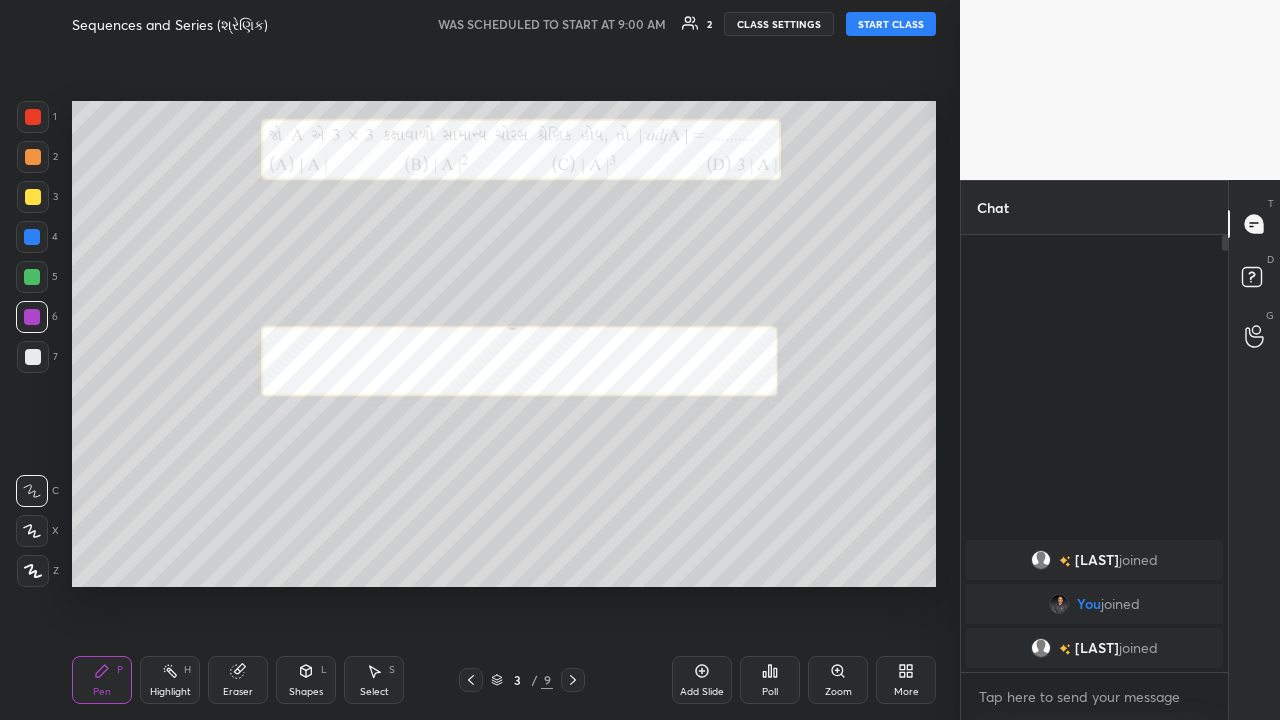 click 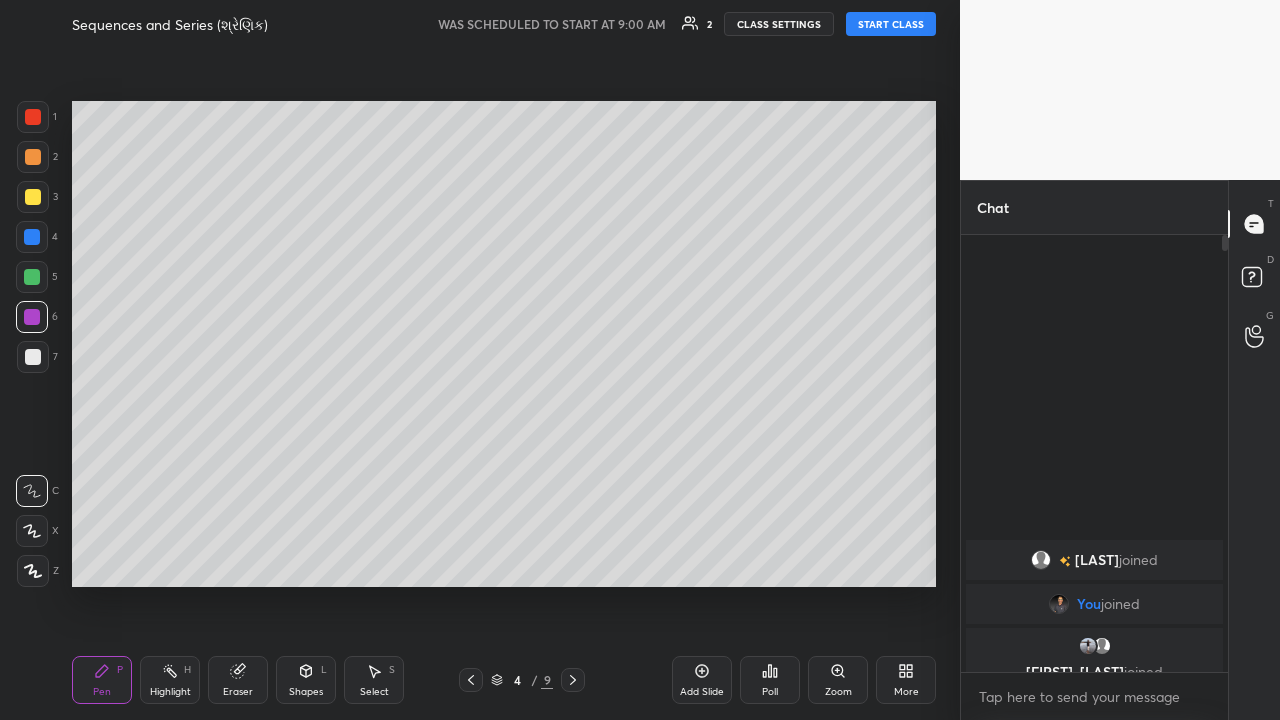 click 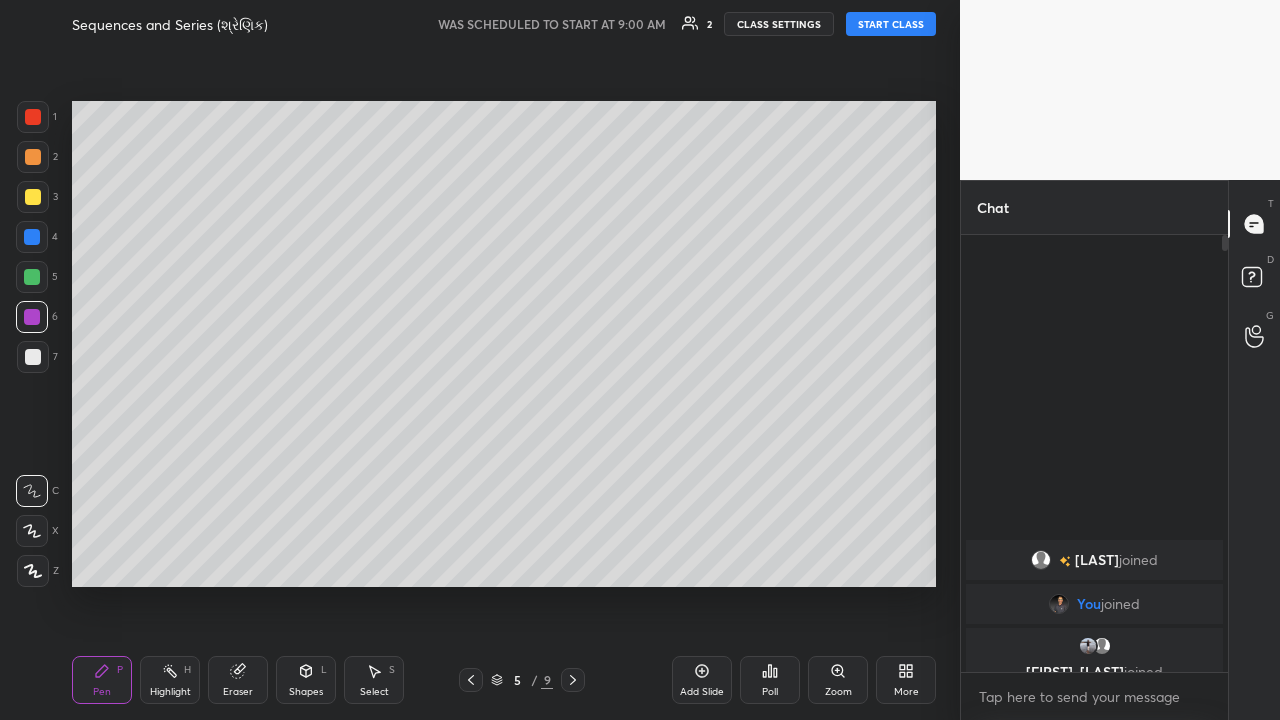click on "START CLASS" at bounding box center [891, 24] 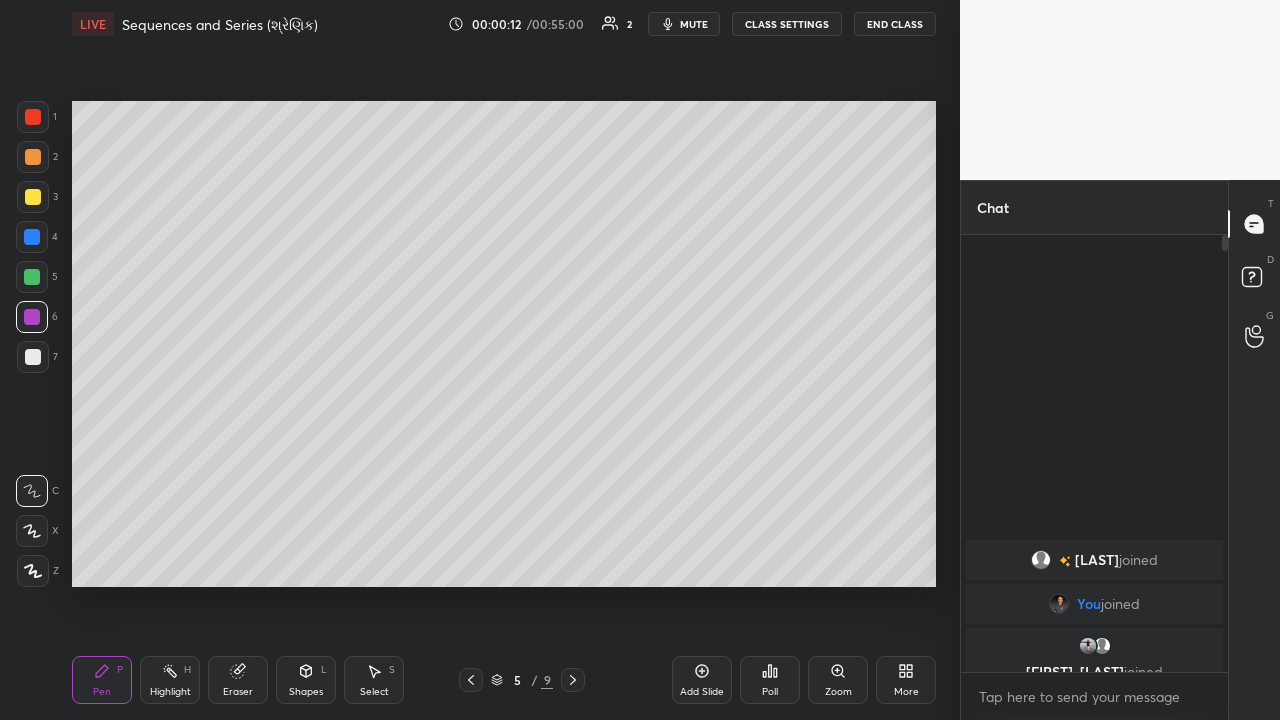 click 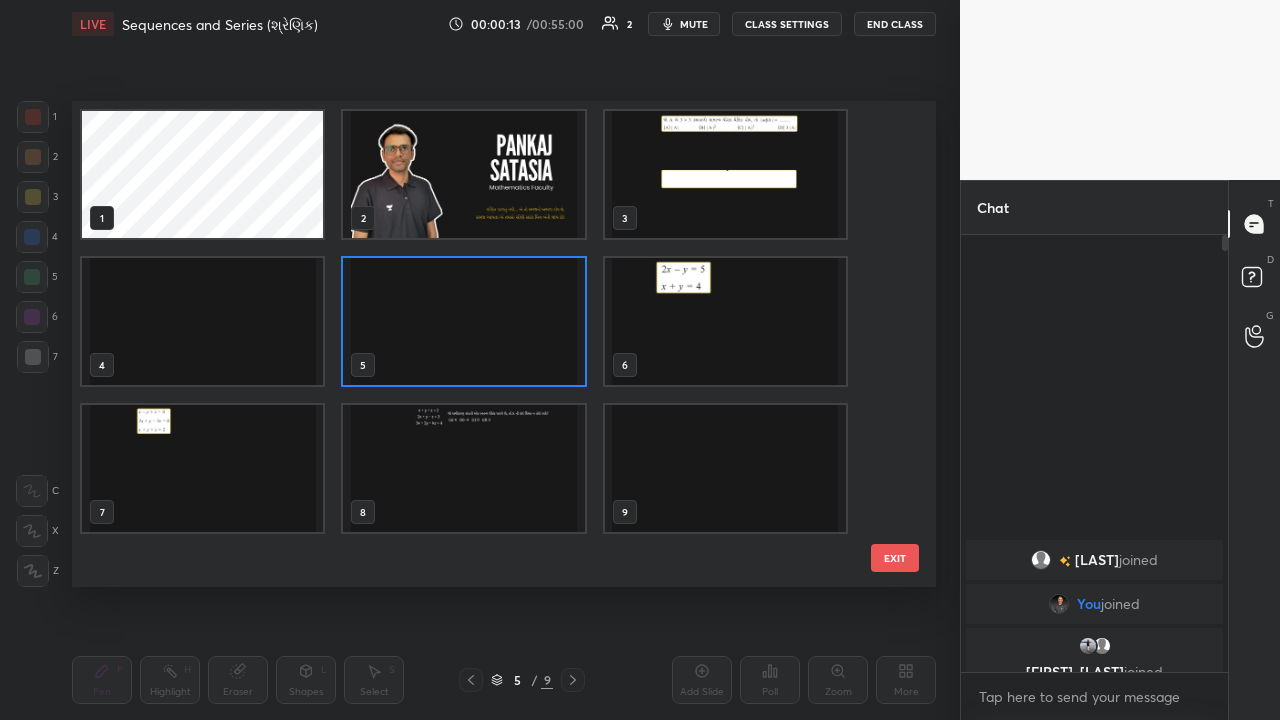 scroll, scrollTop: 7, scrollLeft: 11, axis: both 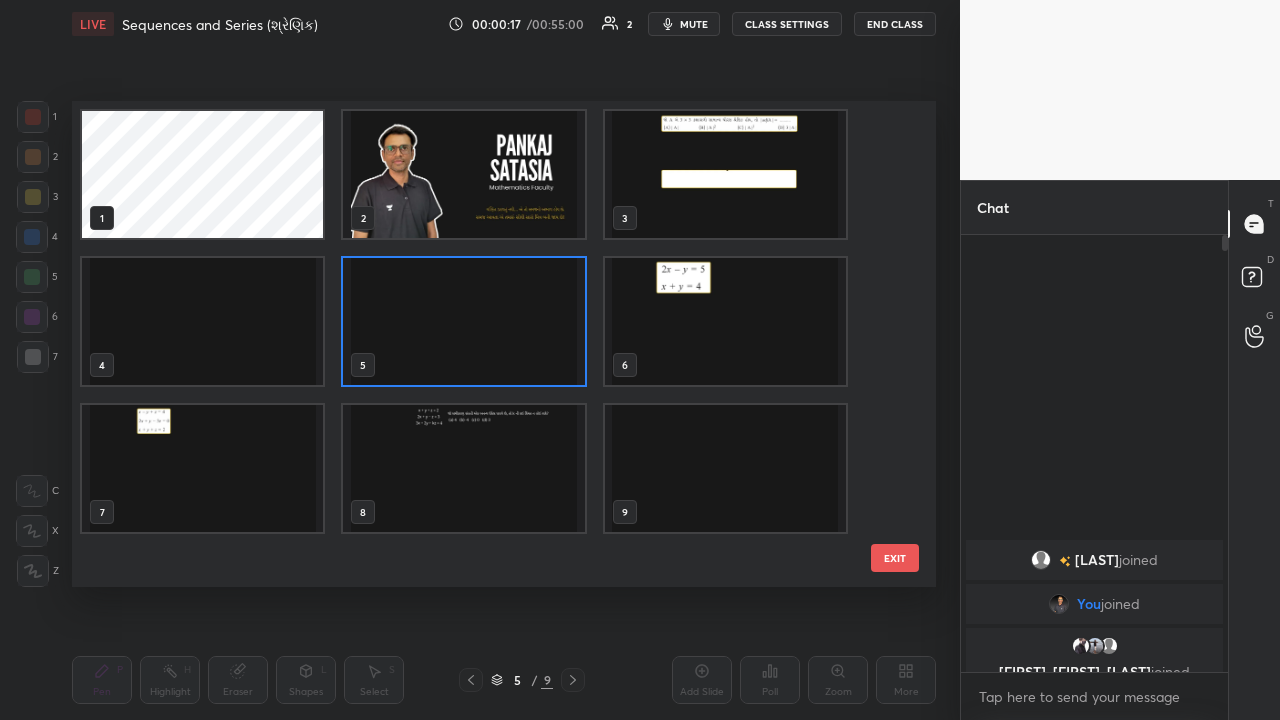 click at bounding box center [725, 174] 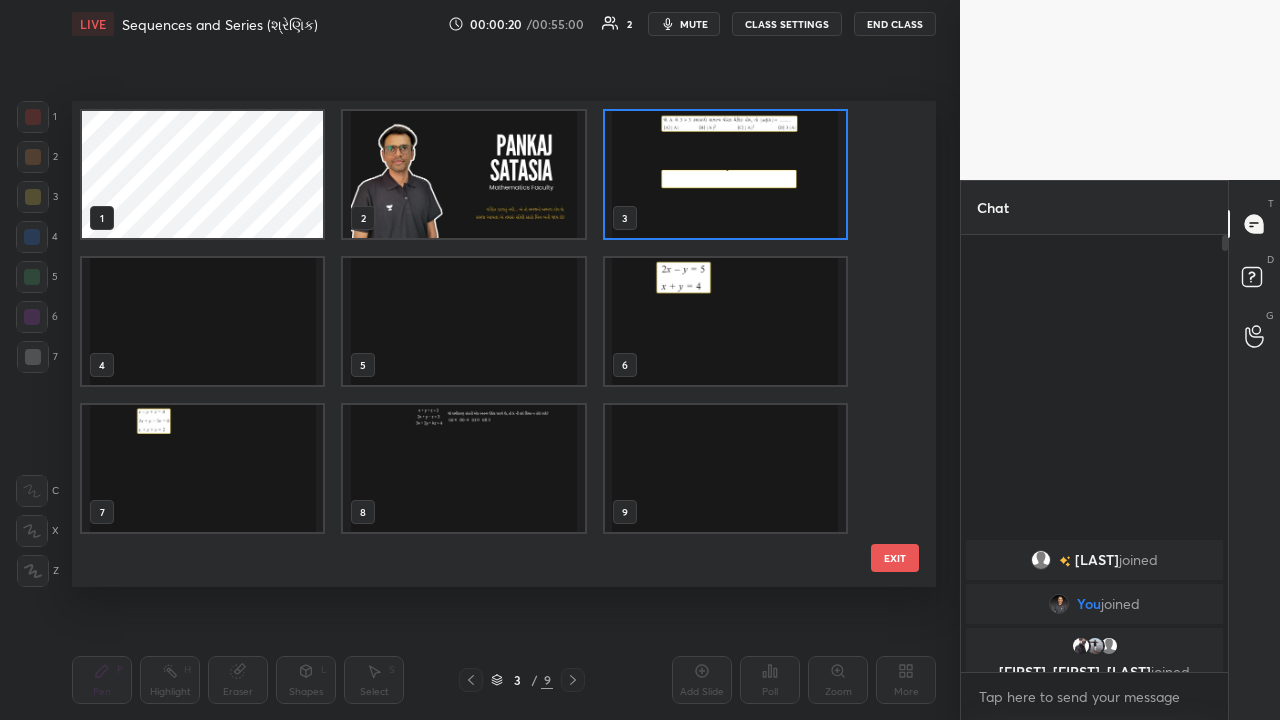 click at bounding box center (725, 174) 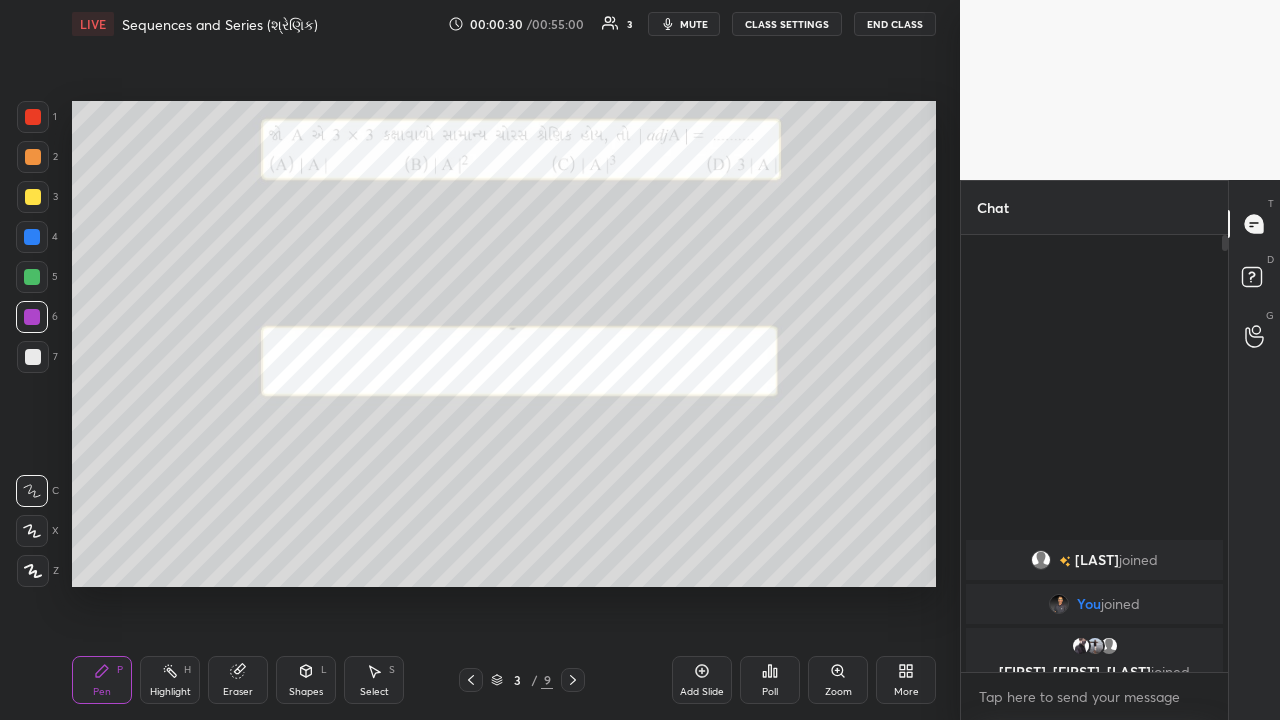 click 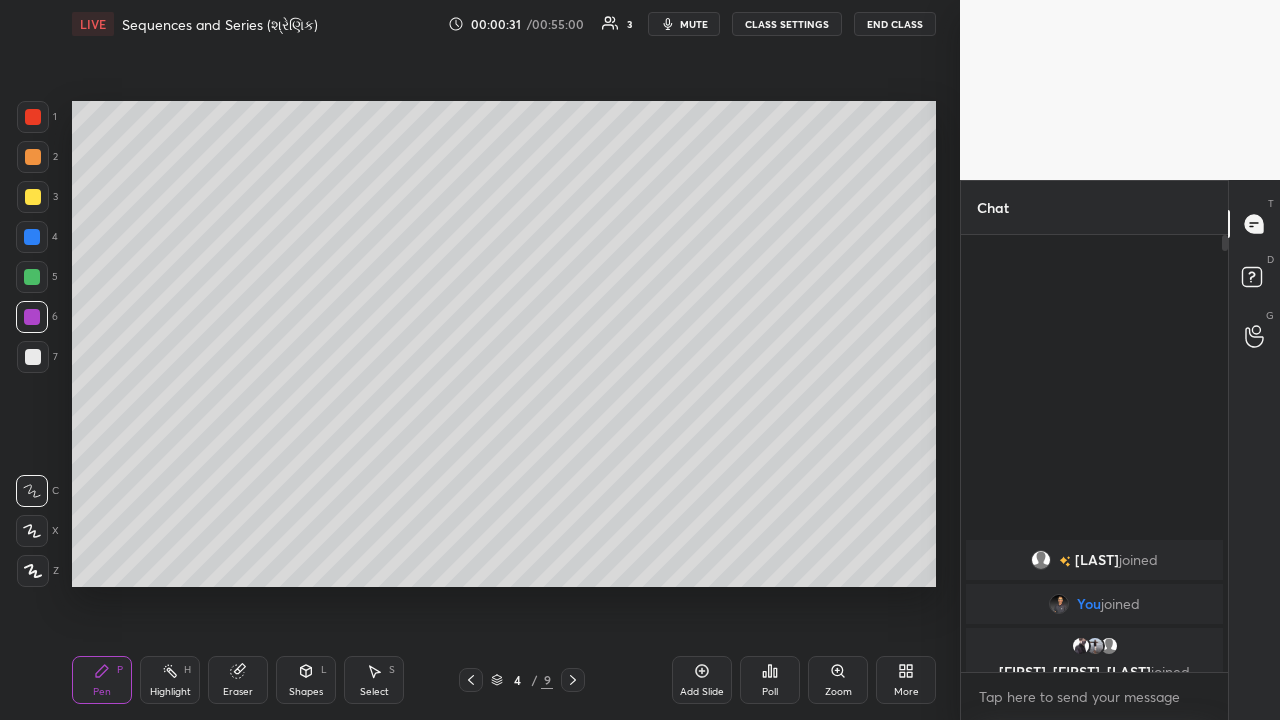 click 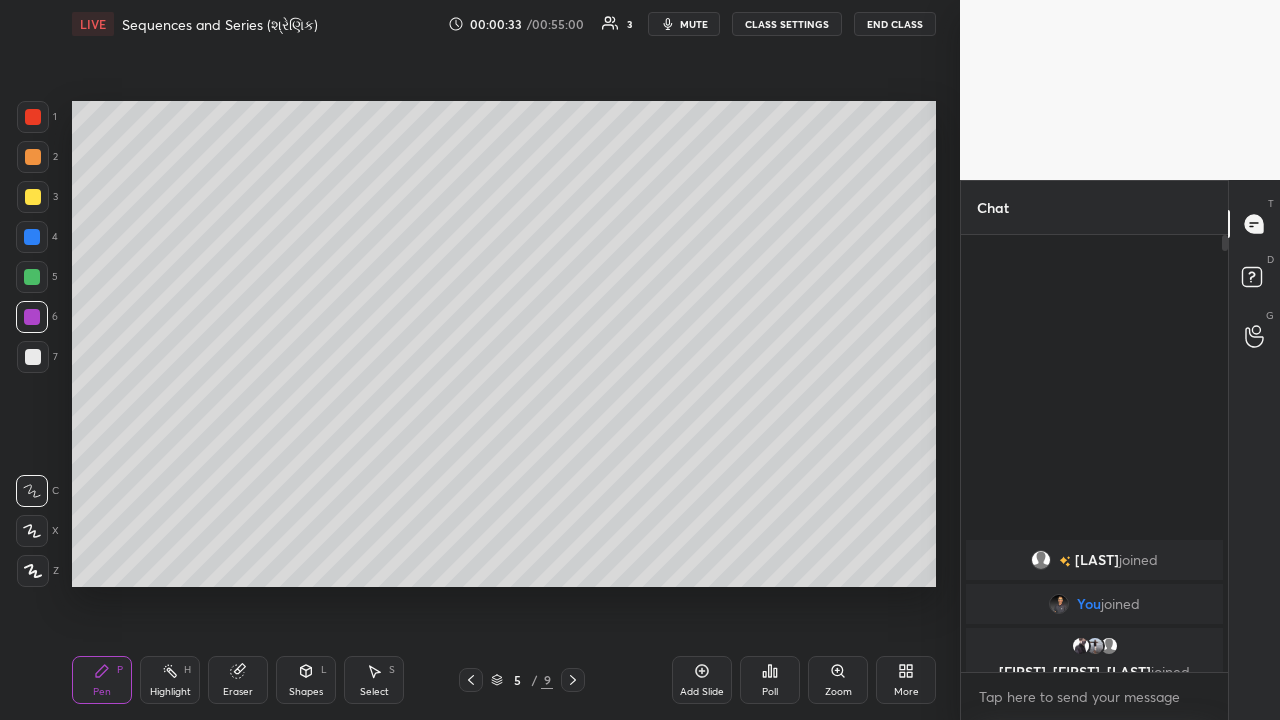 click 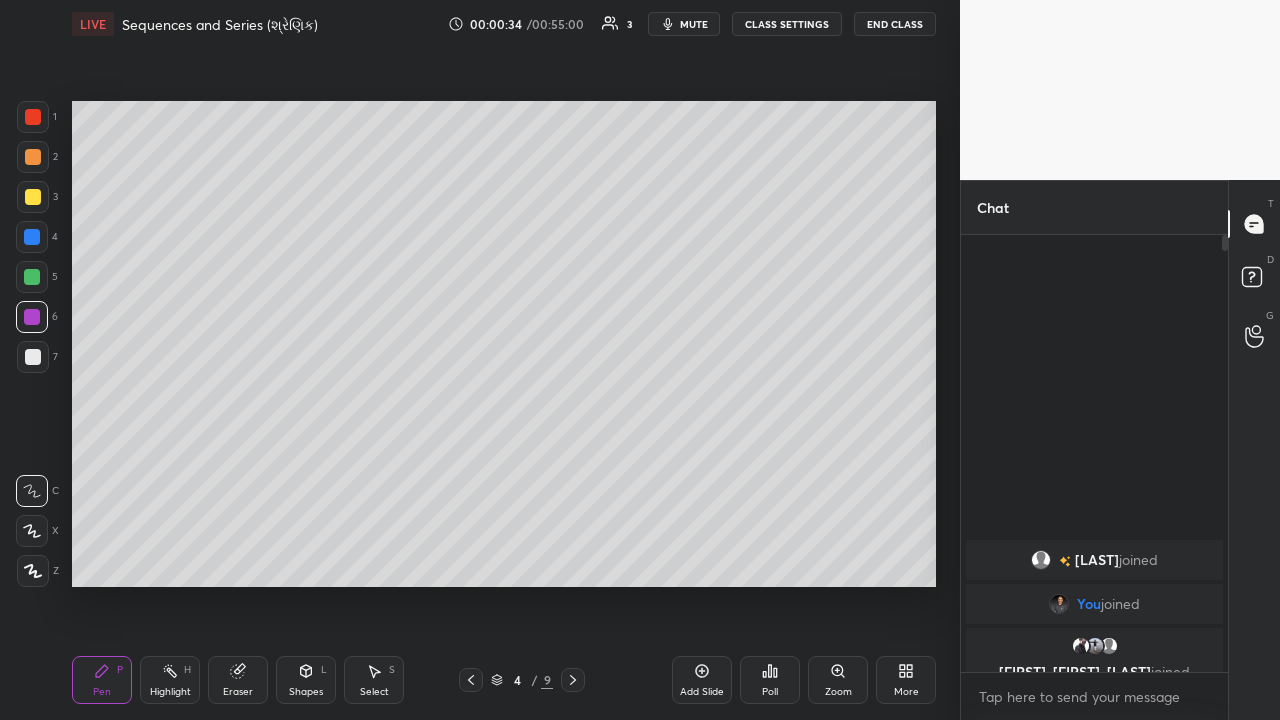click 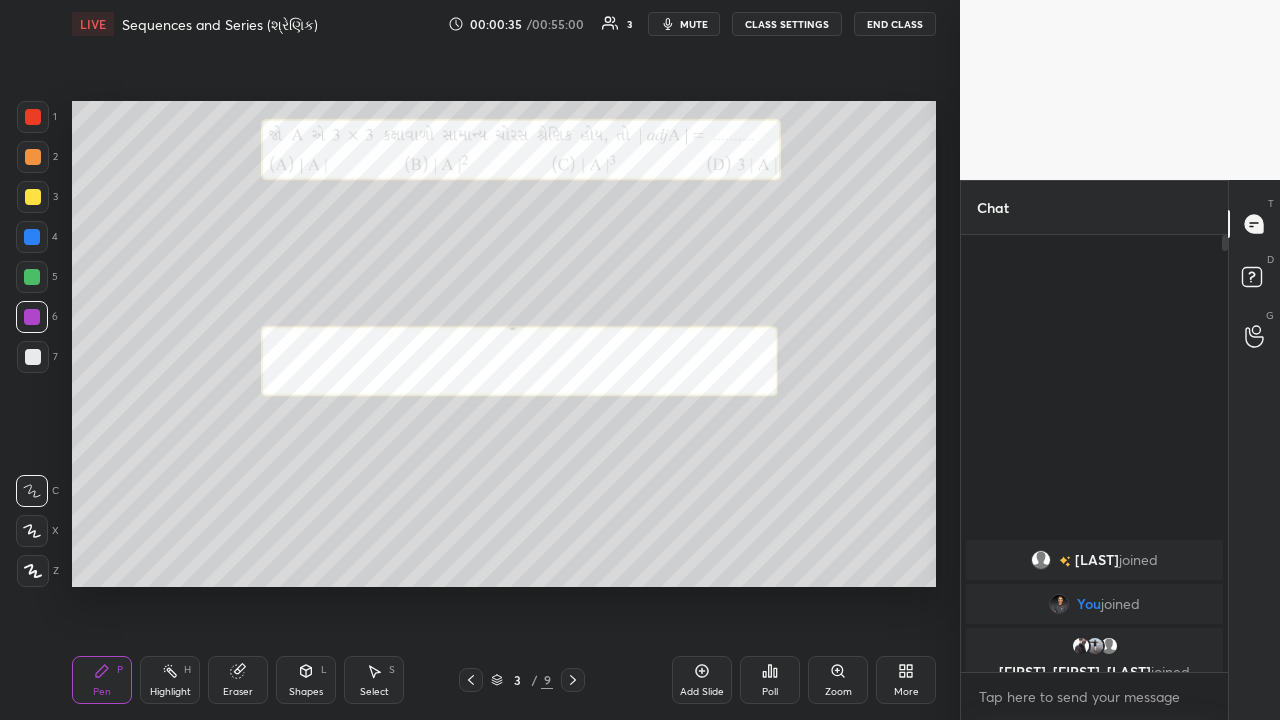 click 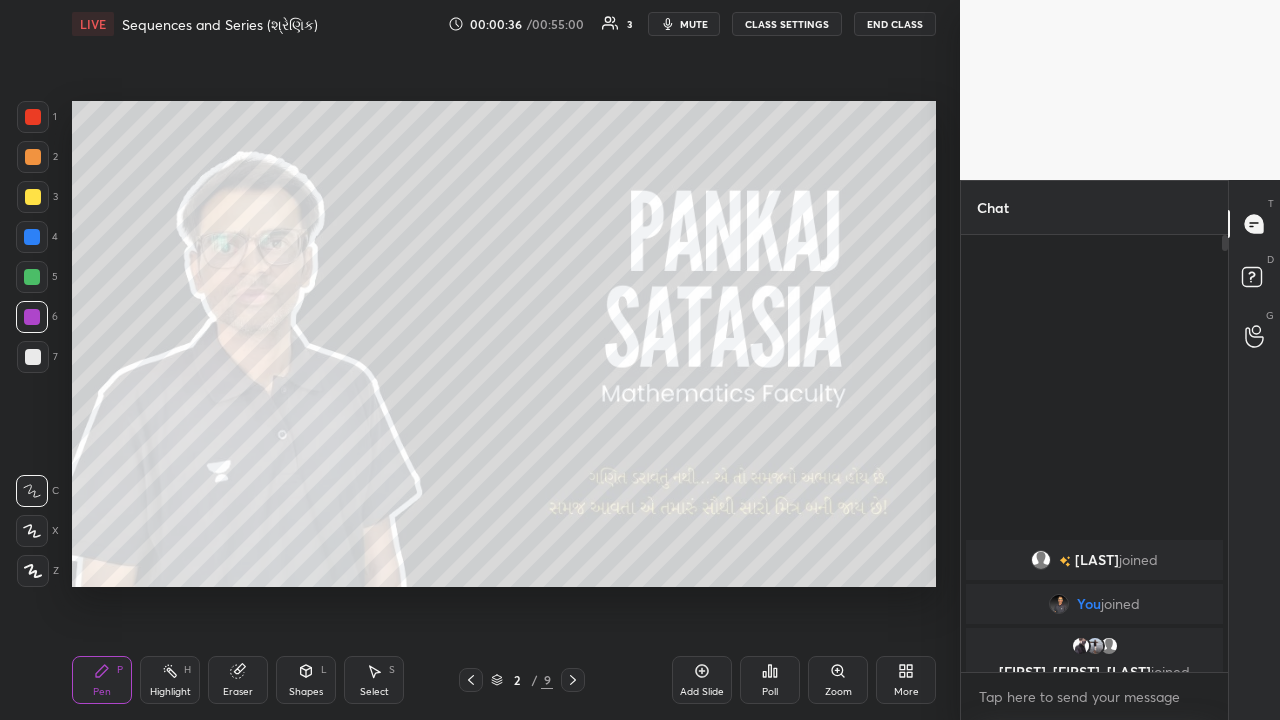 click 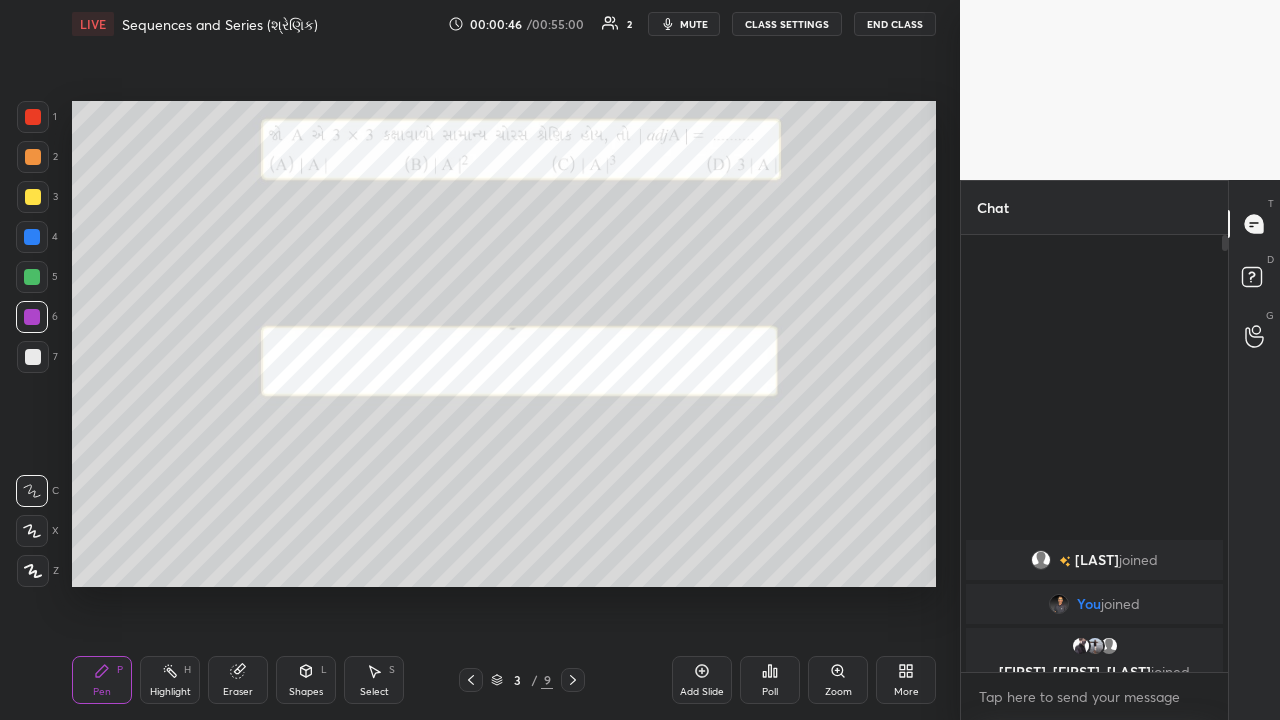 click on "S" at bounding box center [392, 670] 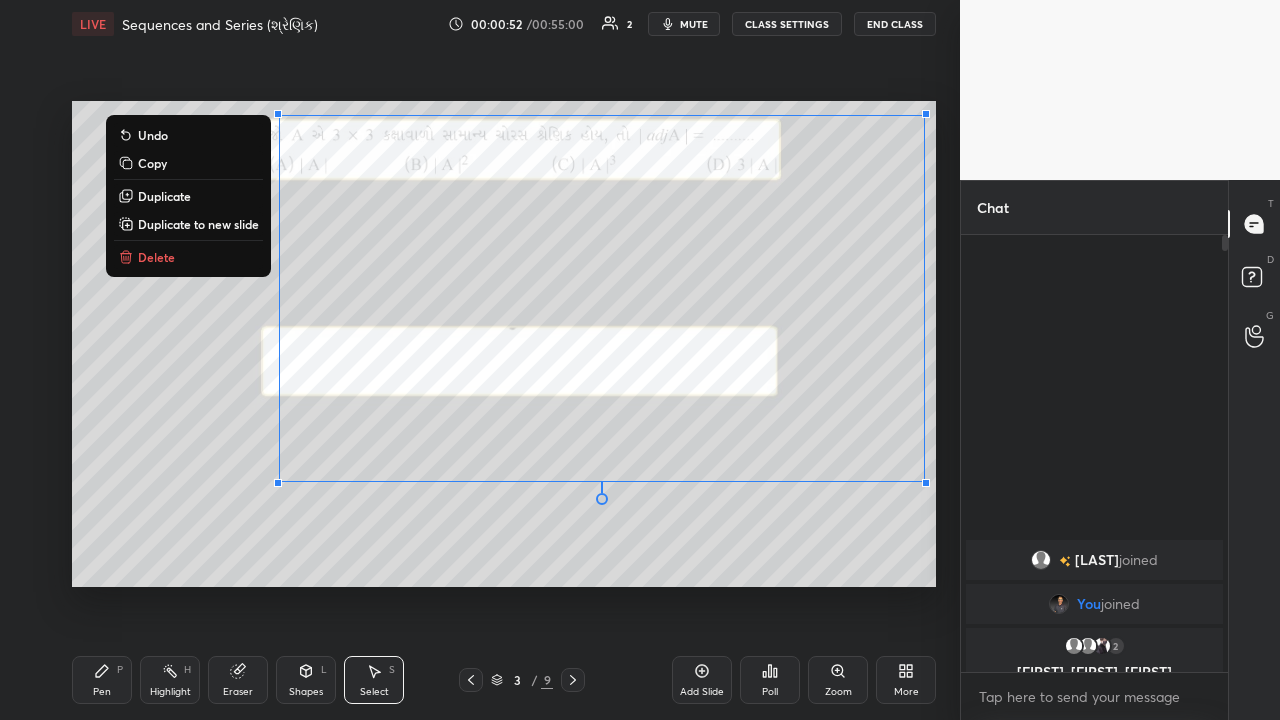click on "Delete" at bounding box center (156, 257) 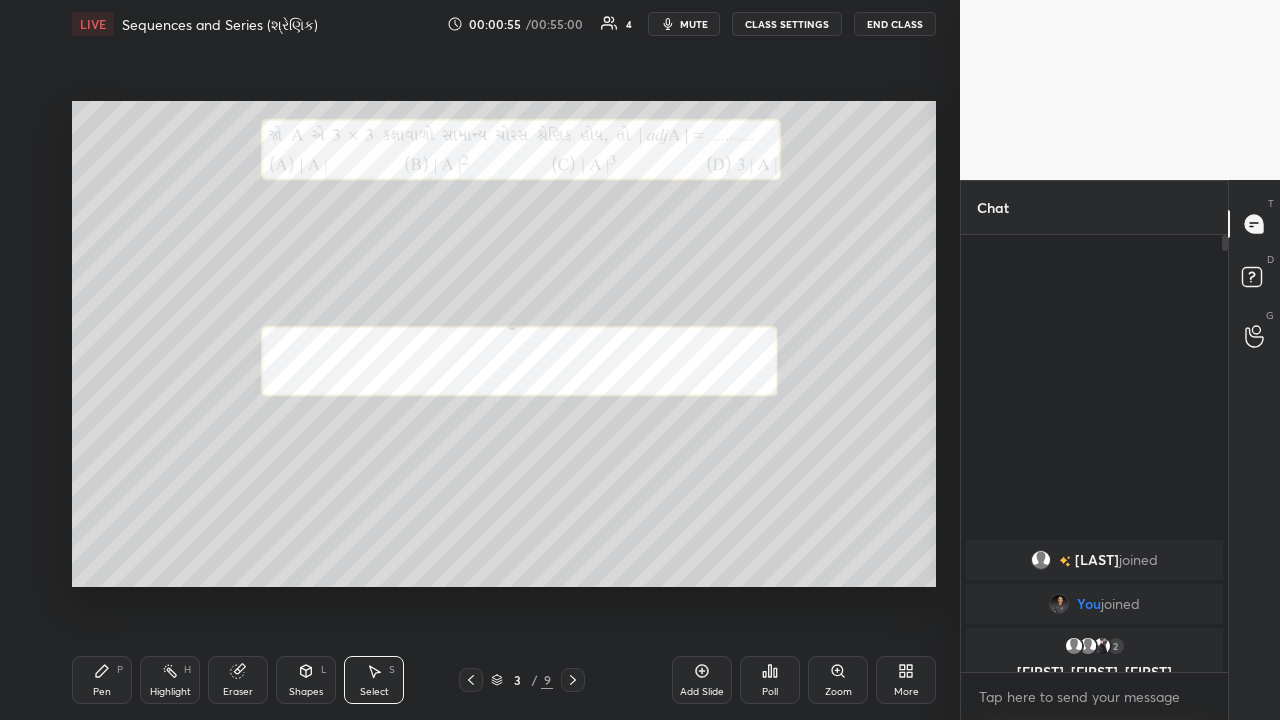 click 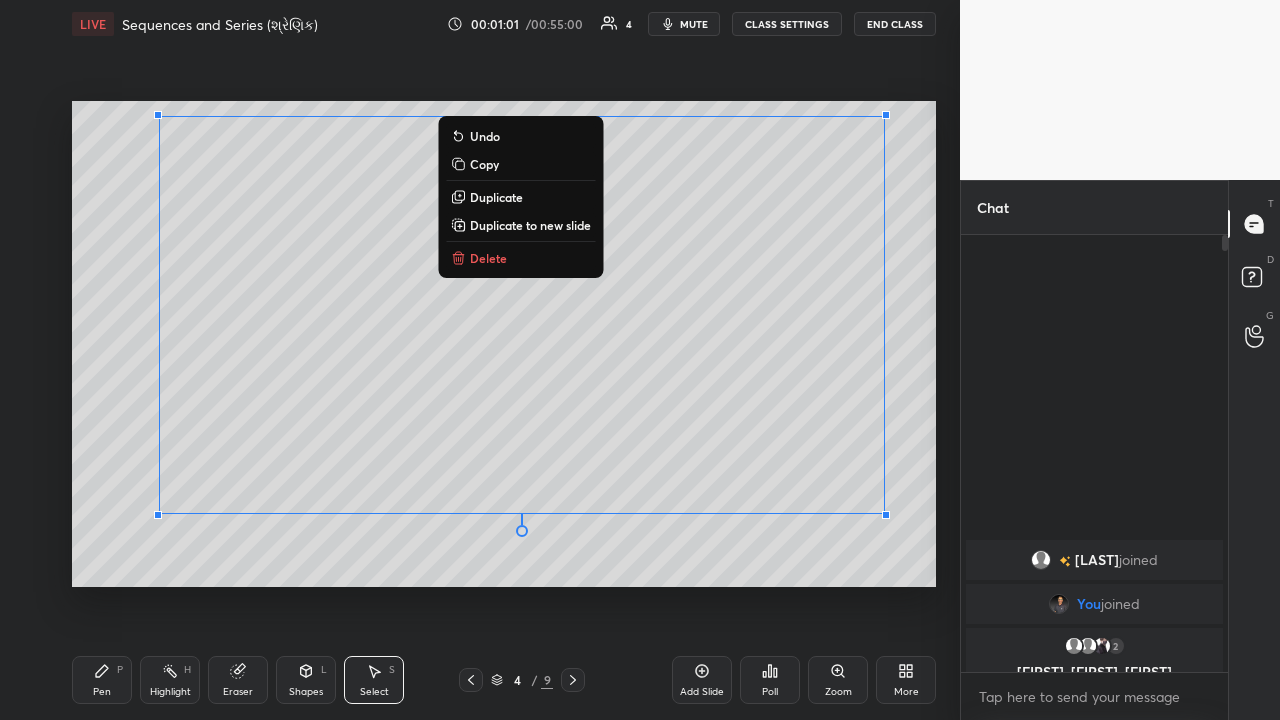 click on "Delete" at bounding box center (488, 258) 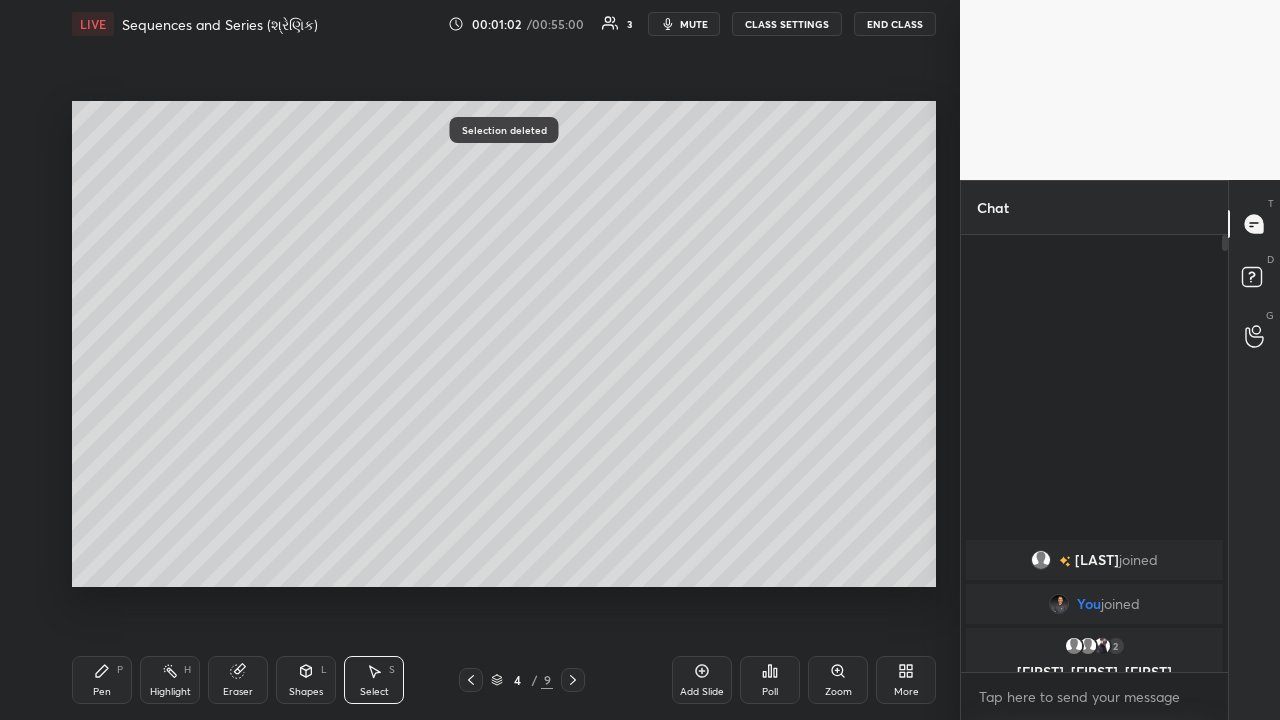 click 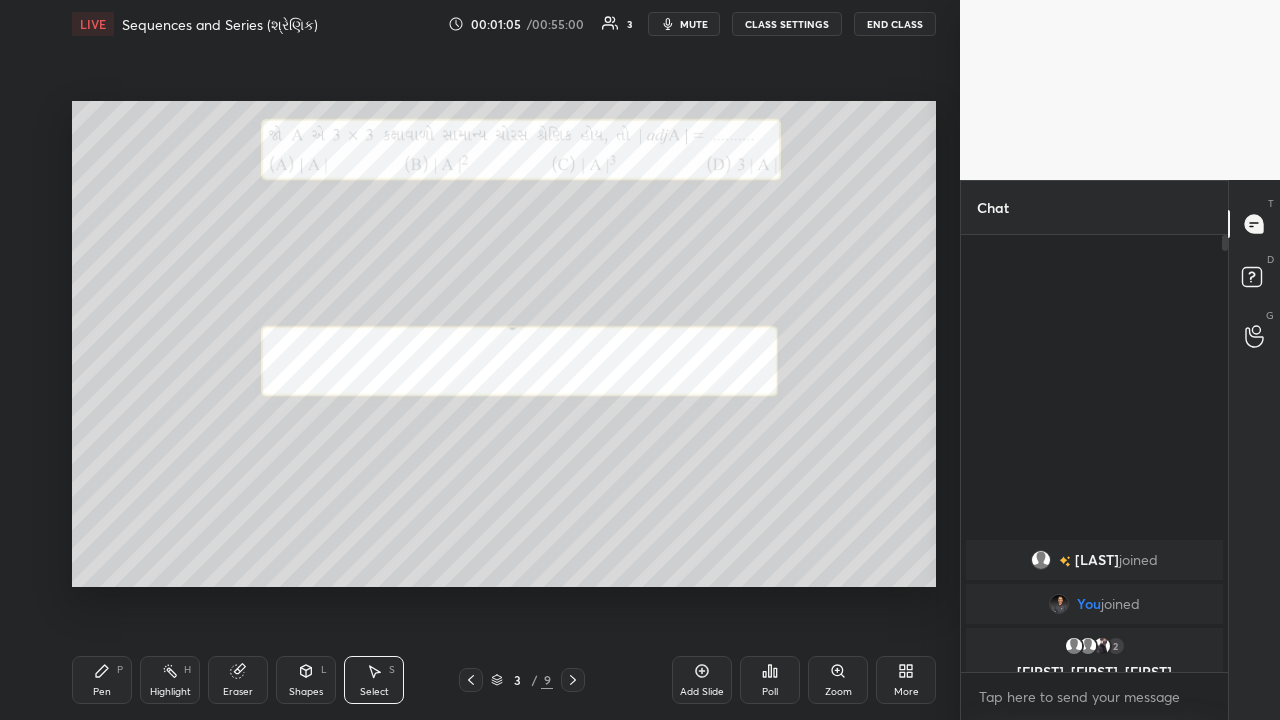 click on "Pen P" at bounding box center [102, 680] 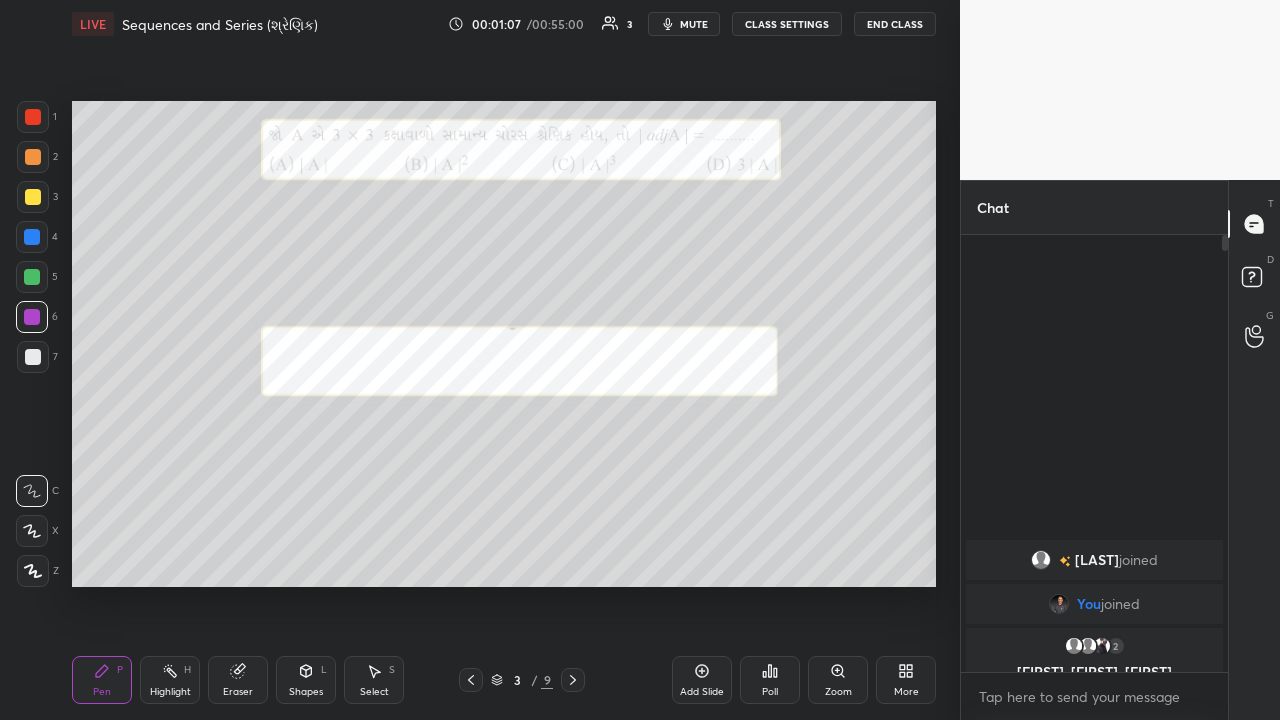 click at bounding box center [32, 277] 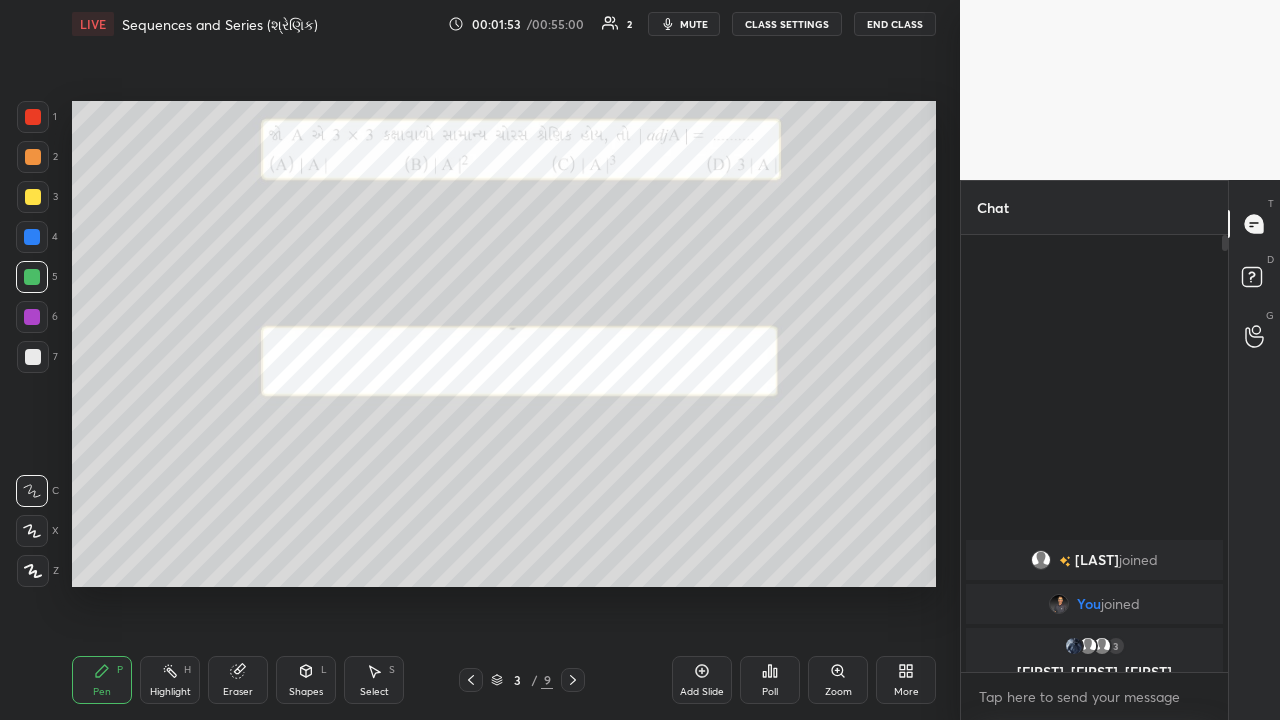 click at bounding box center [33, 157] 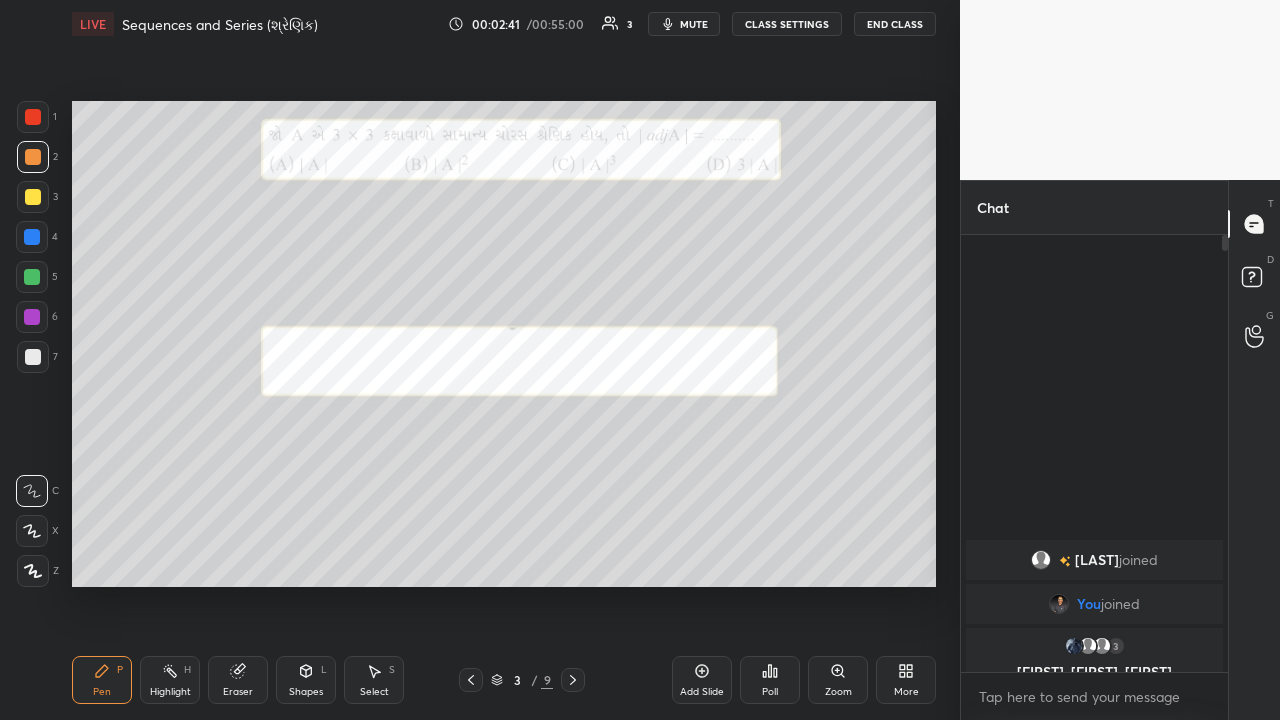 click at bounding box center (32, 237) 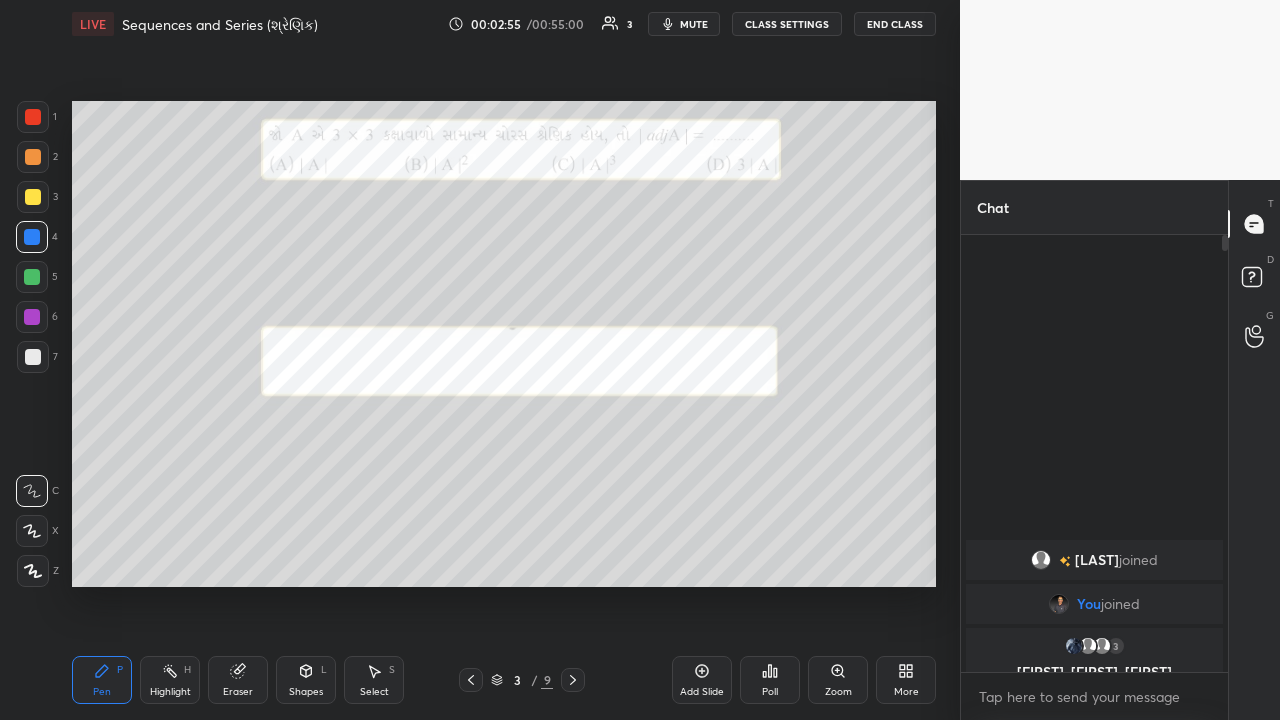 click on "Highlight" at bounding box center (170, 692) 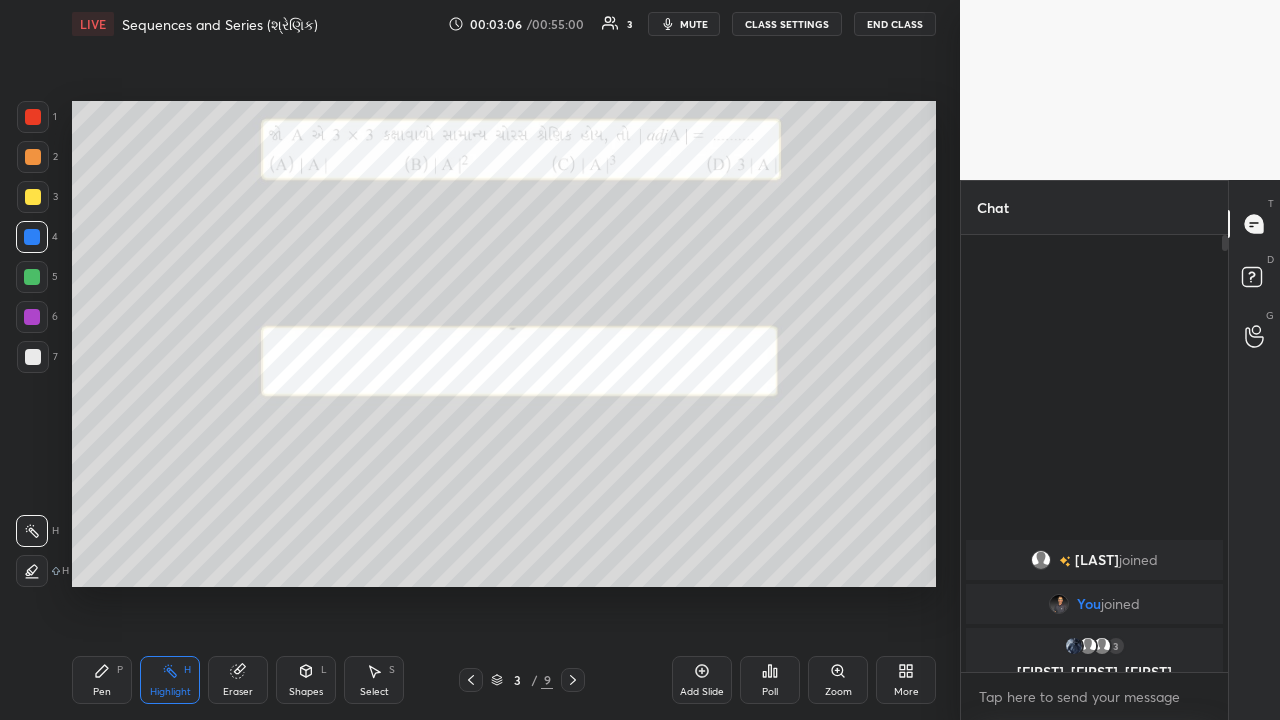 click on "Pen P" at bounding box center (102, 680) 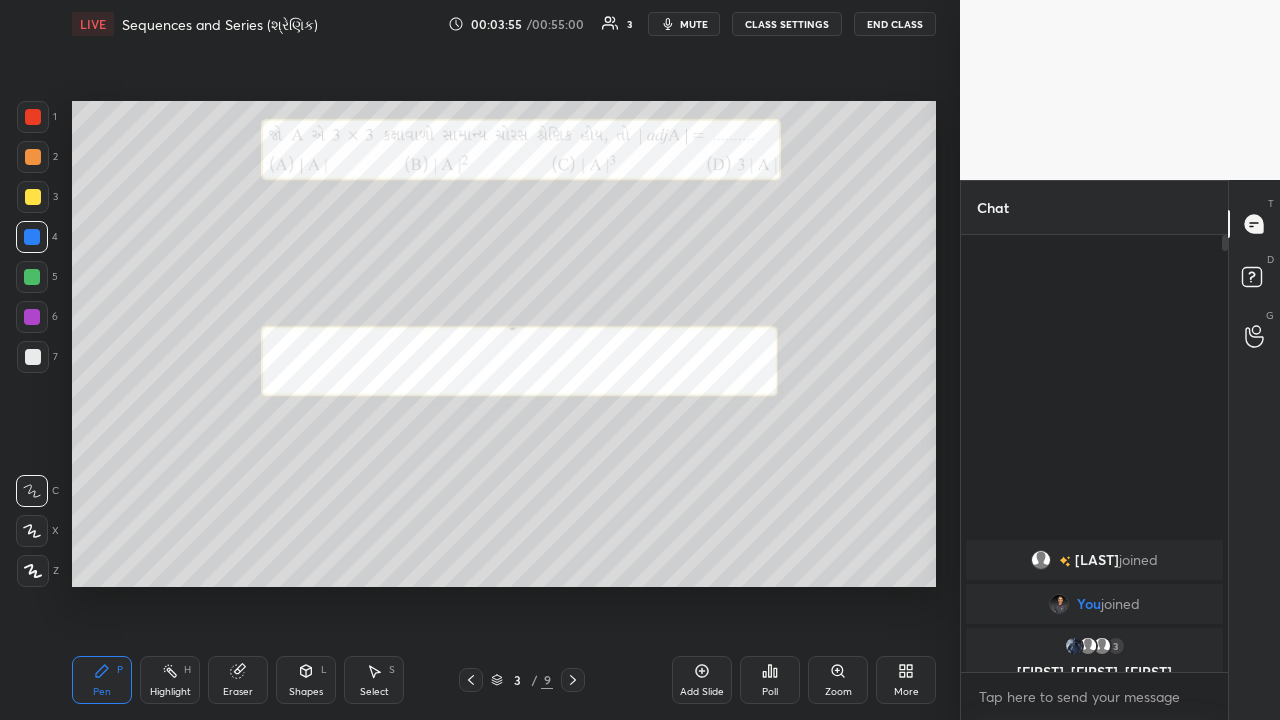 click at bounding box center (33, 197) 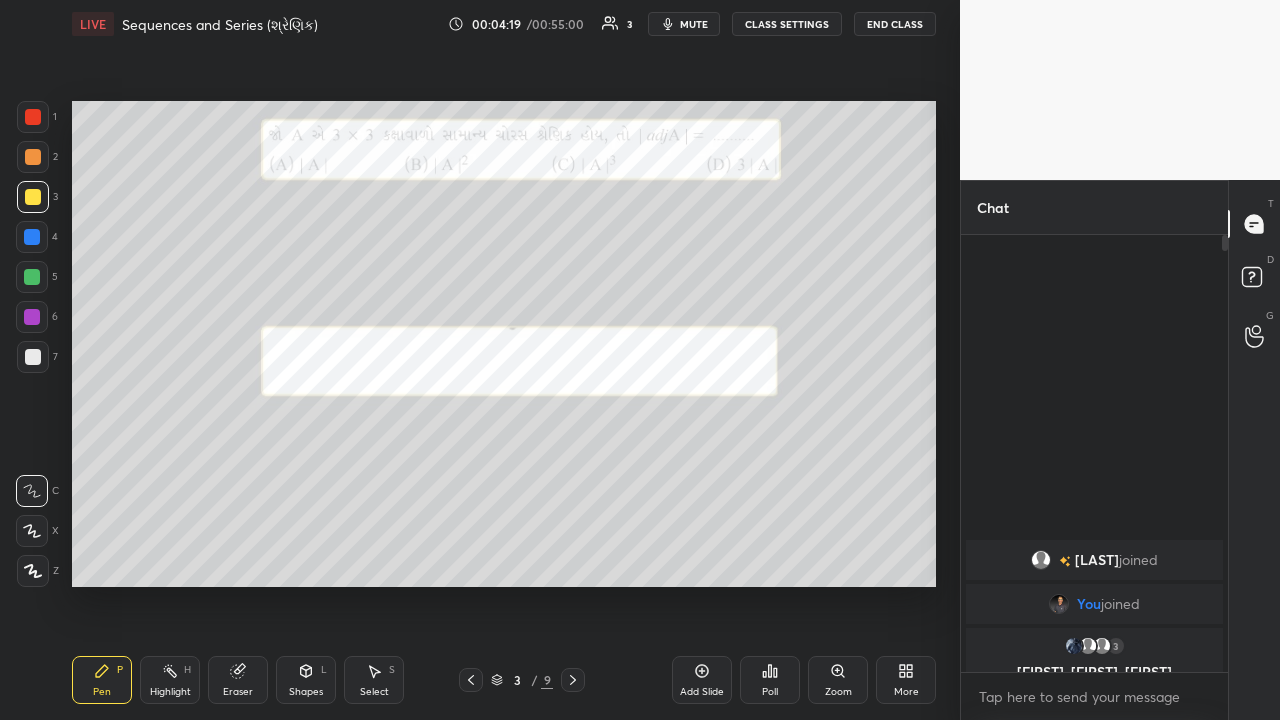 click on "Highlight H" at bounding box center [170, 680] 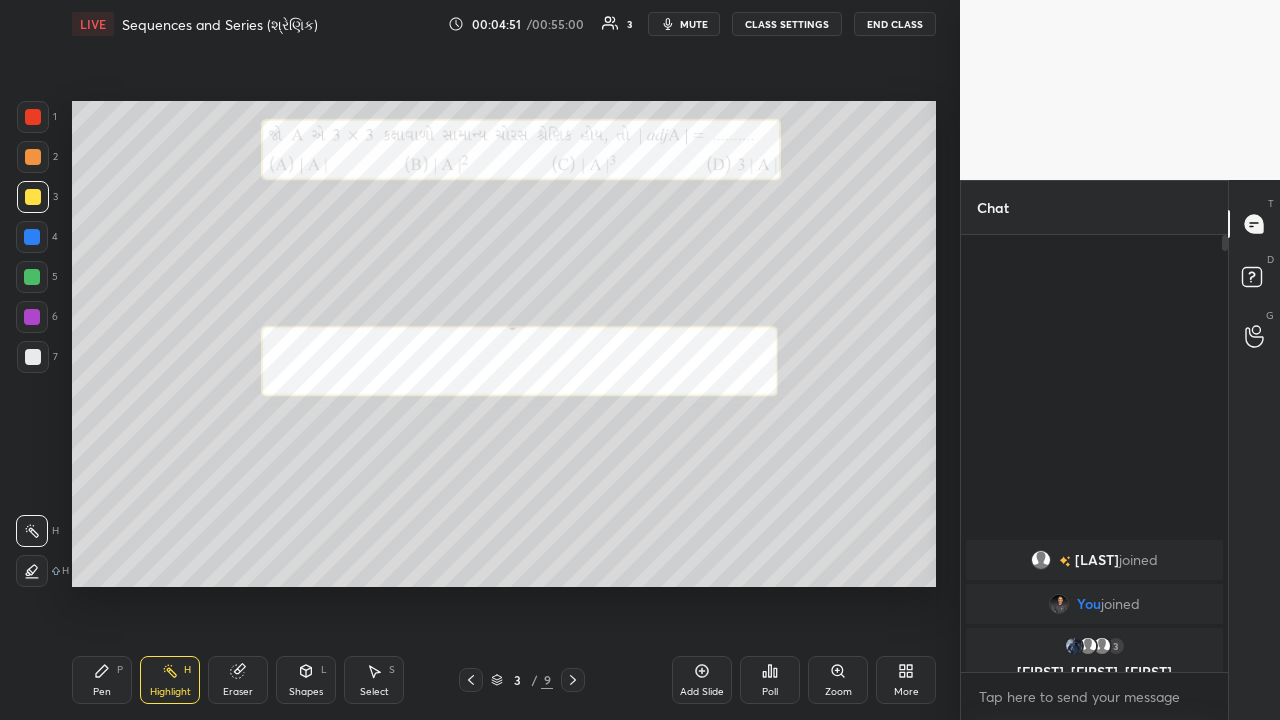 click at bounding box center (573, 680) 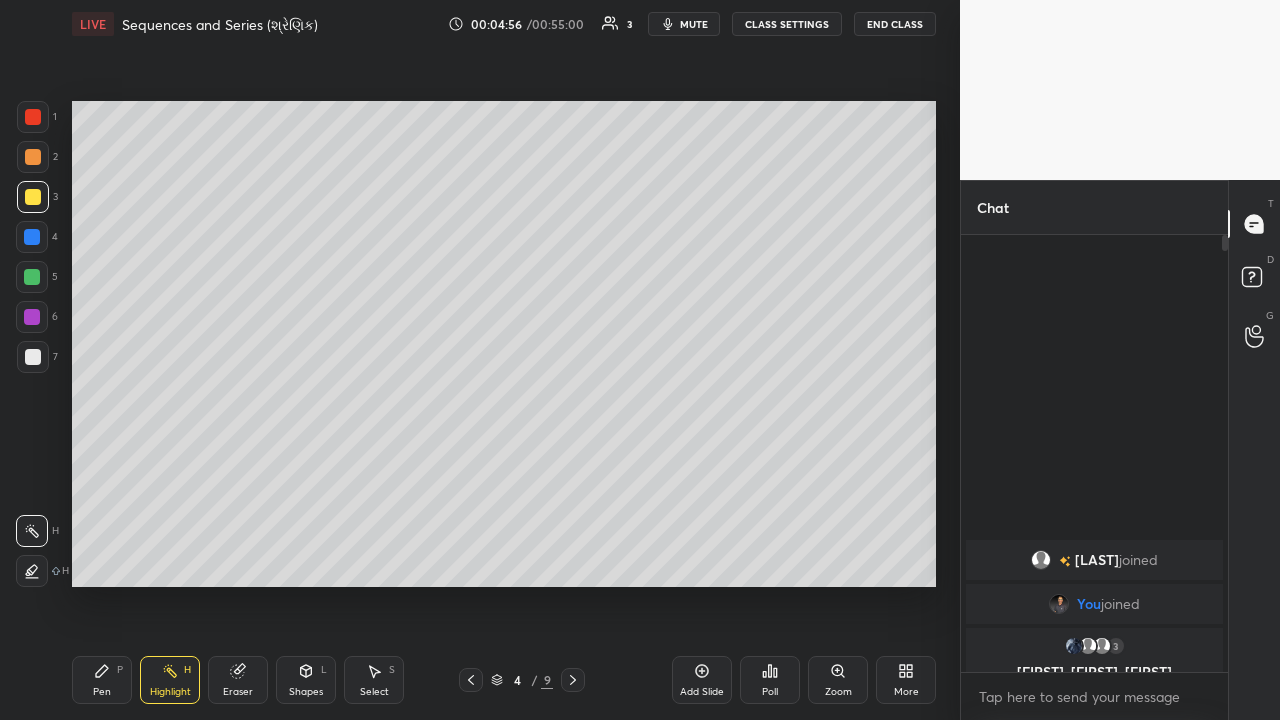 click on "Pen P" at bounding box center (102, 680) 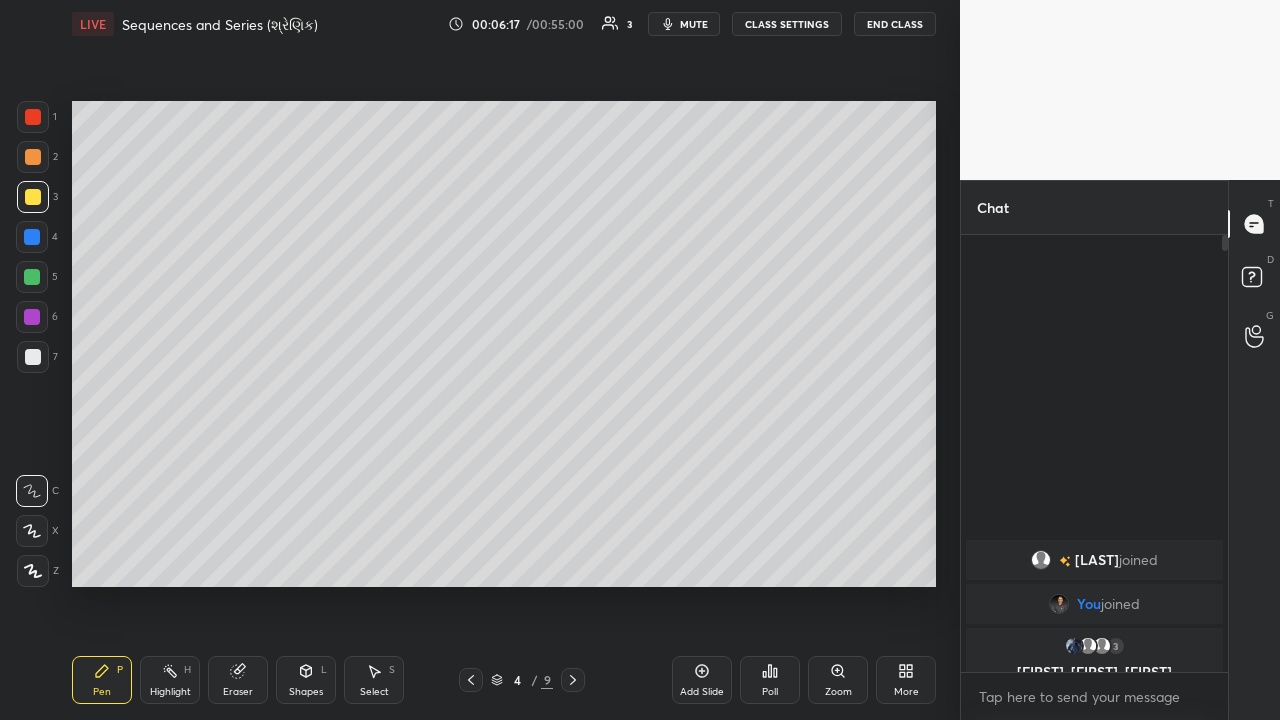 click on "Select S" at bounding box center (374, 680) 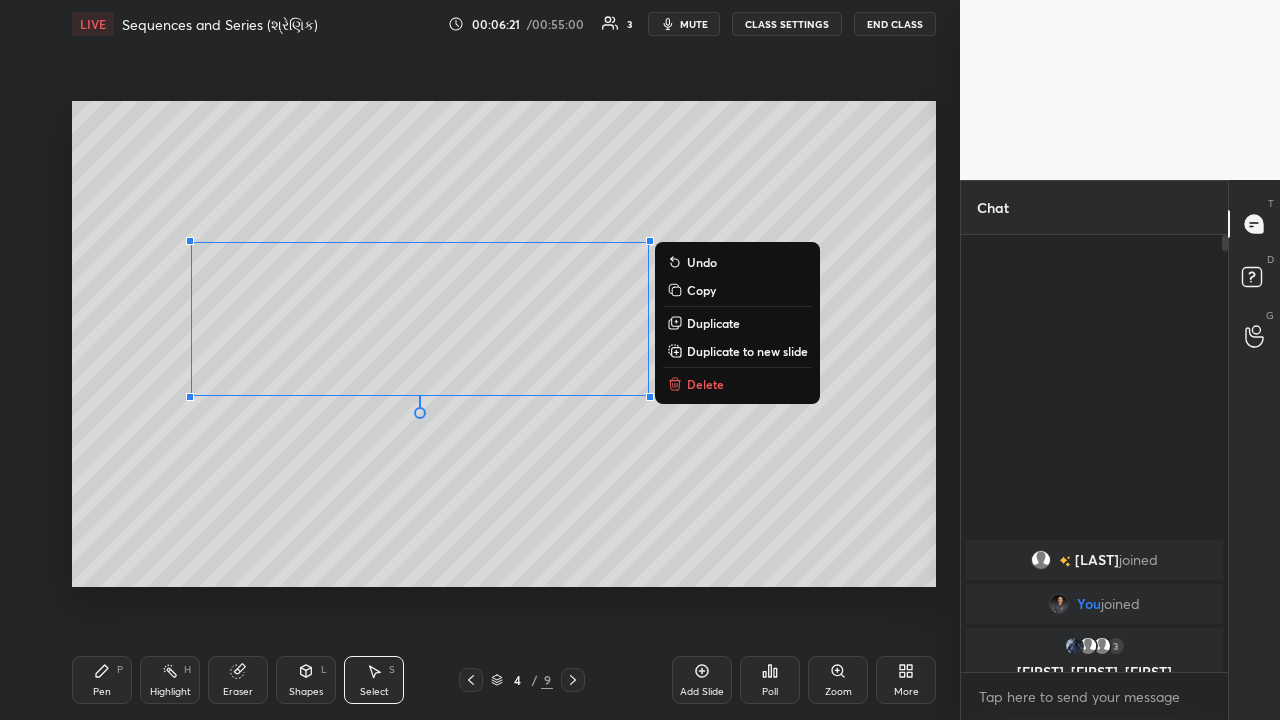 click on "Delete" at bounding box center (705, 384) 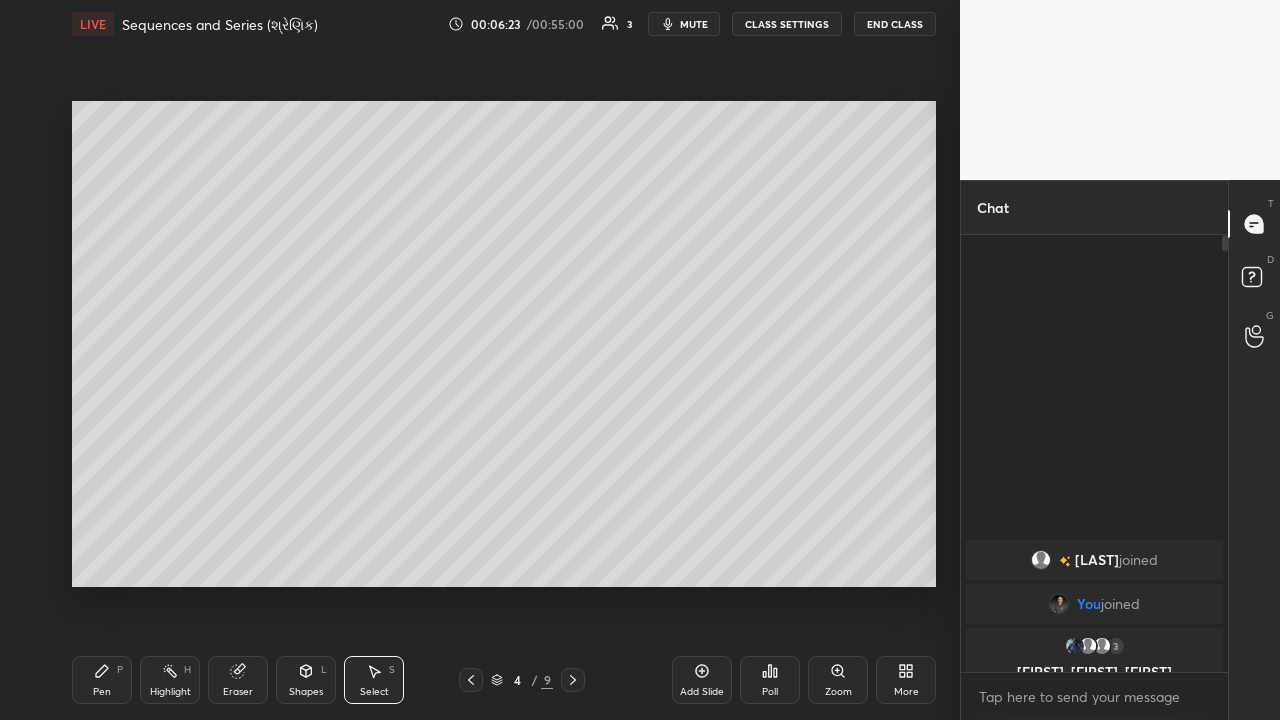 click on "Pen P" at bounding box center (102, 680) 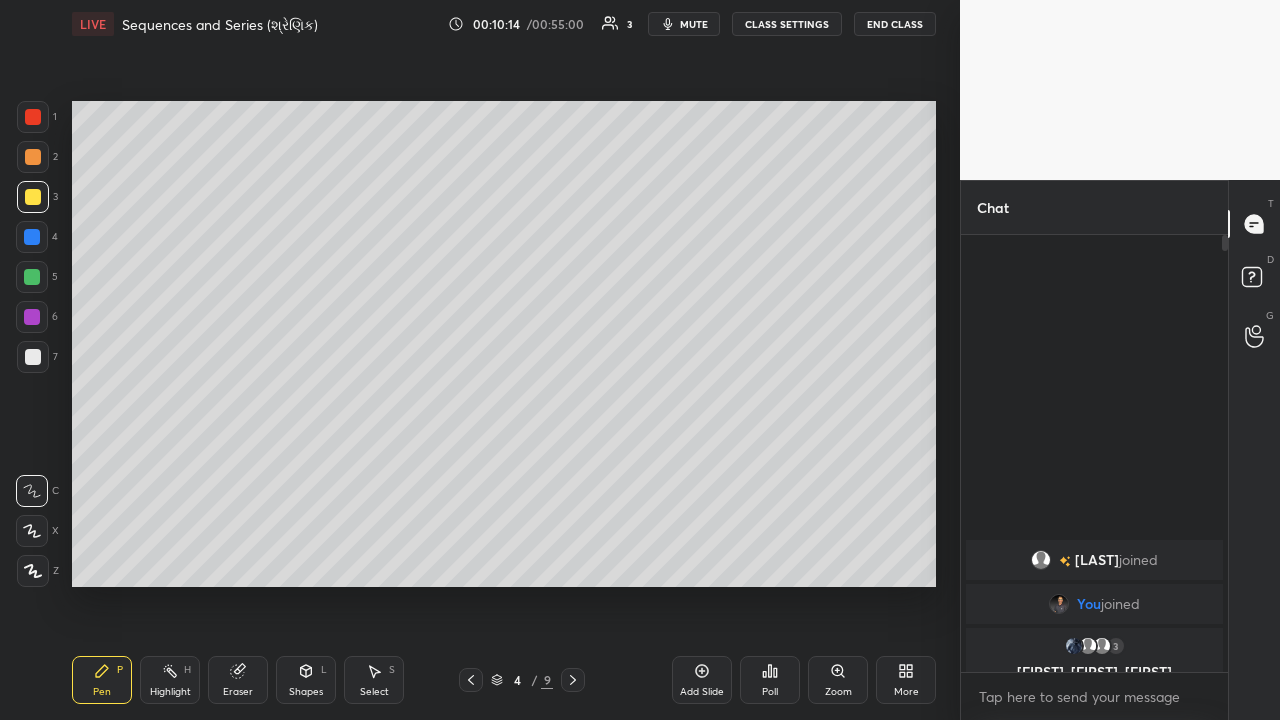 click at bounding box center [32, 237] 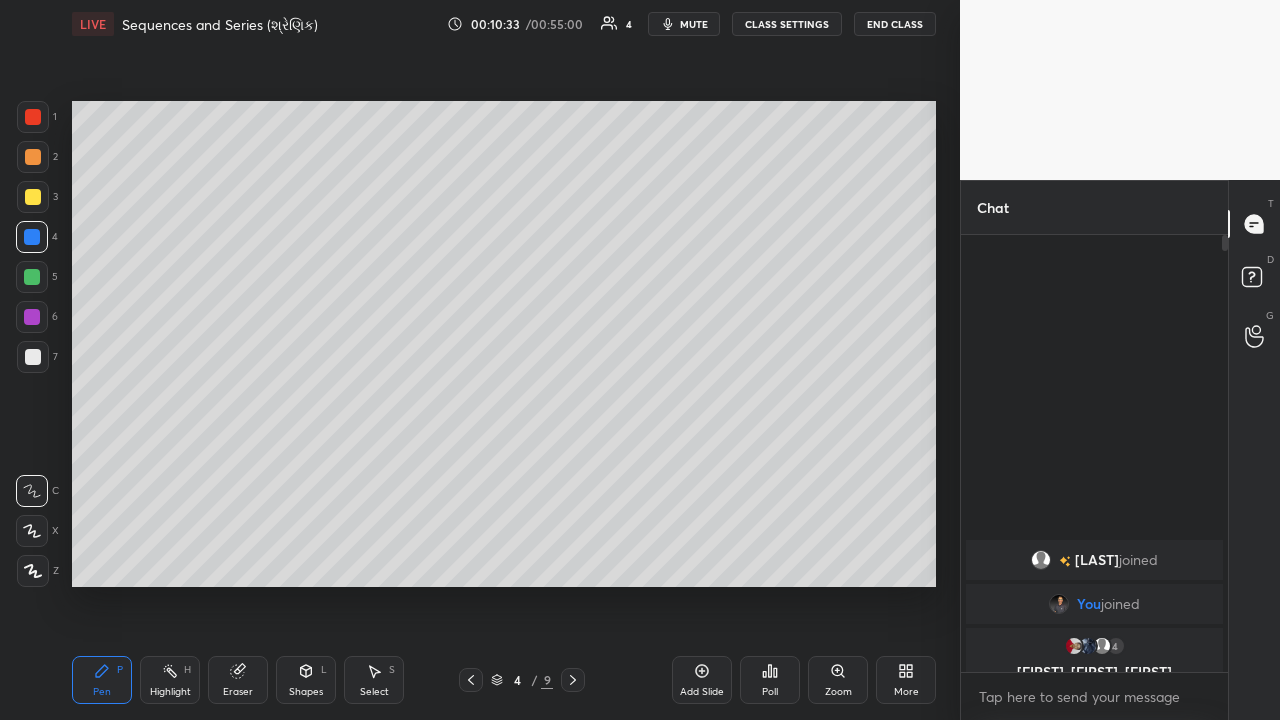 click on "1 2 3 4 5 6 7 C X Z C X Z E E Erase all   H H LIVE Sequences and Series (શ્રેણિક) 00:10:33 /  00:55:00 4 mute CLASS SETTINGS End Class Setting up your live class Poll for   secs No correct answer Start poll Back Sequences and Series (શ્રેણિક) Satasia Pankajkumar Himatlal Pen P Highlight H Eraser Shapes L Select S 4 / 9 Add Slide Poll Zoom More" at bounding box center (480, 360) 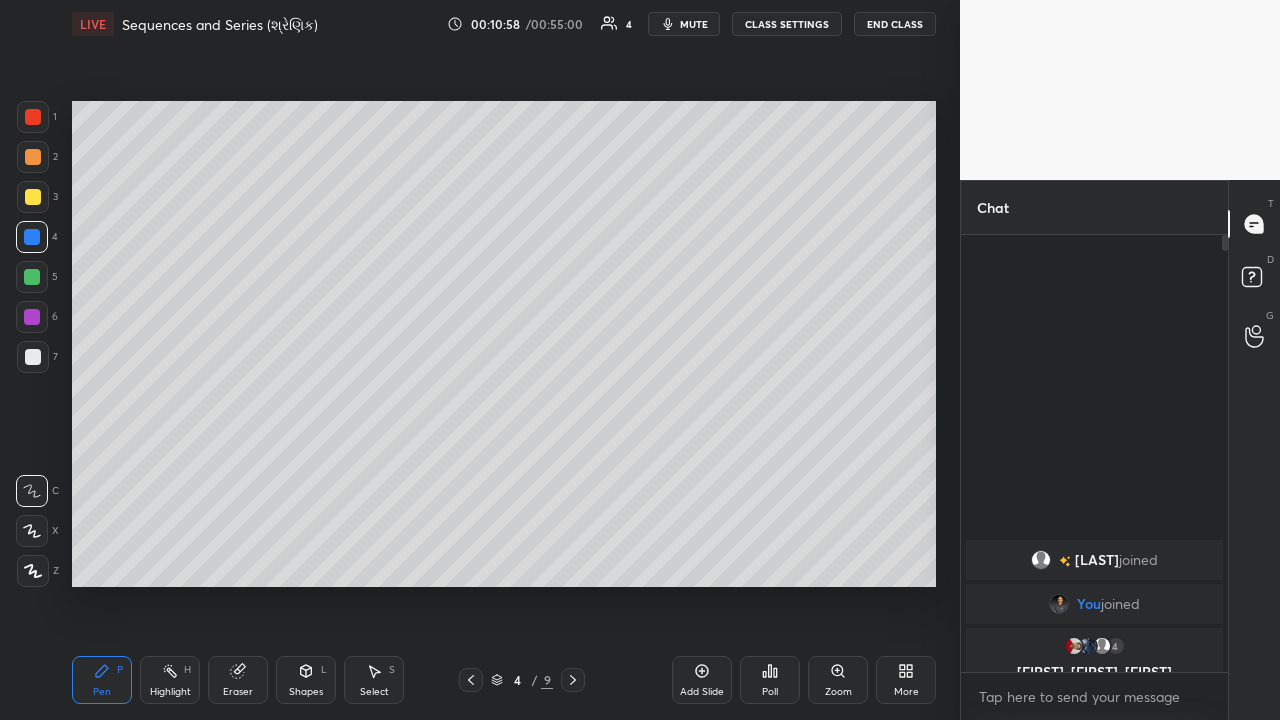 click 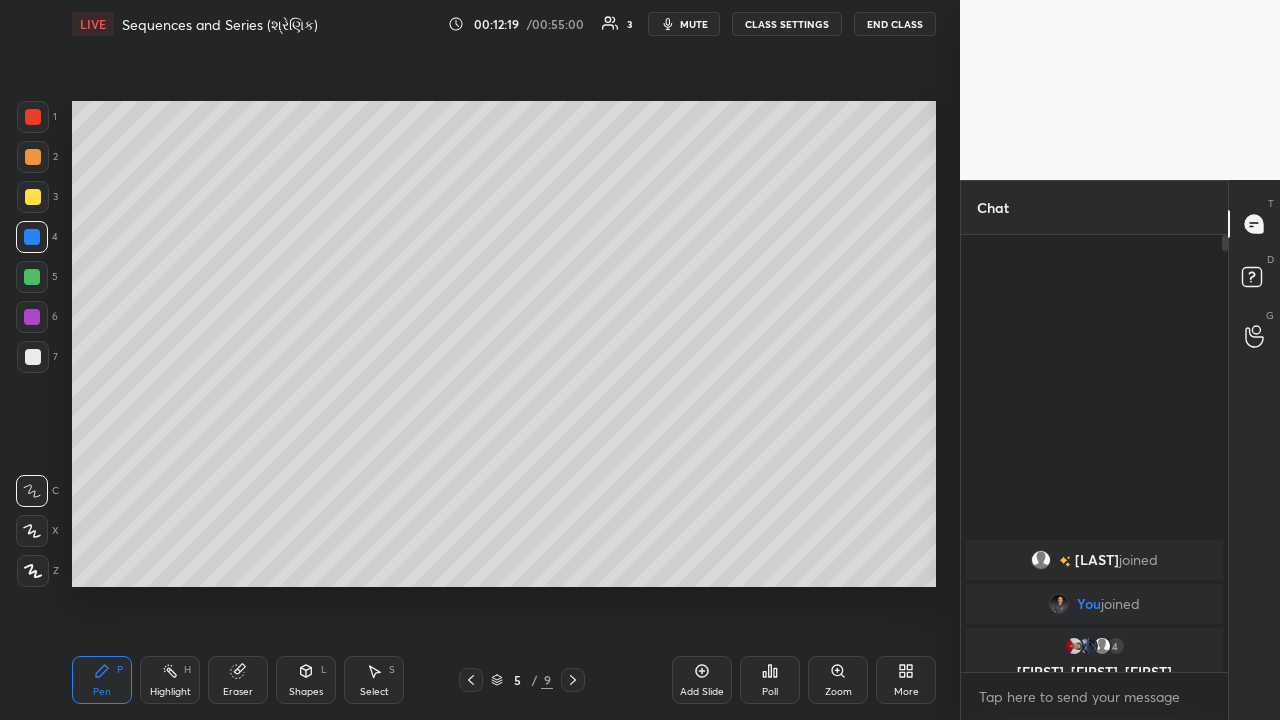 click on "Eraser" at bounding box center (238, 680) 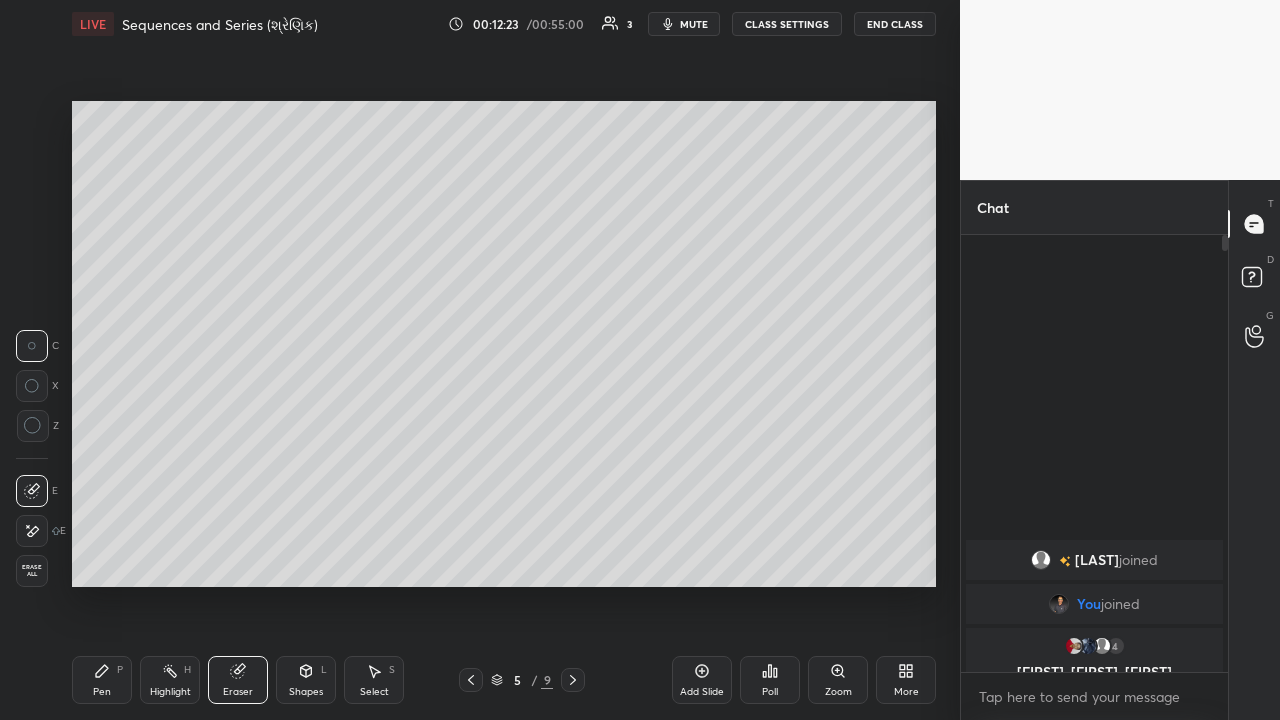 click on "Pen P" at bounding box center [102, 680] 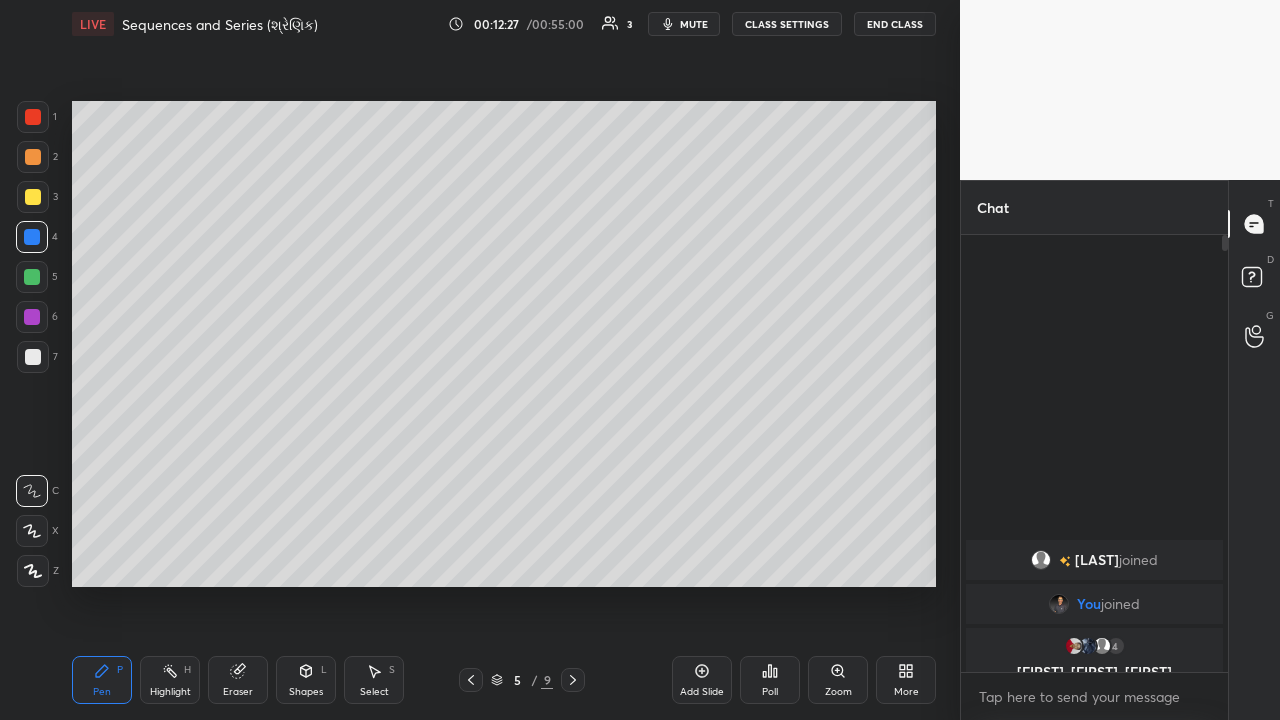 click at bounding box center [33, 197] 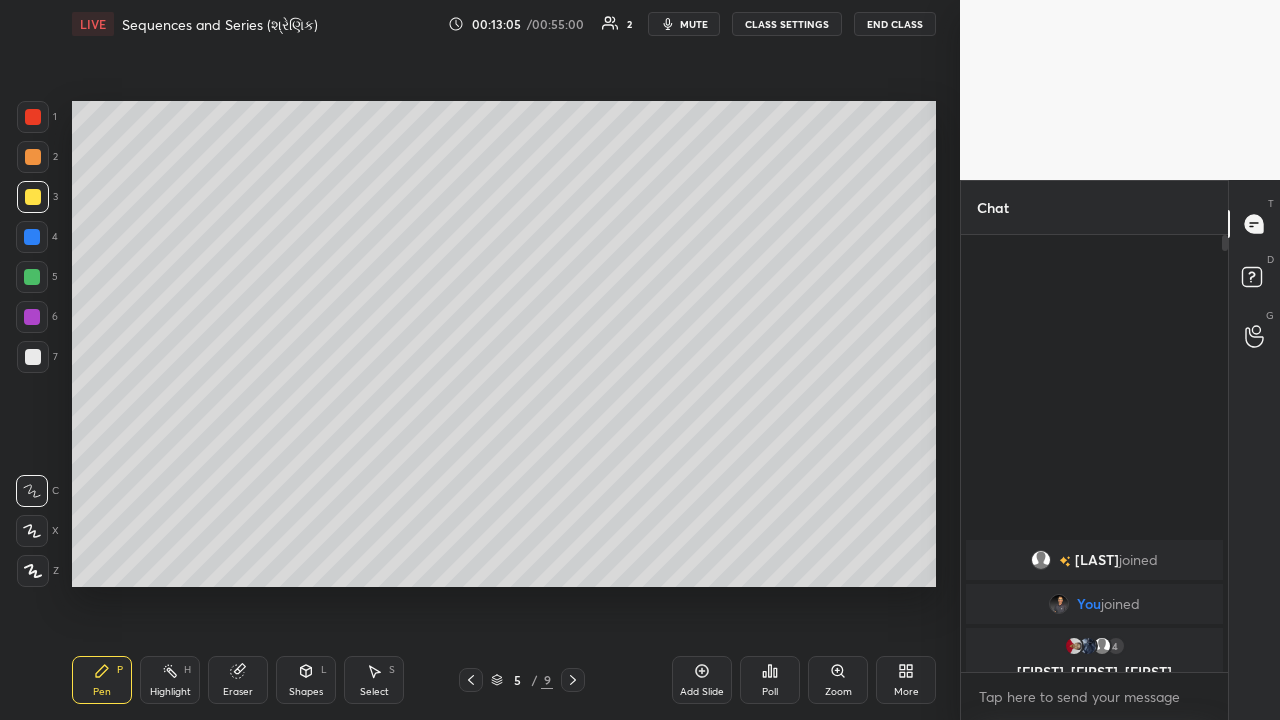 click on "Highlight" at bounding box center (170, 692) 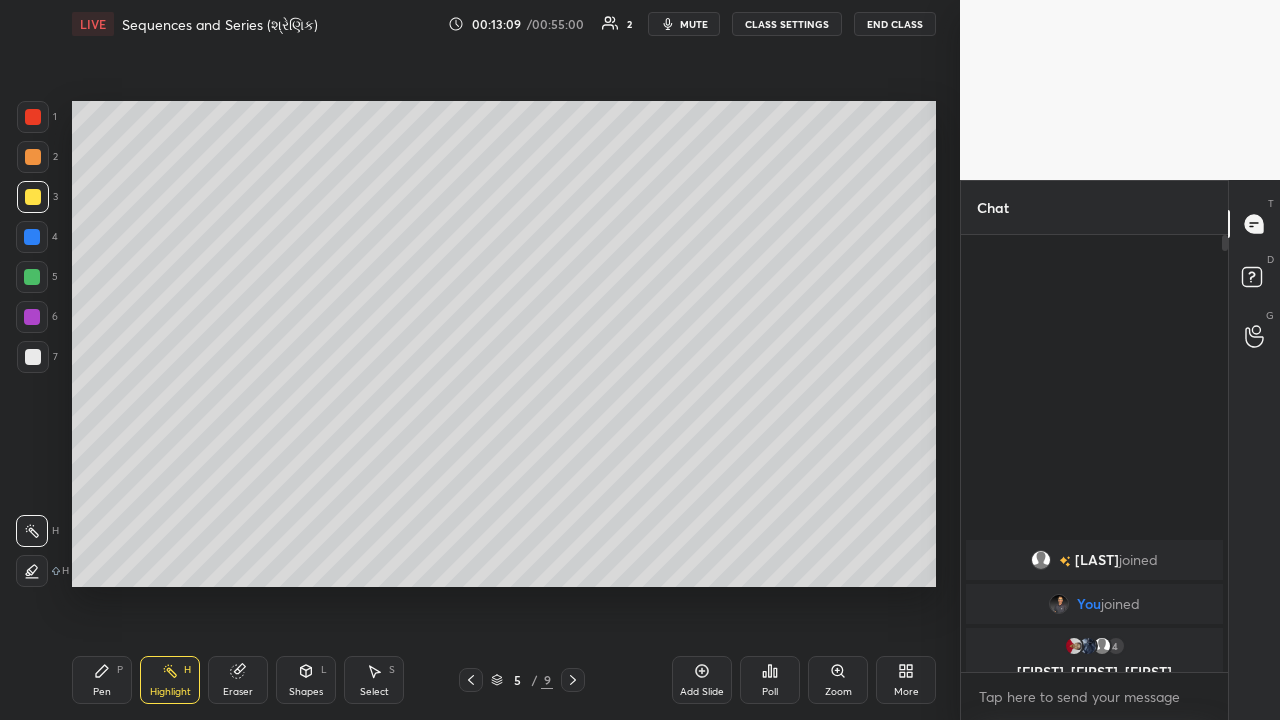 click on "Pen P" at bounding box center (102, 680) 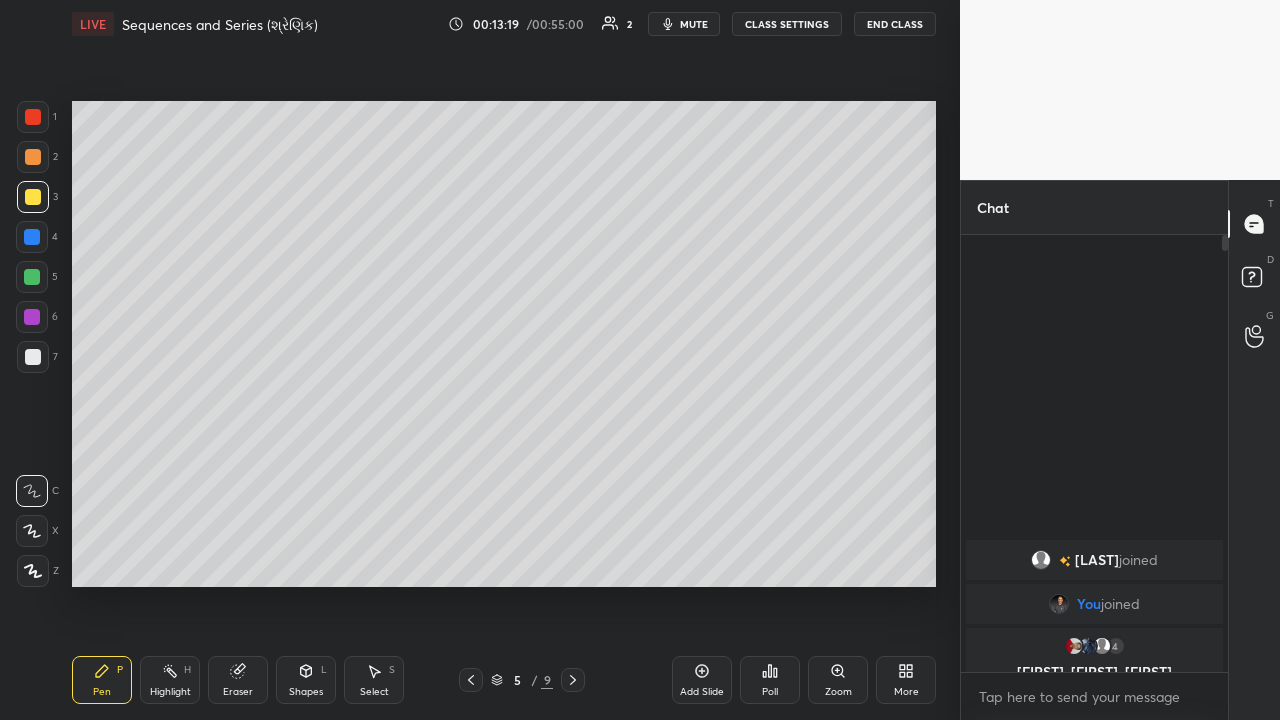 click on "Highlight H" at bounding box center (170, 680) 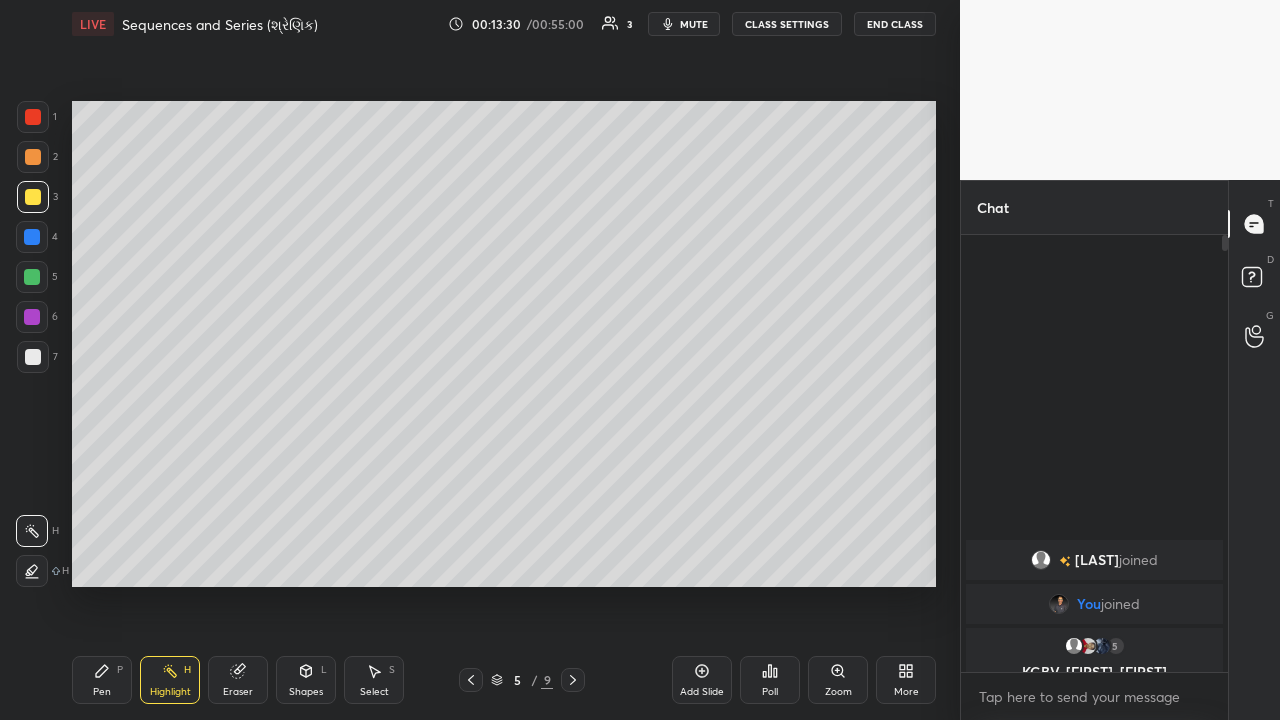 click 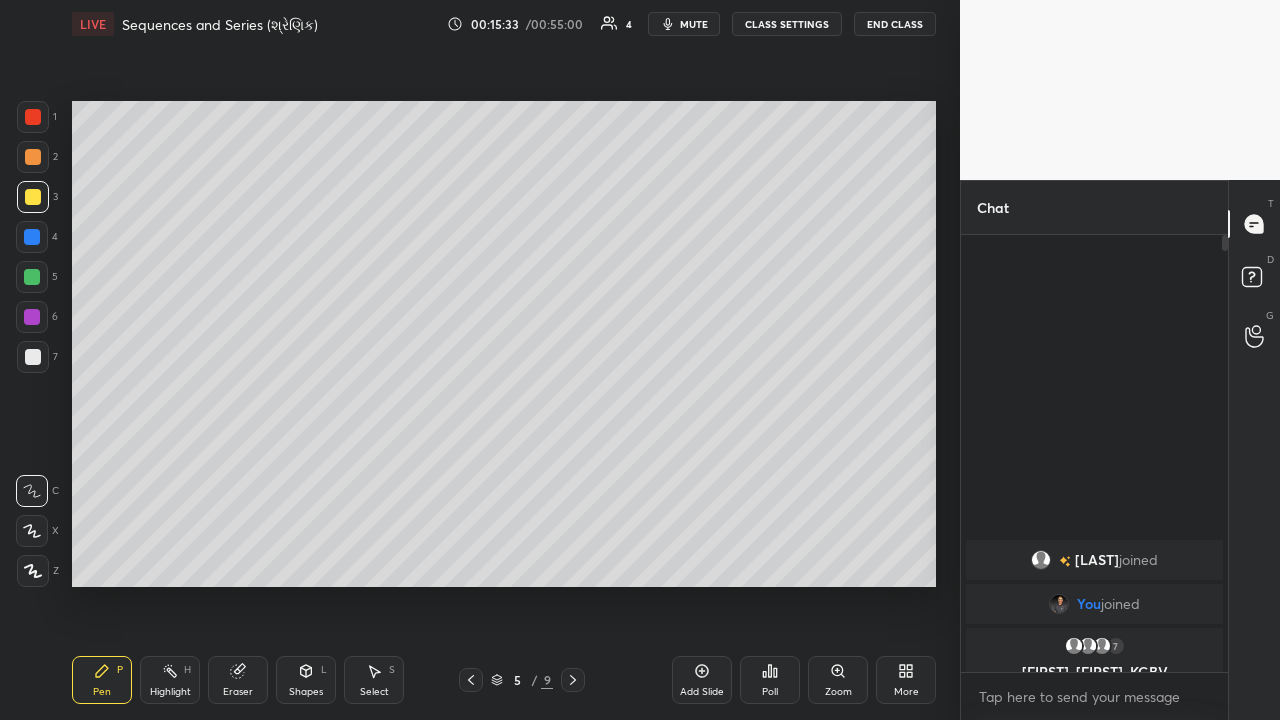 click on "Select S" at bounding box center [374, 680] 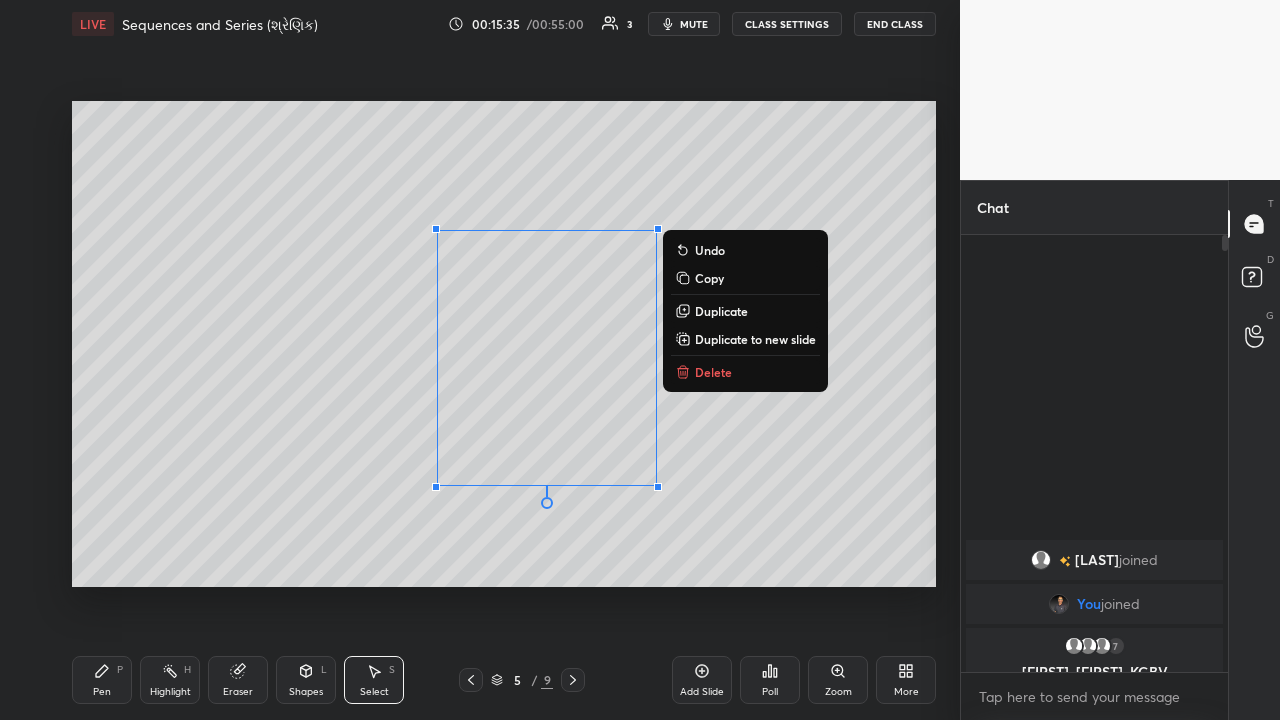 click on "0 ° Undo Copy Duplicate Duplicate to new slide Delete" at bounding box center [504, 344] 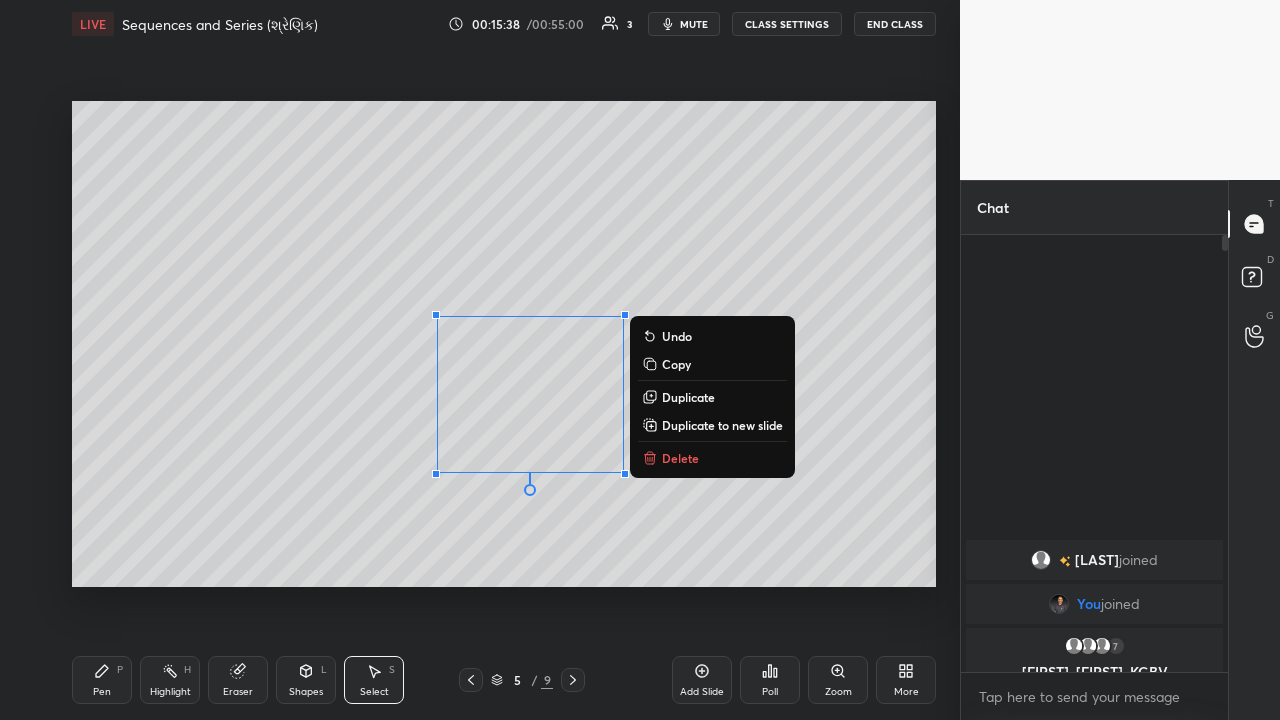 click on "Delete" at bounding box center (680, 458) 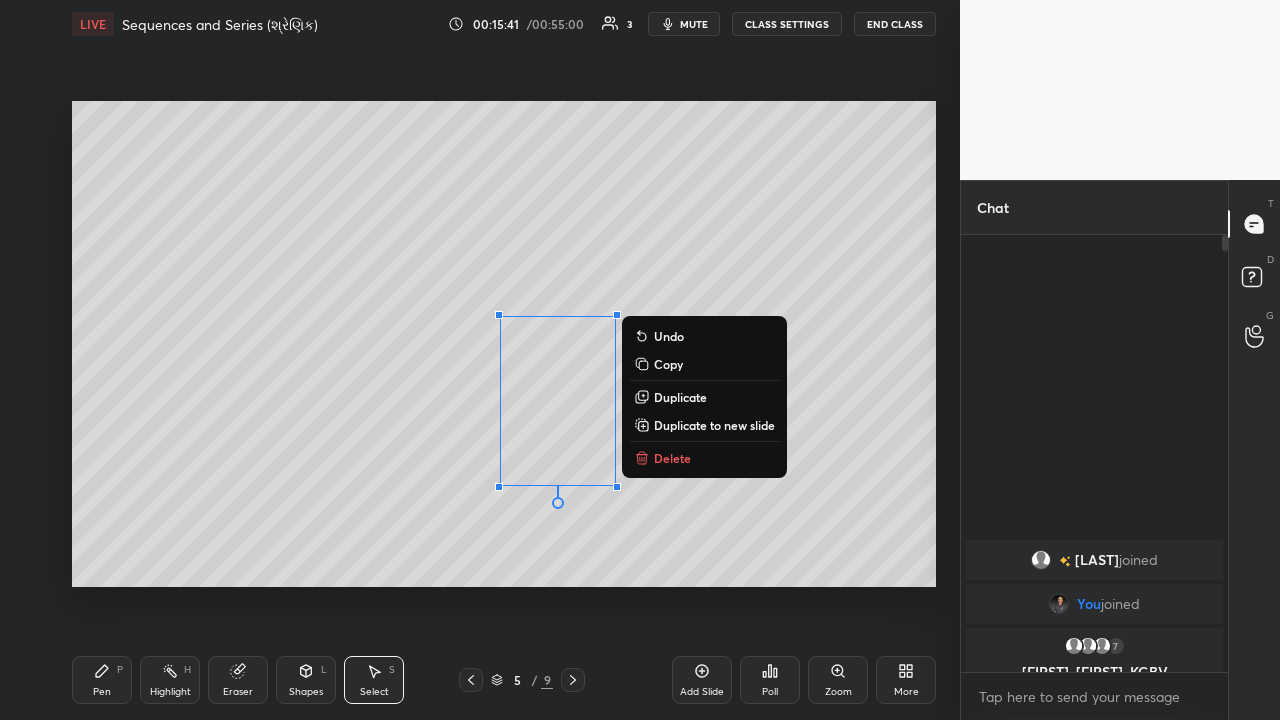 click on "Delete" at bounding box center [672, 458] 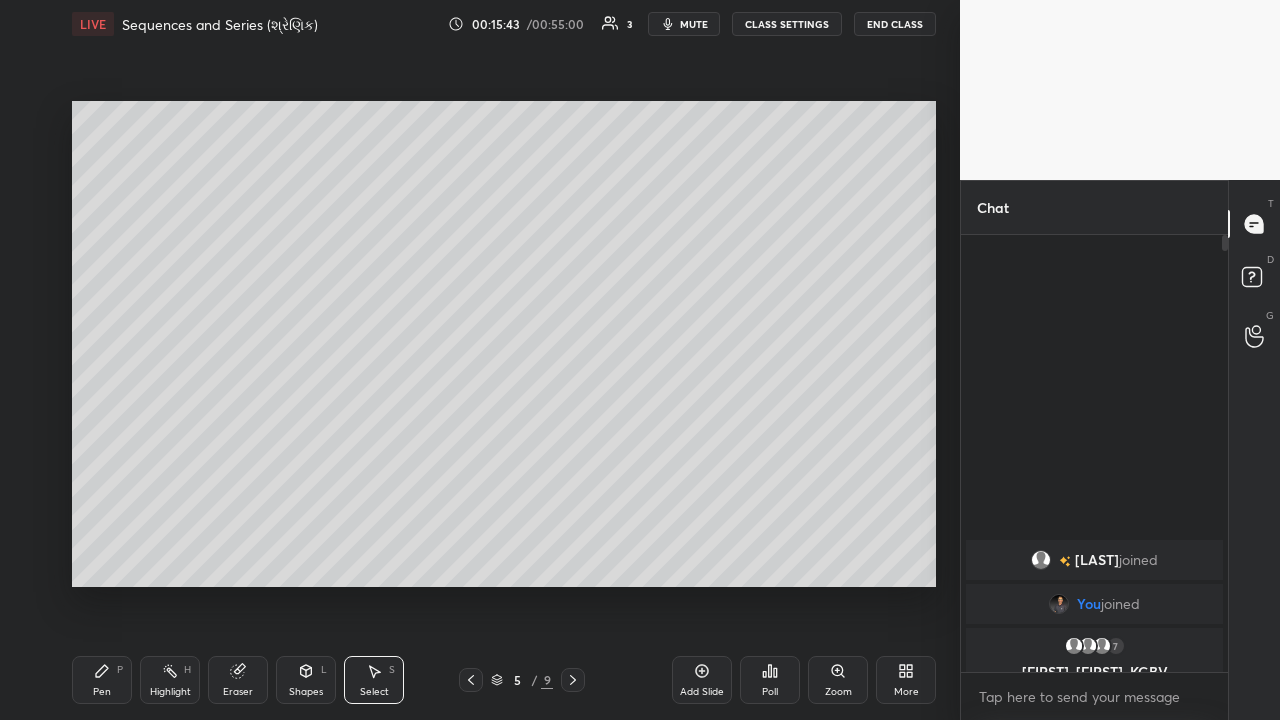 click 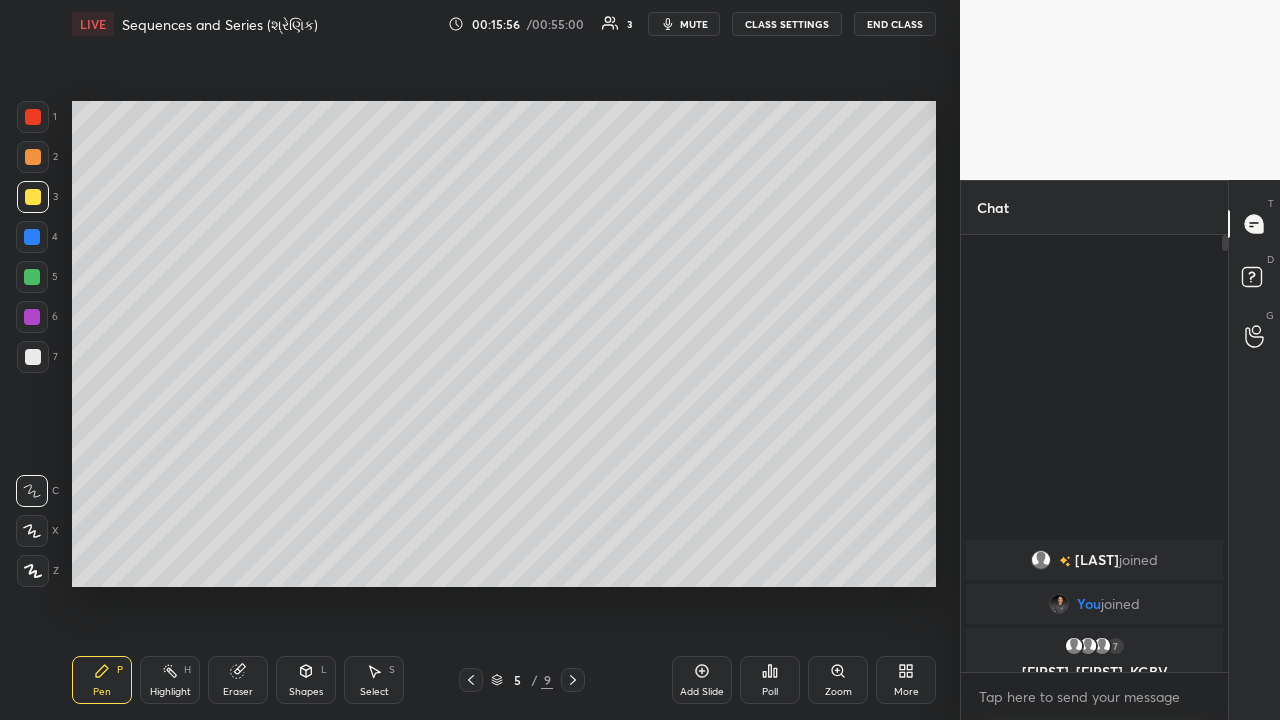 click on "1 2 3 4 5 6 7 C X Z C X Z E E Erase all   H H" at bounding box center [32, 344] 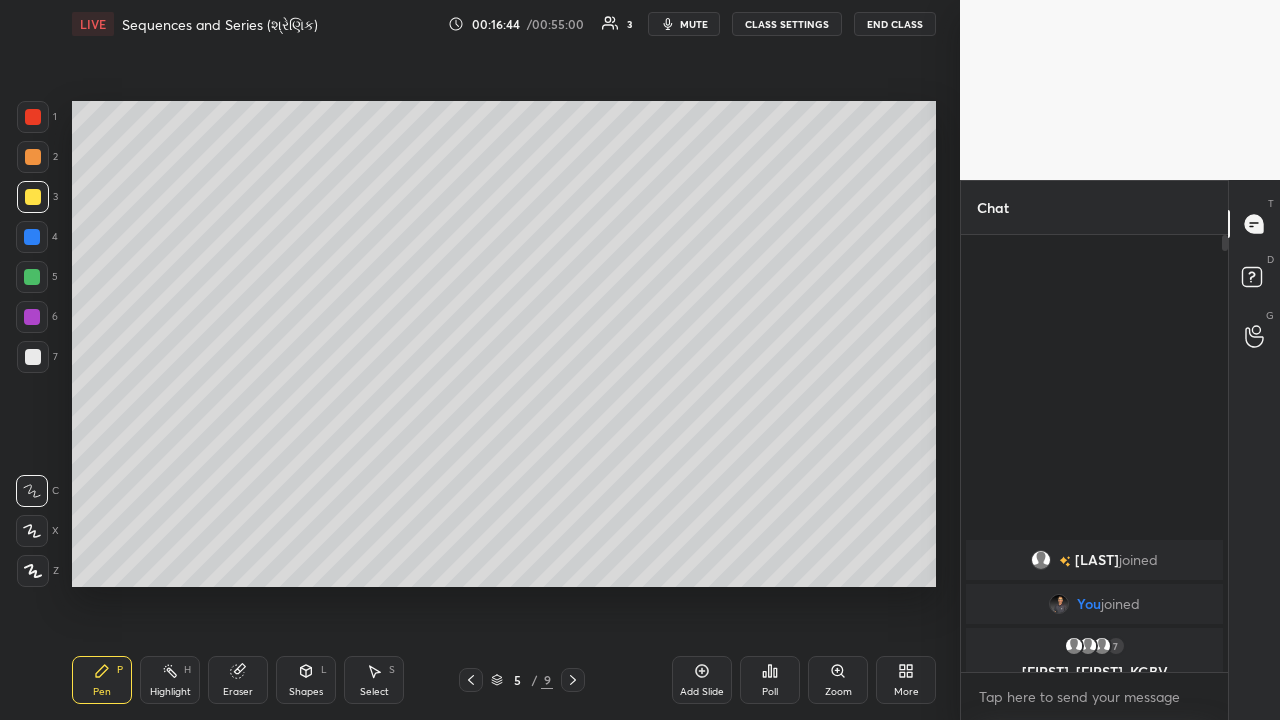 click at bounding box center [33, 157] 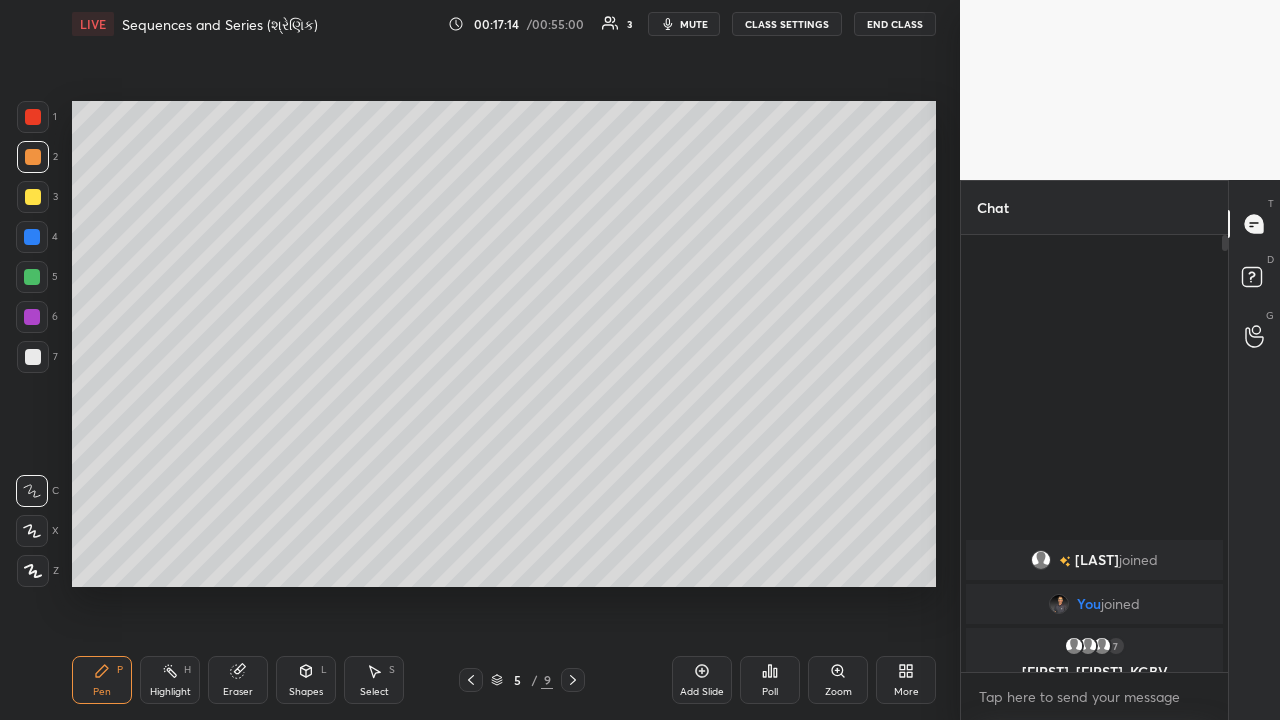 click 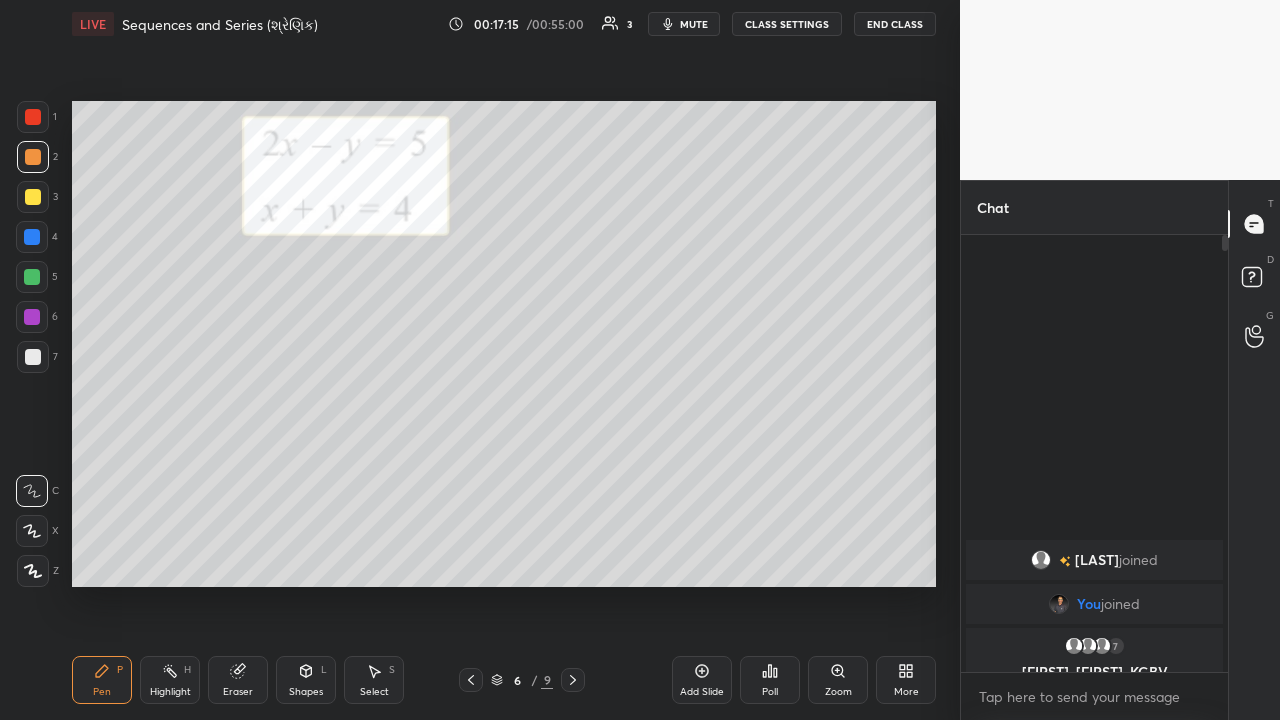 click 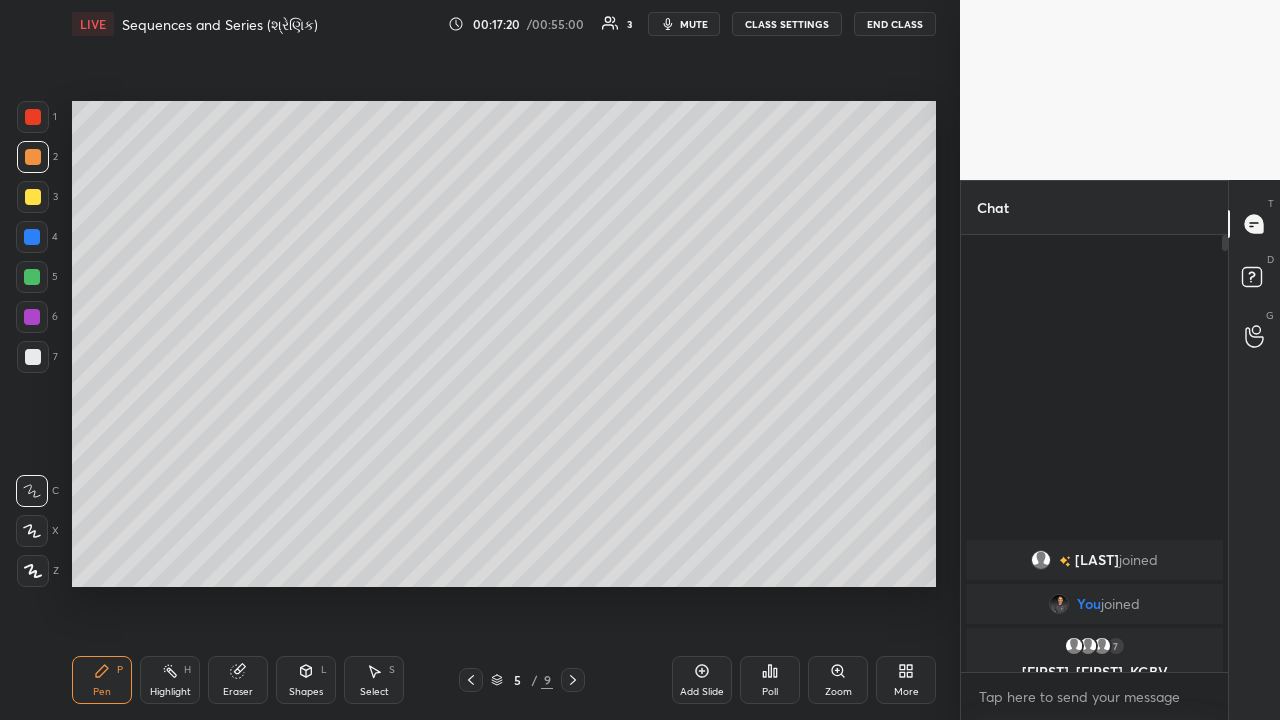 click on "Add Slide" at bounding box center (702, 680) 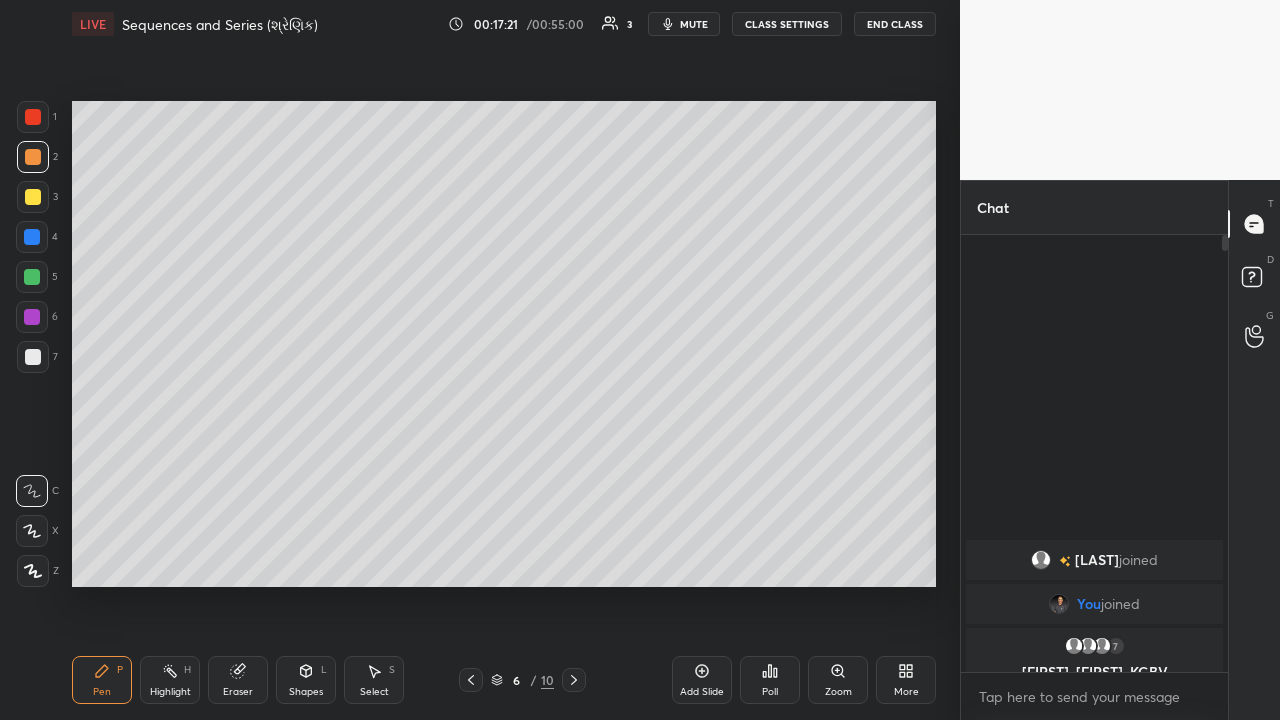 click at bounding box center [33, 197] 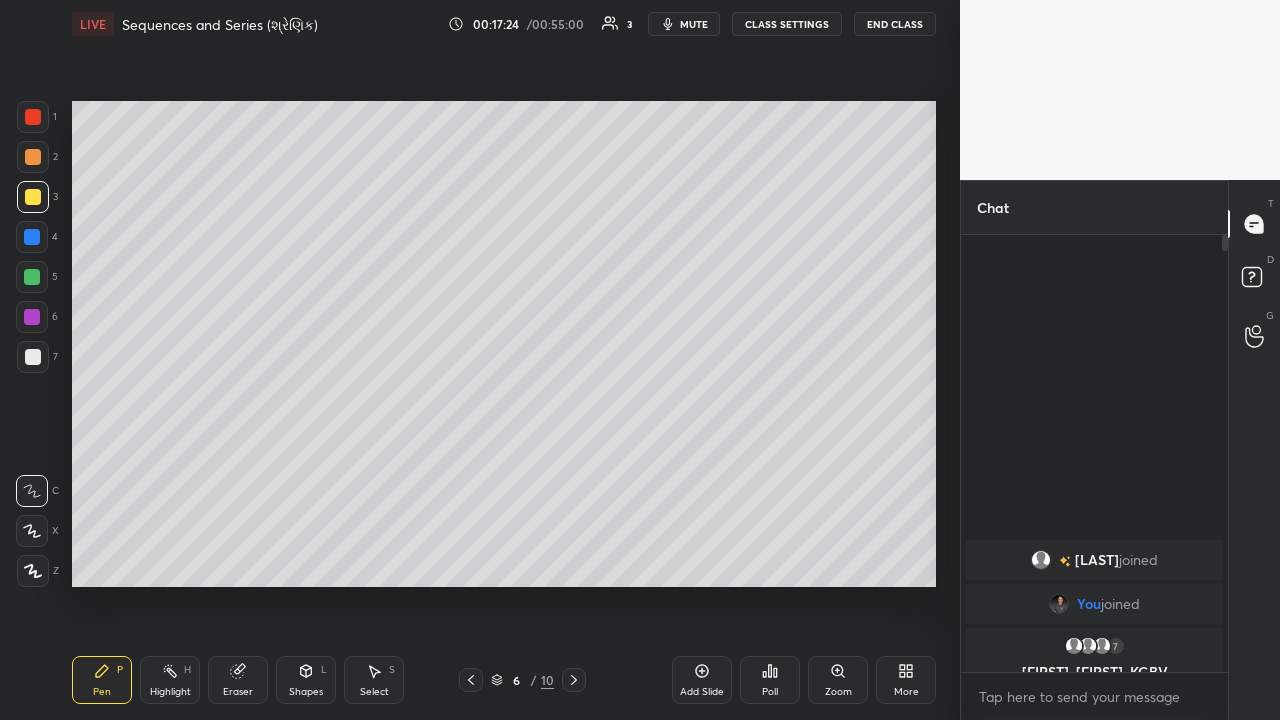 click at bounding box center [471, 680] 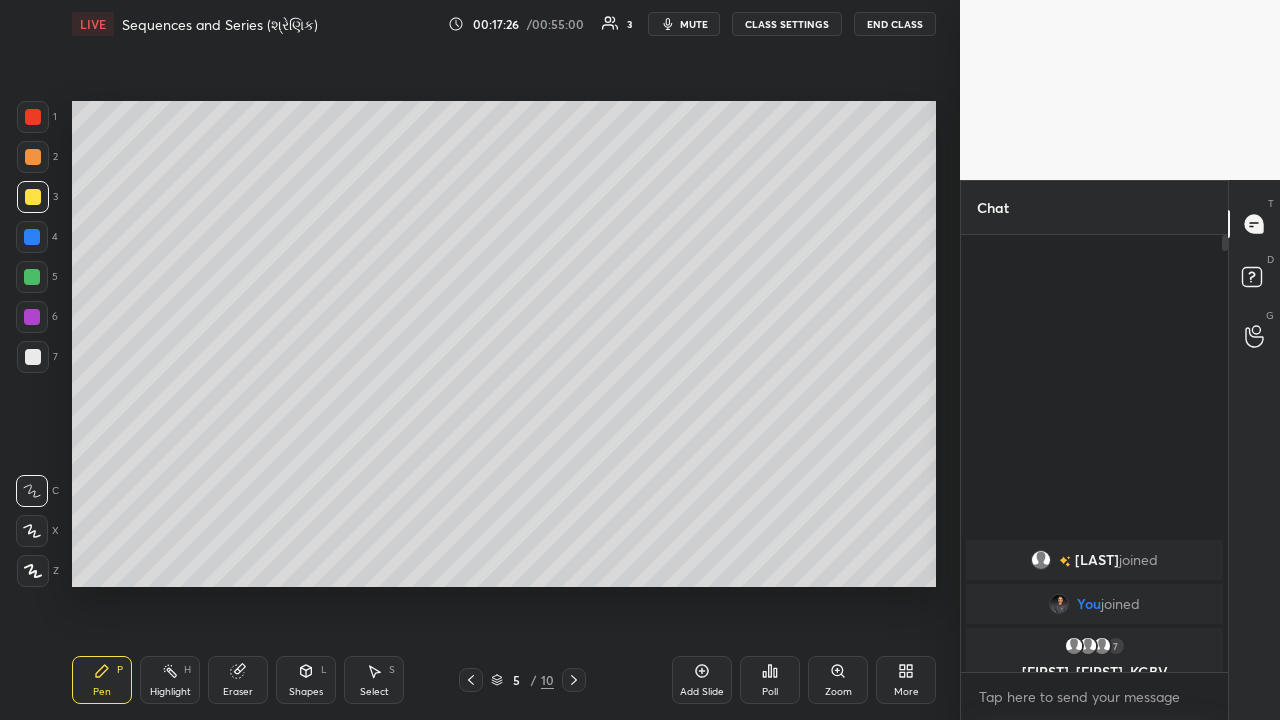 click on "Select" at bounding box center [374, 692] 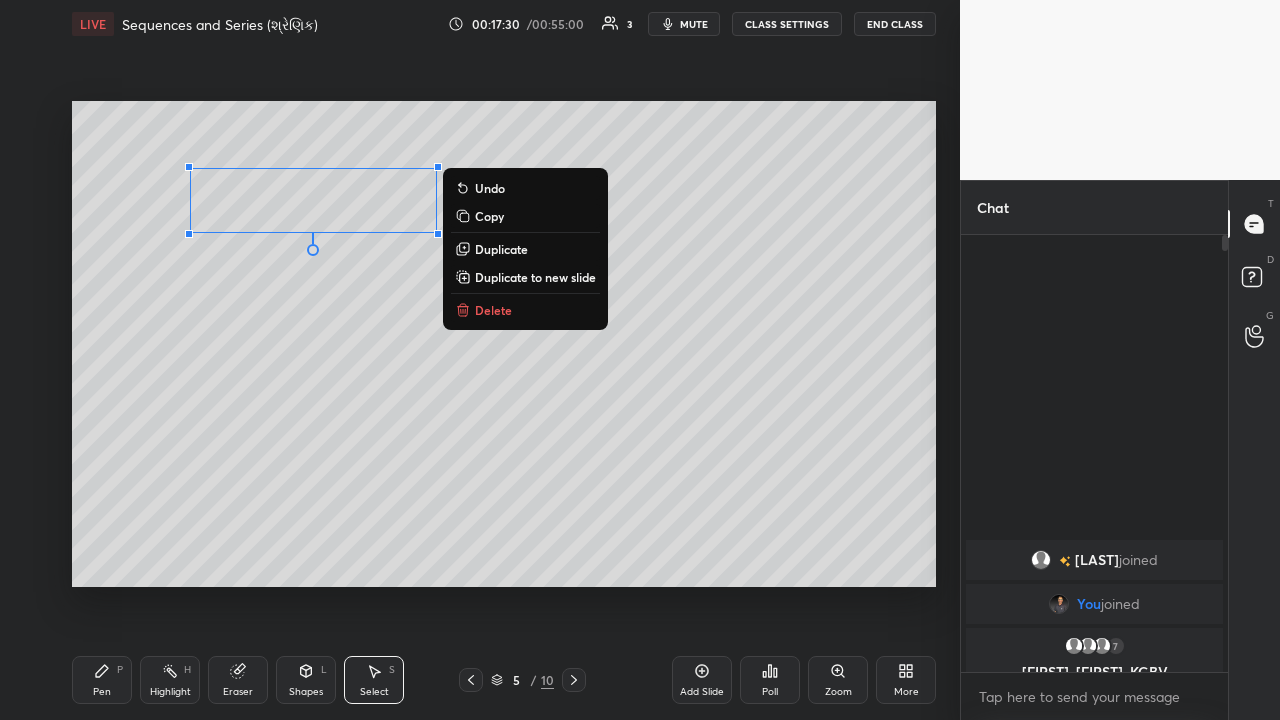 click on "Duplicate to new slide" at bounding box center (535, 277) 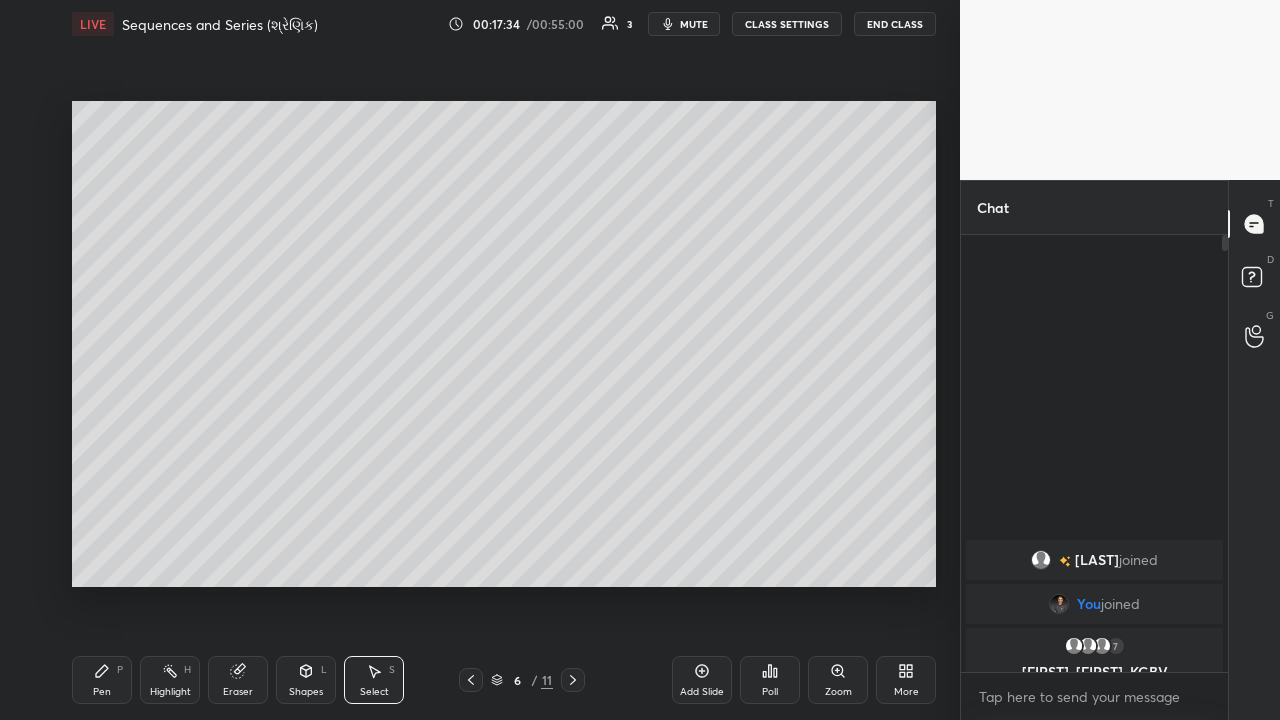 click on "Pen P" at bounding box center (102, 680) 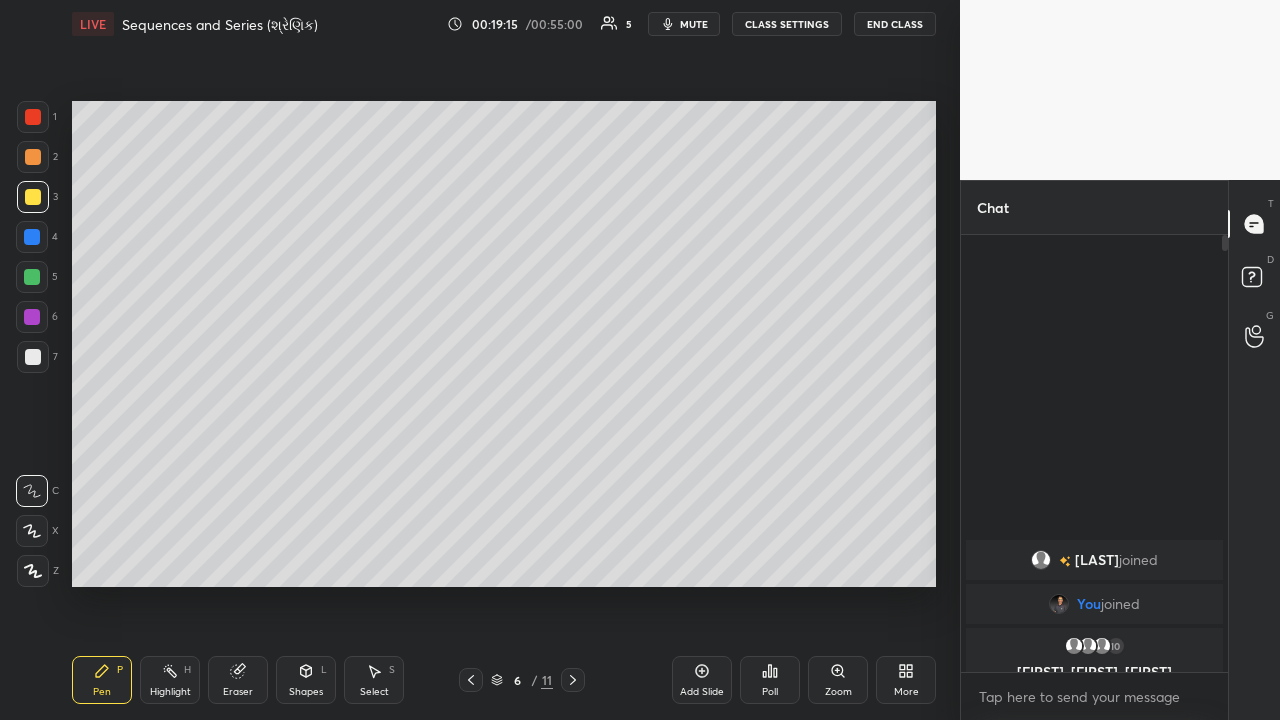 click at bounding box center (32, 277) 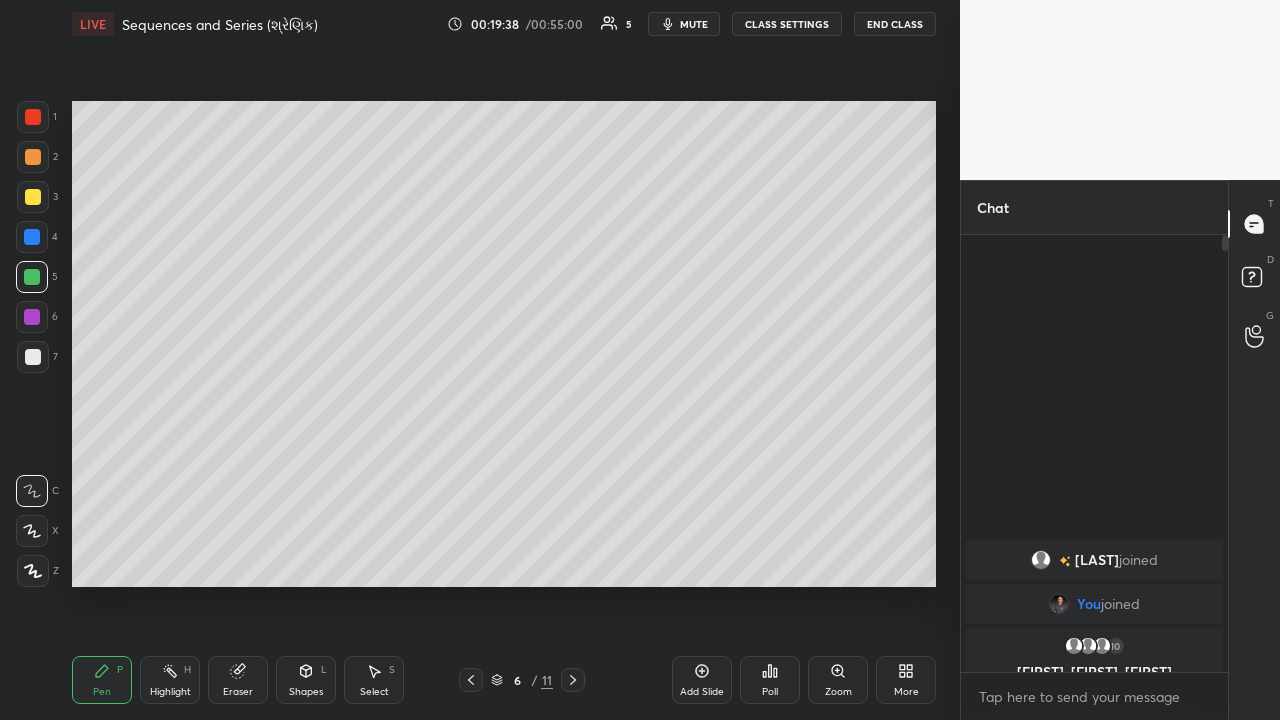 click at bounding box center [33, 197] 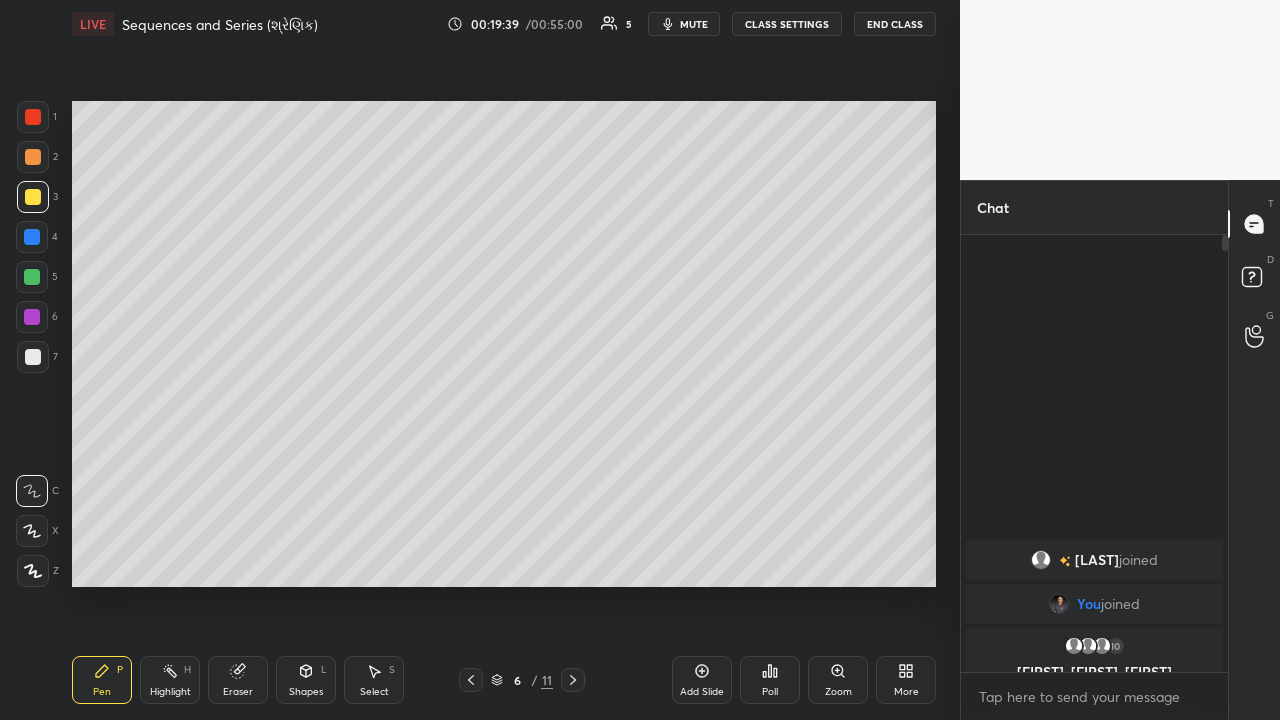 click at bounding box center [33, 157] 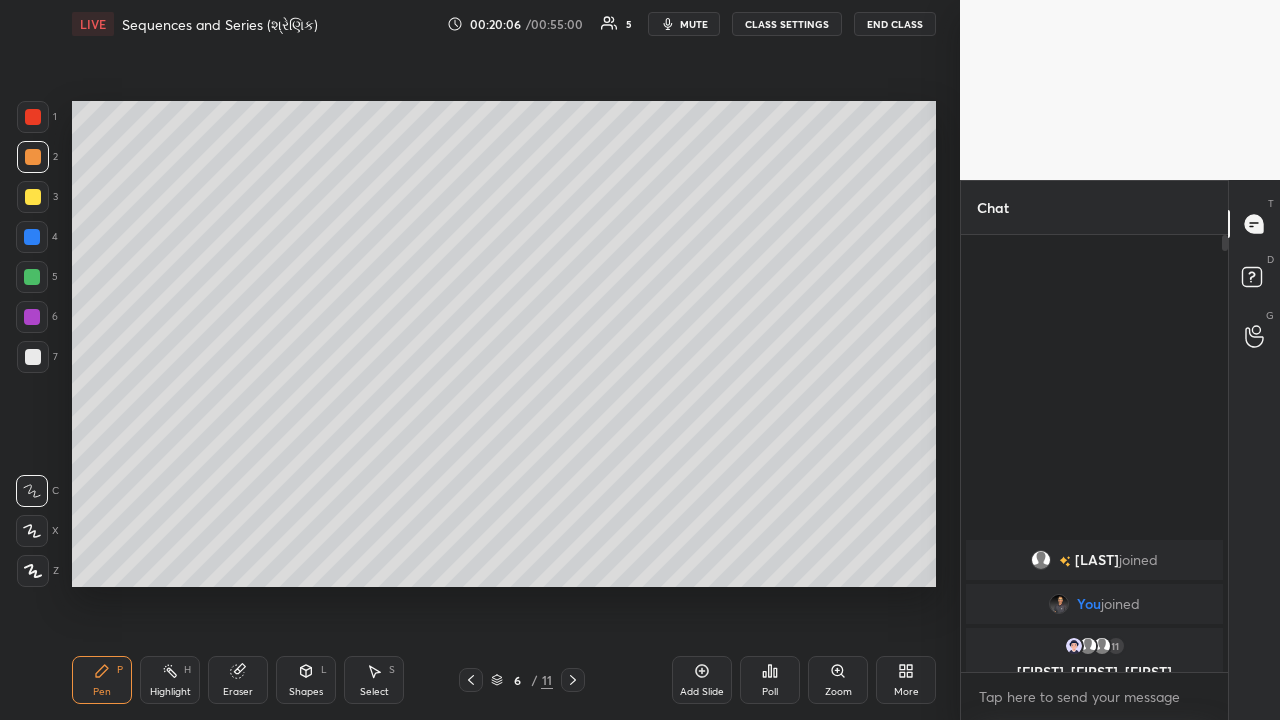 click at bounding box center (32, 317) 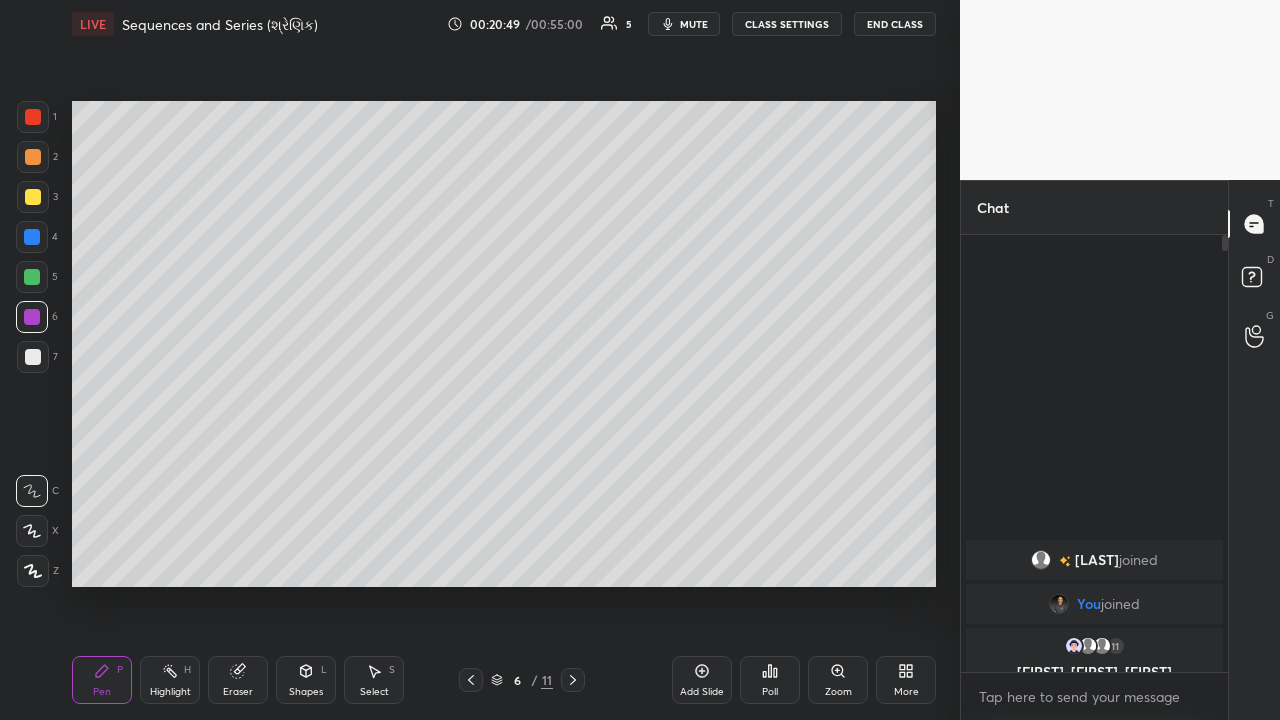 click 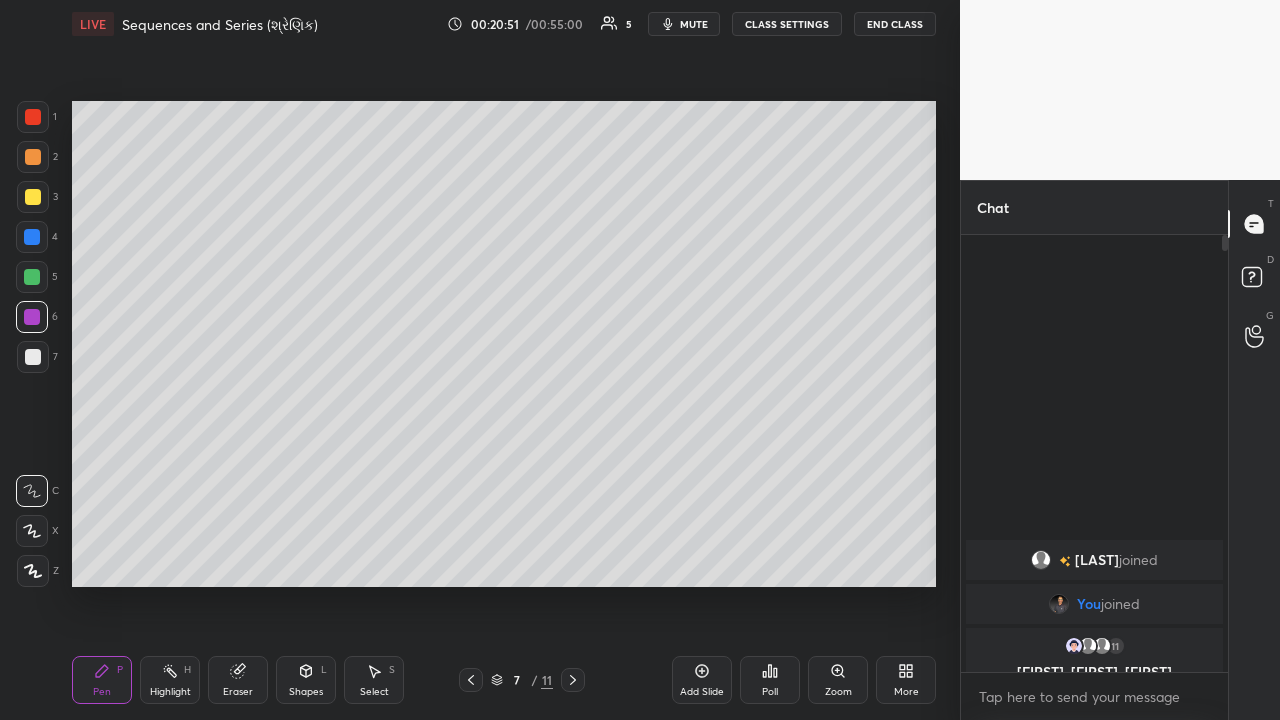 click 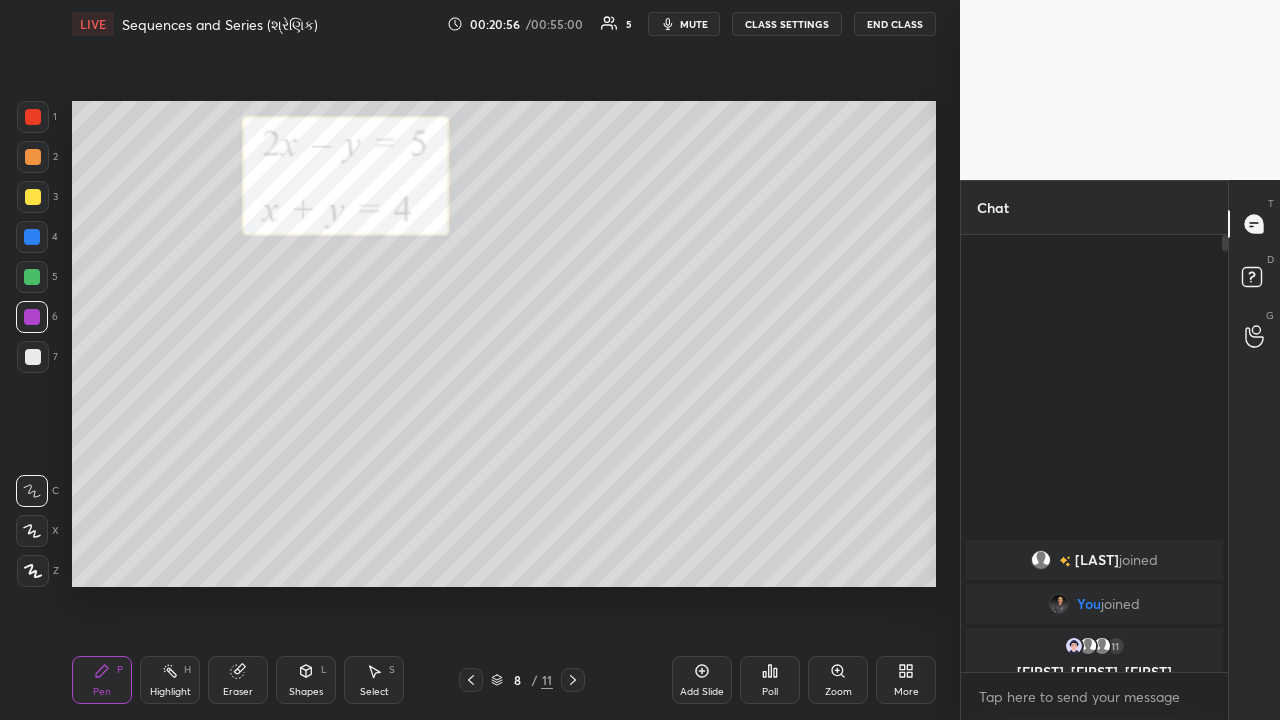 click at bounding box center (33, 157) 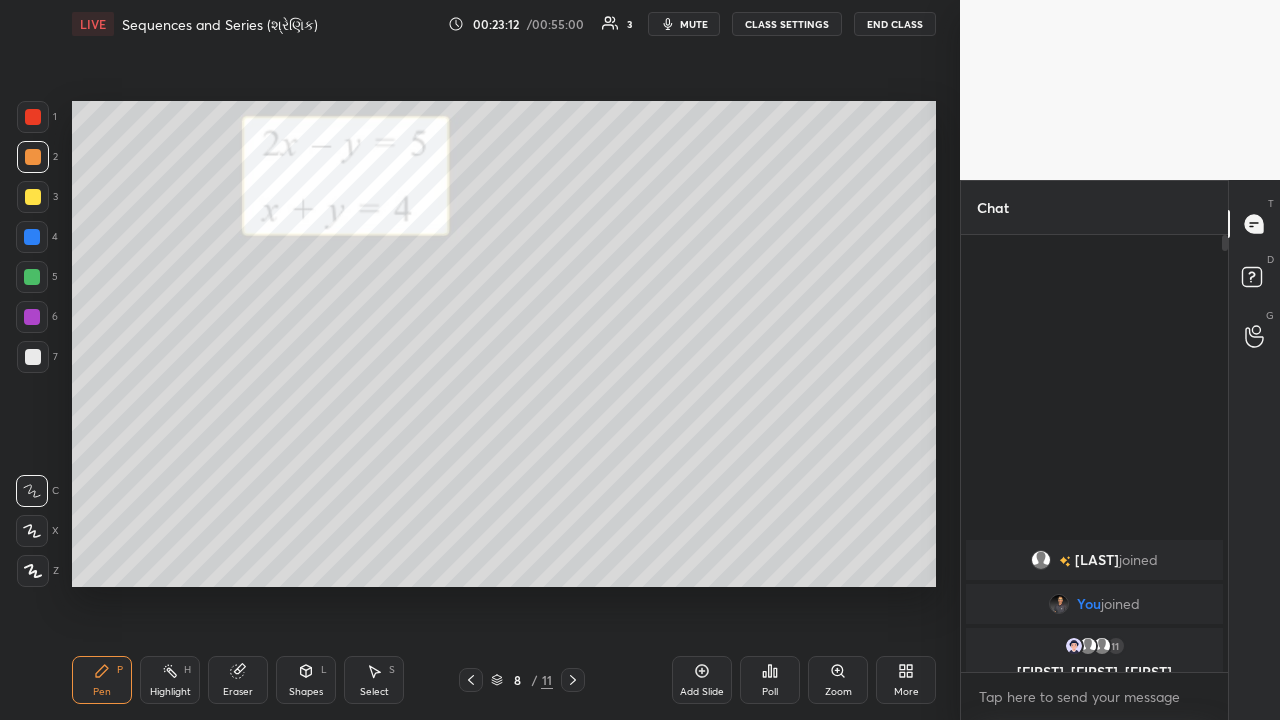 click at bounding box center [33, 197] 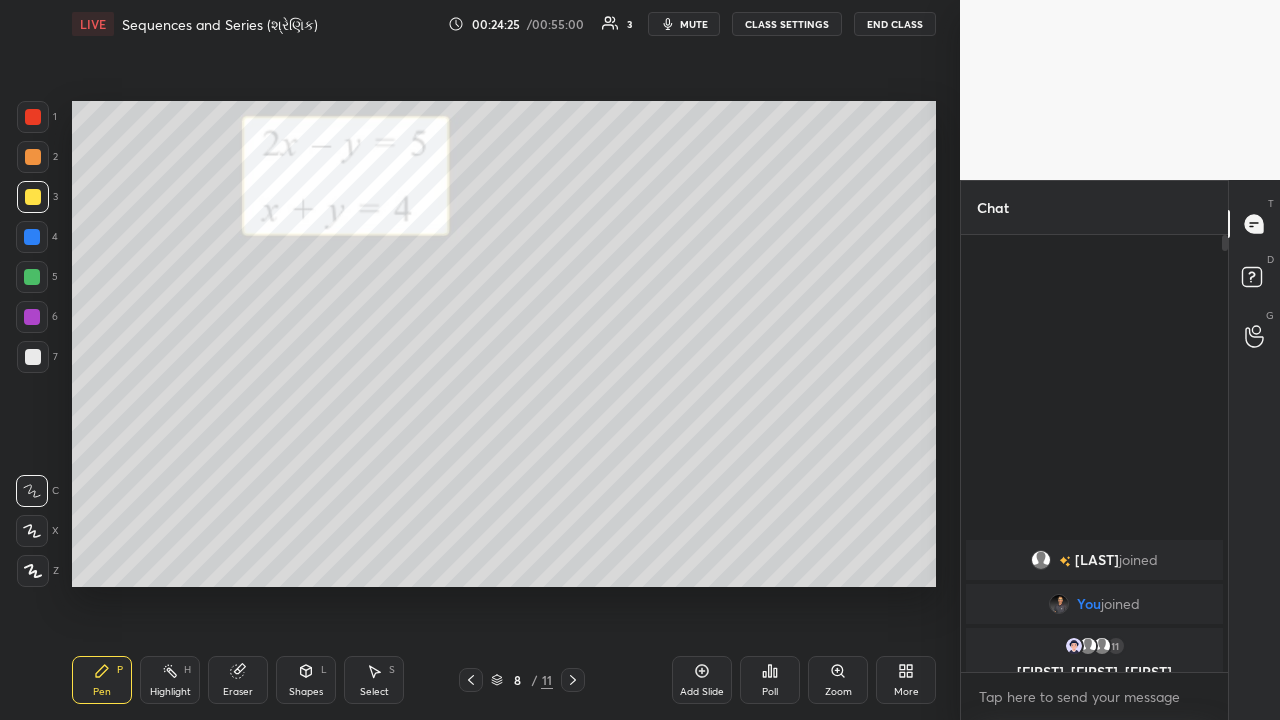 click 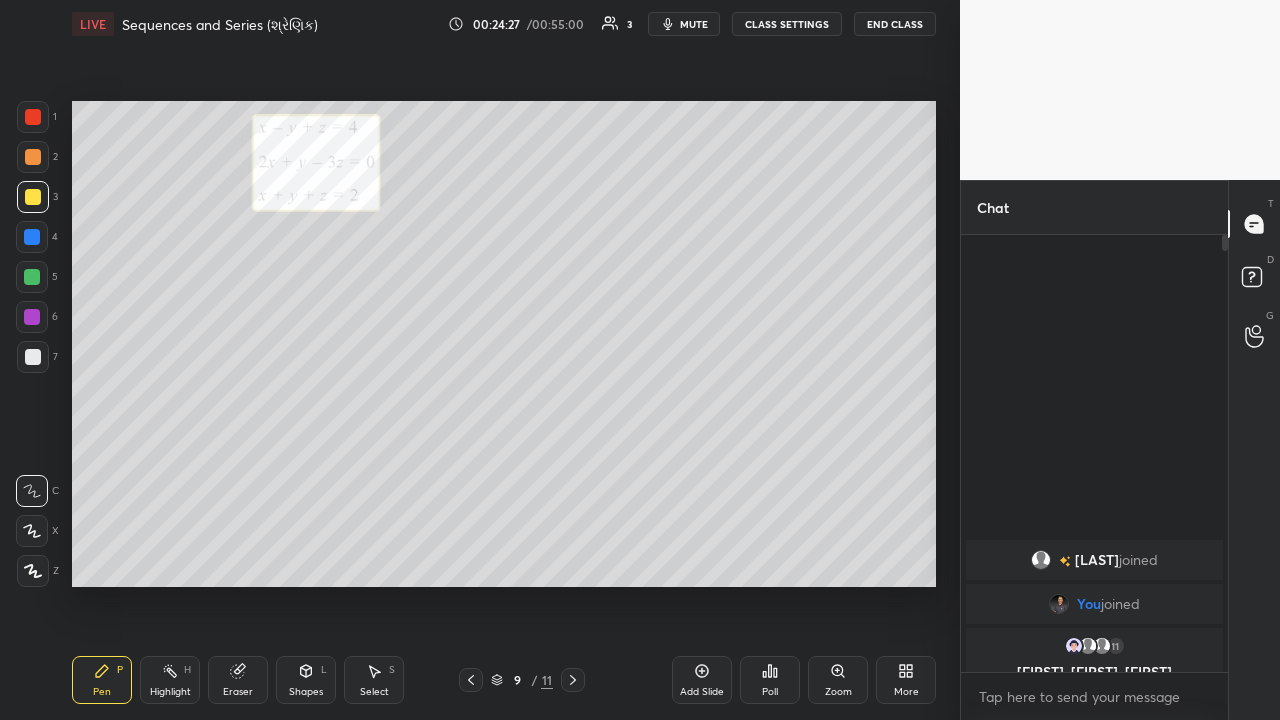 click 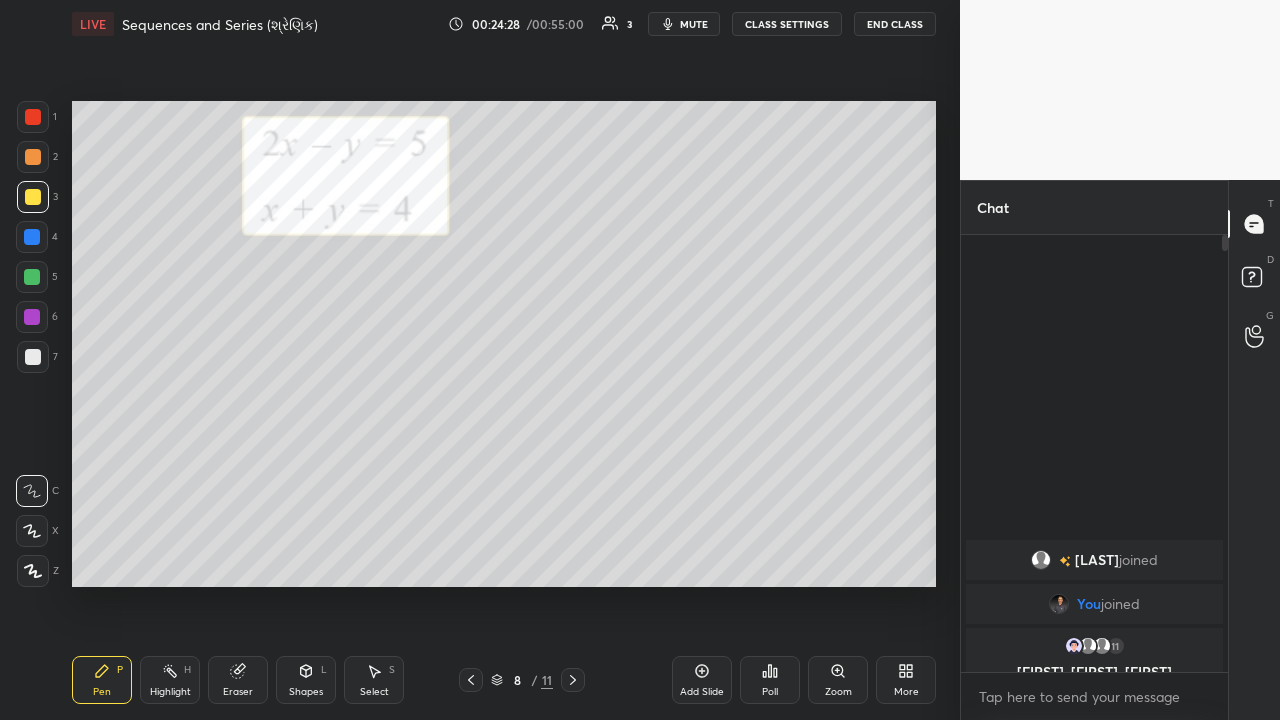 click on "Add Slide" at bounding box center (702, 692) 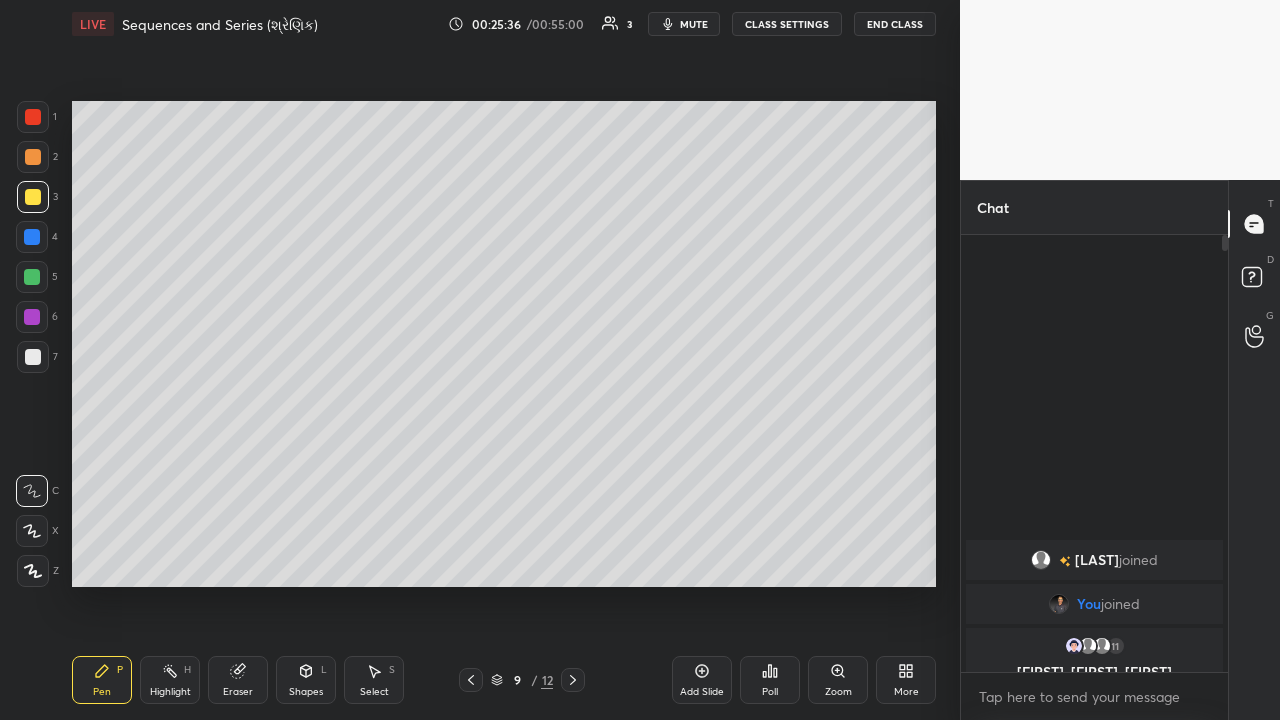 click at bounding box center [32, 277] 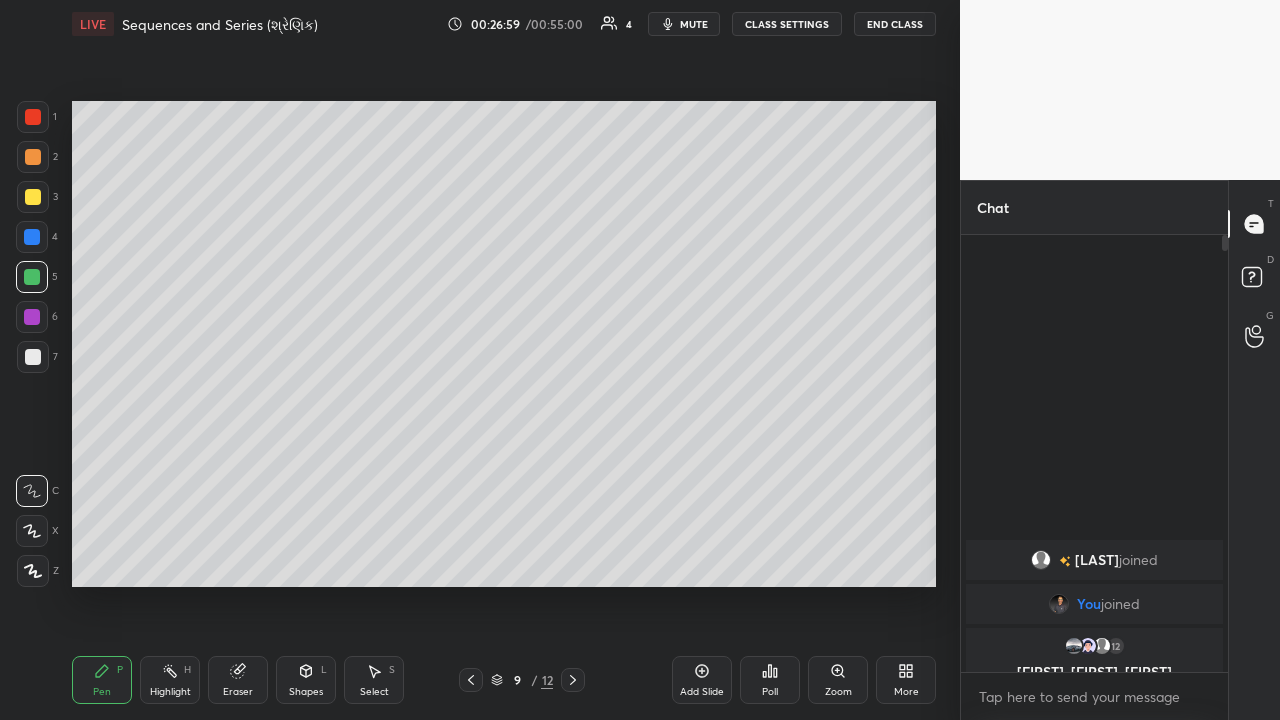 click at bounding box center [32, 237] 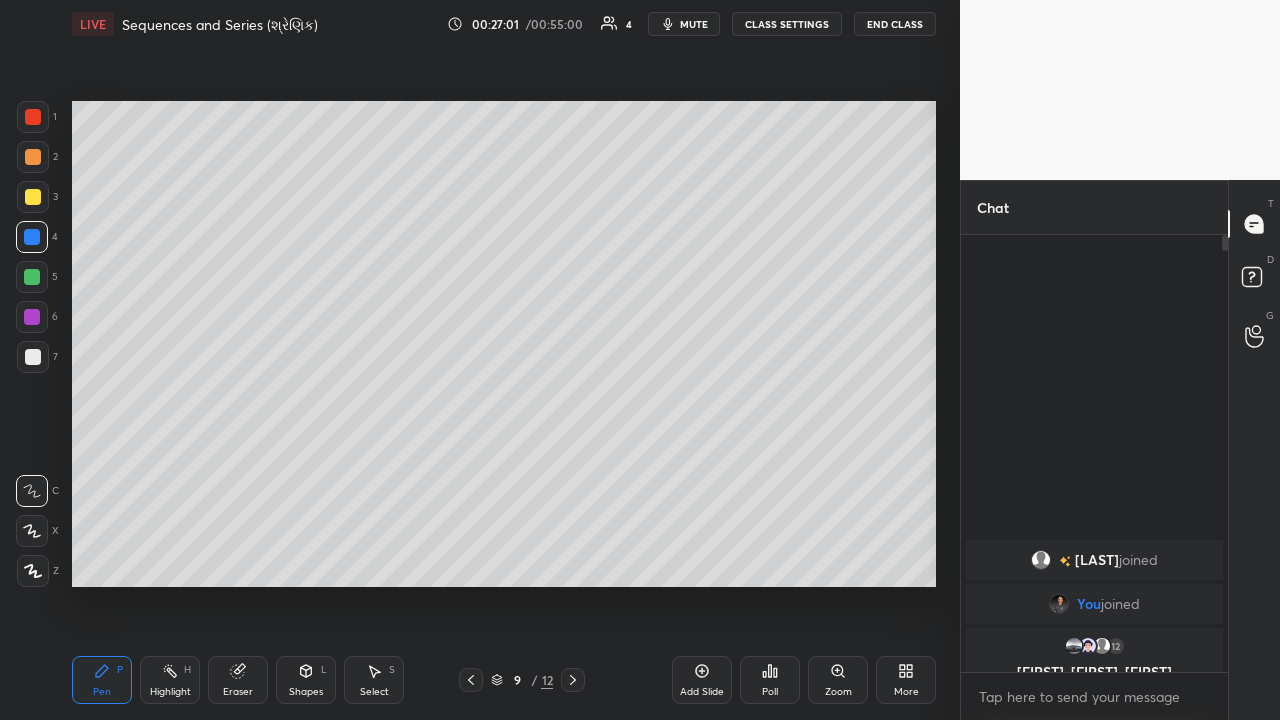 click 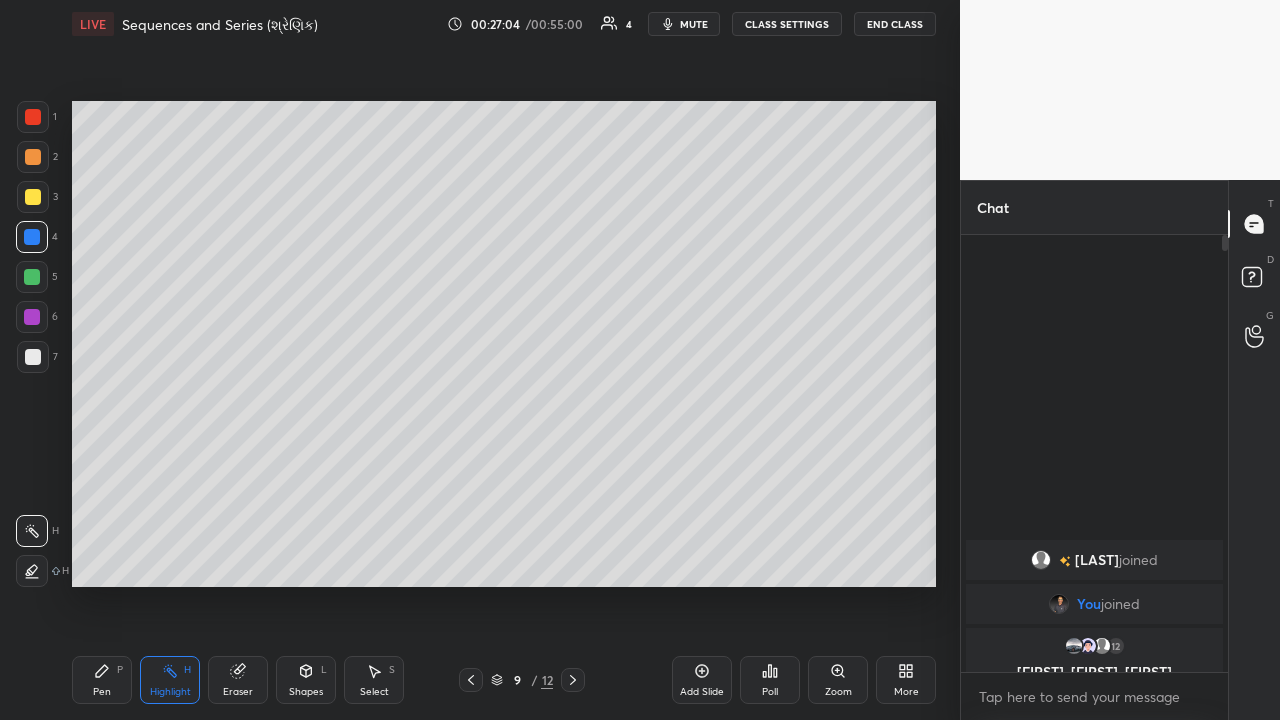 click on "Pen P" at bounding box center [102, 680] 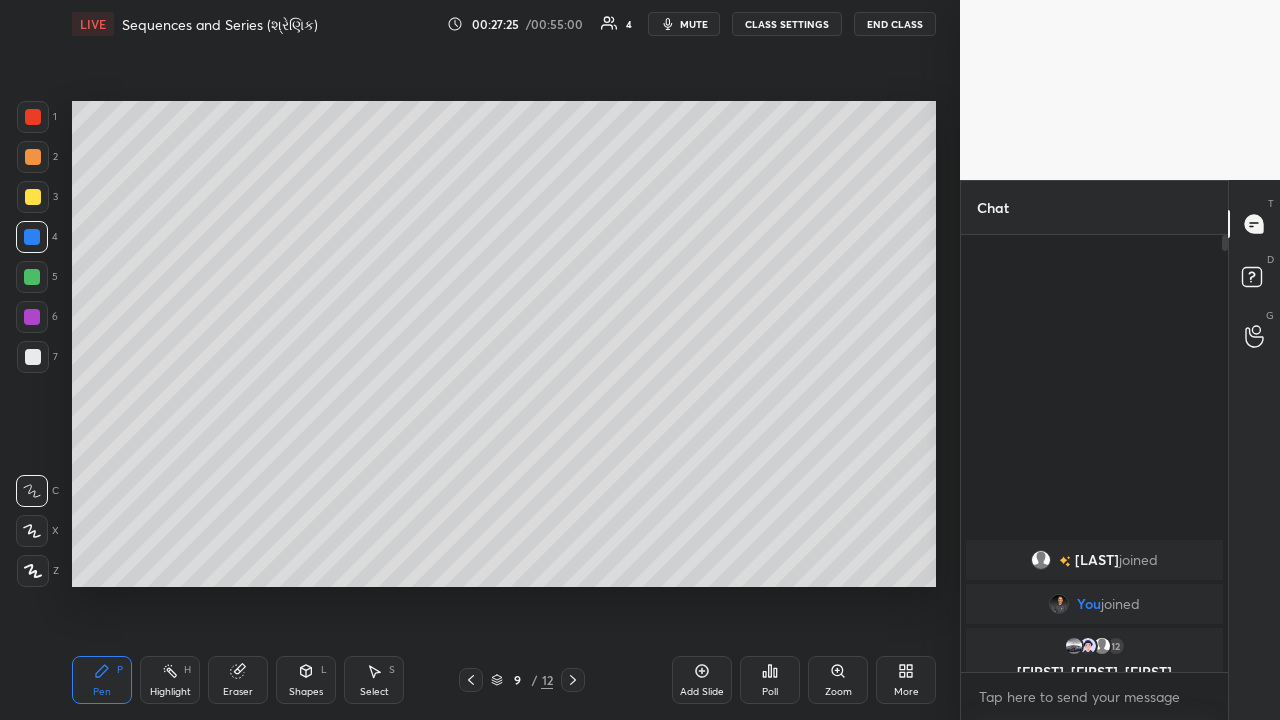 click 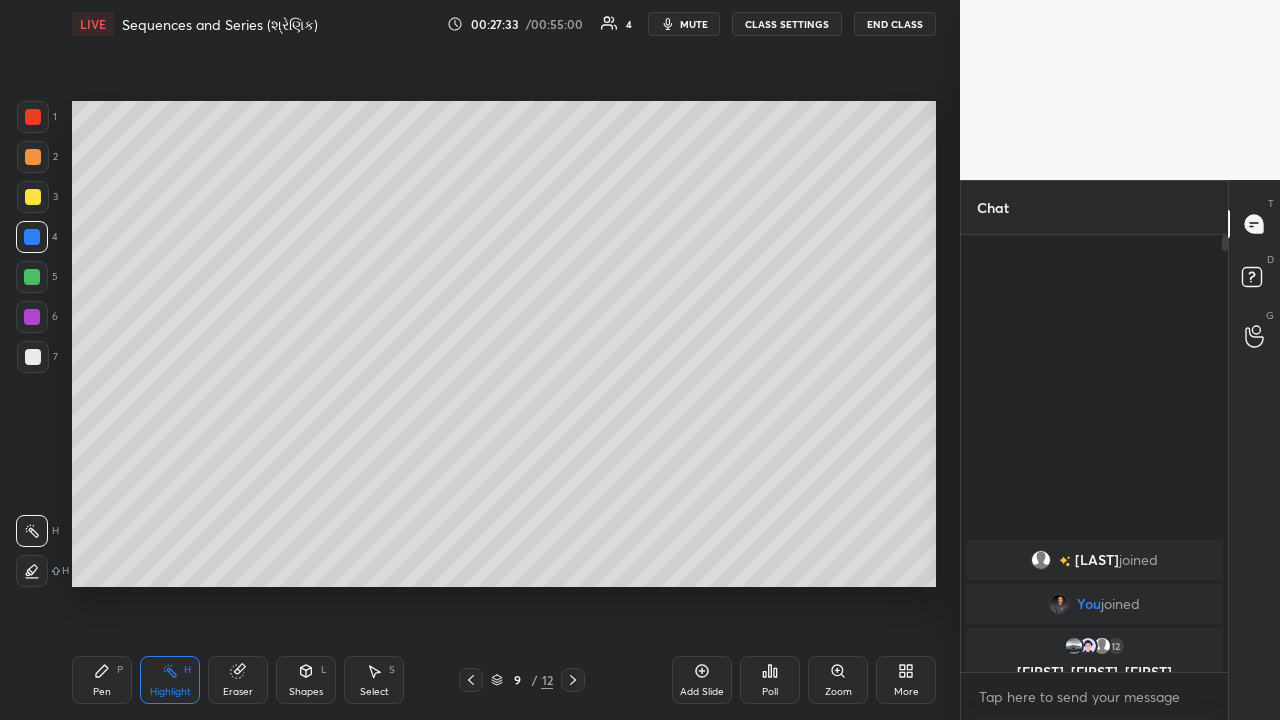click on "Pen" at bounding box center [102, 692] 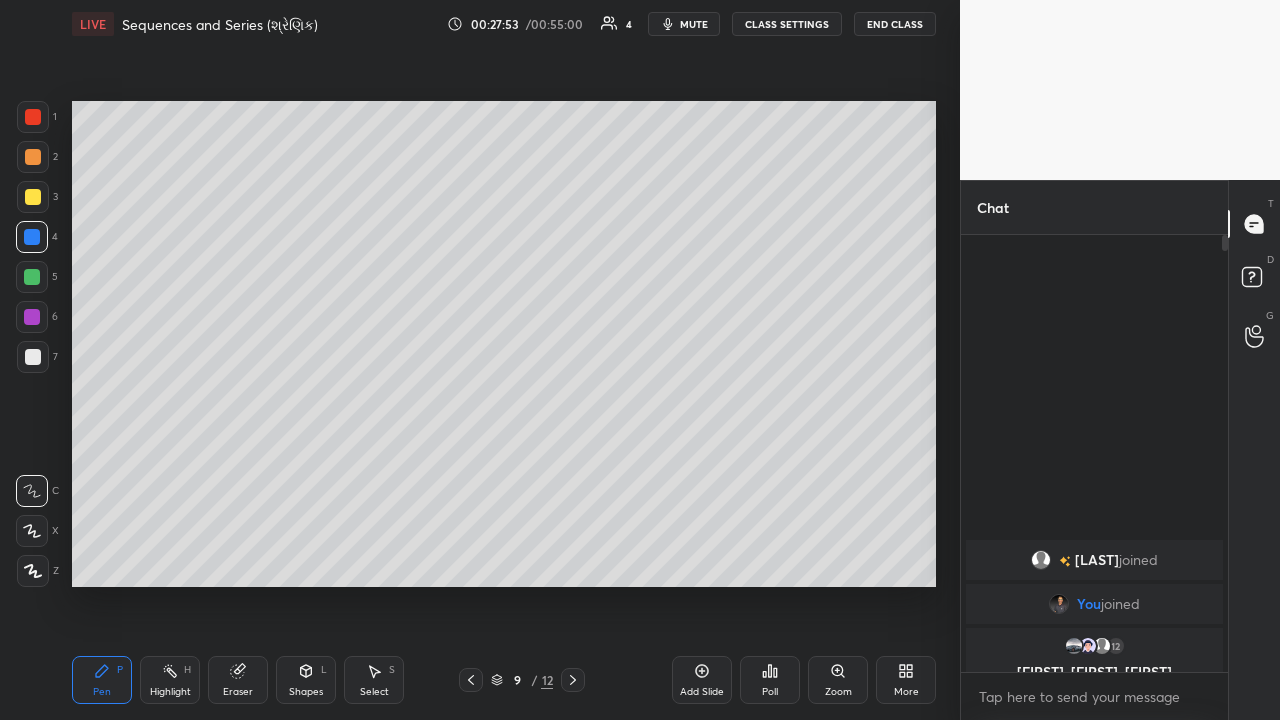 click at bounding box center (32, 317) 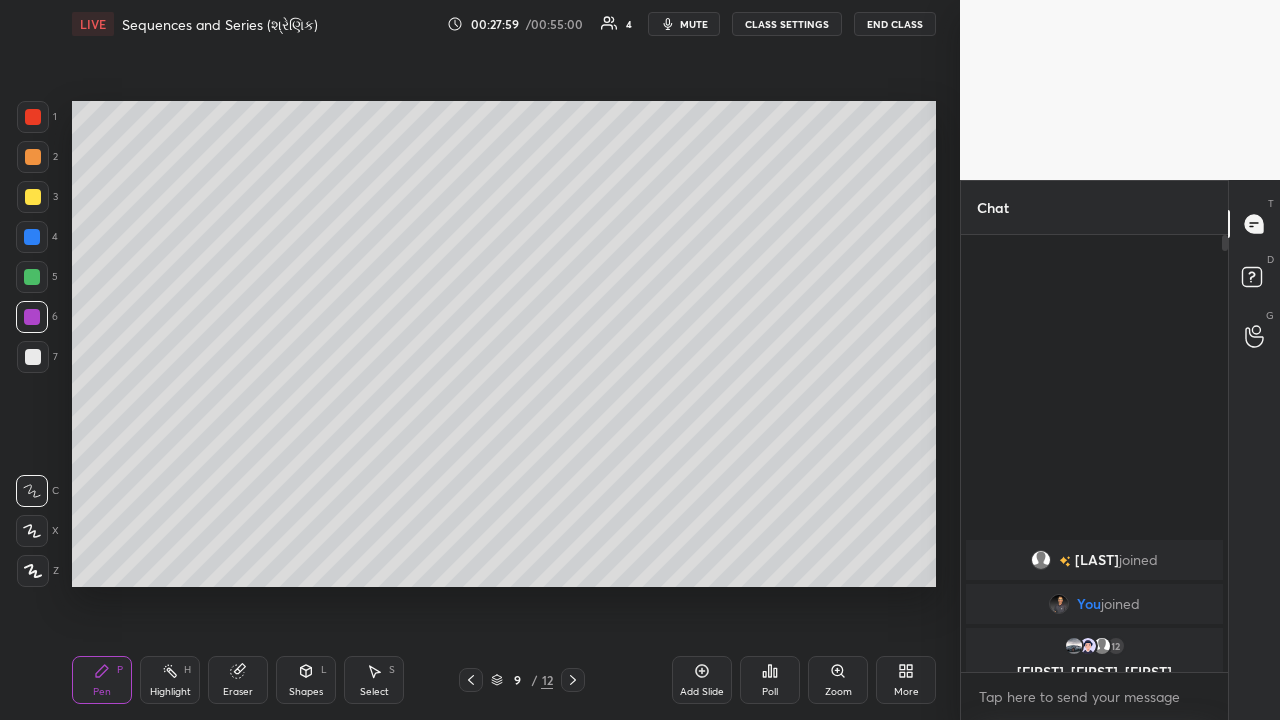 click 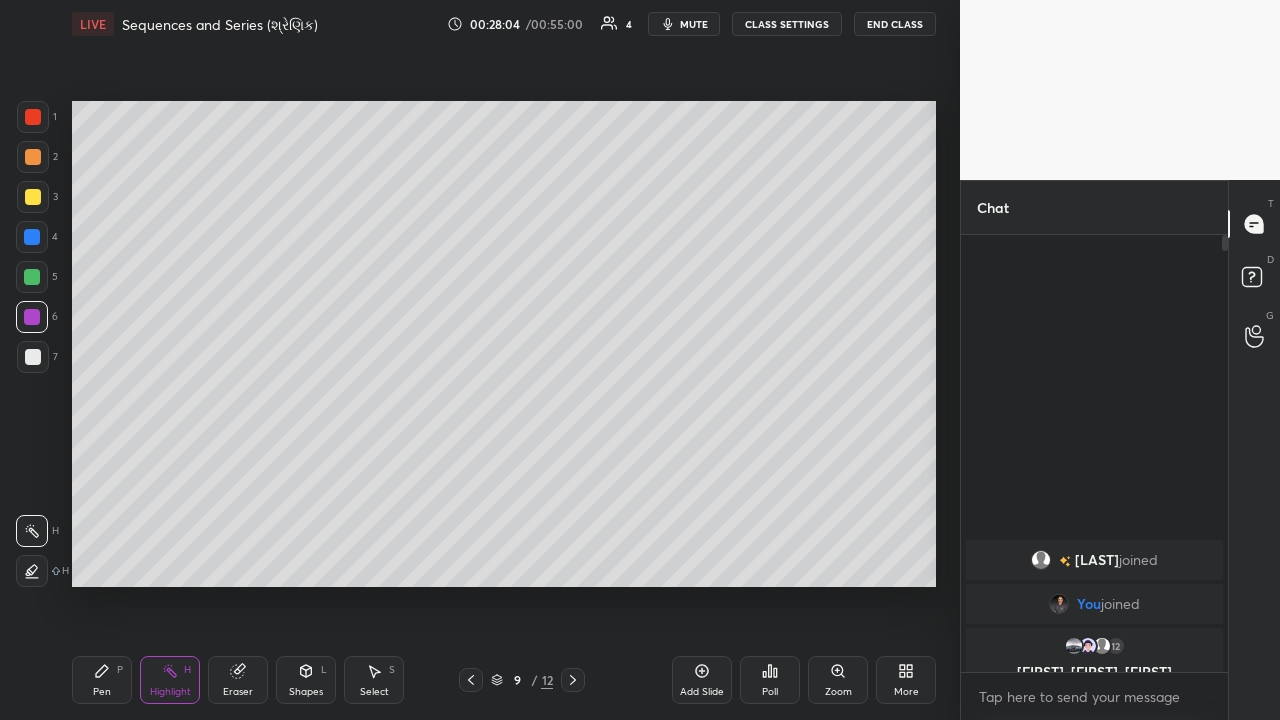 click on "Pen P" at bounding box center [102, 680] 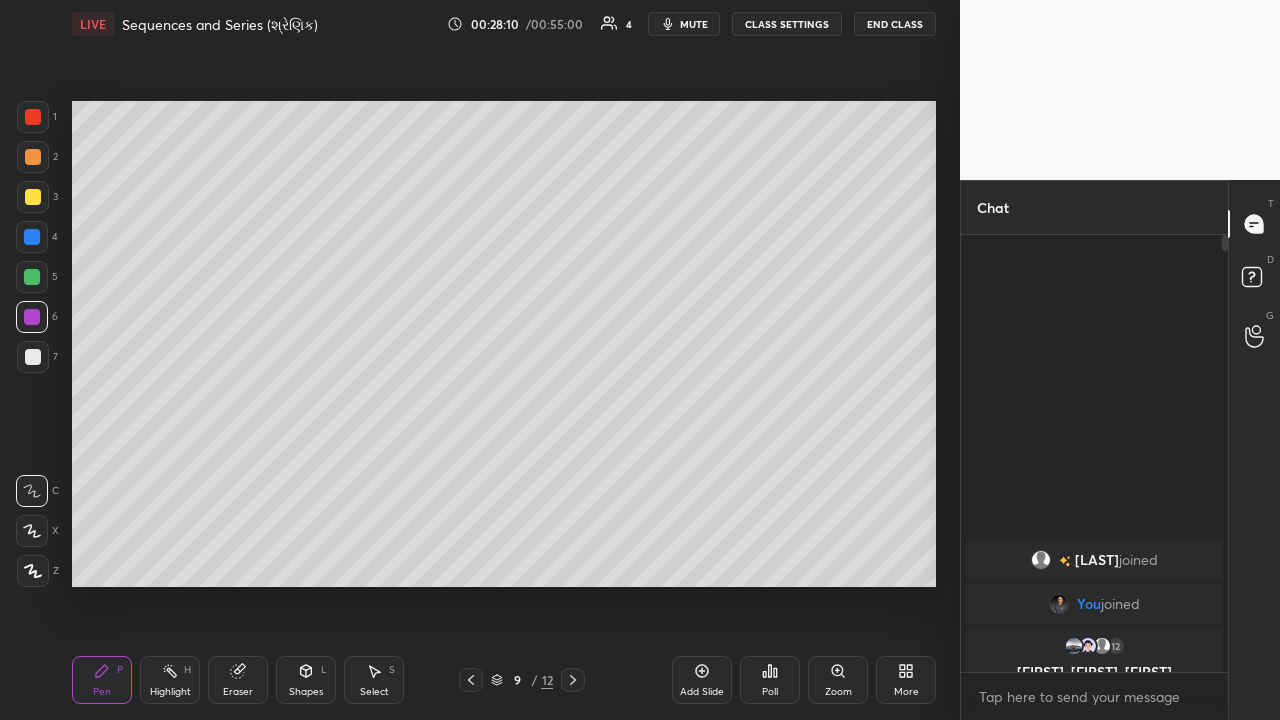 click 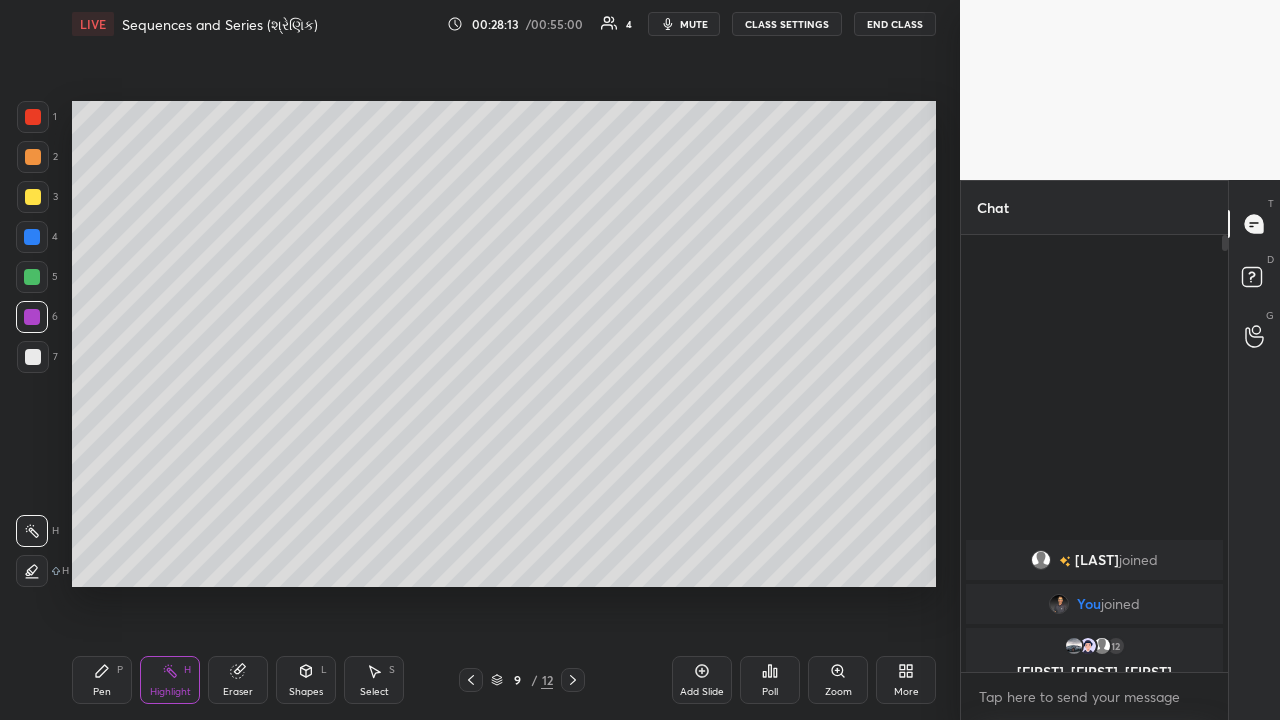 click on "Pen" at bounding box center [102, 692] 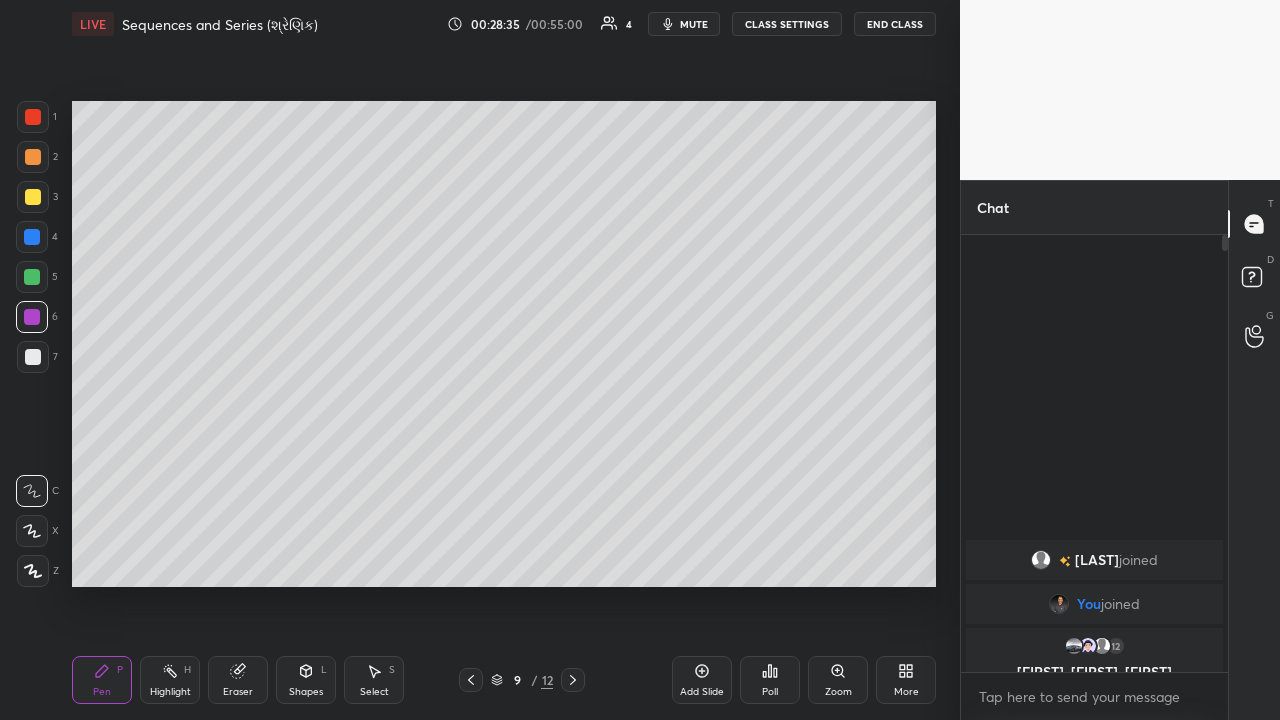 click on "Highlight H" at bounding box center (170, 680) 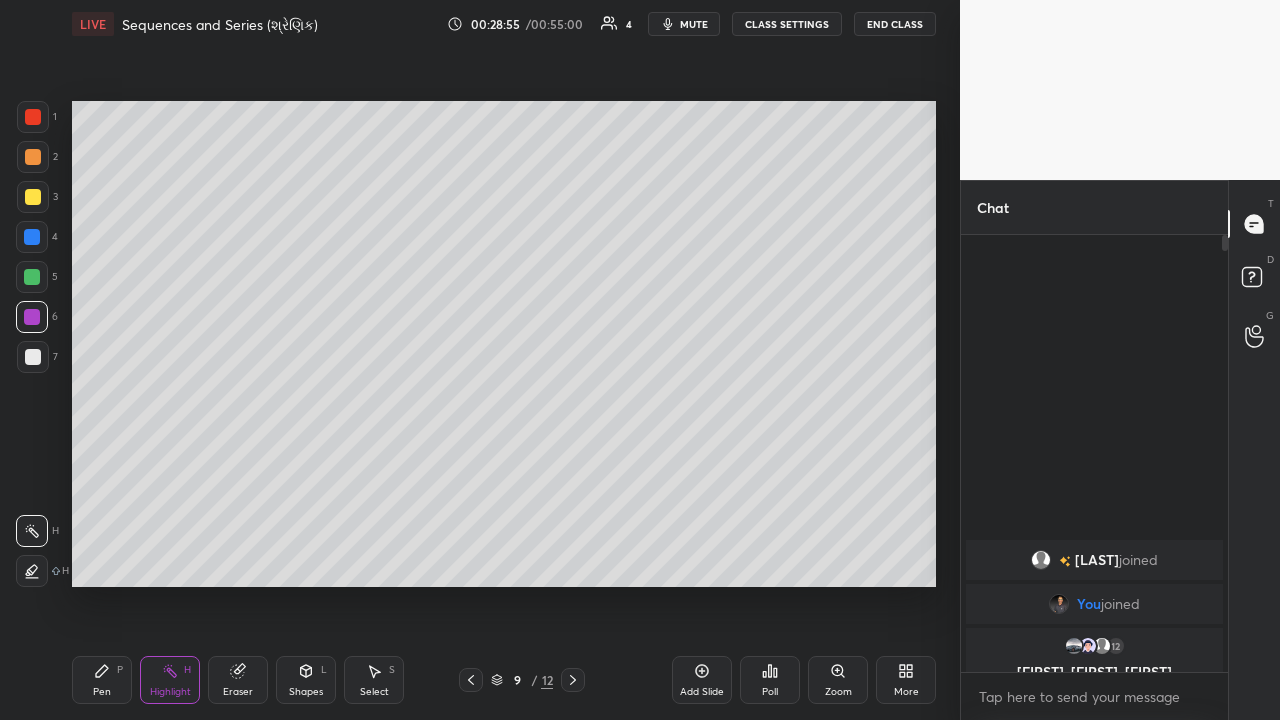 click on "Pen P" at bounding box center [102, 680] 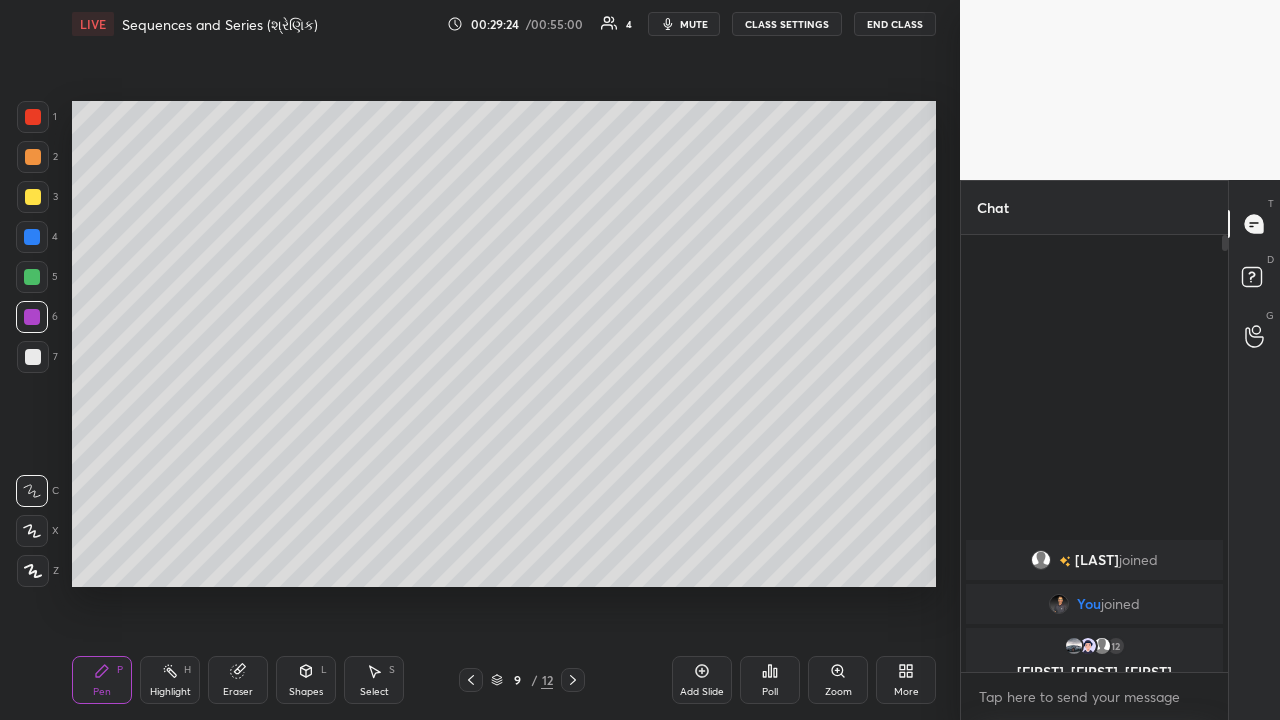 click at bounding box center [33, 357] 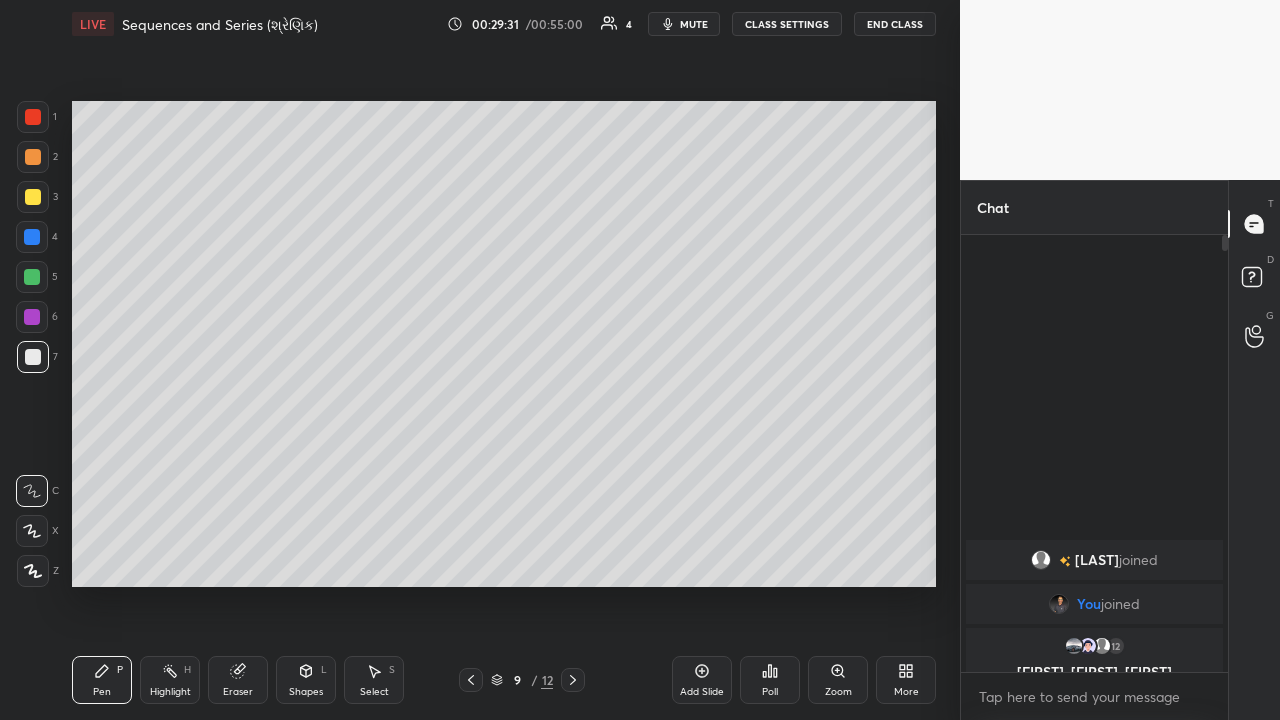 click on "Highlight H" at bounding box center [170, 680] 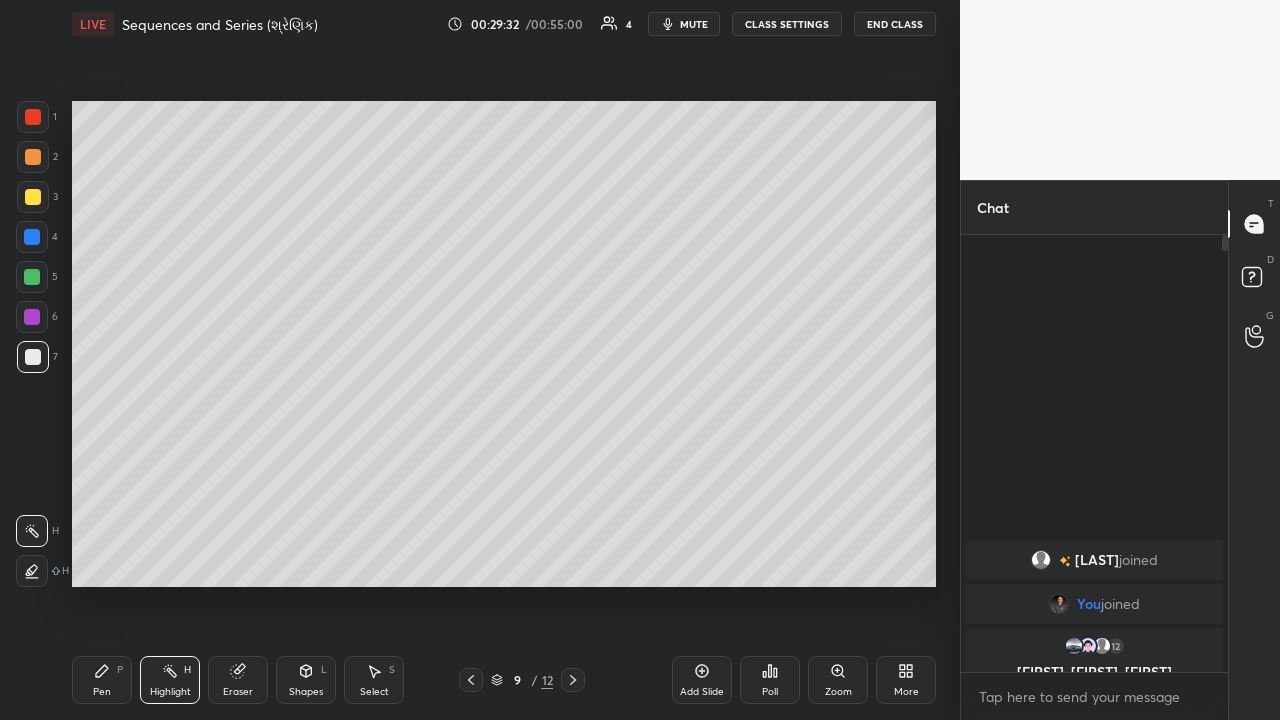 click on "Eraser" at bounding box center (238, 692) 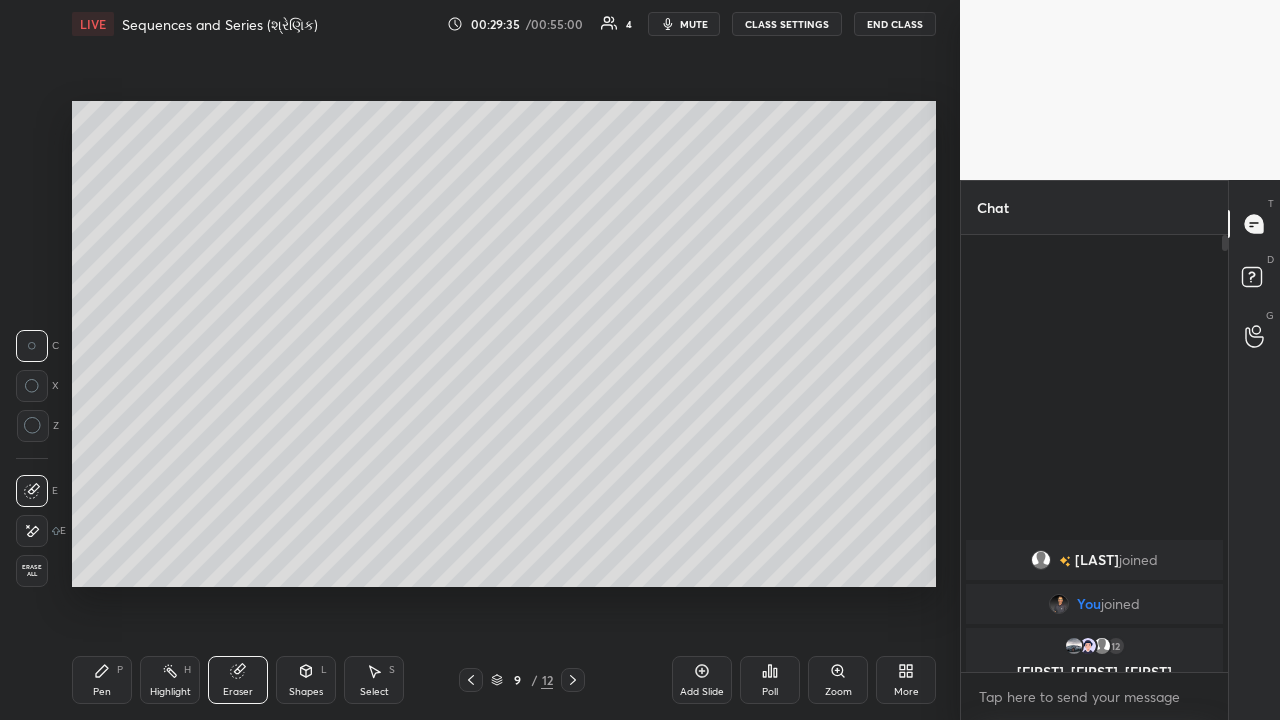 click on "Pen P" at bounding box center (102, 680) 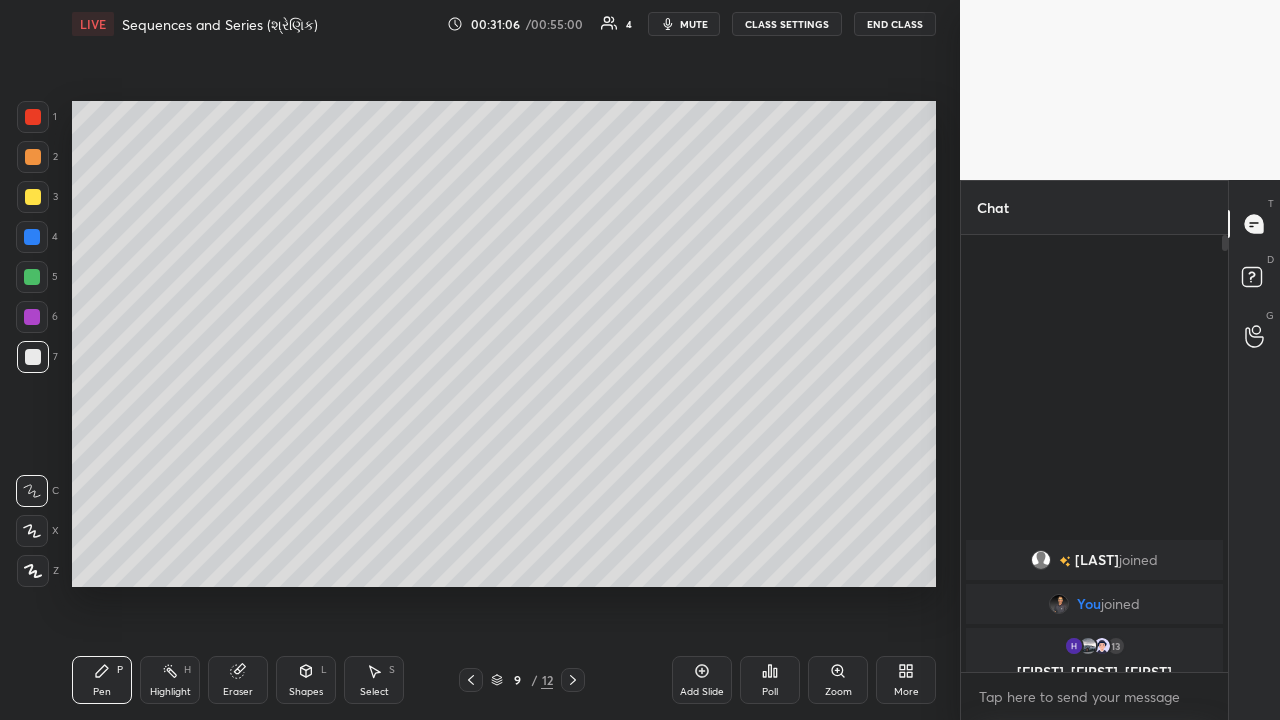 click on "Eraser" at bounding box center [238, 692] 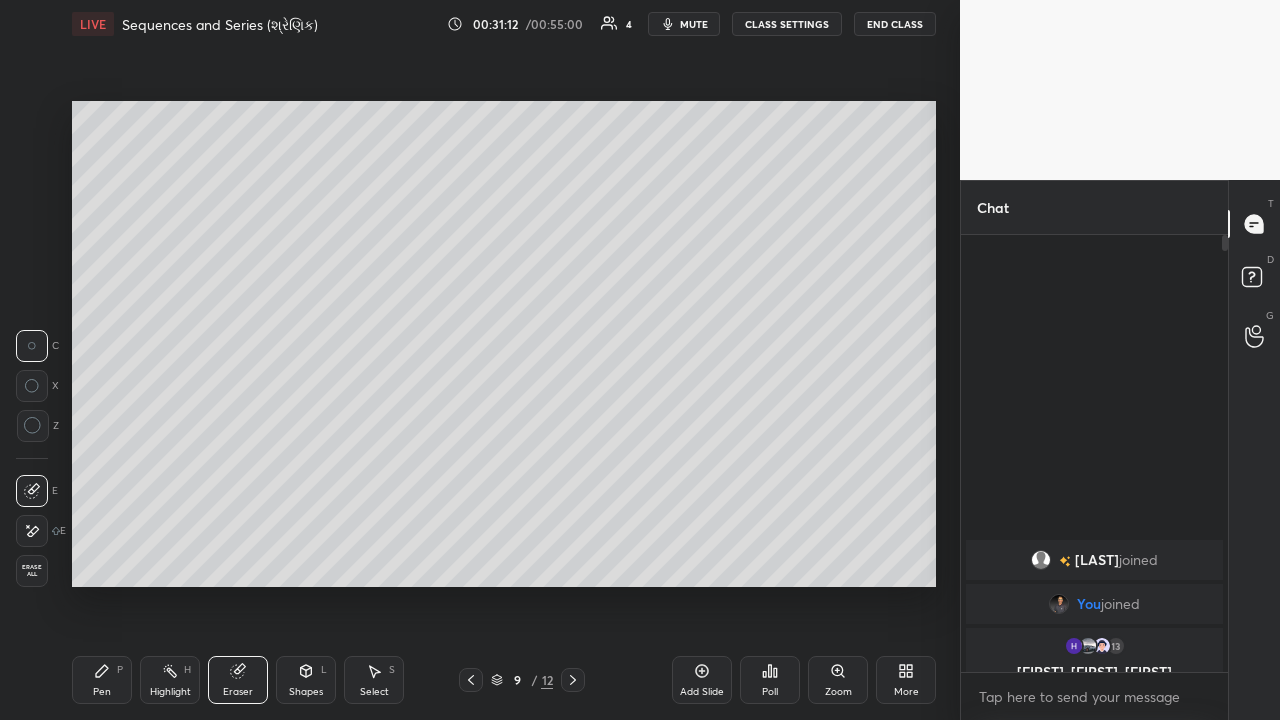 click on "Pen P" at bounding box center [102, 680] 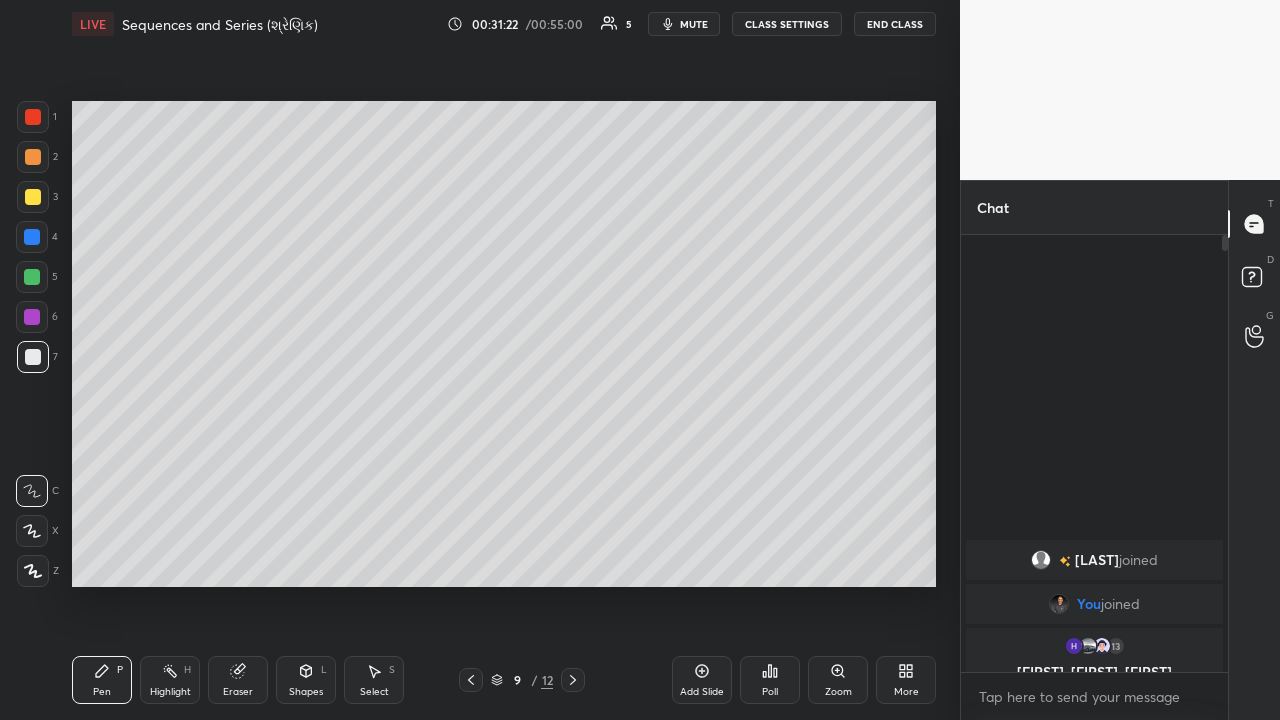 click on "Setting up your live class Poll for   secs No correct answer Start poll" at bounding box center (504, 344) 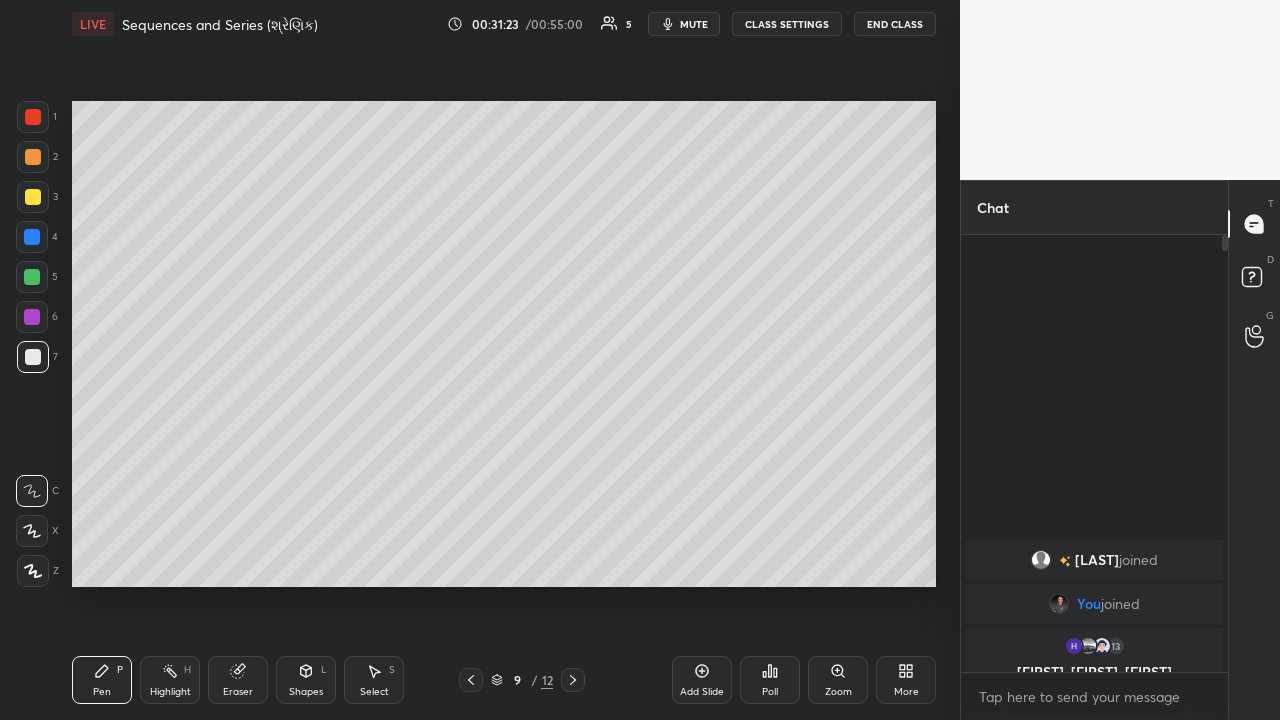 click on "1 2 3 4 5 6 7 C X Z C X Z E E Erase all   H H LIVE Sequences and Series (શ્રેણિક) 00:31:23 /  00:55:00 5 mute CLASS SETTINGS End Class Setting up your live class Poll for   secs No correct answer Start poll Back Sequences and Series (શ્રેણિક) Satasia Pankajkumar Himatlal Pen P Highlight H Eraser Shapes L Select S 9 / 12 Add Slide Poll Zoom More" at bounding box center [480, 360] 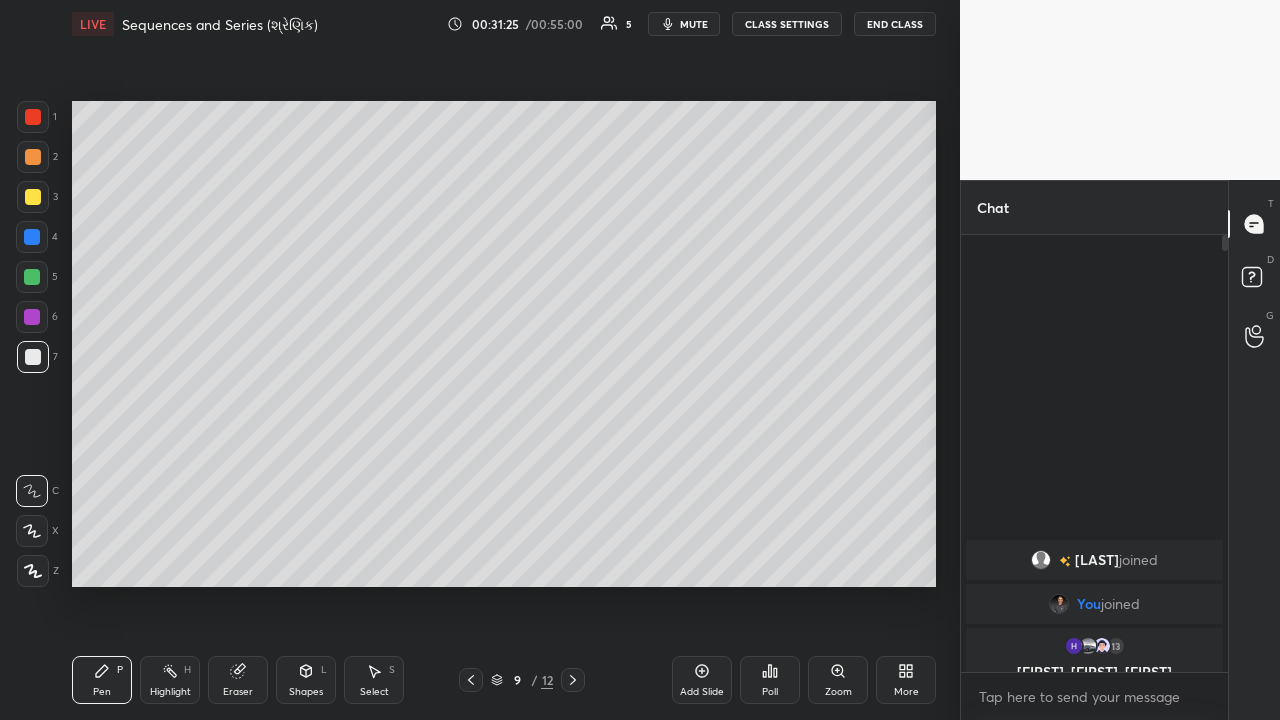 click on "Setting up your live class Poll for   secs No correct answer Start poll" at bounding box center [504, 344] 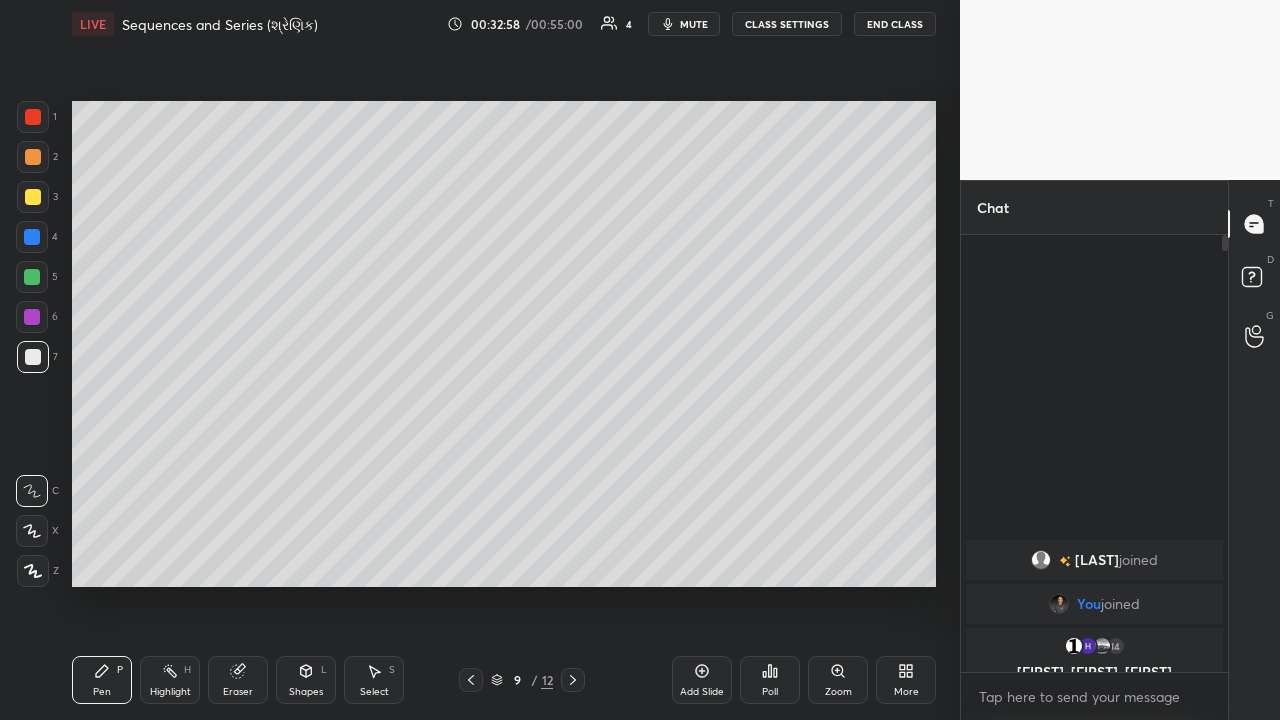 click 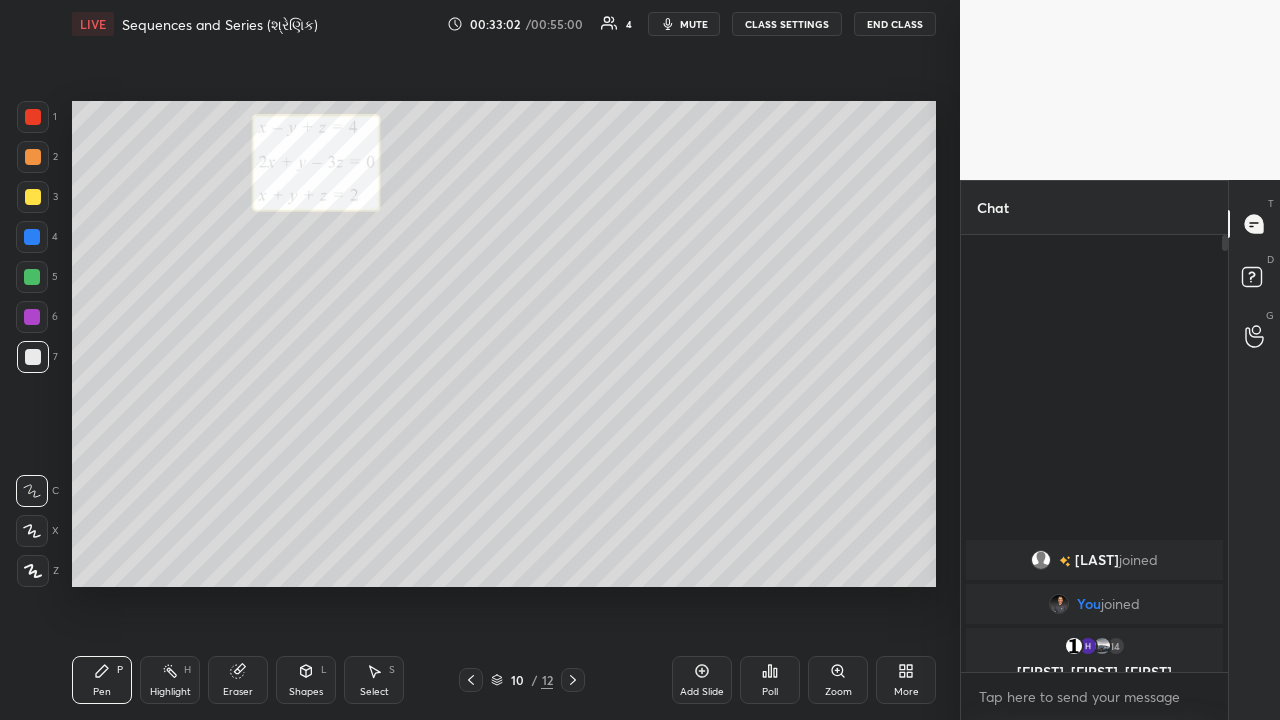 click at bounding box center (32, 277) 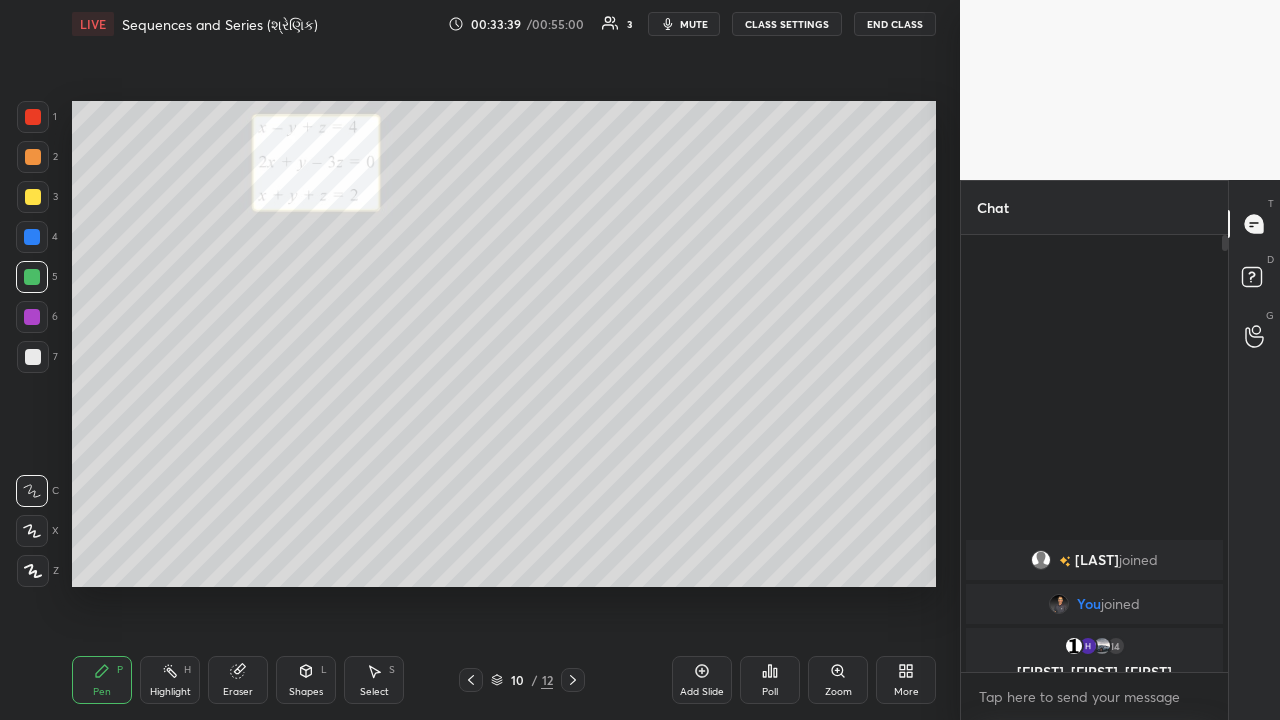 click on "Highlight" at bounding box center (170, 692) 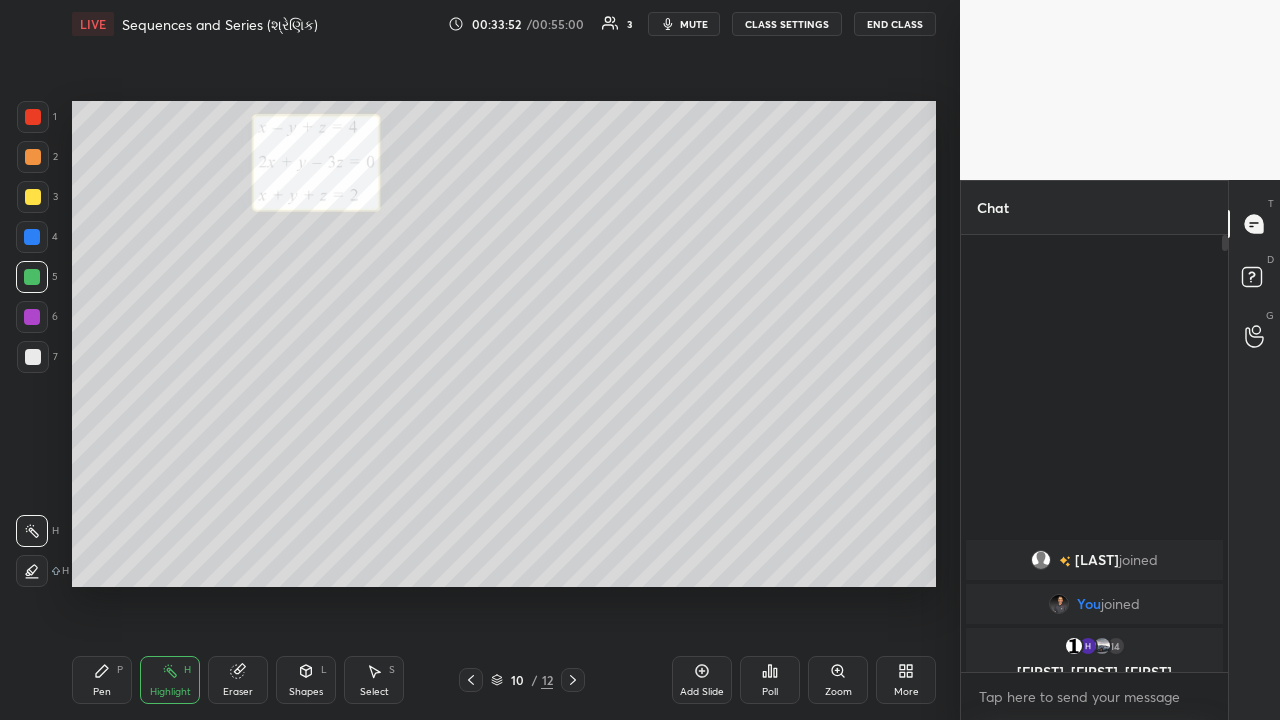 click on "Pen P" at bounding box center [102, 680] 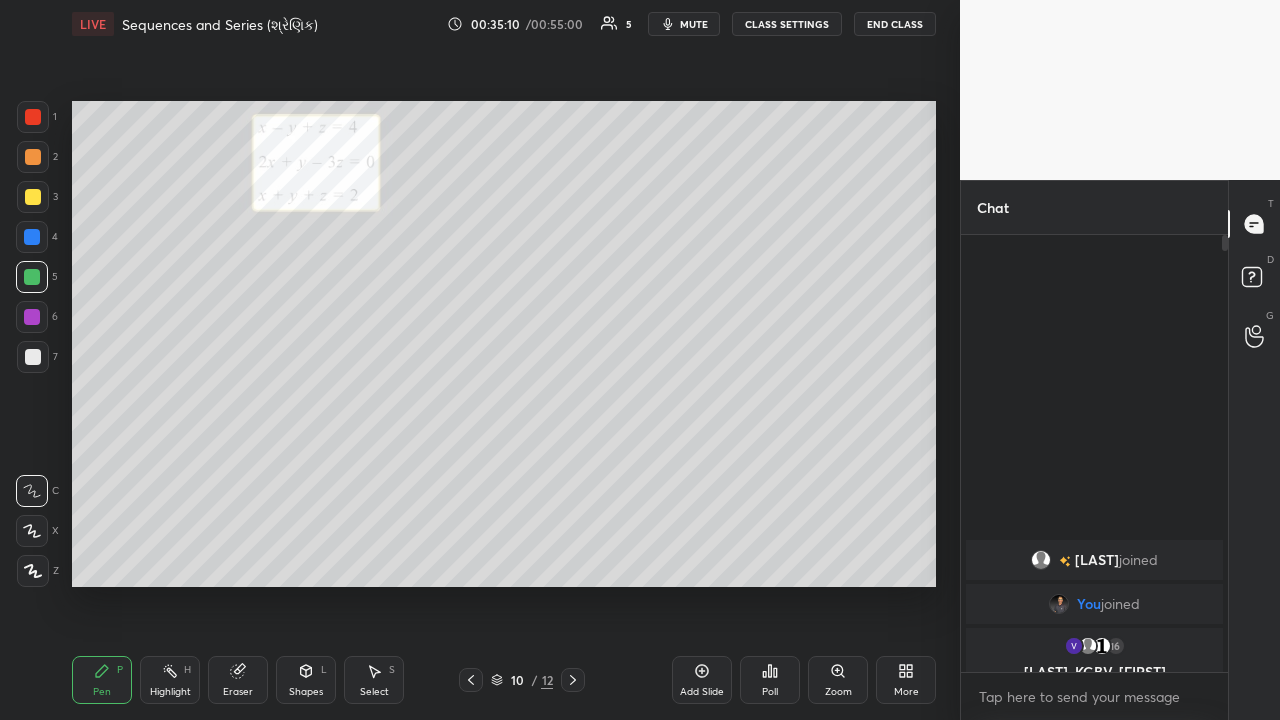 click on "Highlight" at bounding box center (170, 692) 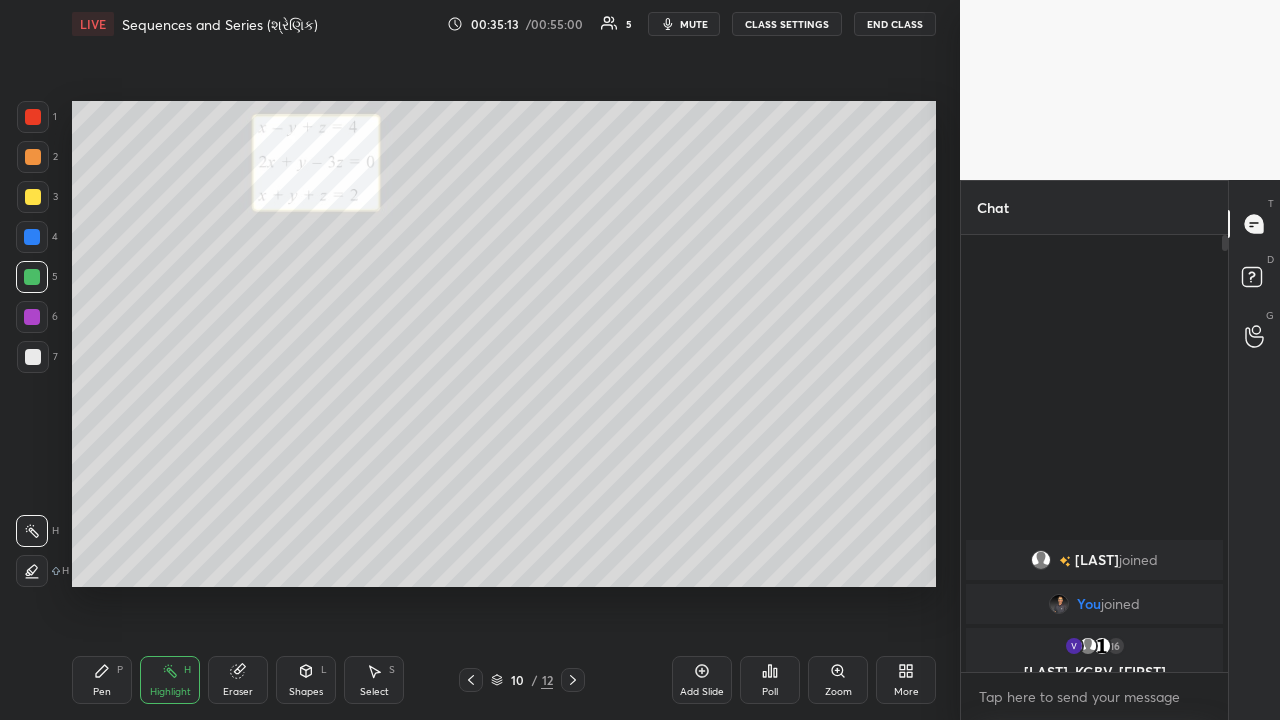 click on "Pen" at bounding box center (102, 692) 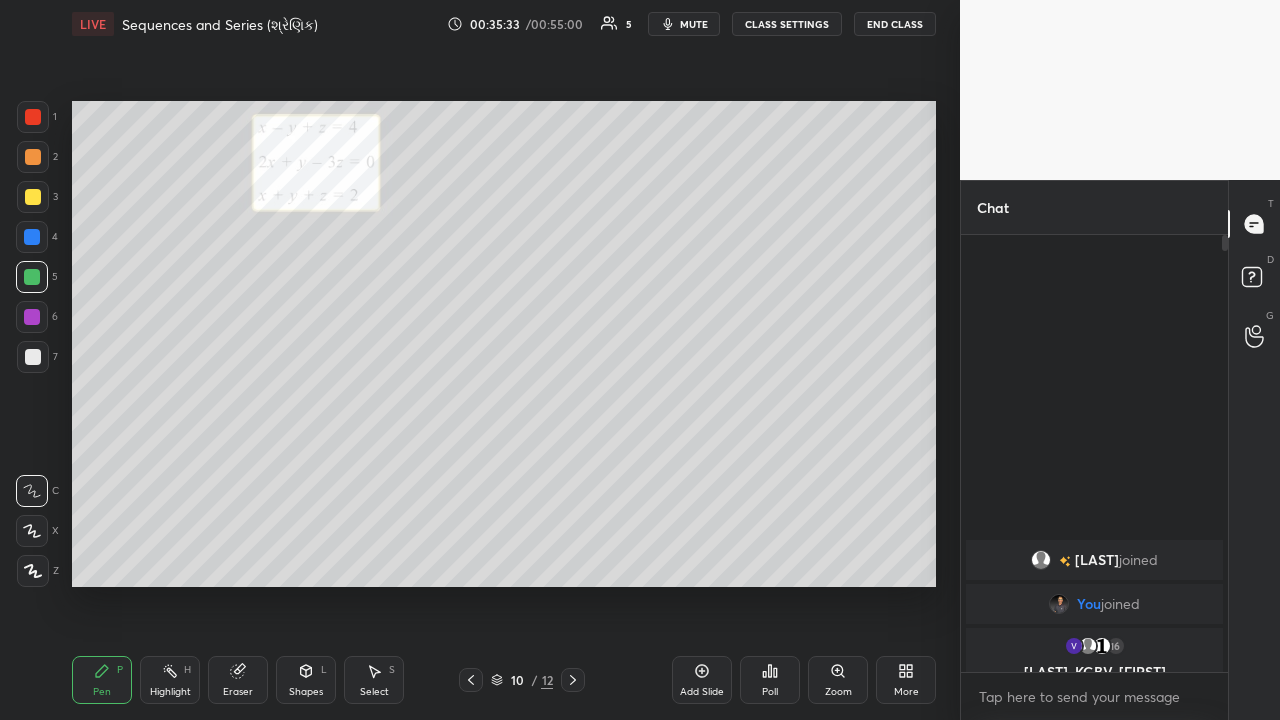 click on "Highlight" at bounding box center (170, 692) 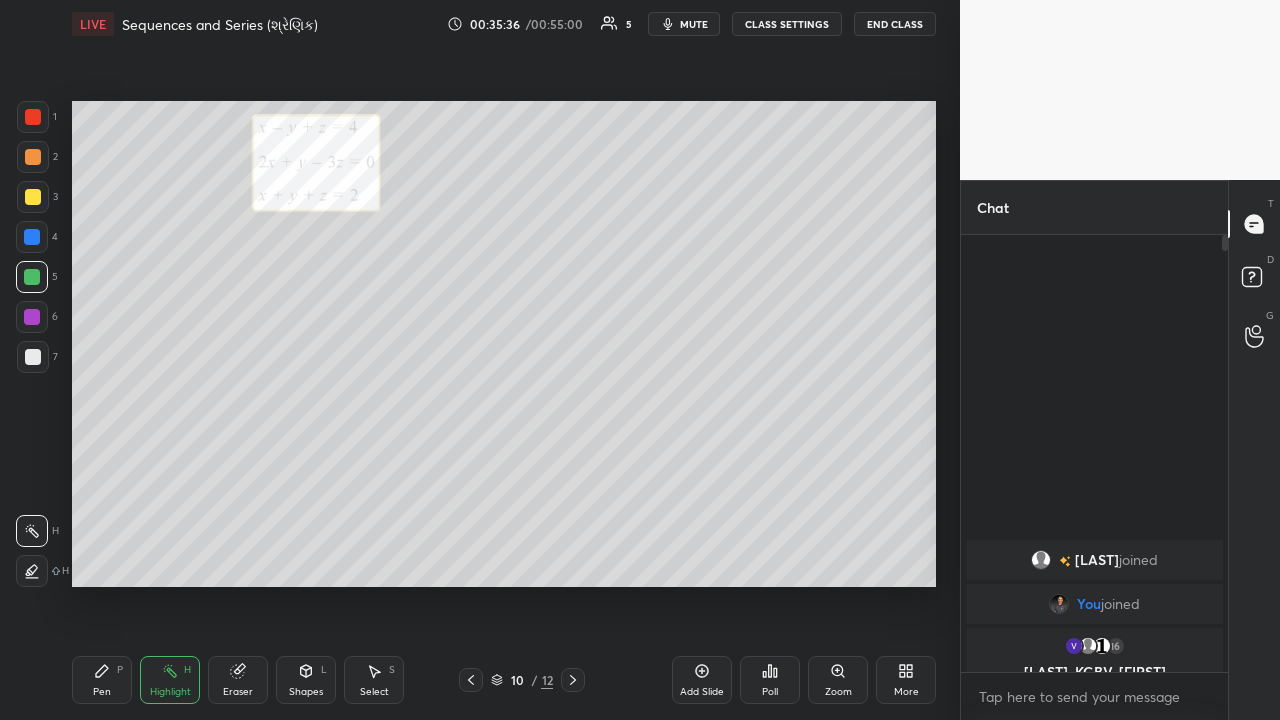 click on "Pen P" at bounding box center [102, 680] 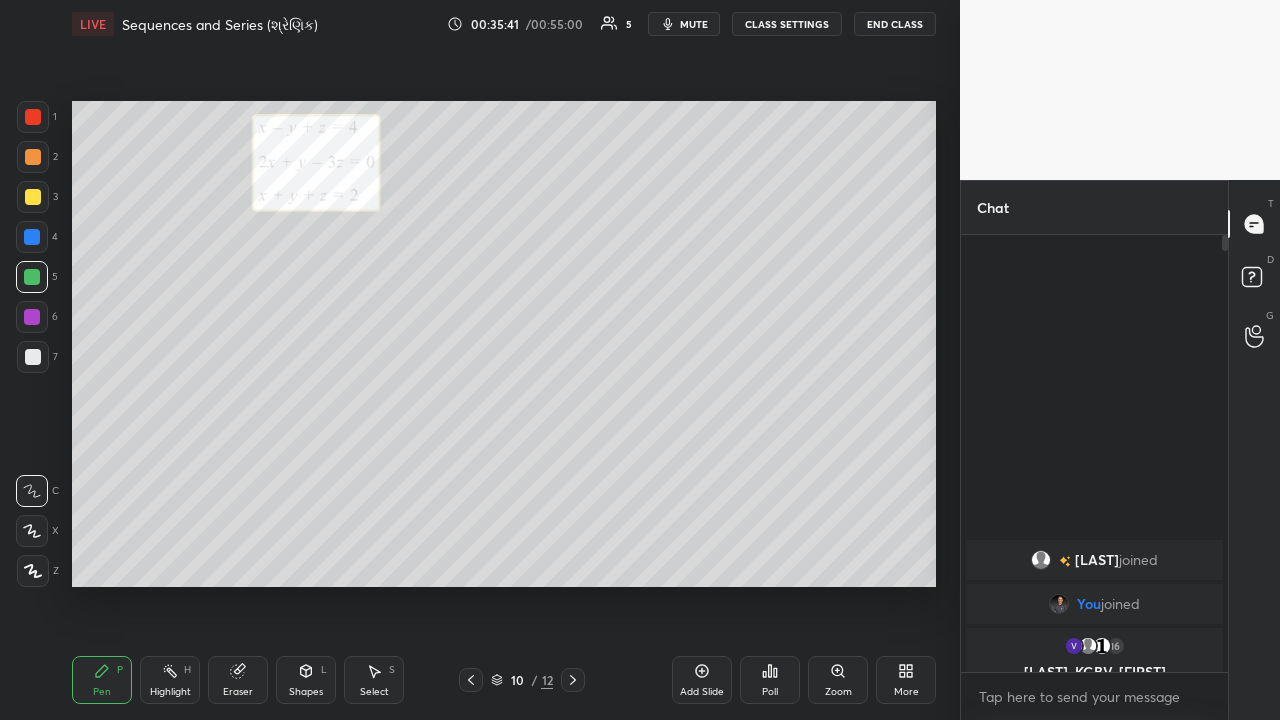 click on "Eraser" at bounding box center (238, 680) 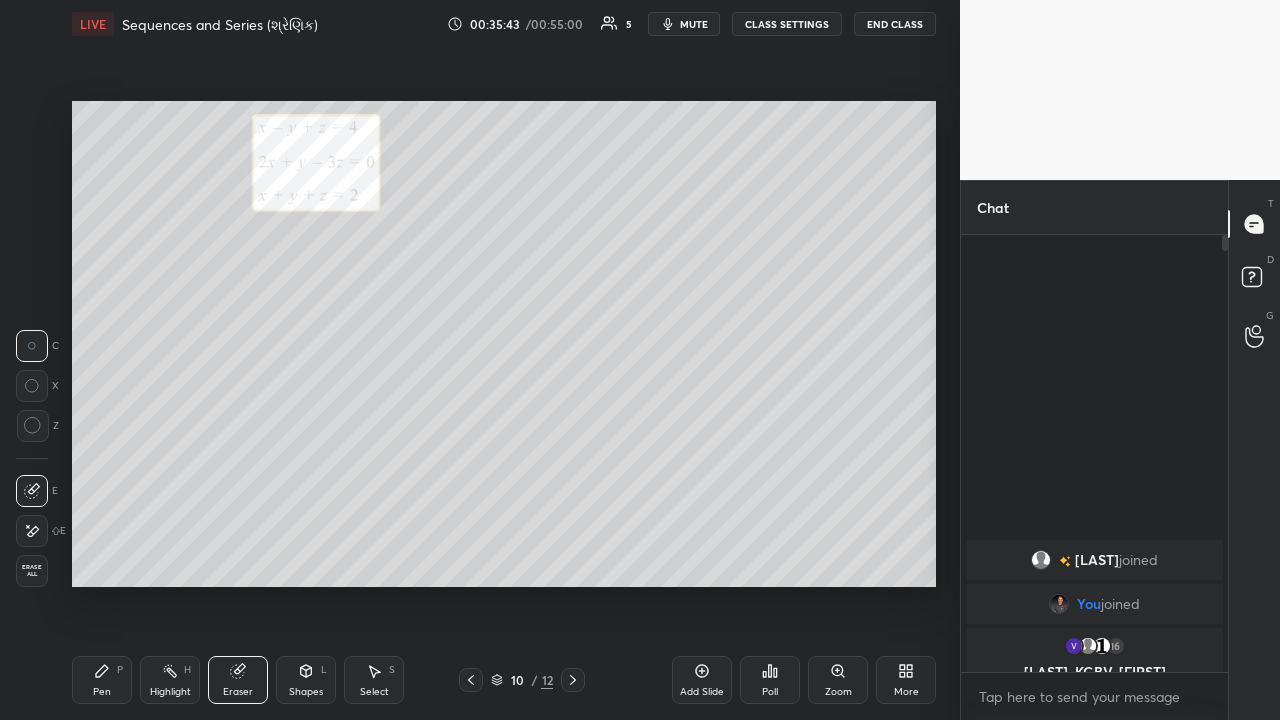 click on "Pen" at bounding box center [102, 692] 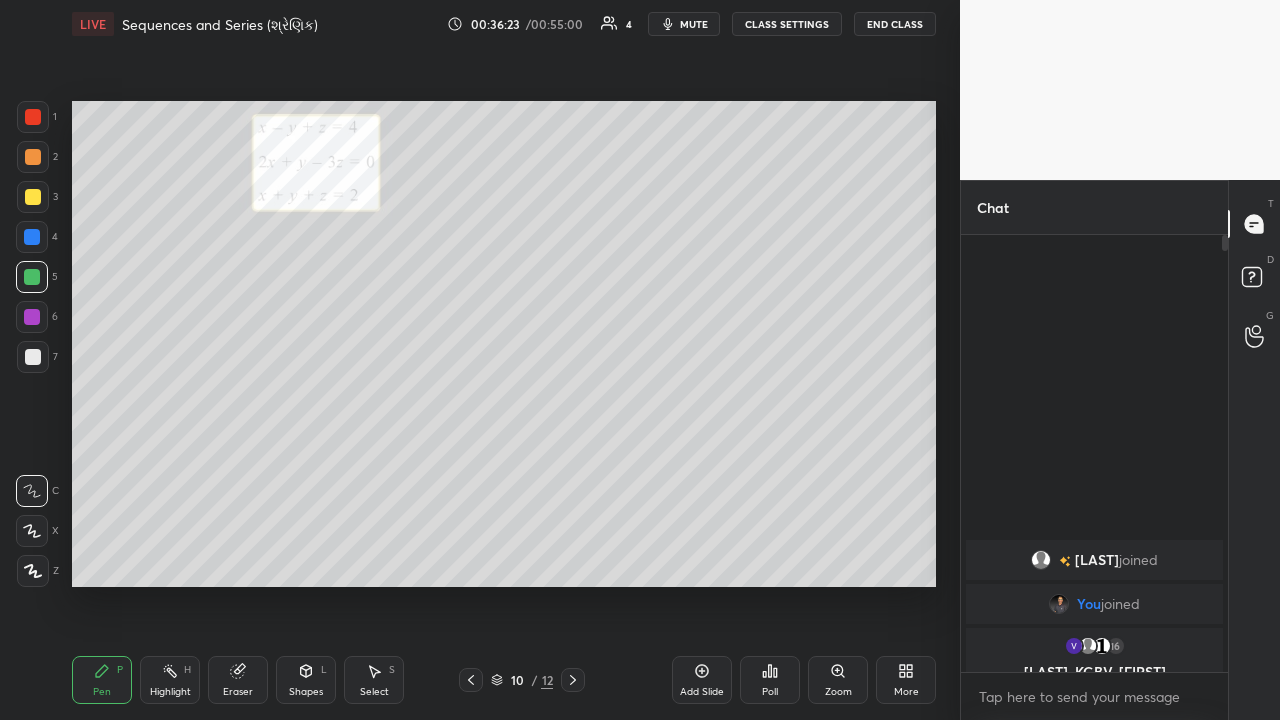 click at bounding box center (33, 157) 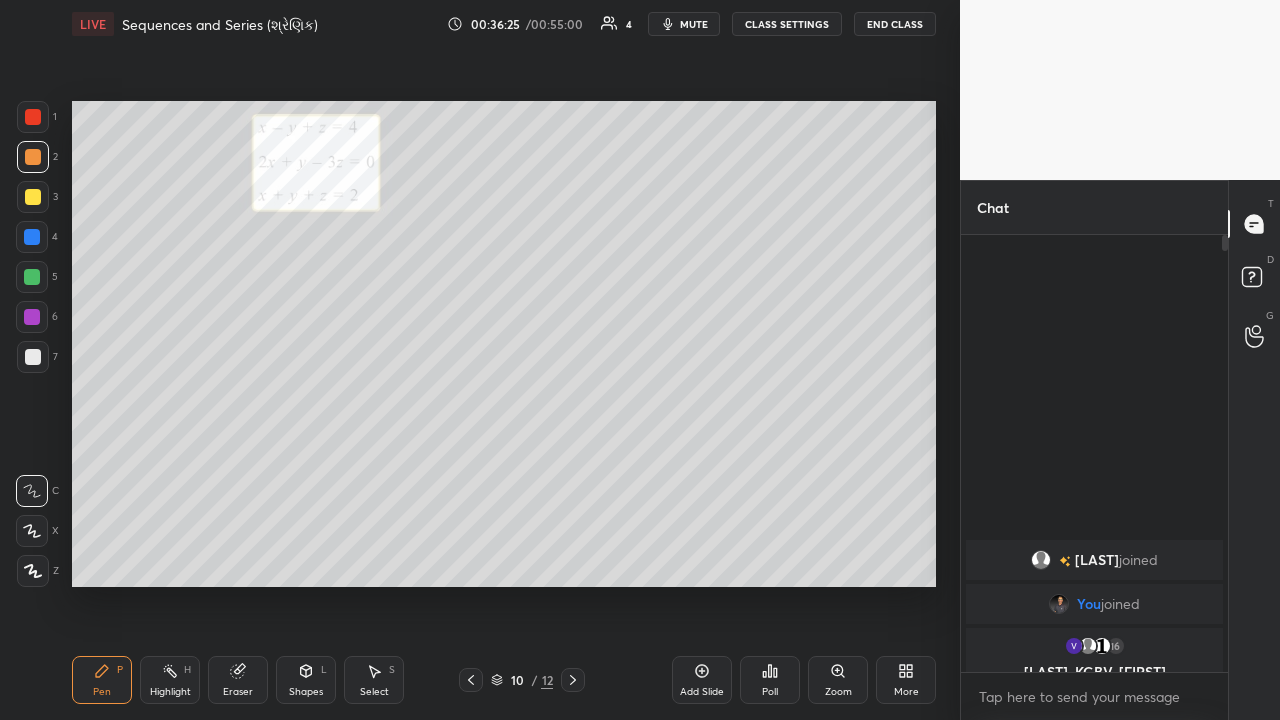 click 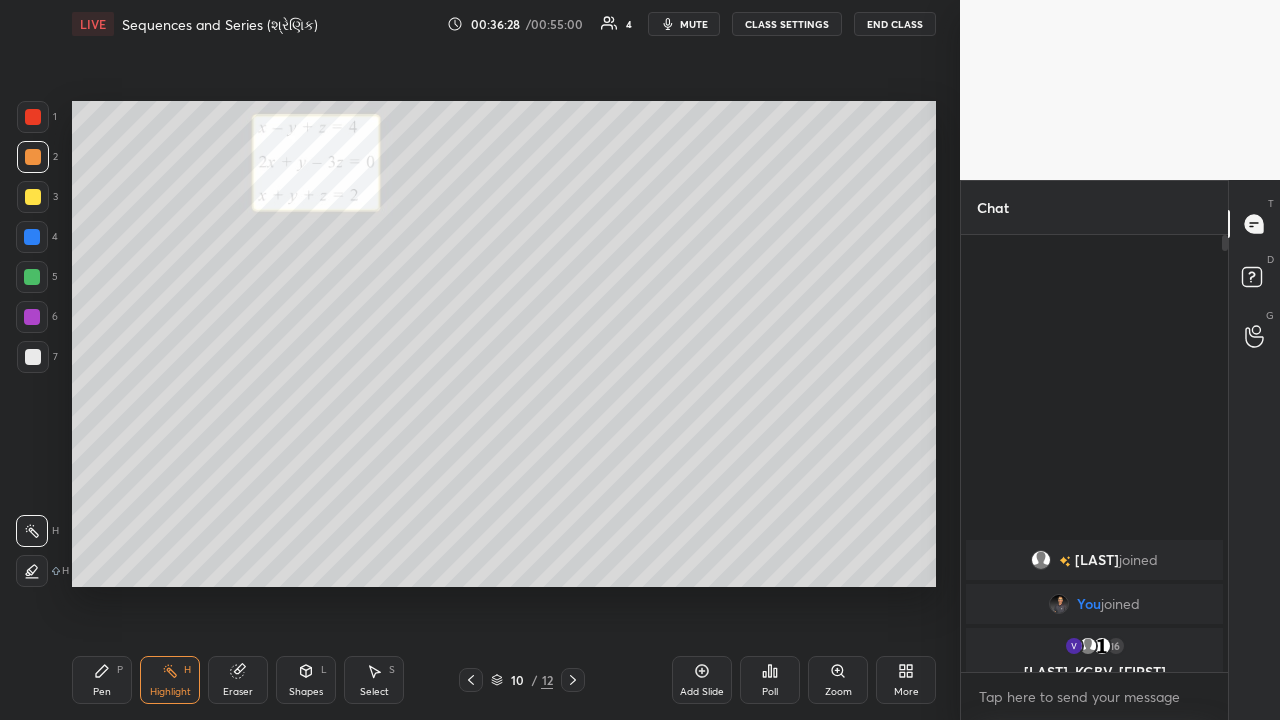 click 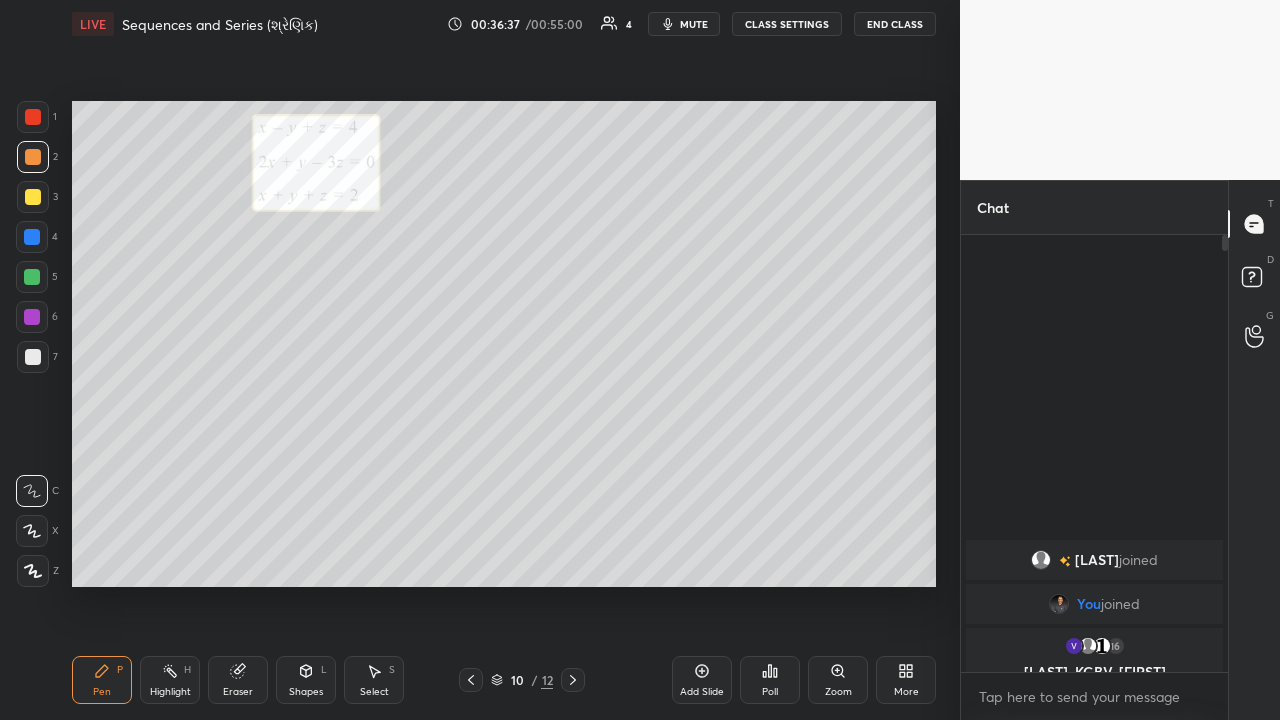 click on "Highlight" at bounding box center [170, 692] 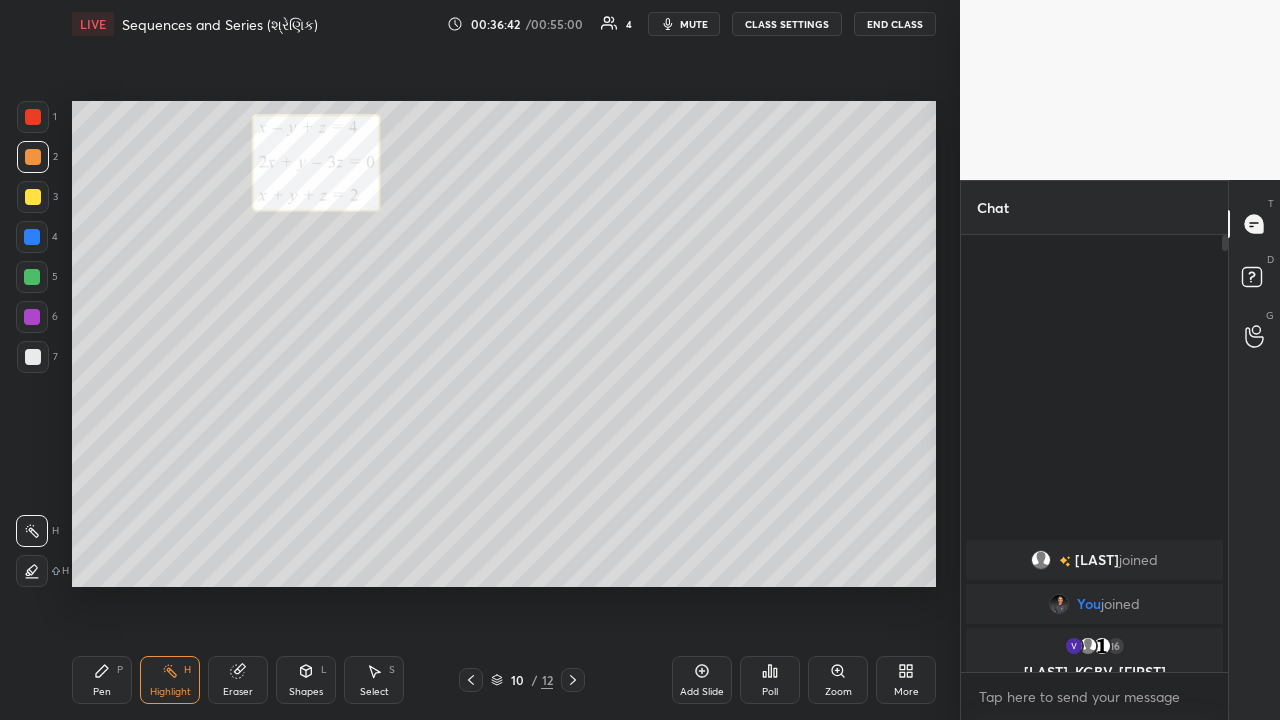 click on "Pen P" at bounding box center (102, 680) 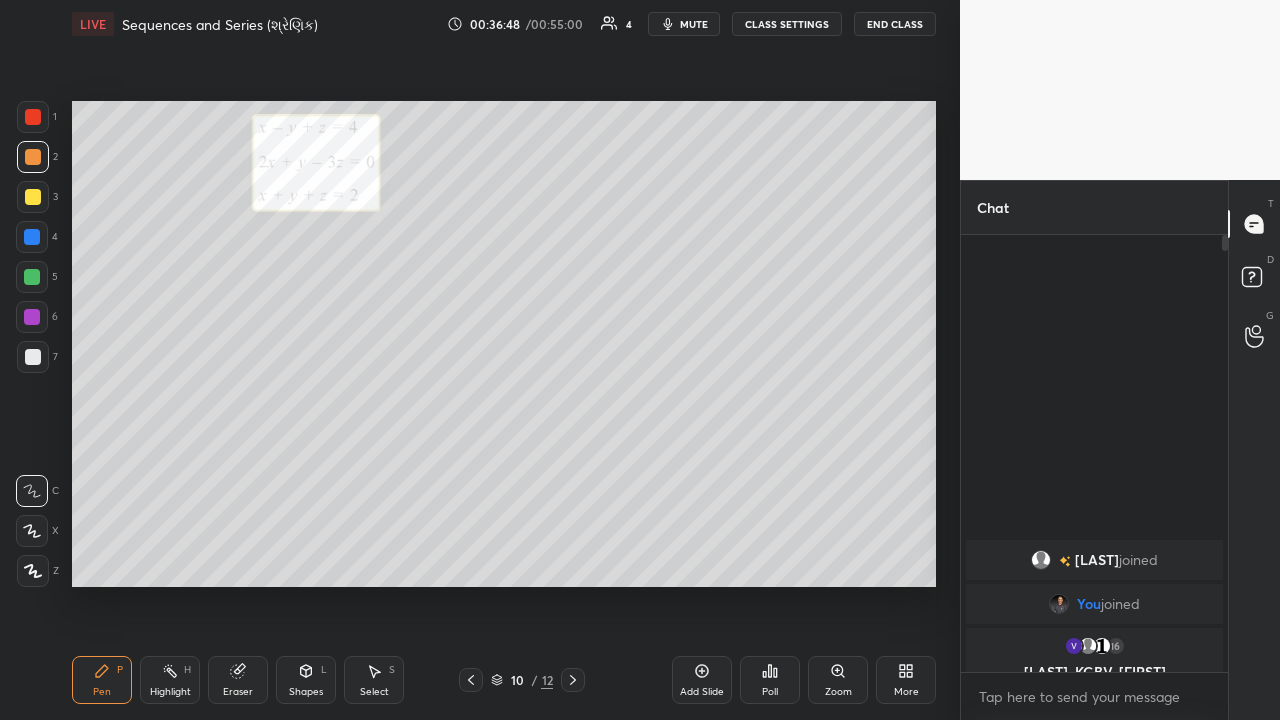 click 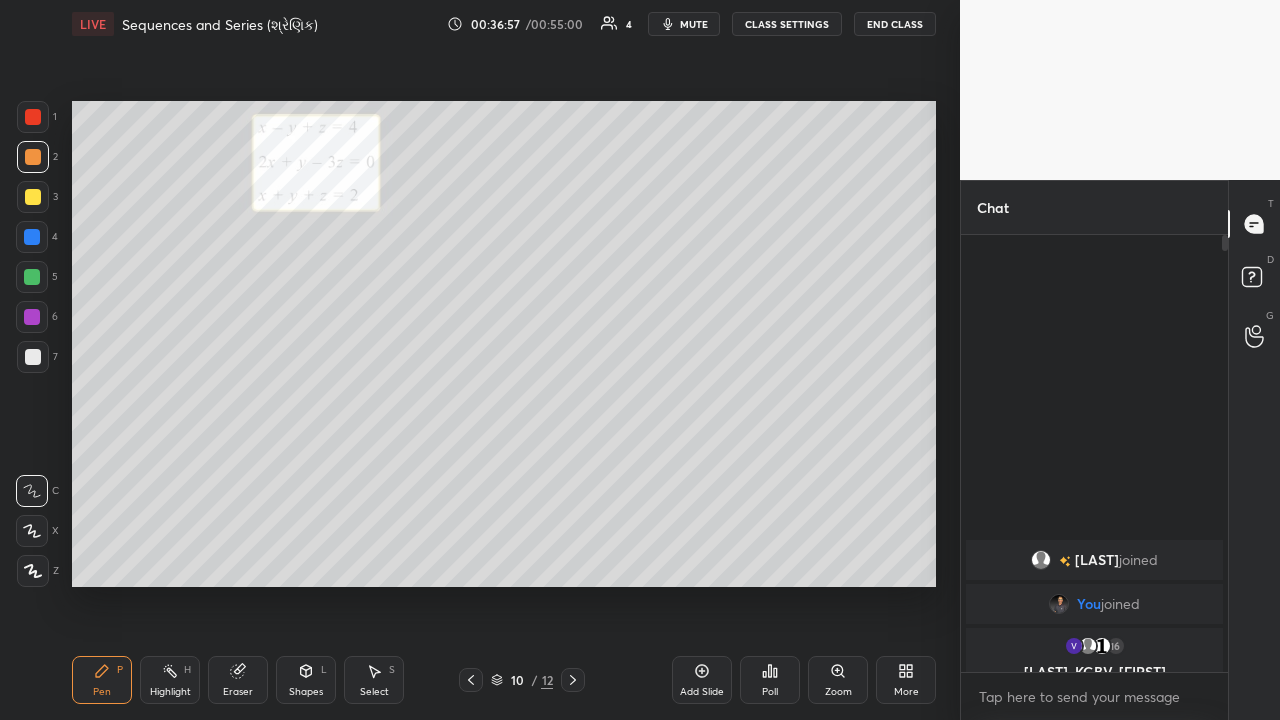 click 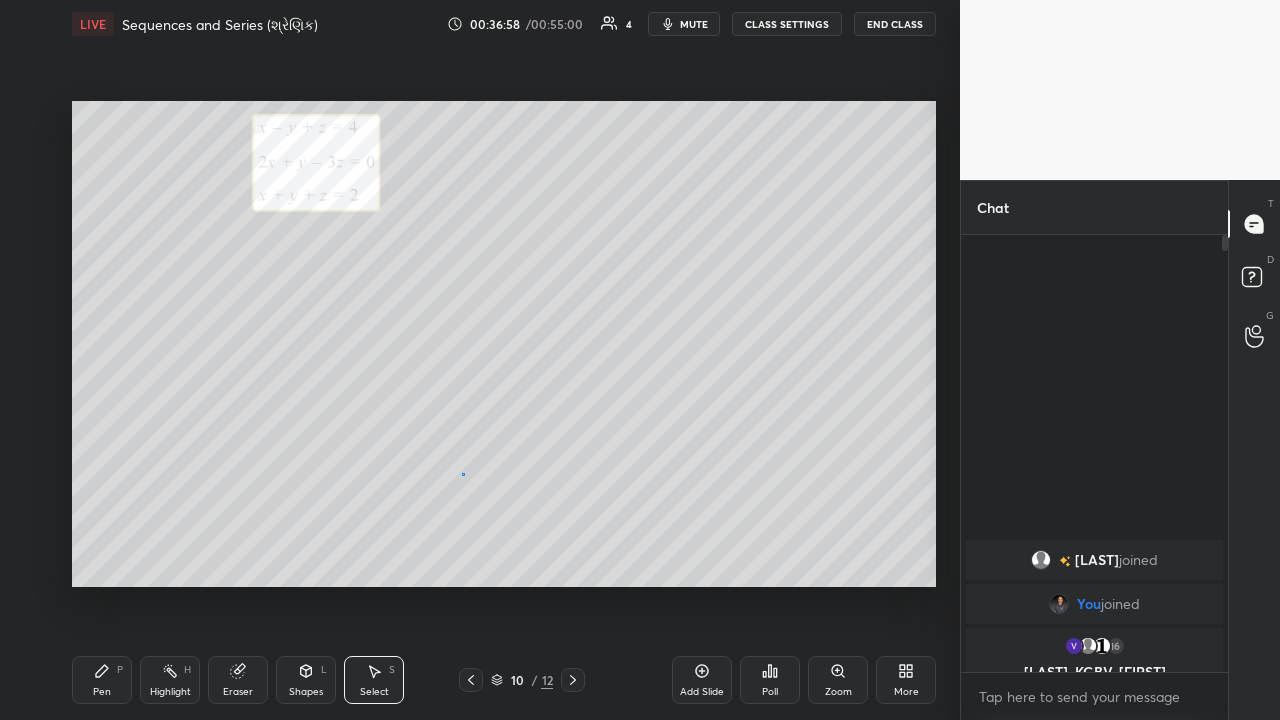 click on "0 ° Undo Copy Duplicate Duplicate to new slide Delete" at bounding box center (504, 344) 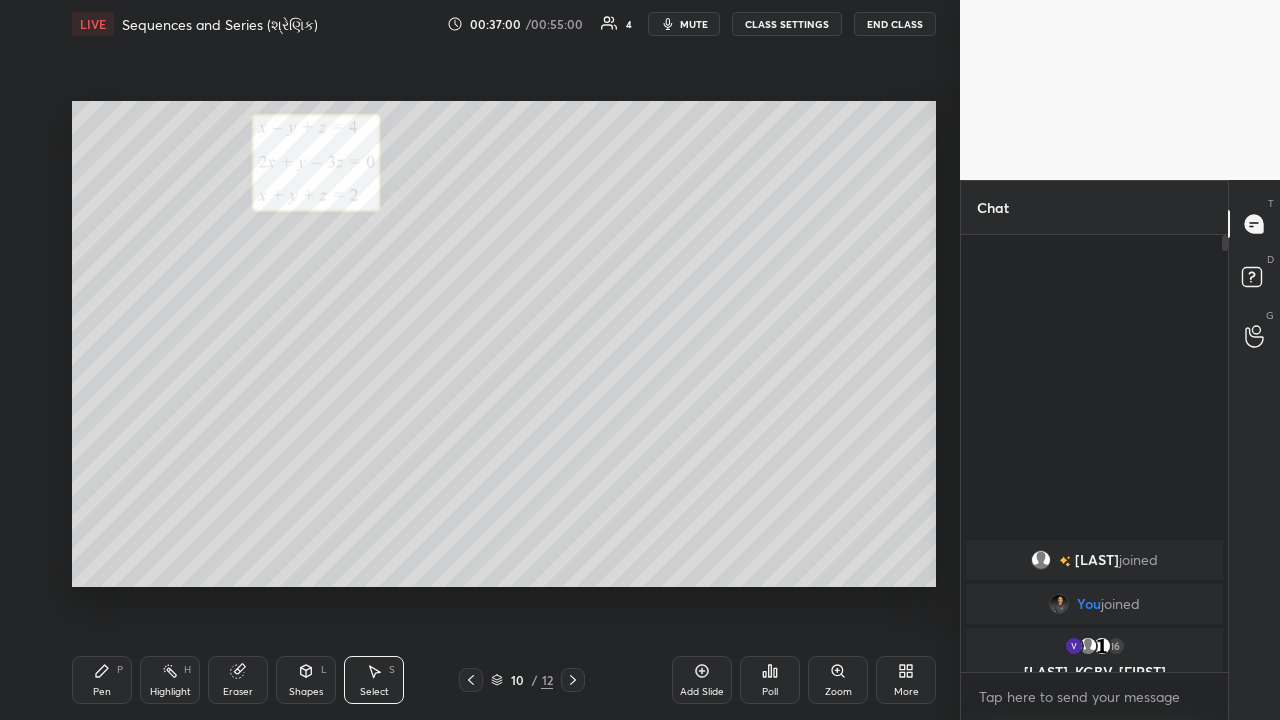 click on "Pen P" at bounding box center (102, 680) 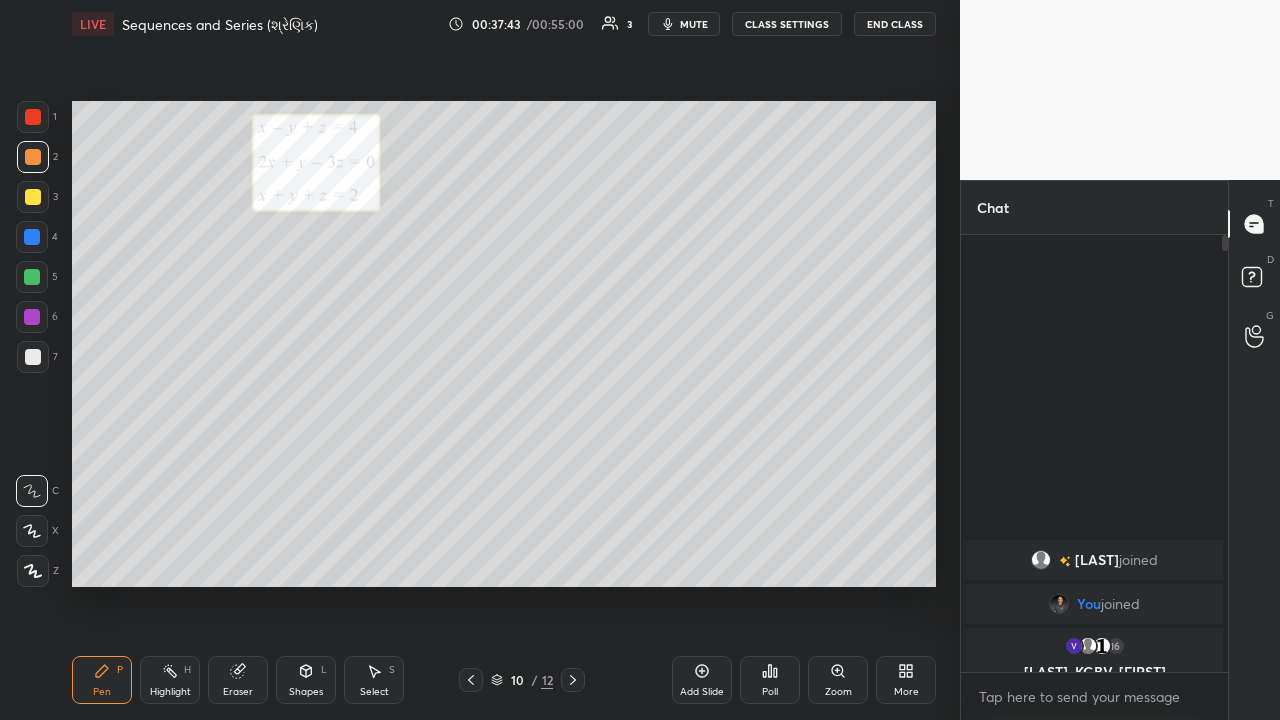click at bounding box center (33, 197) 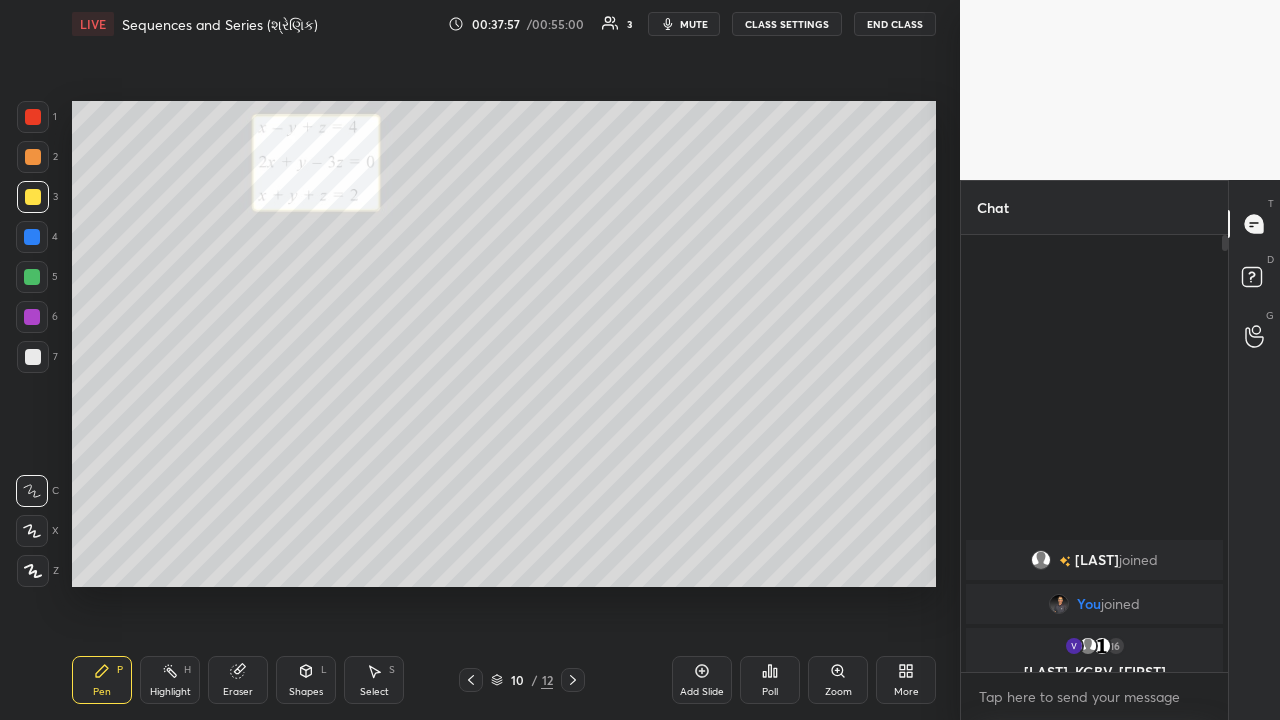 click on "Highlight H" at bounding box center (170, 680) 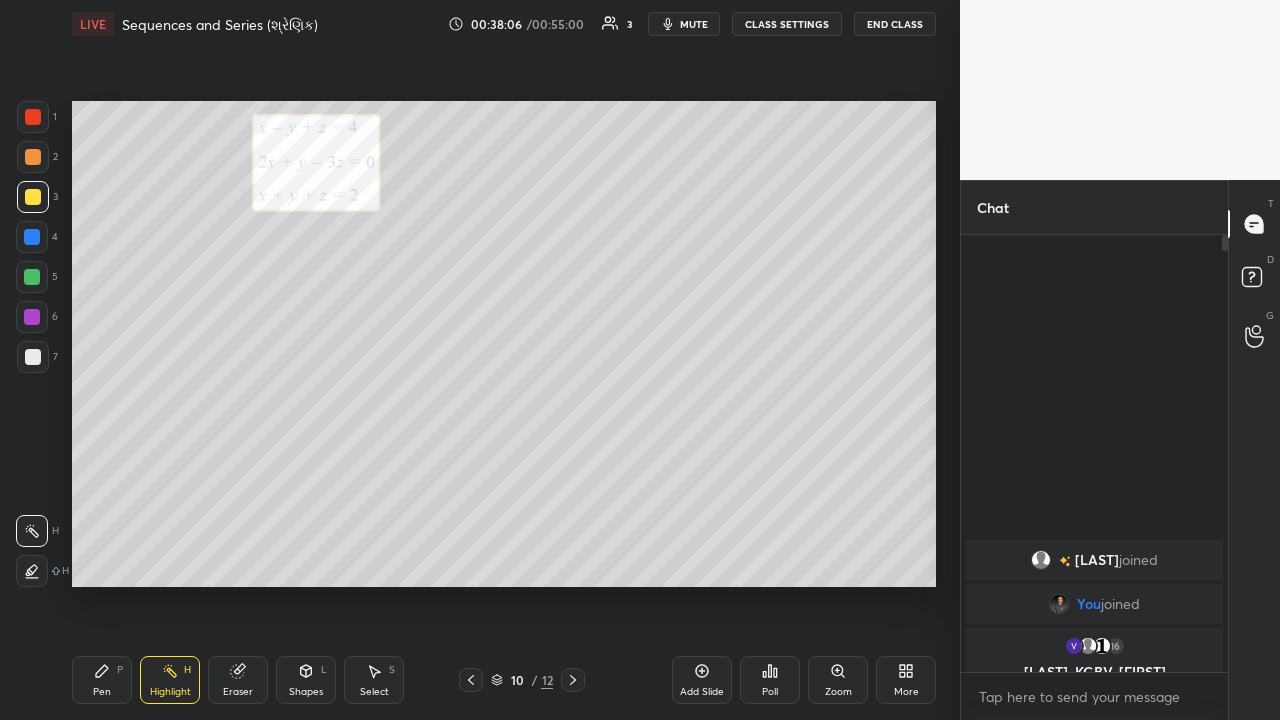click on "Pen P" at bounding box center [102, 680] 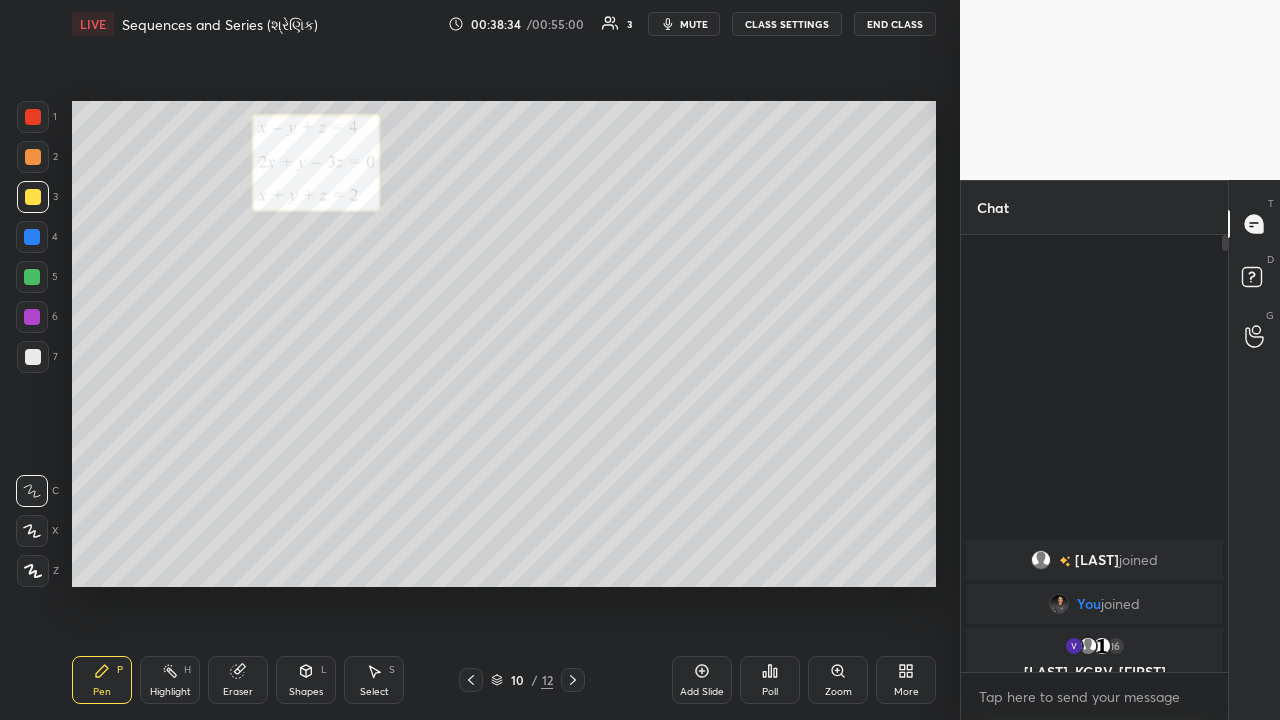 click on "Highlight" at bounding box center [170, 692] 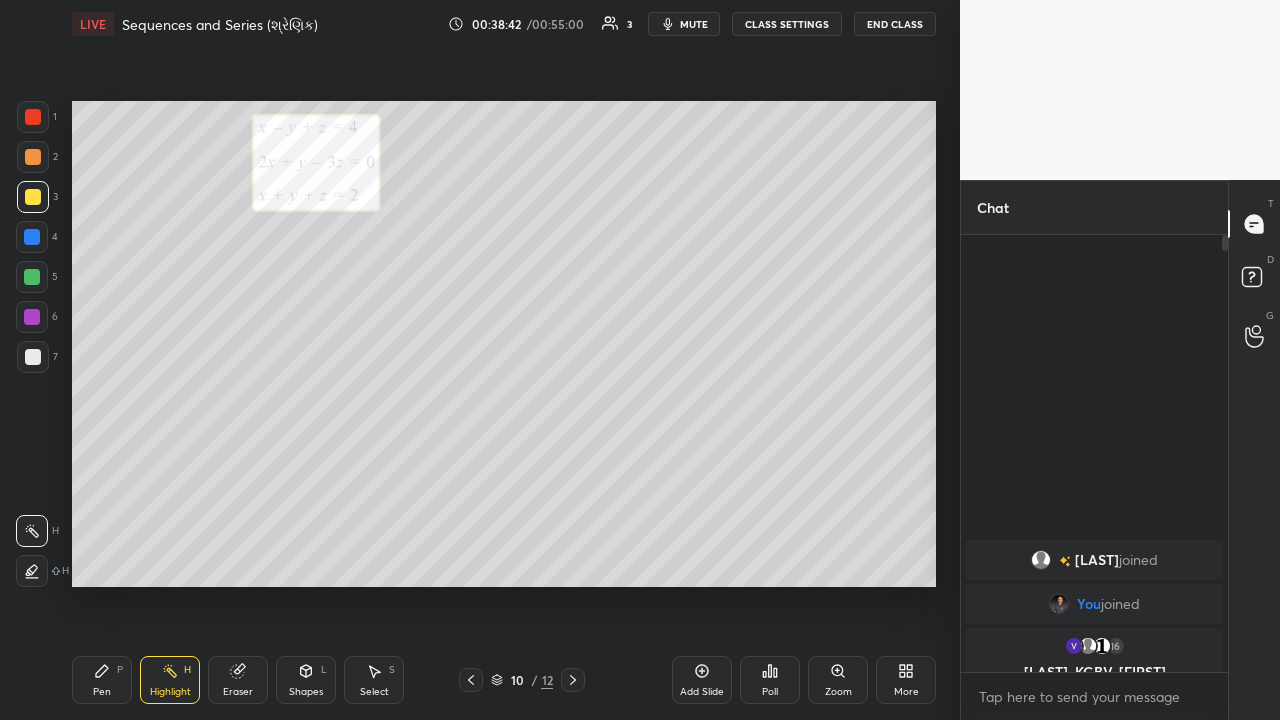 click on "Pen P" at bounding box center (102, 680) 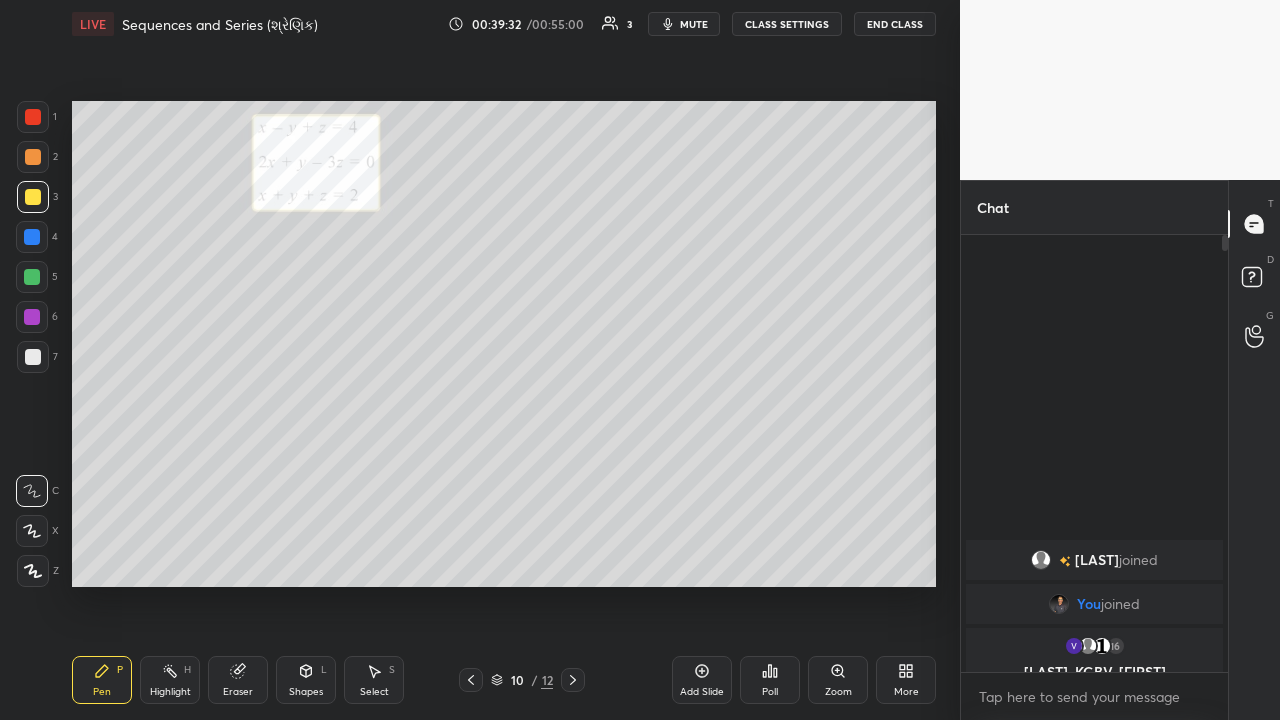 click at bounding box center (33, 357) 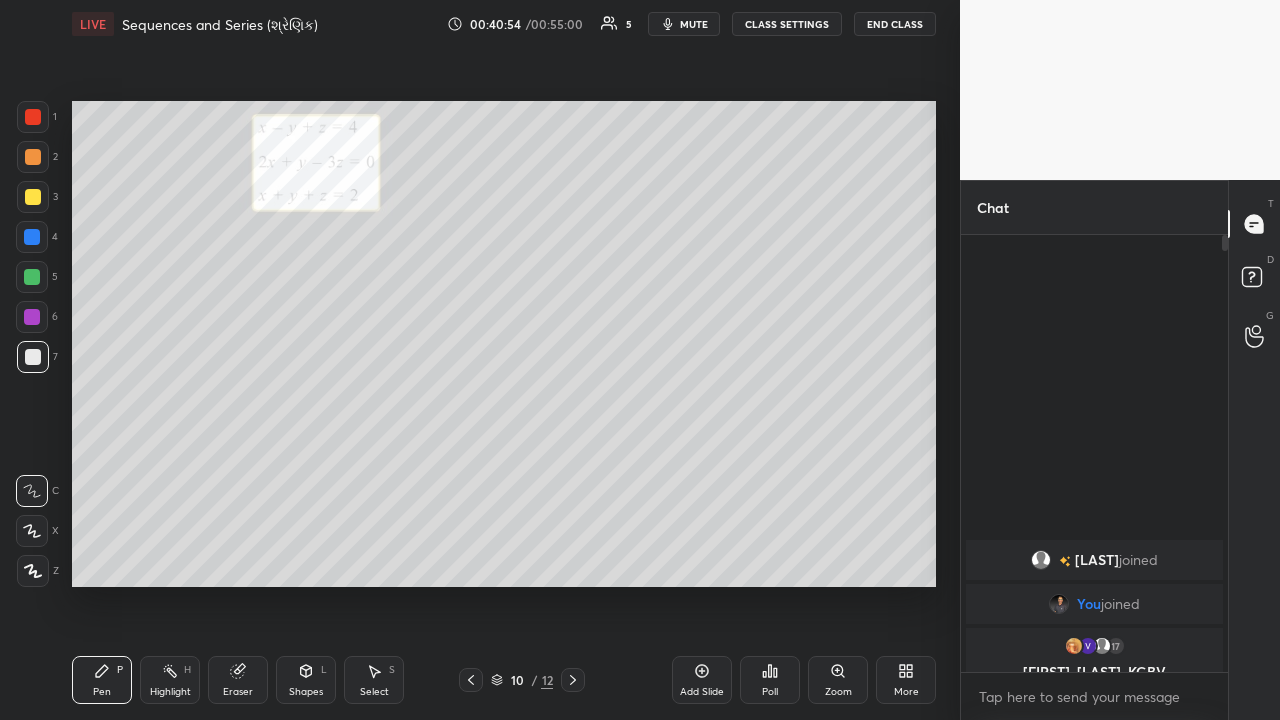 click on "Highlight H" at bounding box center [170, 680] 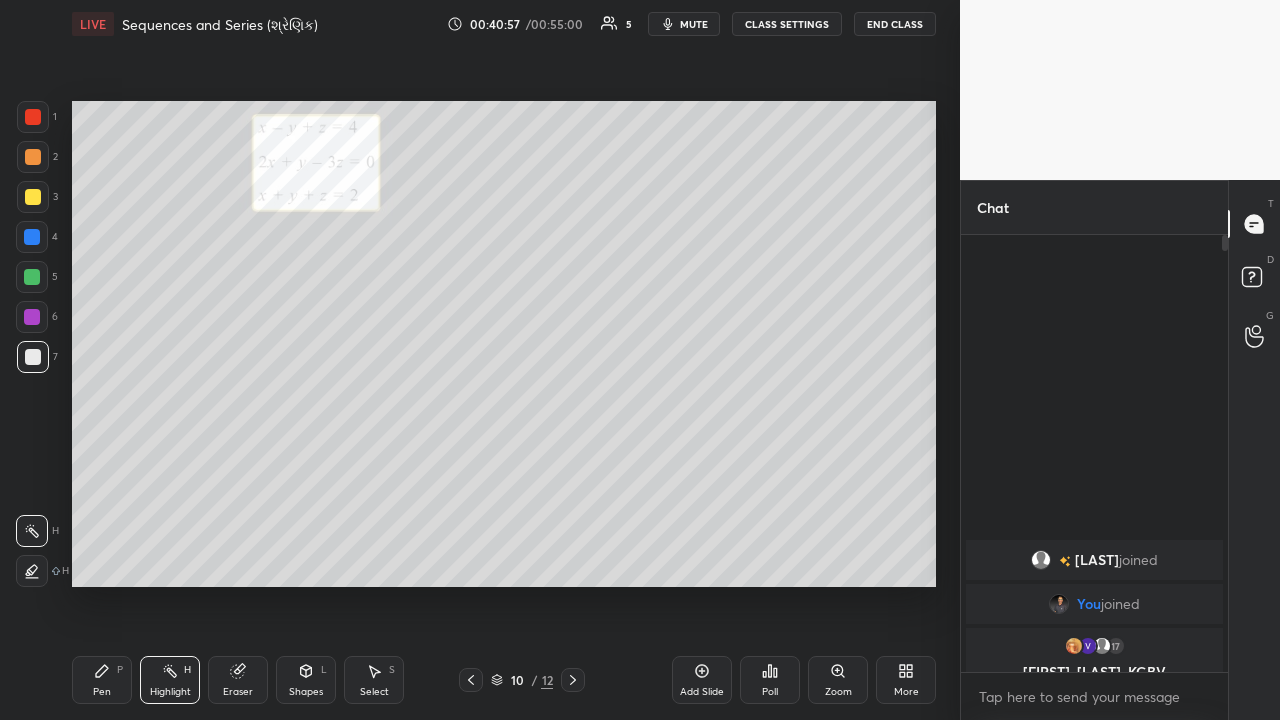 click at bounding box center (33, 197) 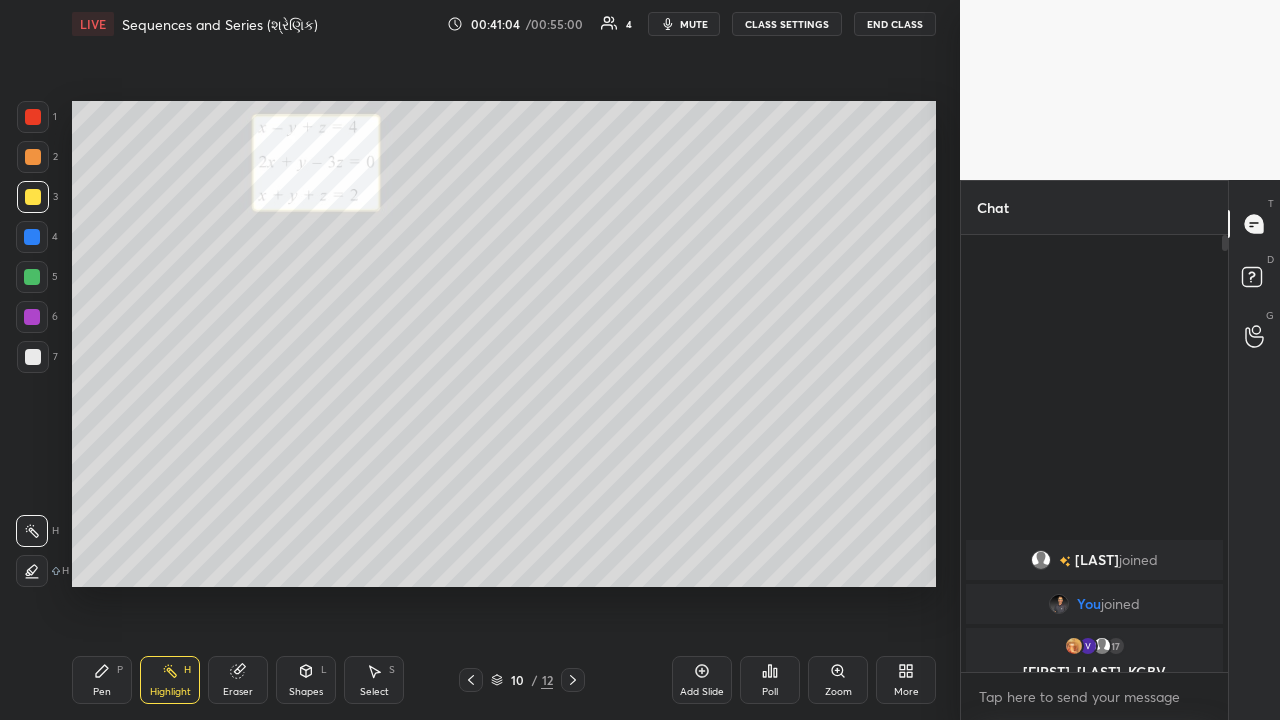 click on "Pen P" at bounding box center (102, 680) 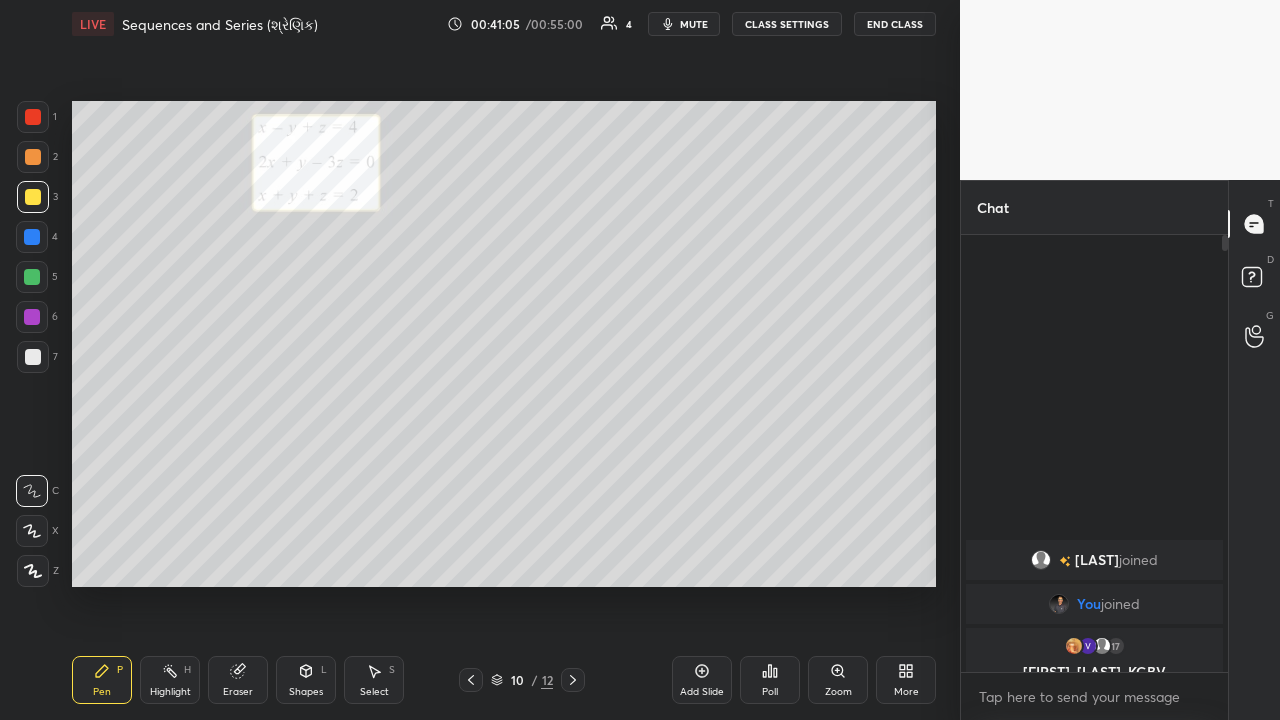 click at bounding box center [33, 157] 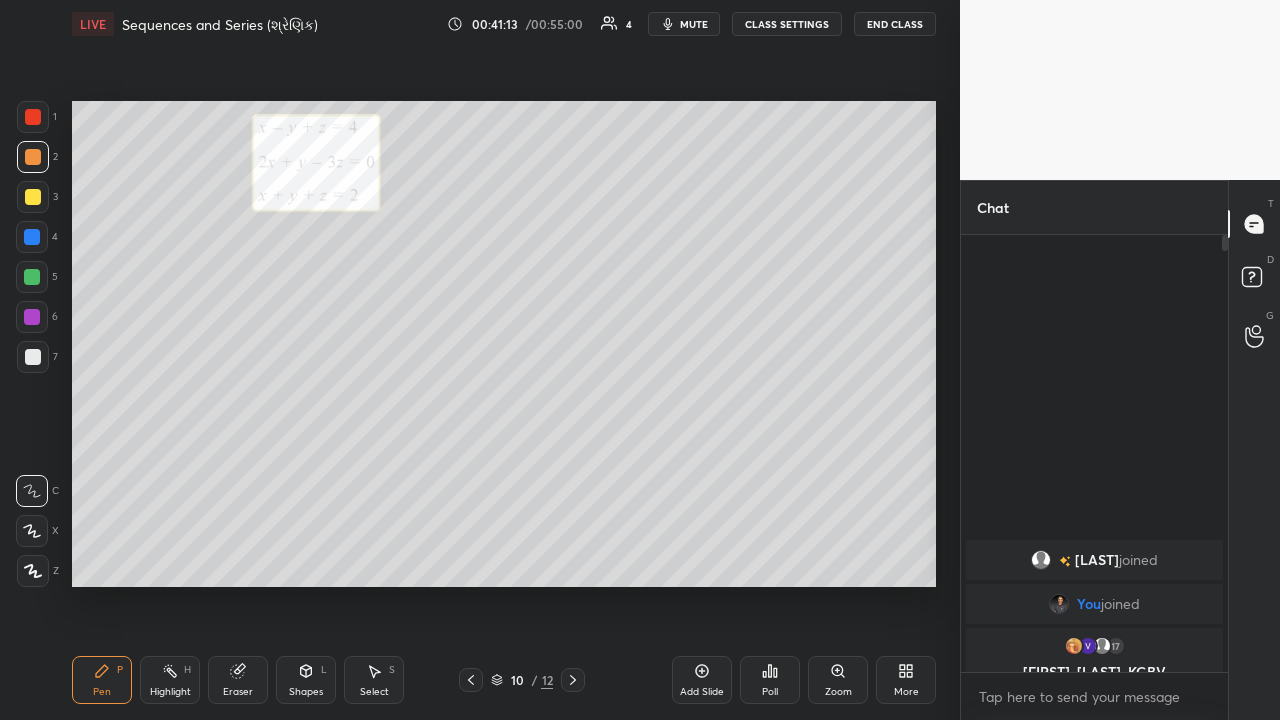 click on "Highlight H" at bounding box center [170, 680] 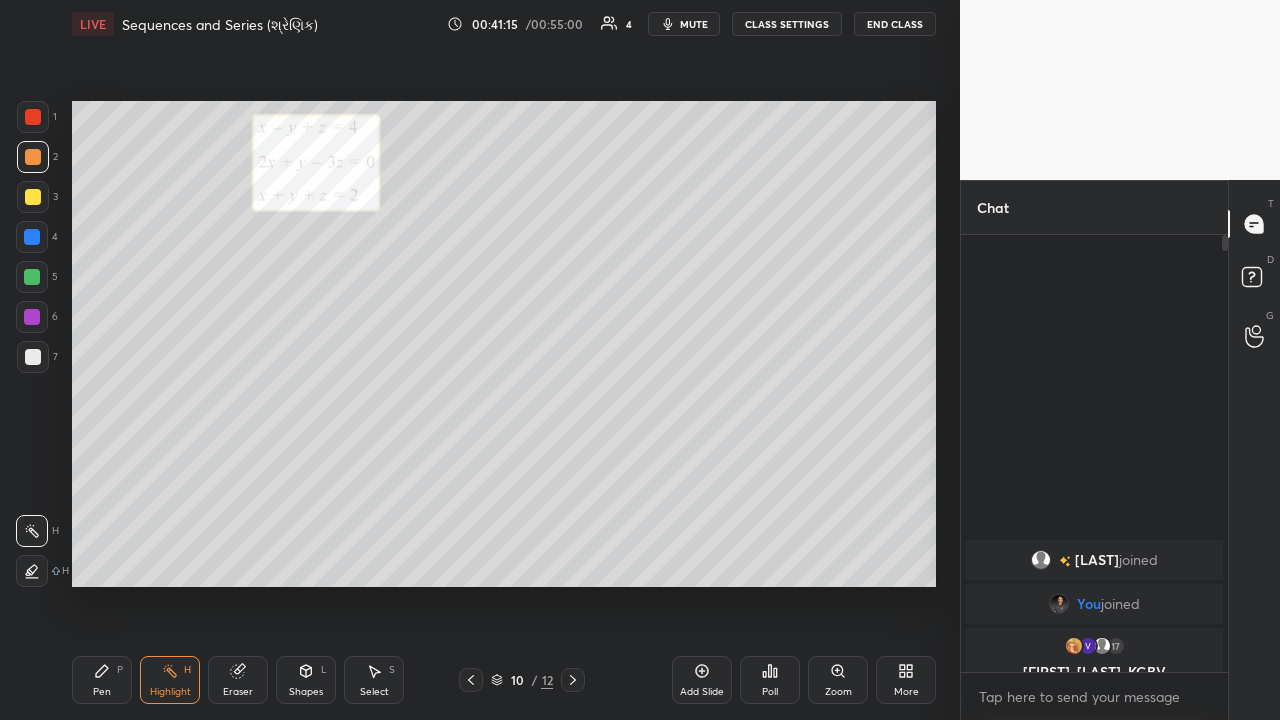 click 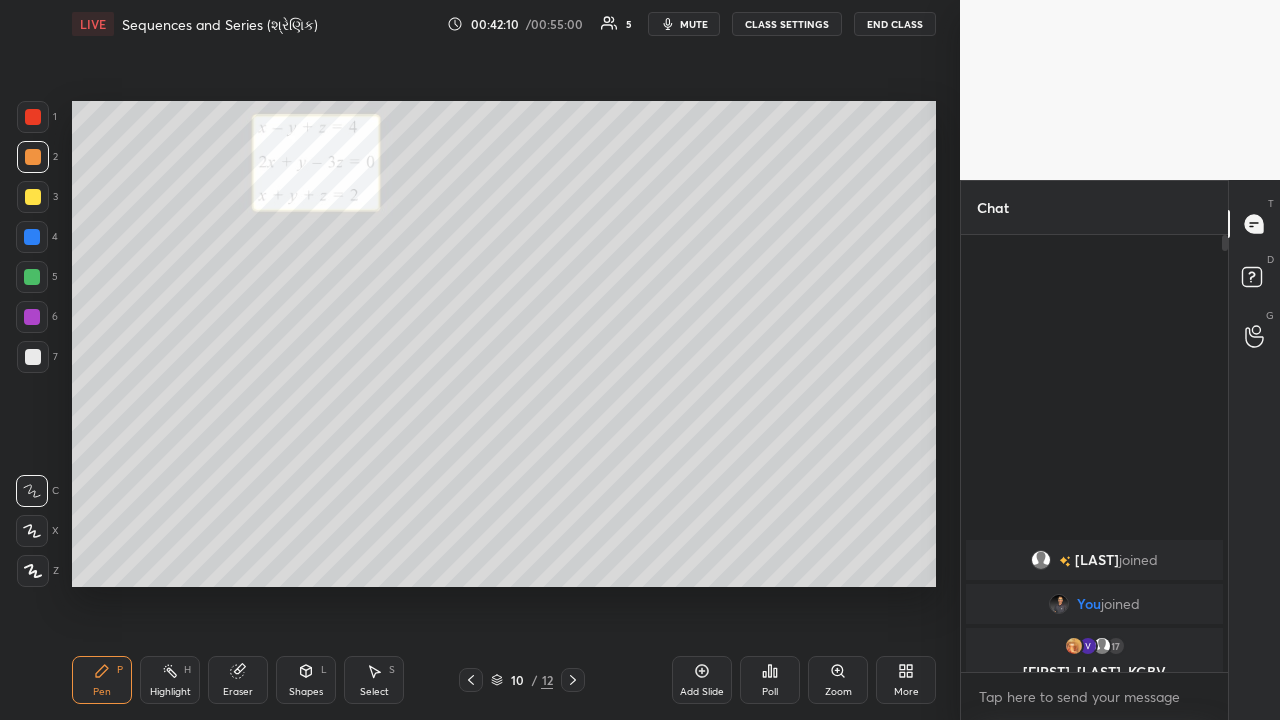 click on "Highlight H" at bounding box center (170, 680) 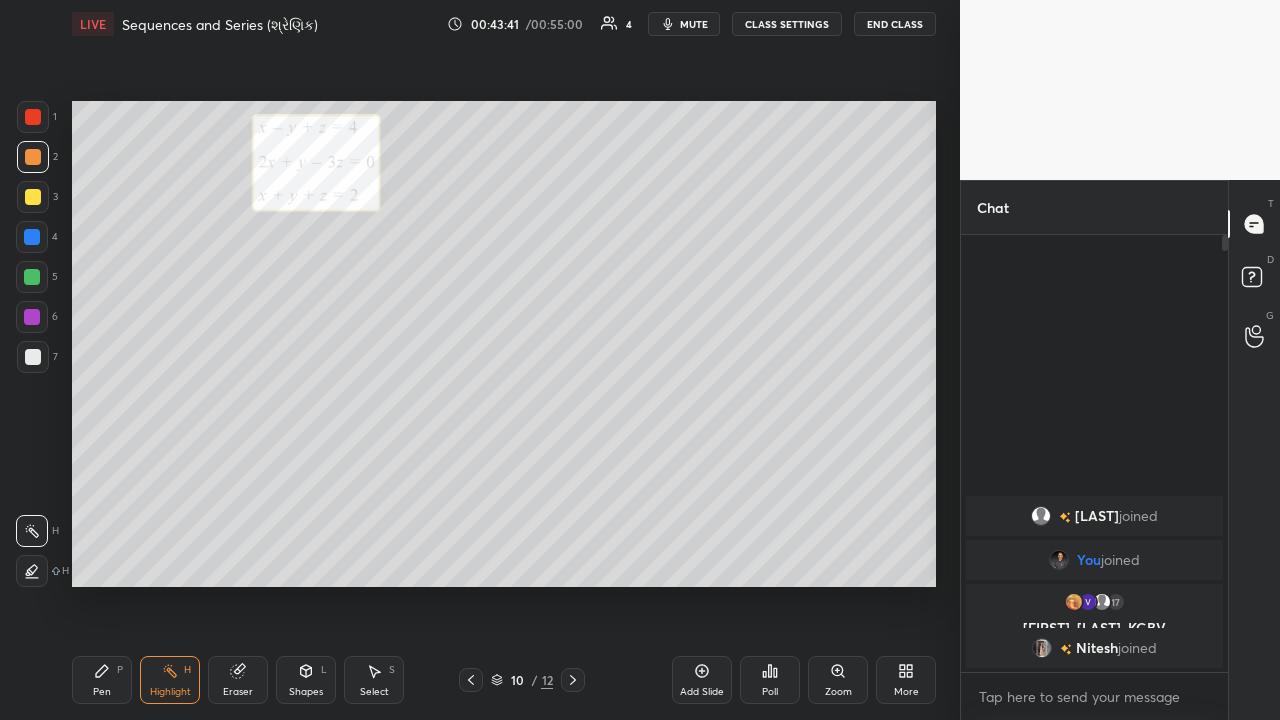 click on "End Class" at bounding box center (895, 24) 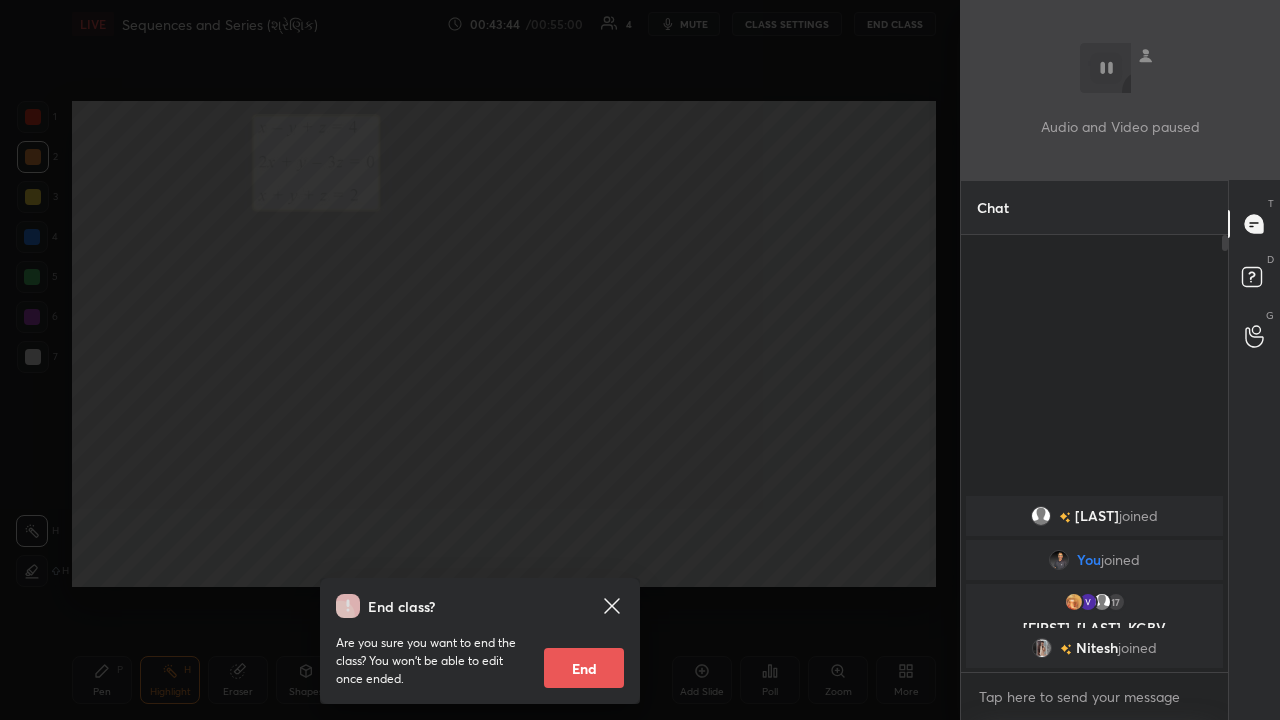 click on "End" at bounding box center [584, 668] 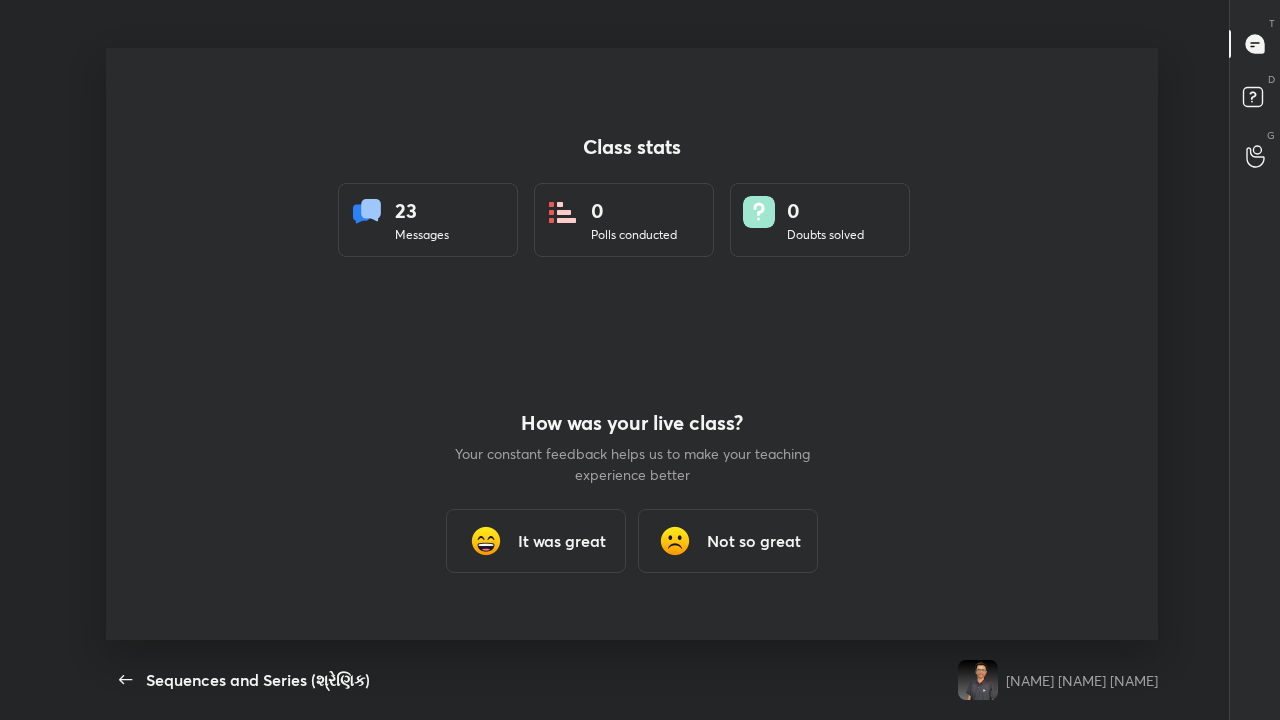 scroll, scrollTop: 0, scrollLeft: 0, axis: both 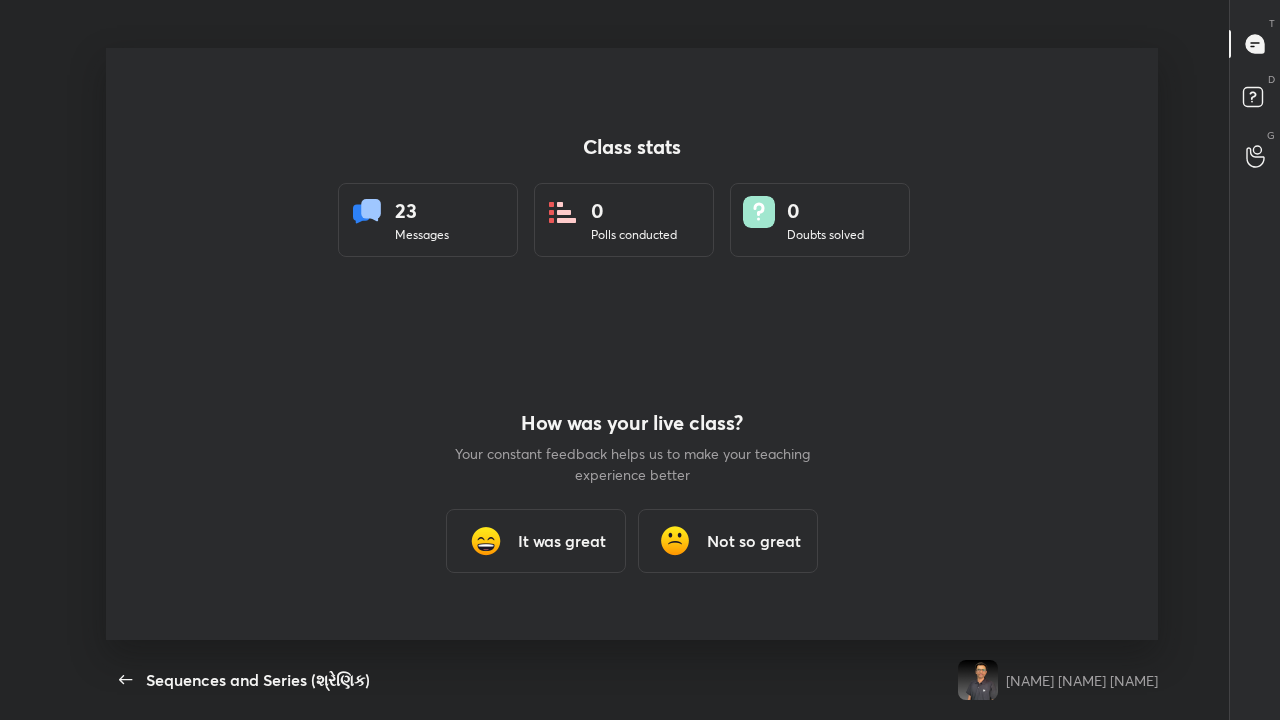 click on "It was great" at bounding box center [562, 541] 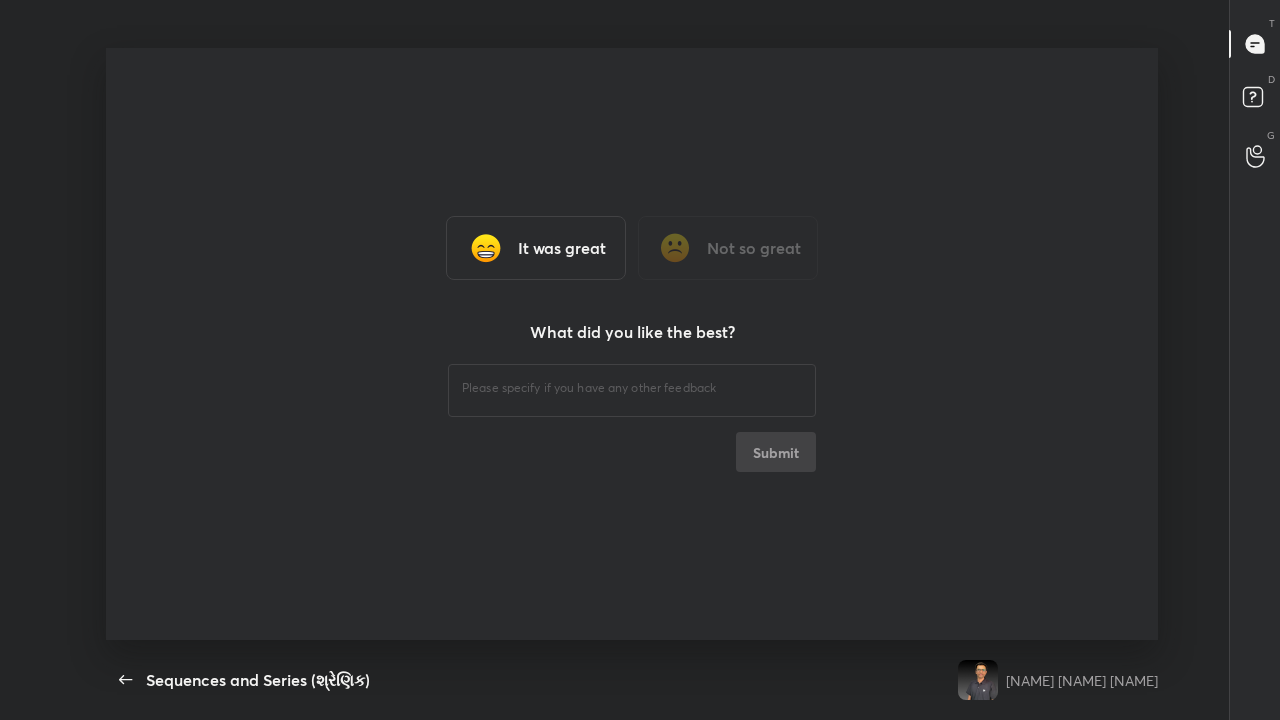 click on "It was great Not so great What did you like the best? ​ Submit" at bounding box center (632, 344) 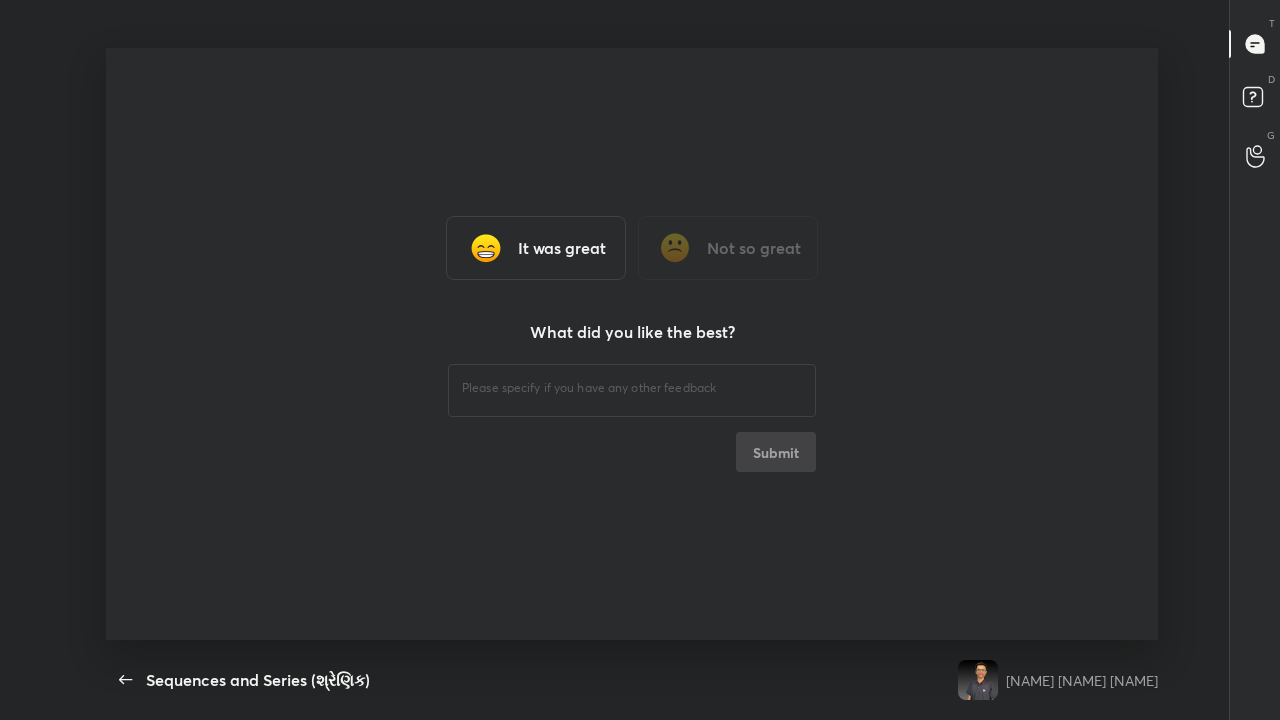 click on "It was great" at bounding box center [562, 248] 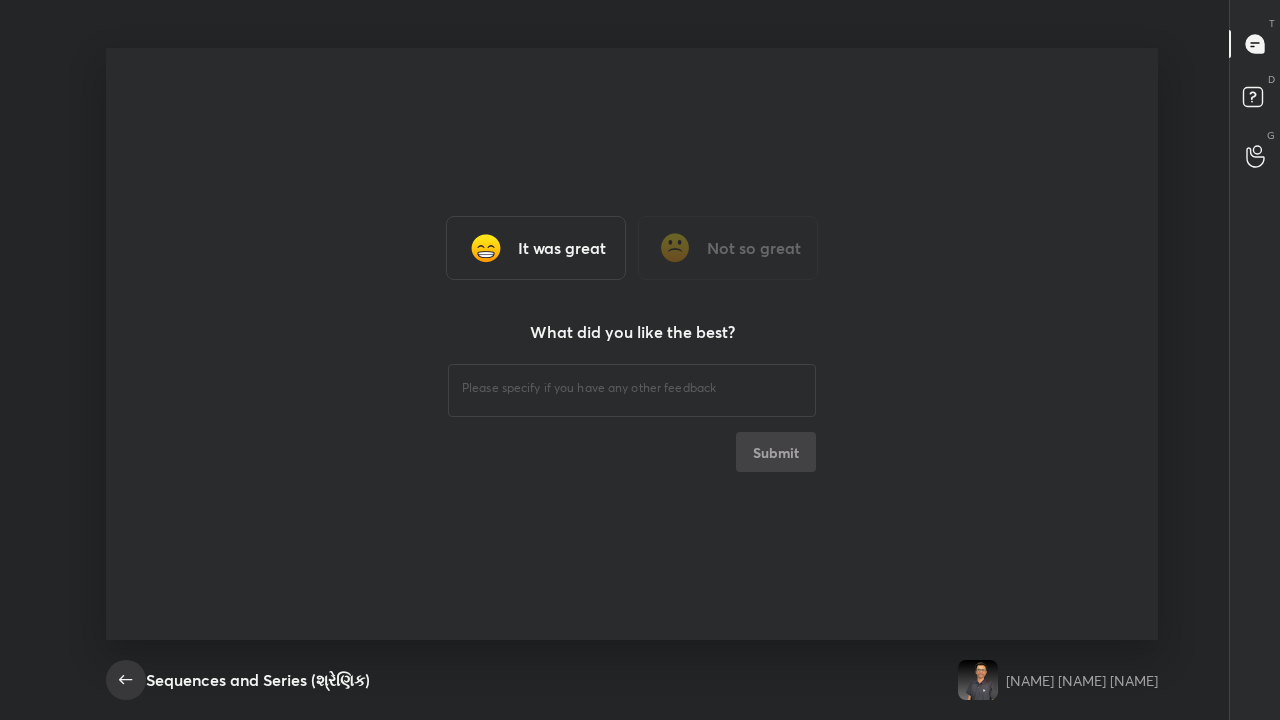 click 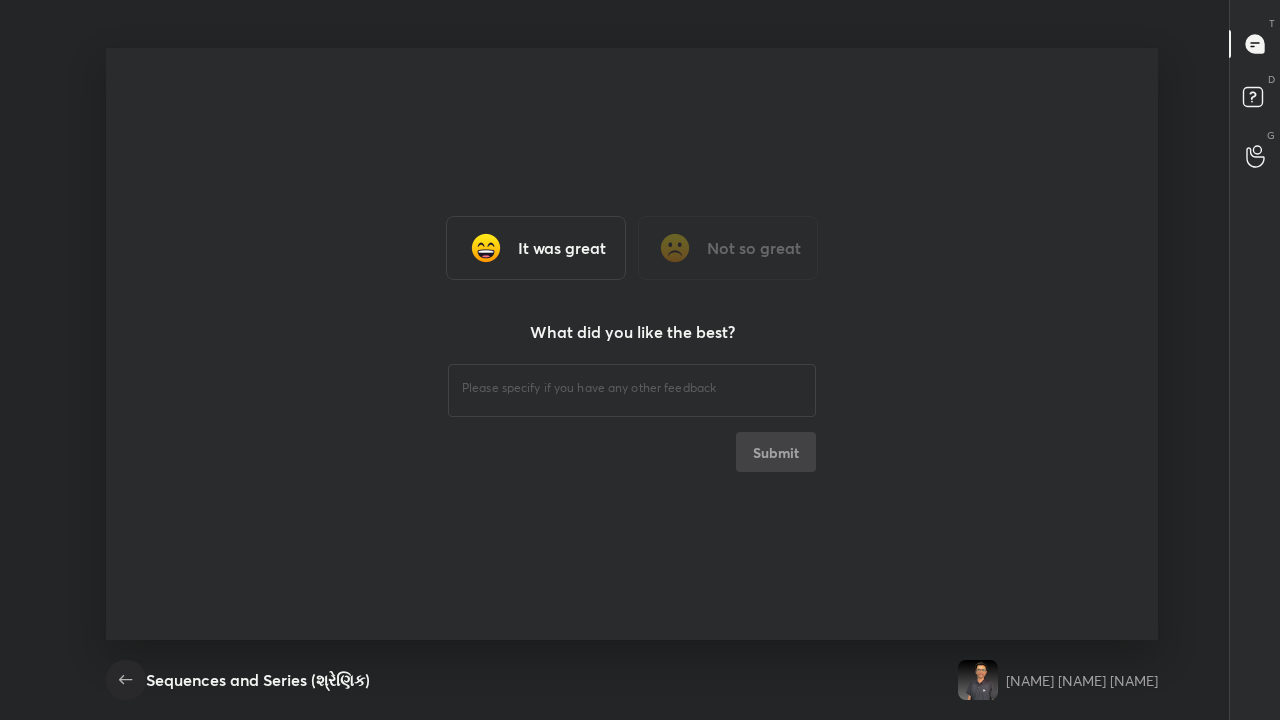 click 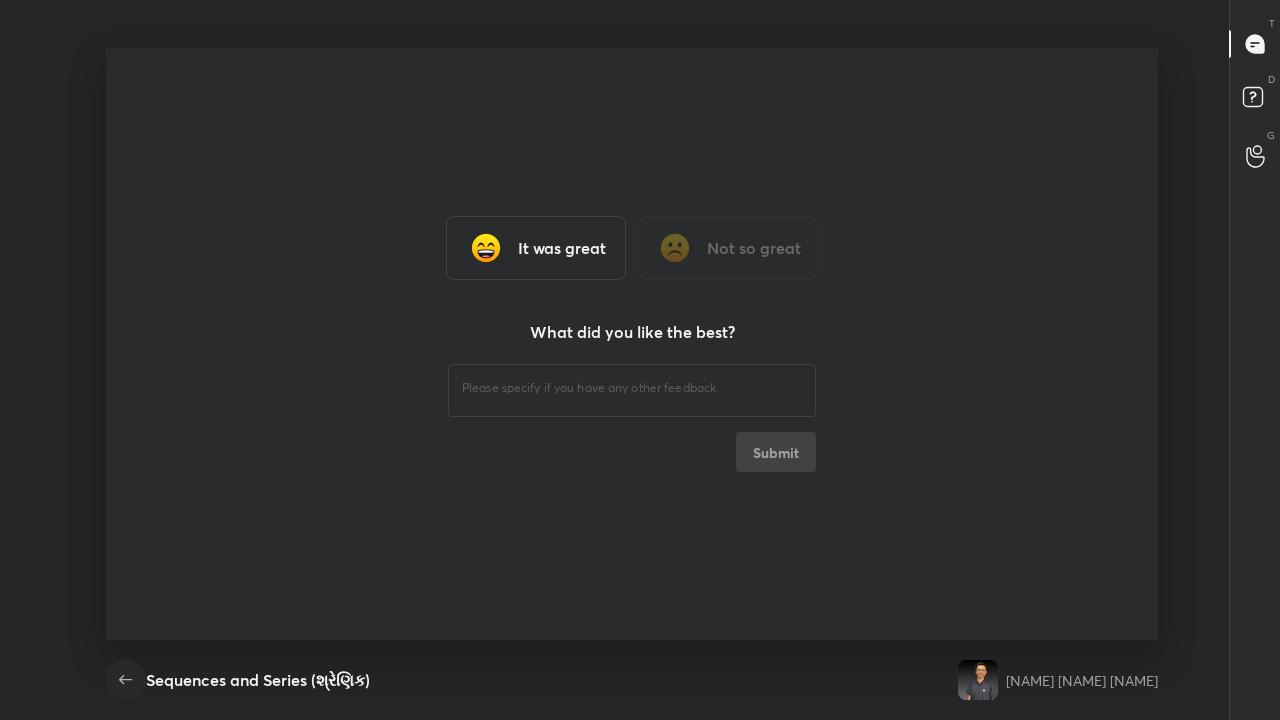 click 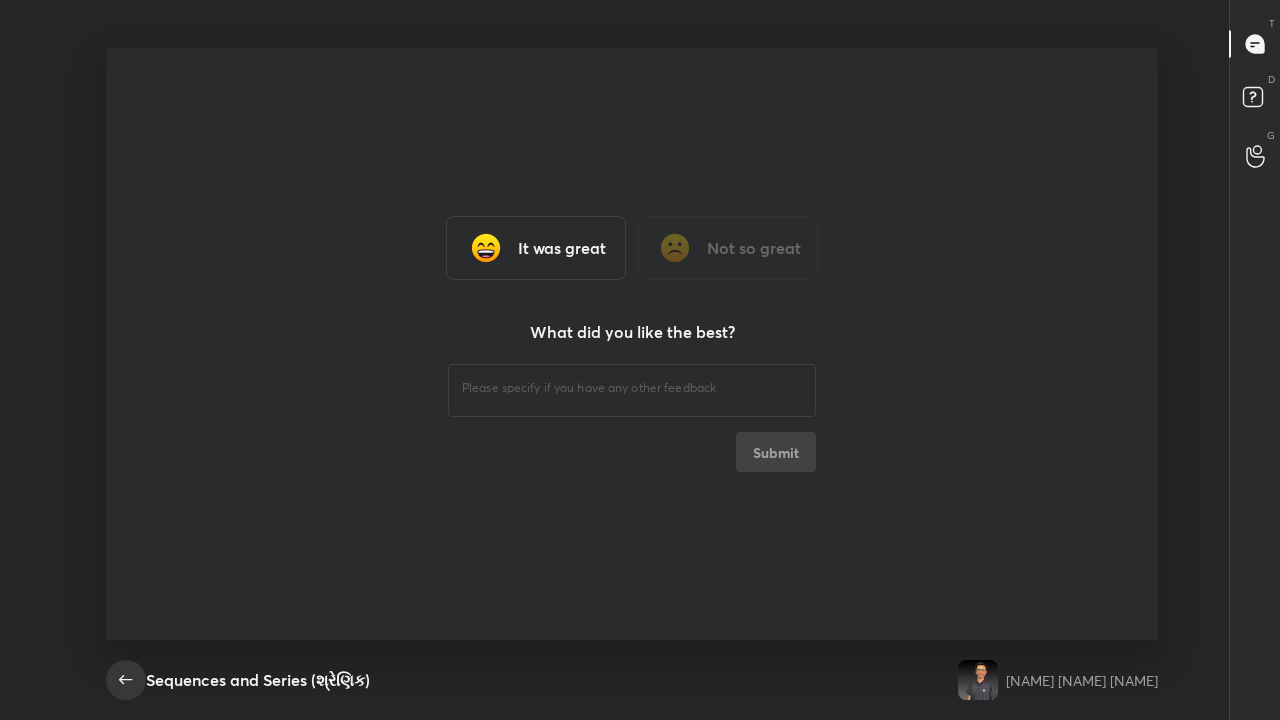 click 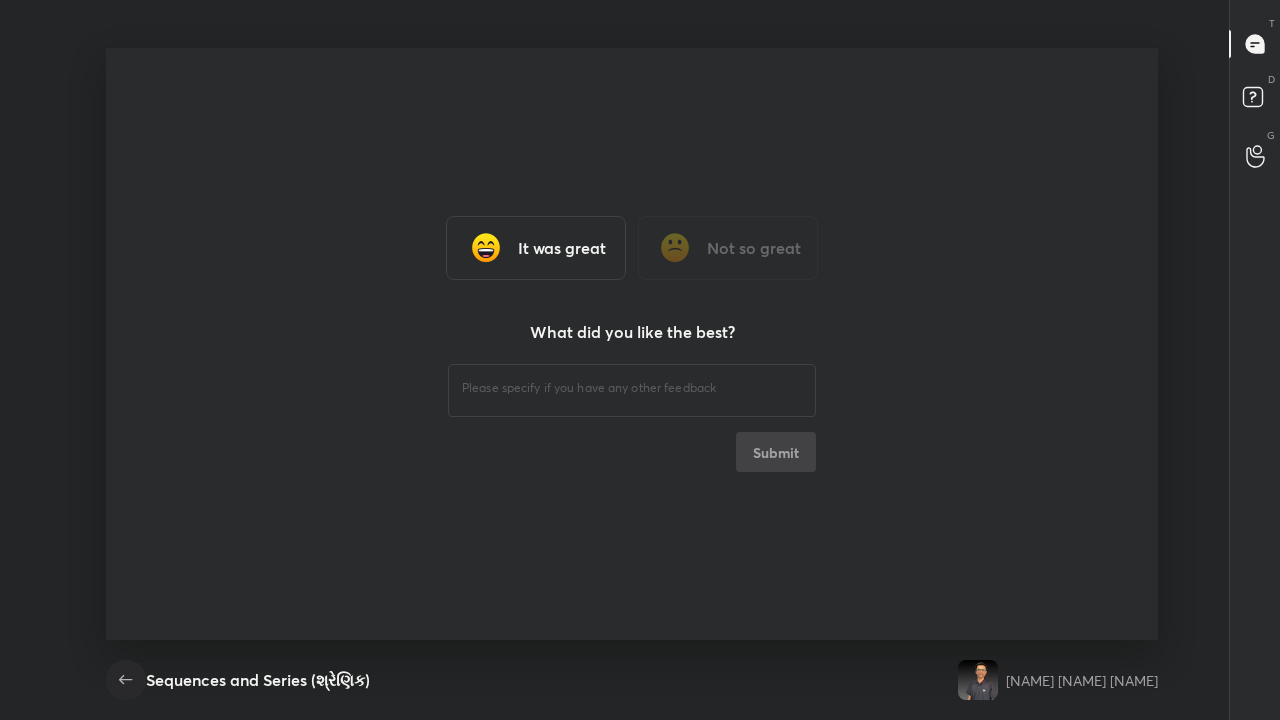 click 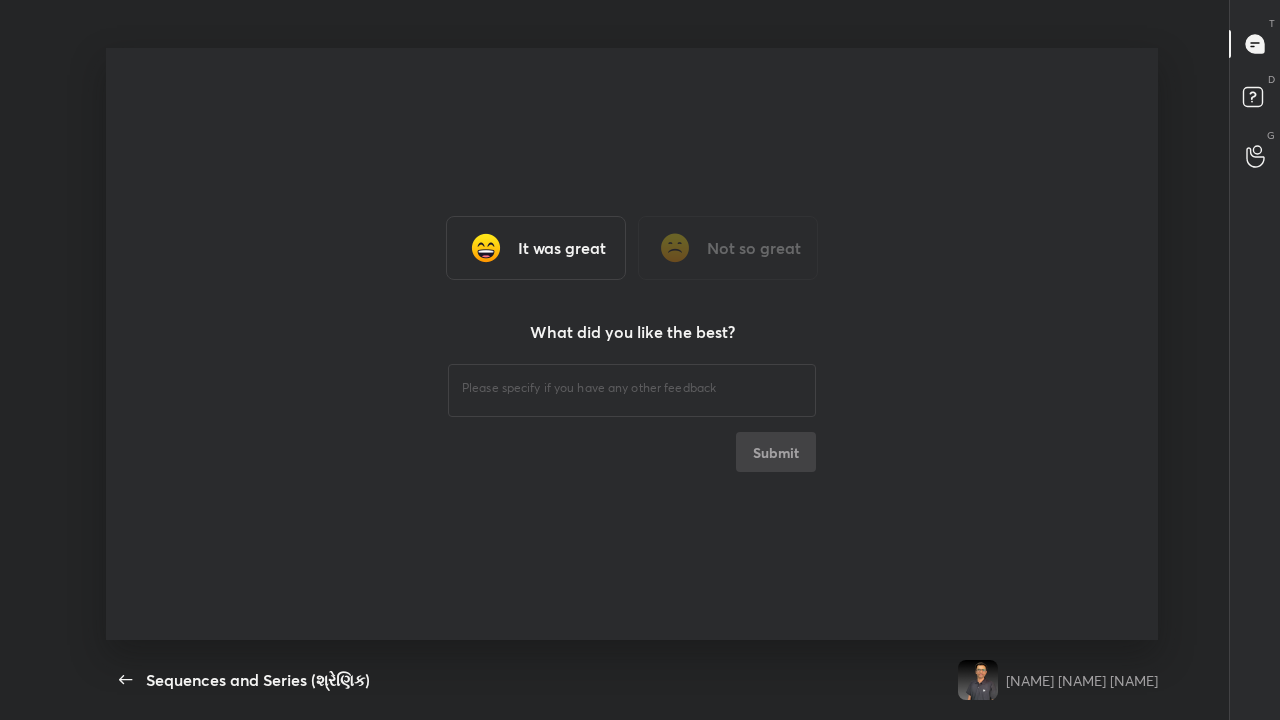 click on "​ Submit" at bounding box center [632, 416] 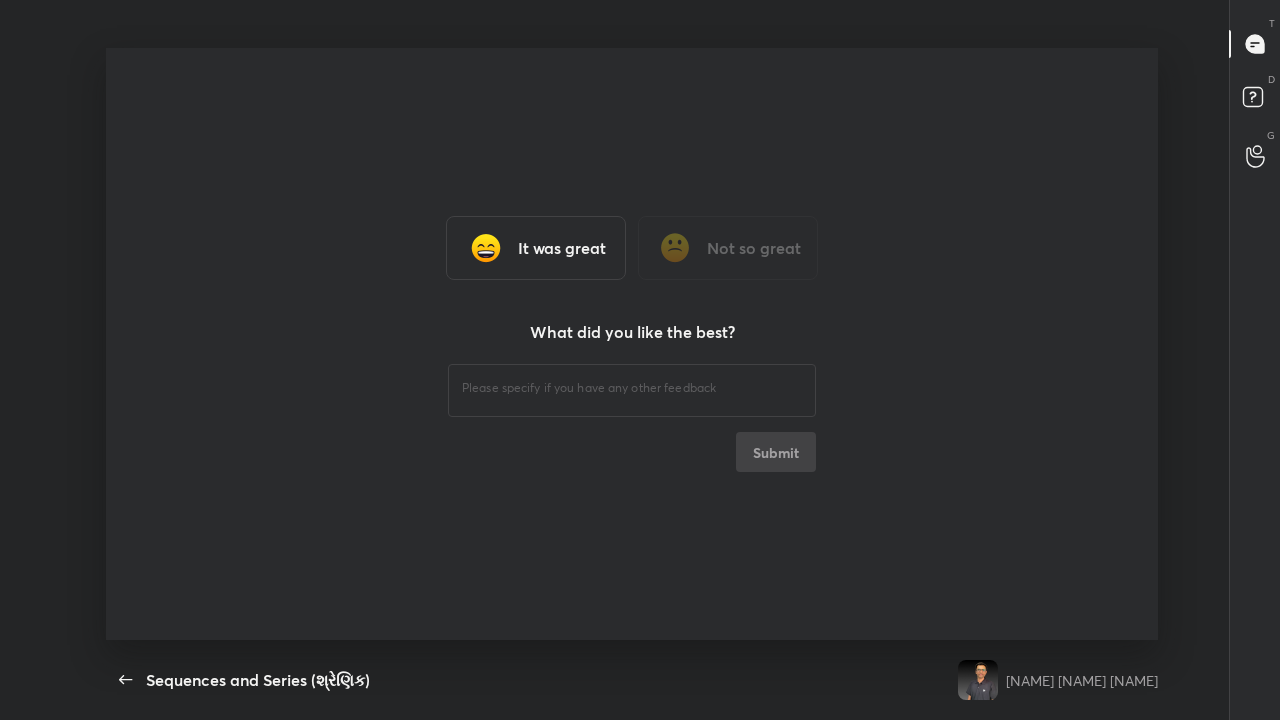 click on "​ Submit" at bounding box center (632, 416) 